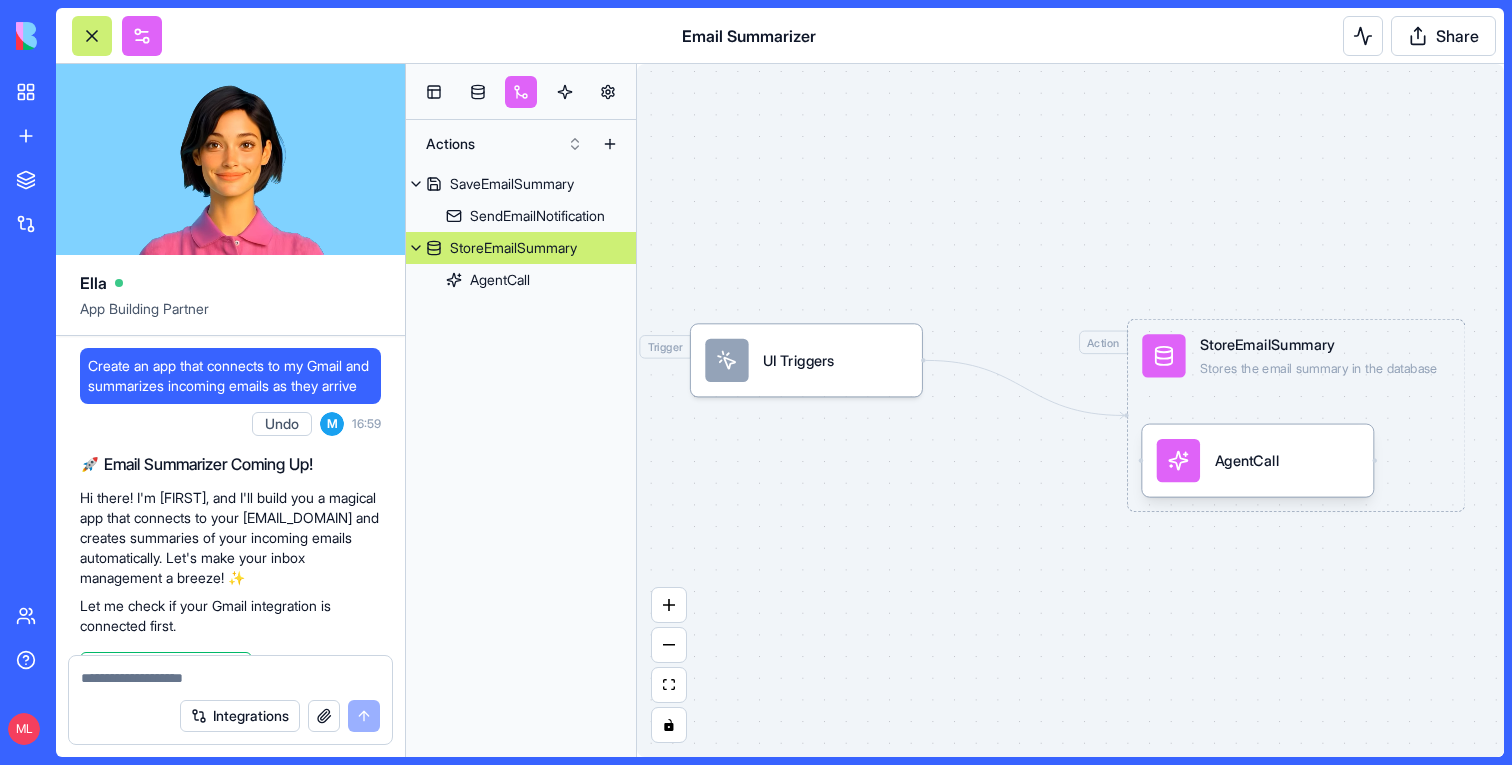 scroll, scrollTop: 0, scrollLeft: 0, axis: both 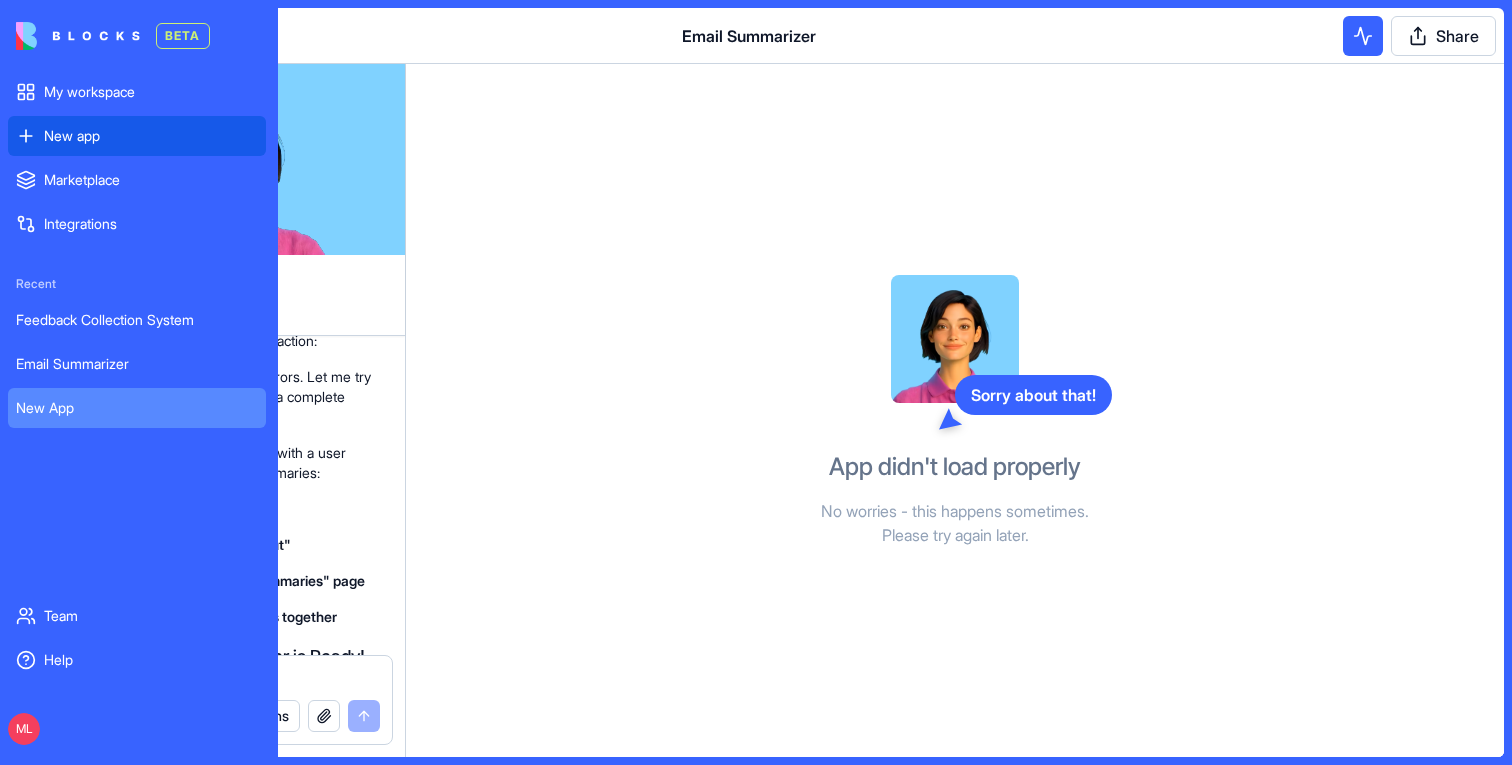 click on "New app" at bounding box center (137, 136) 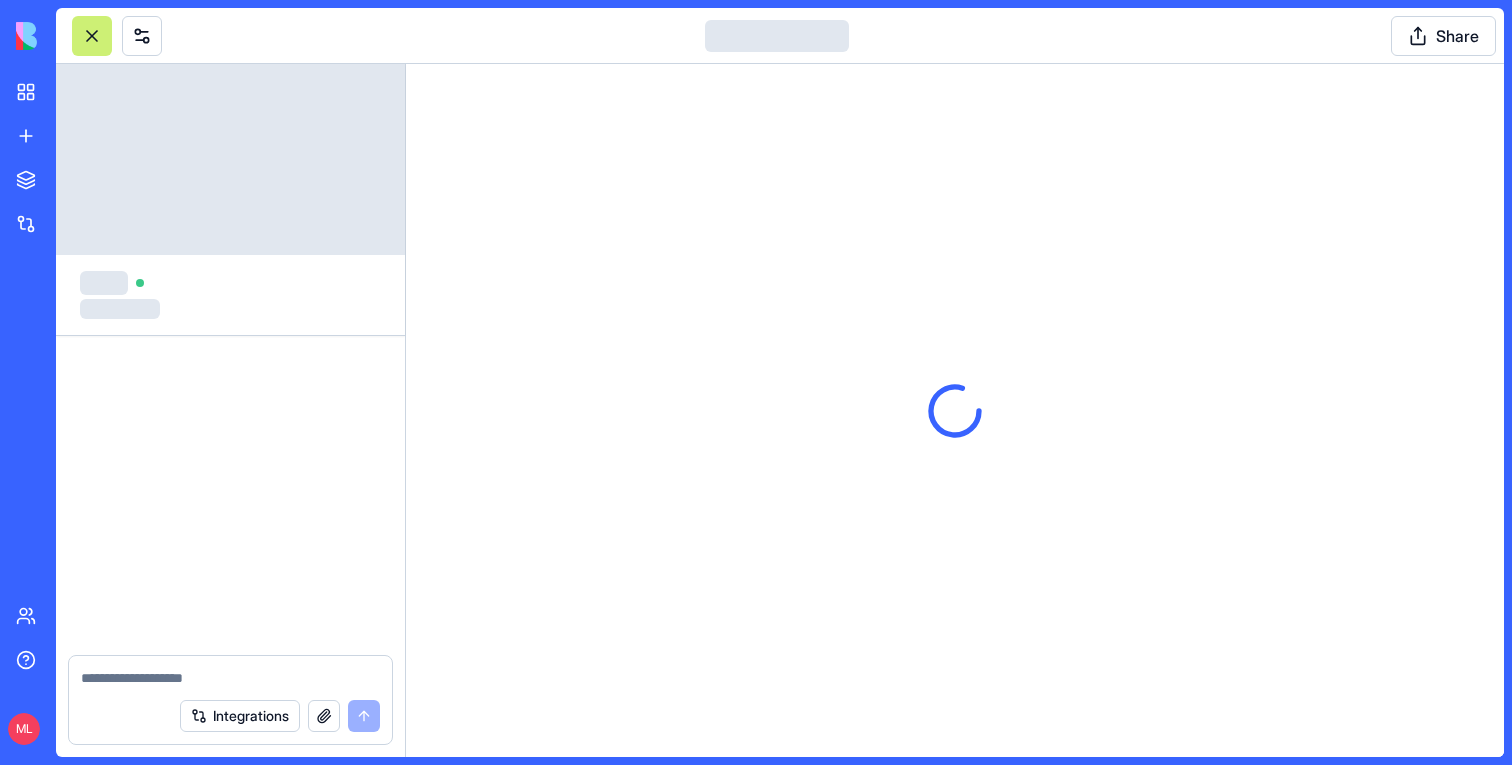 scroll, scrollTop: 0, scrollLeft: 0, axis: both 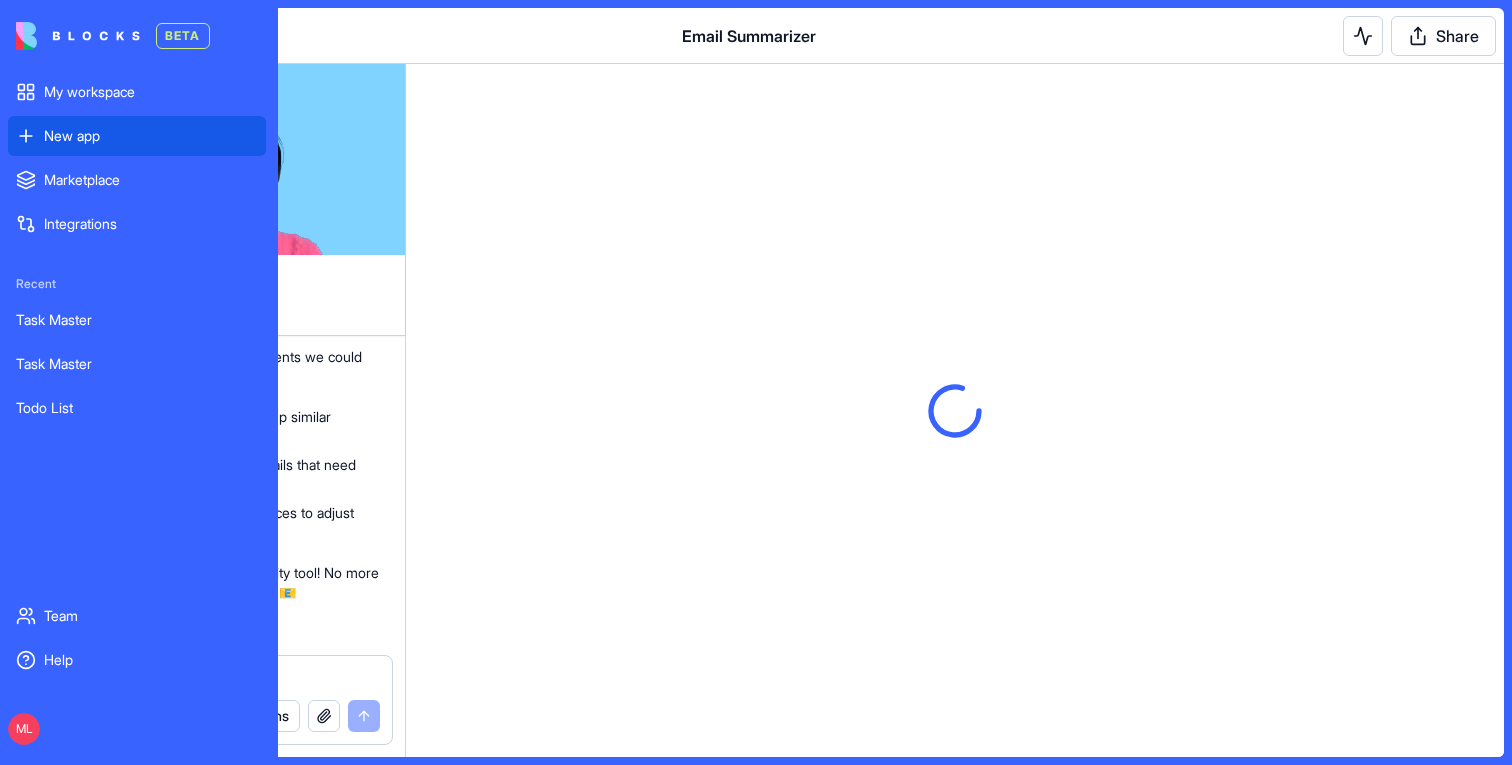 click on "New app" at bounding box center (137, 136) 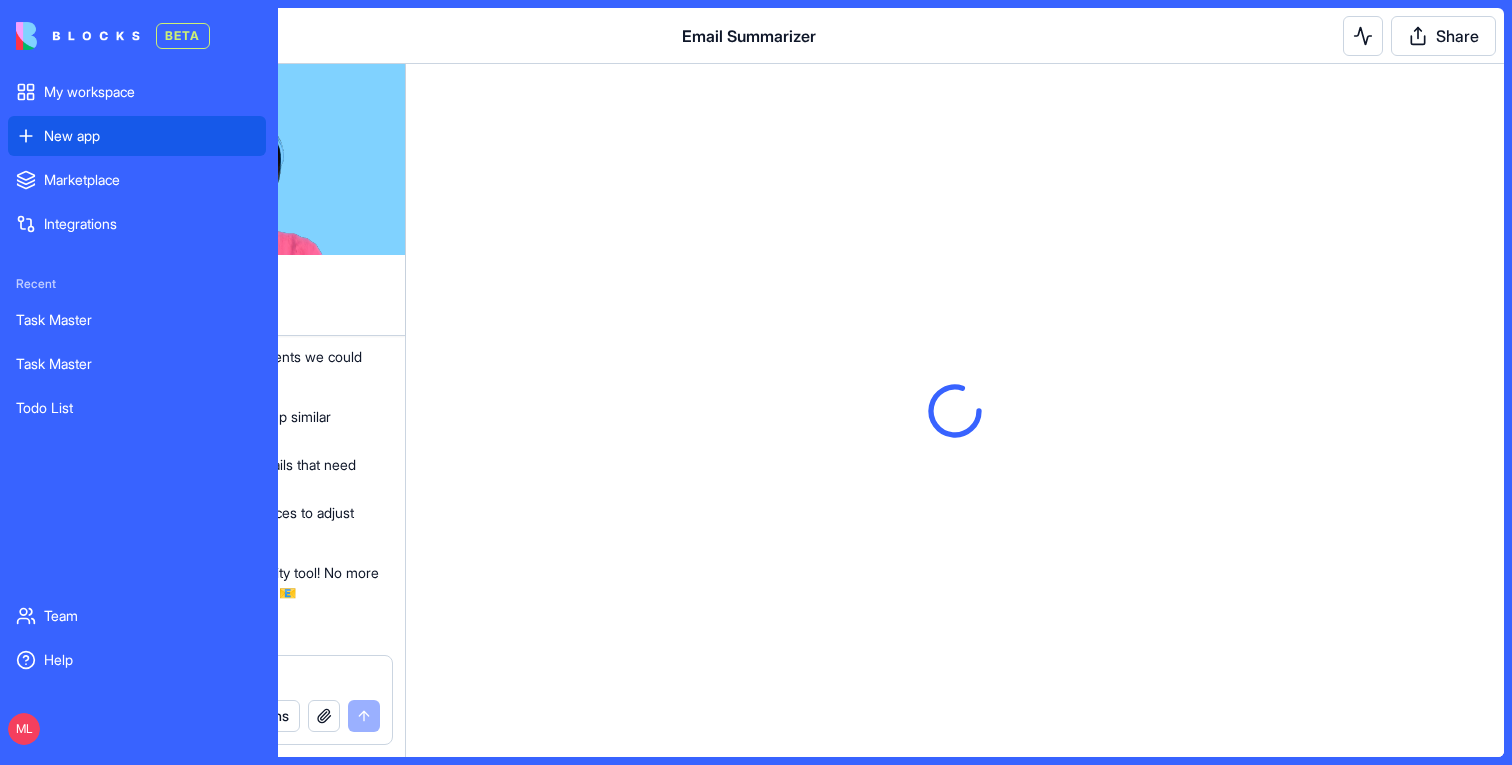 scroll, scrollTop: 0, scrollLeft: 0, axis: both 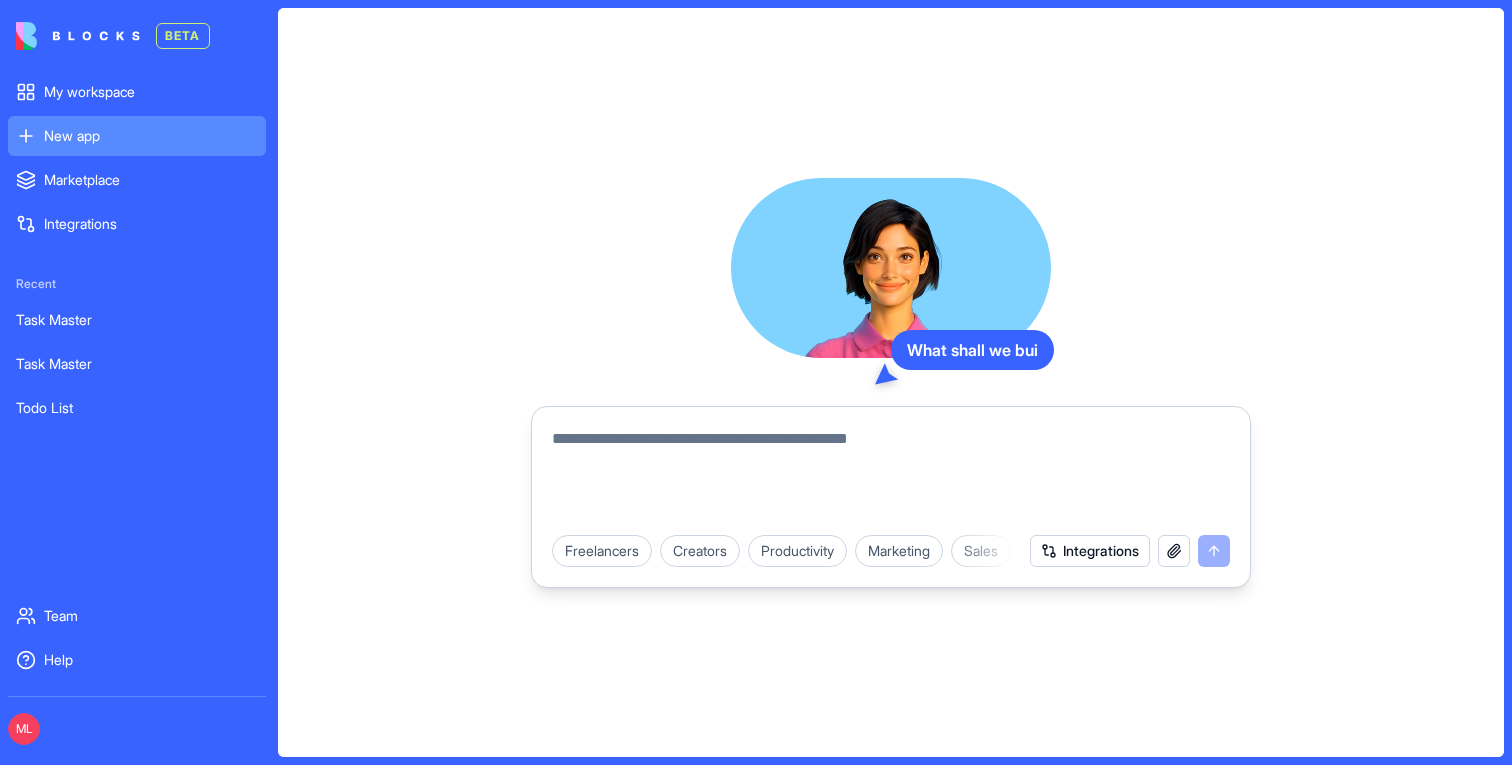 click at bounding box center [891, 475] 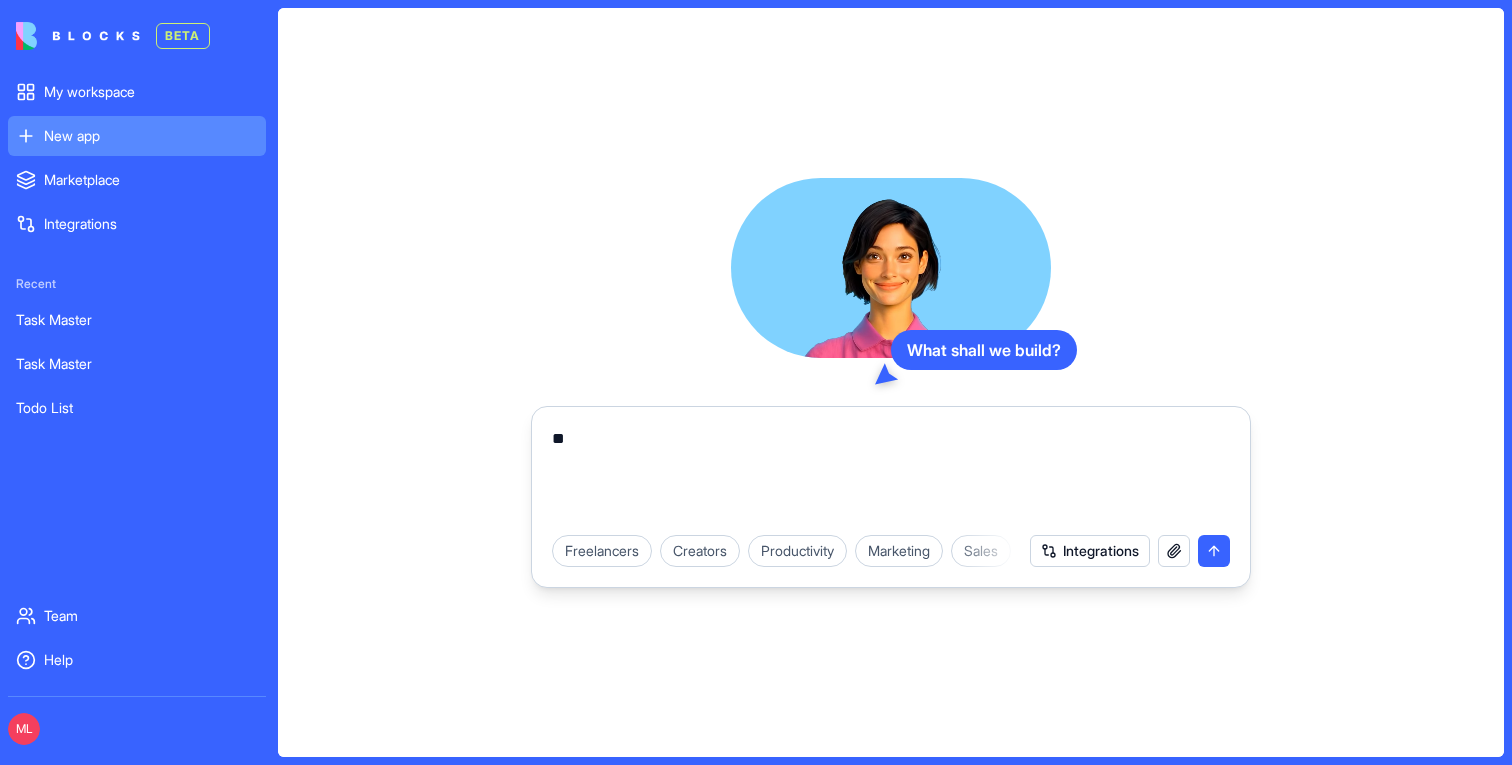 type on "*" 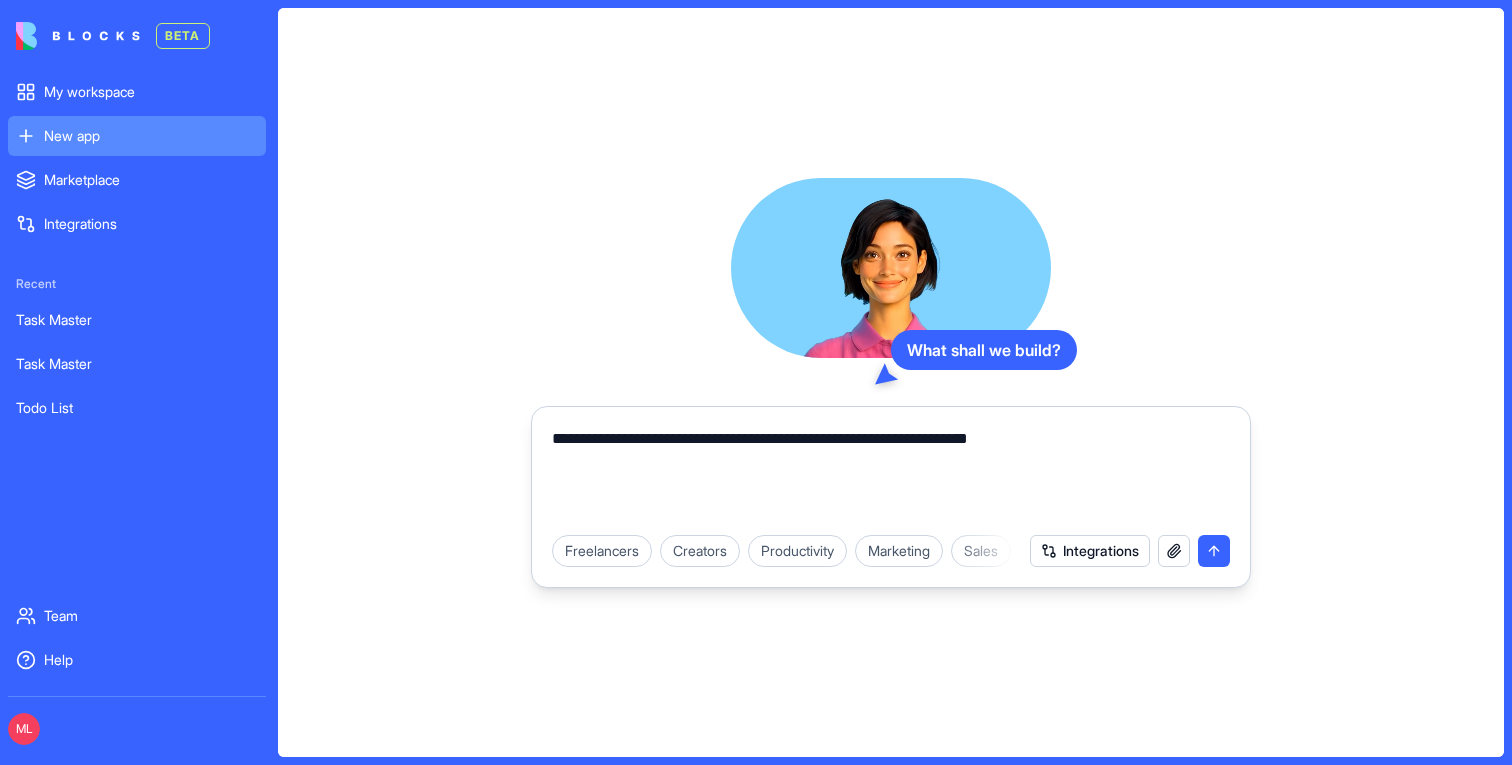 click on "**********" at bounding box center (891, 475) 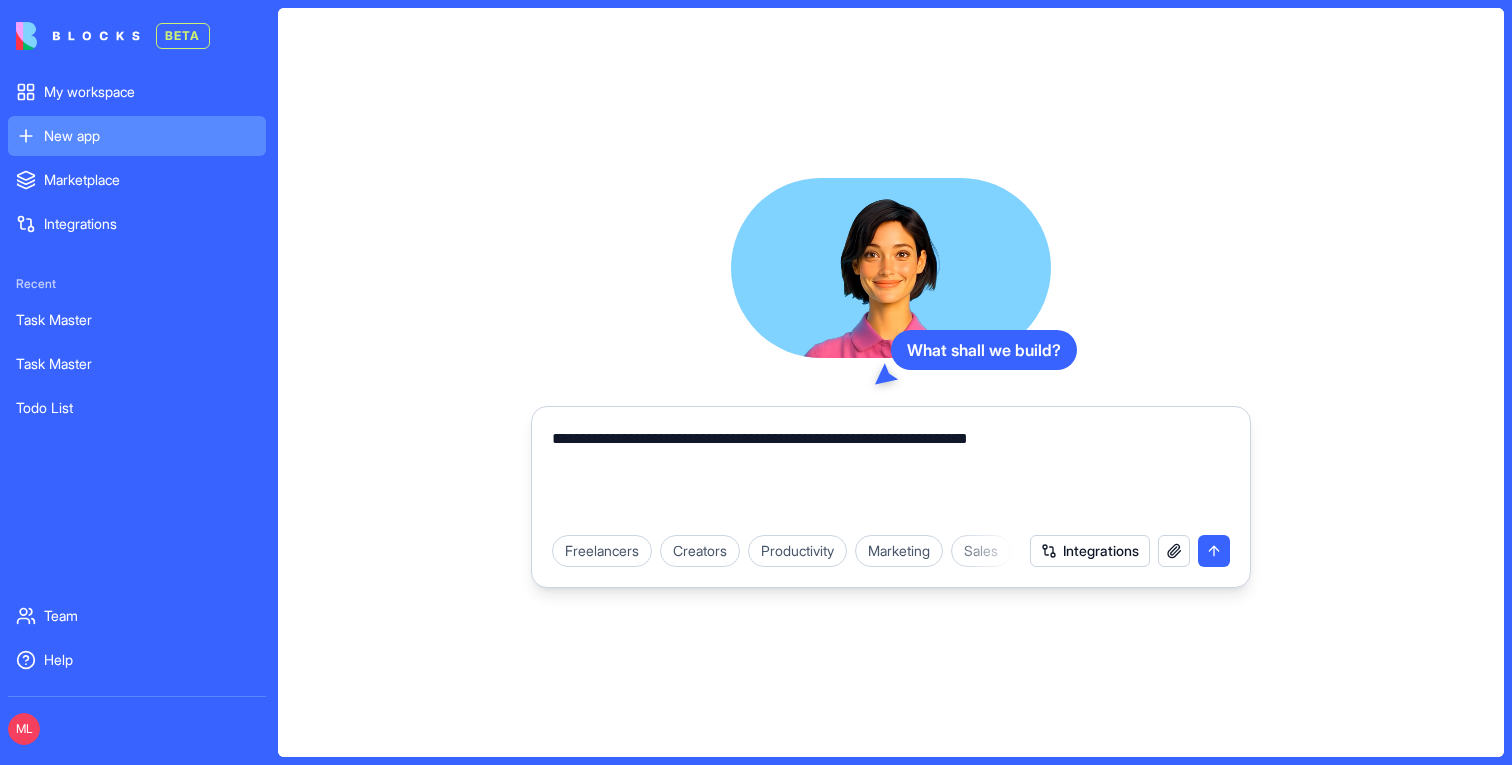 click on "**********" at bounding box center (891, 475) 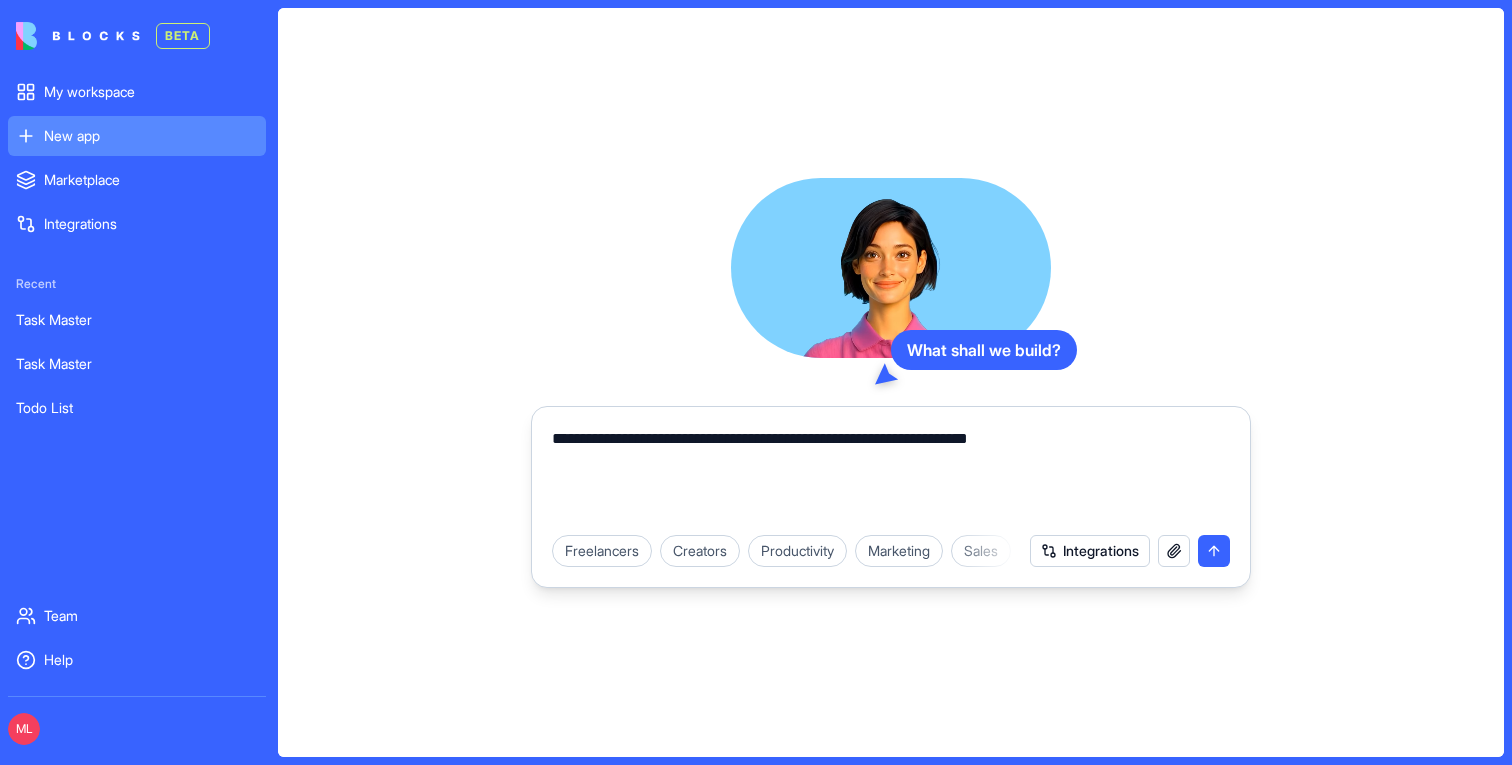 click on "**********" at bounding box center [891, 475] 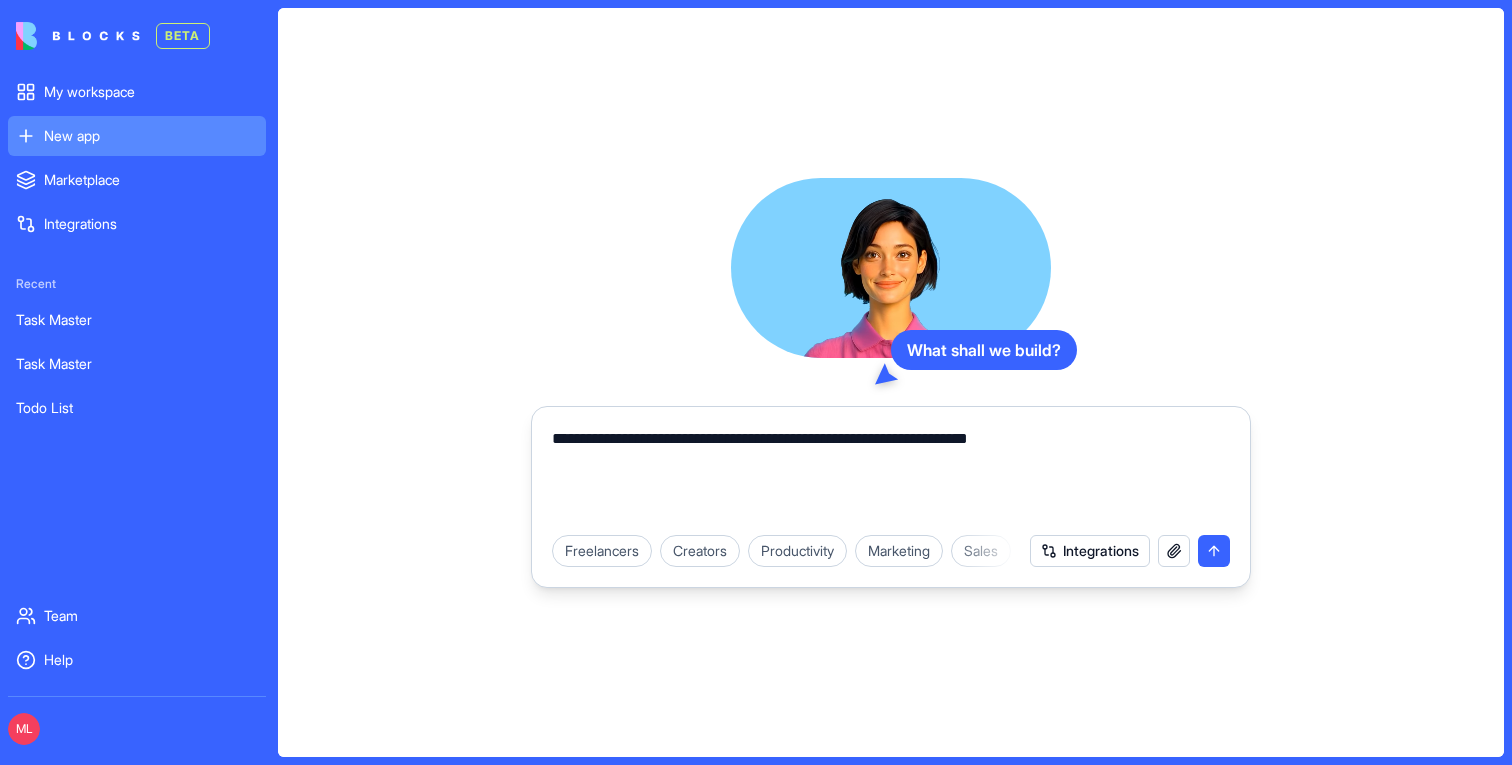 click on "**********" at bounding box center (891, 475) 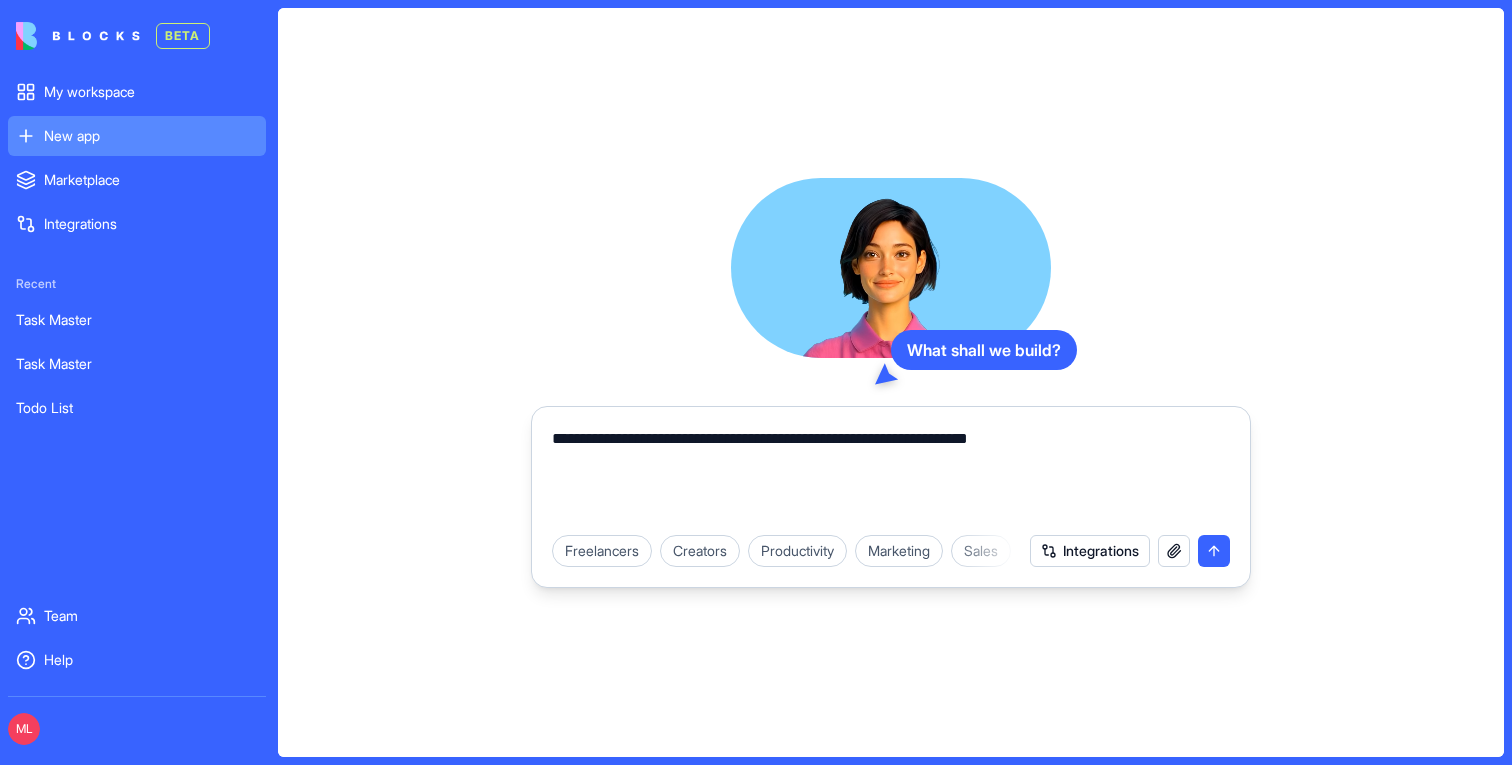 click on "**********" at bounding box center (891, 475) 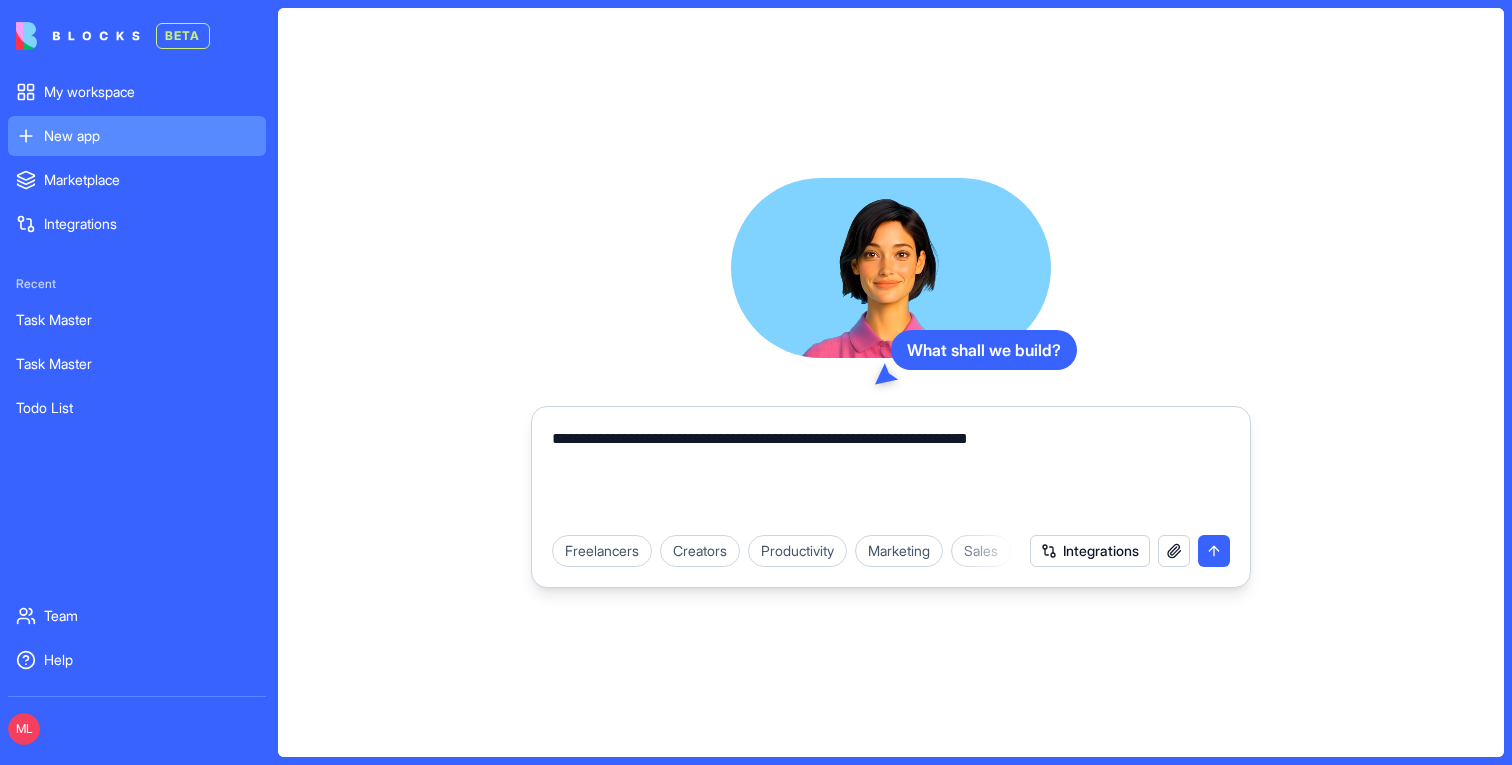 click on "**********" at bounding box center [891, 475] 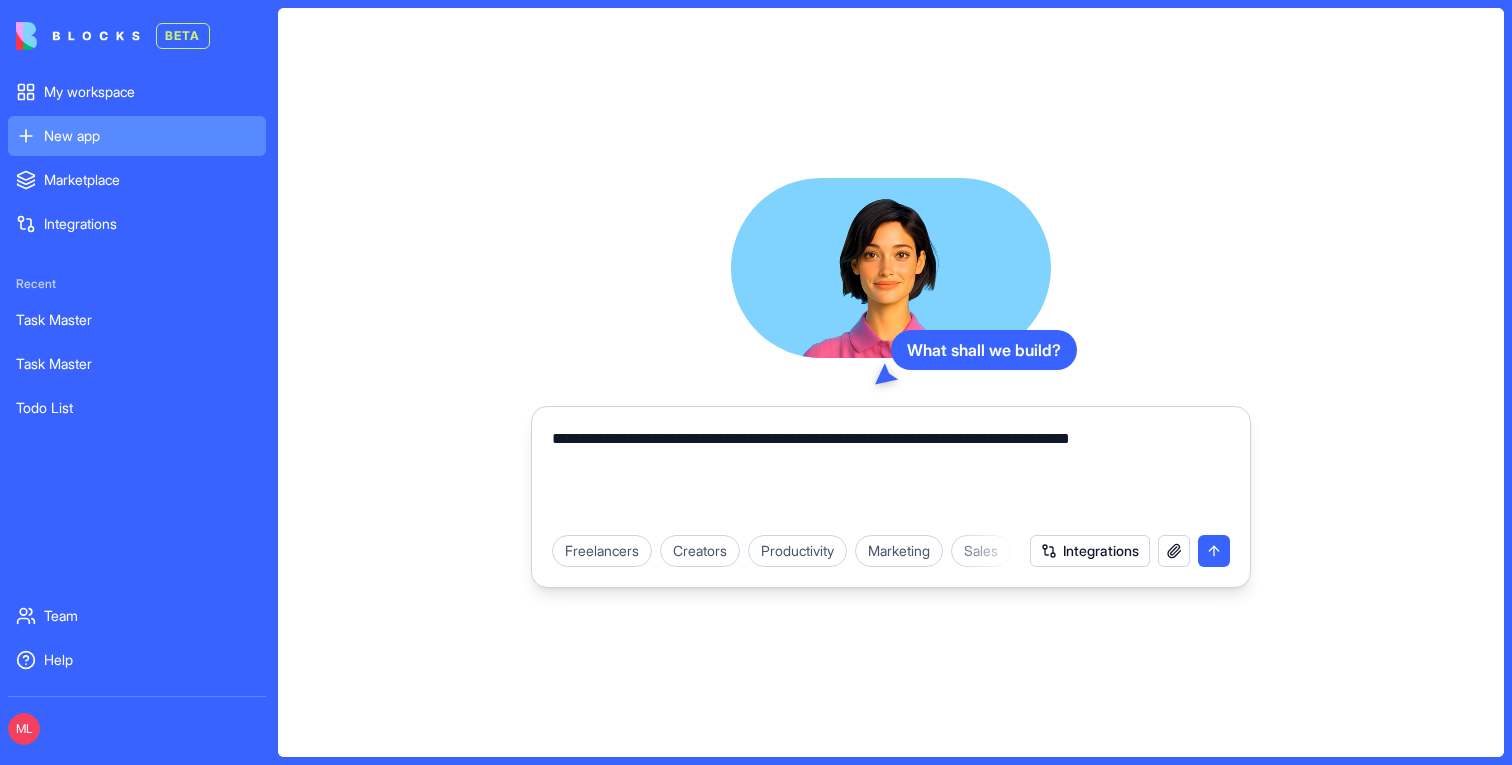 click on "**********" at bounding box center (891, 475) 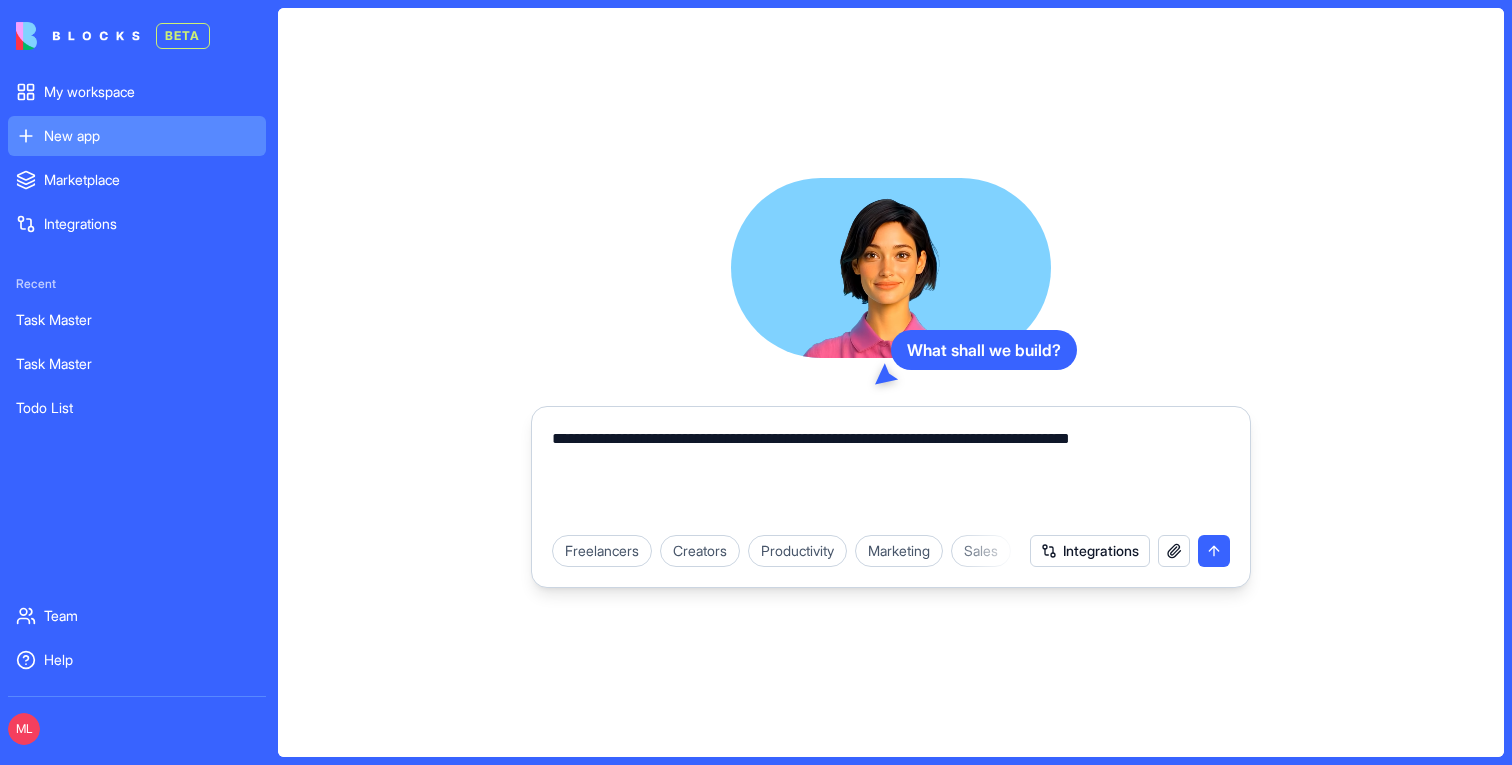 click on "**********" at bounding box center [891, 469] 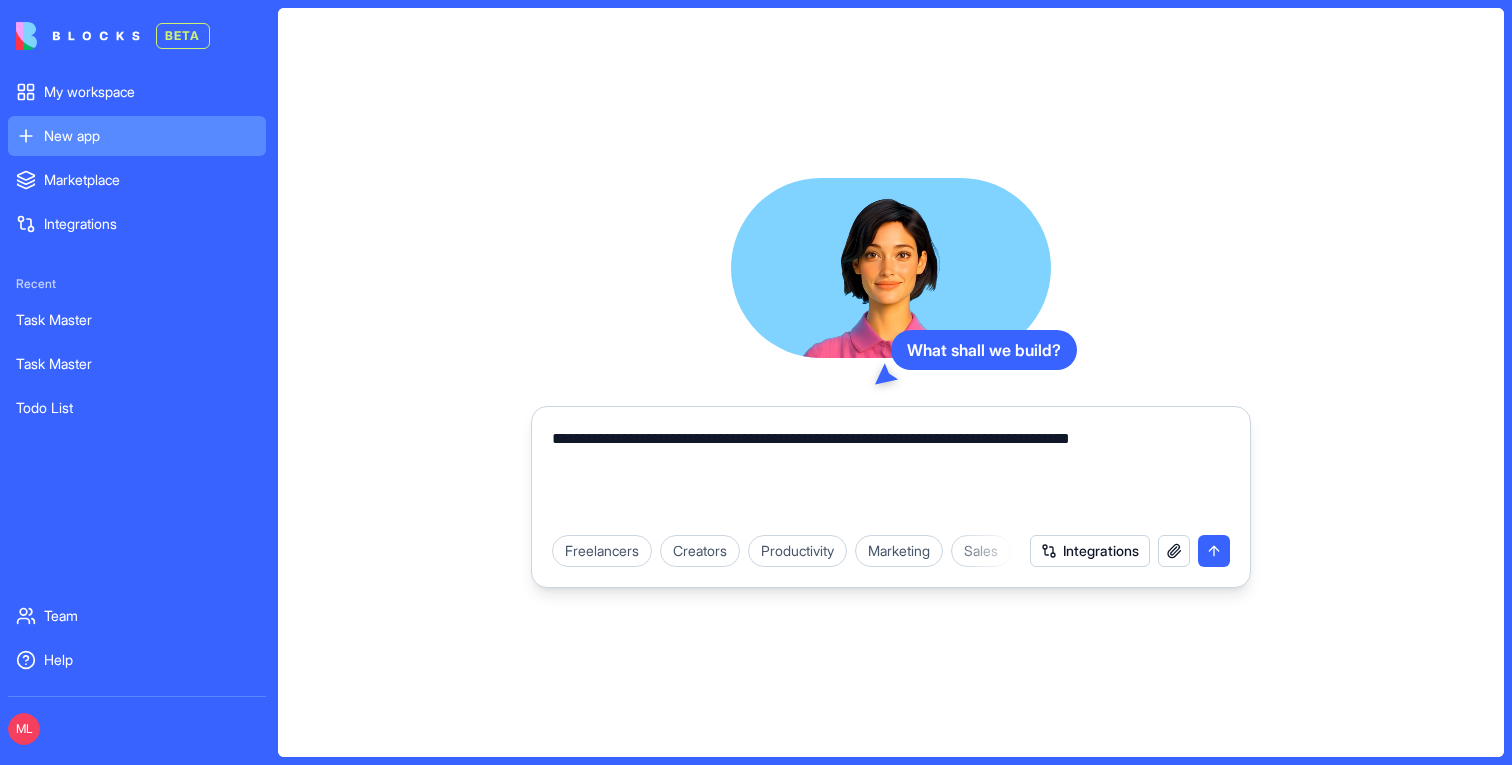 click on "**********" at bounding box center (891, 475) 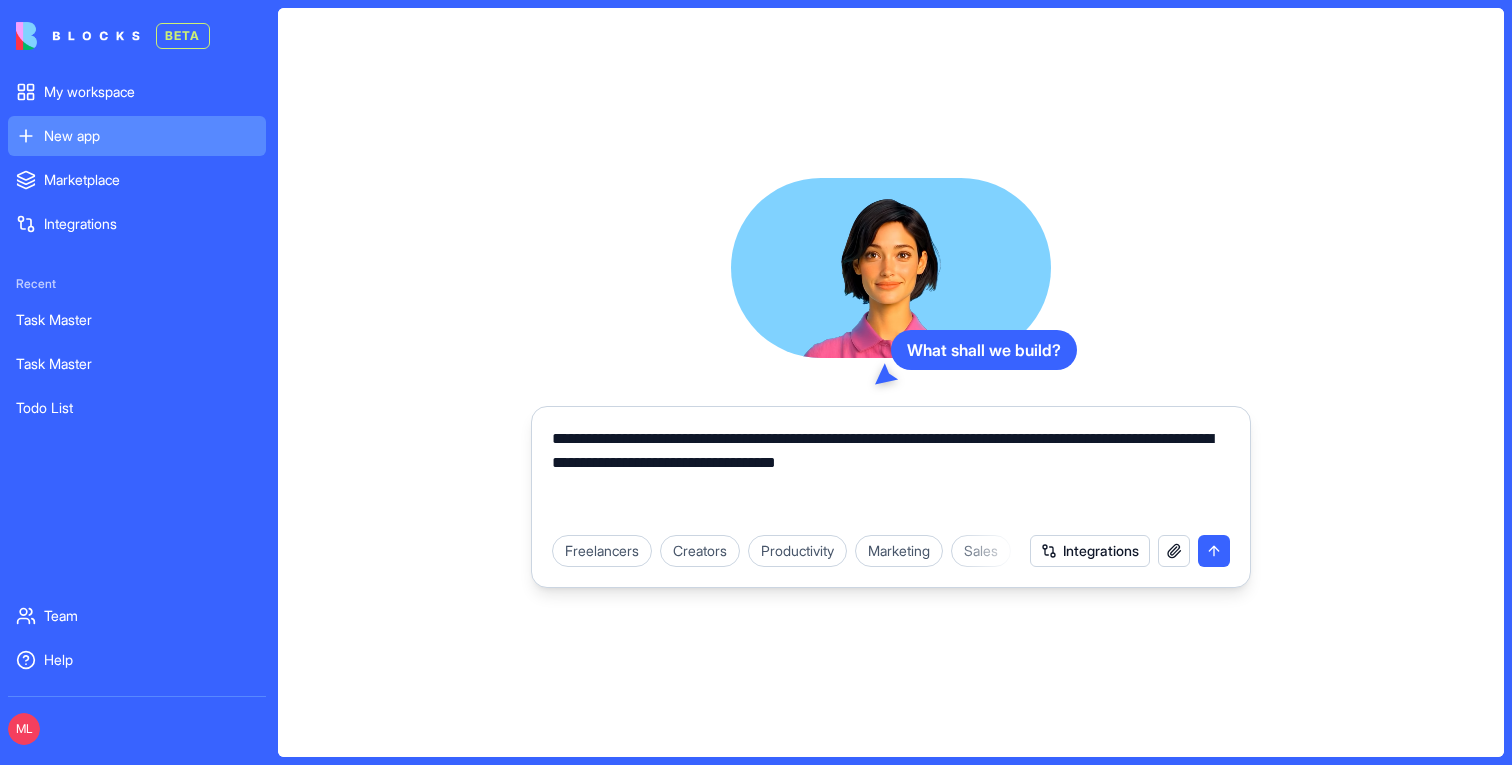 click on "**********" at bounding box center (891, 475) 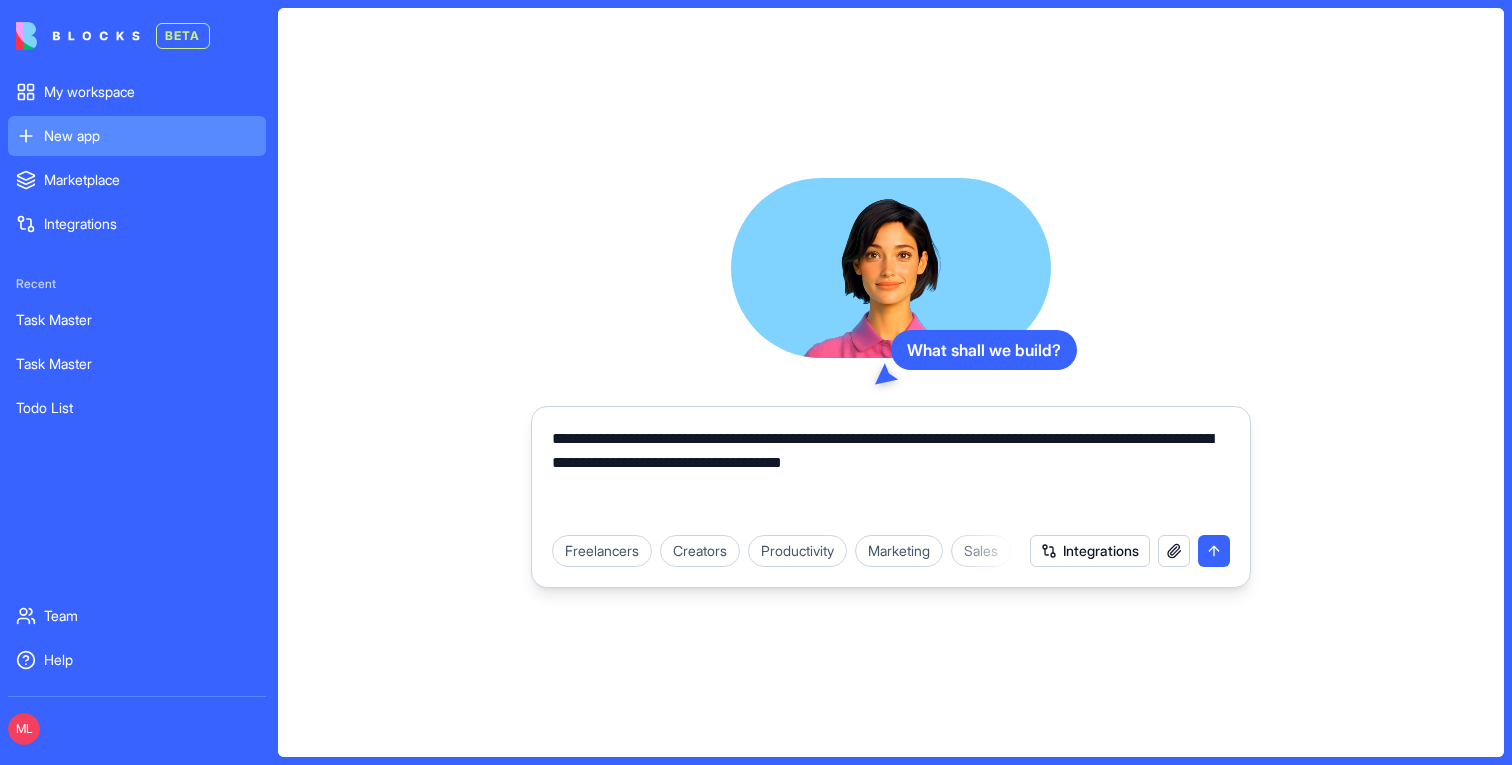 paste on "**********" 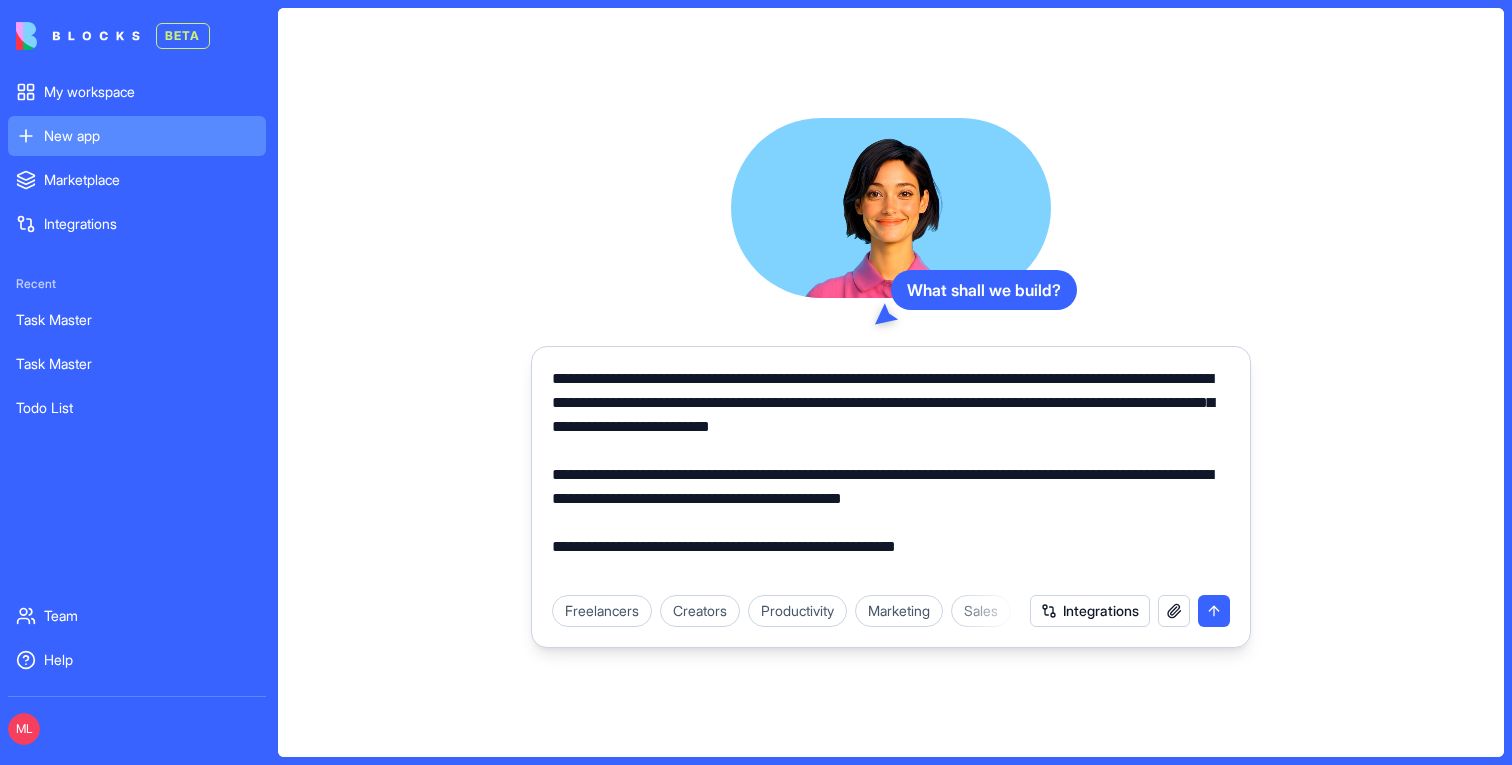 click on "**********" at bounding box center [891, 475] 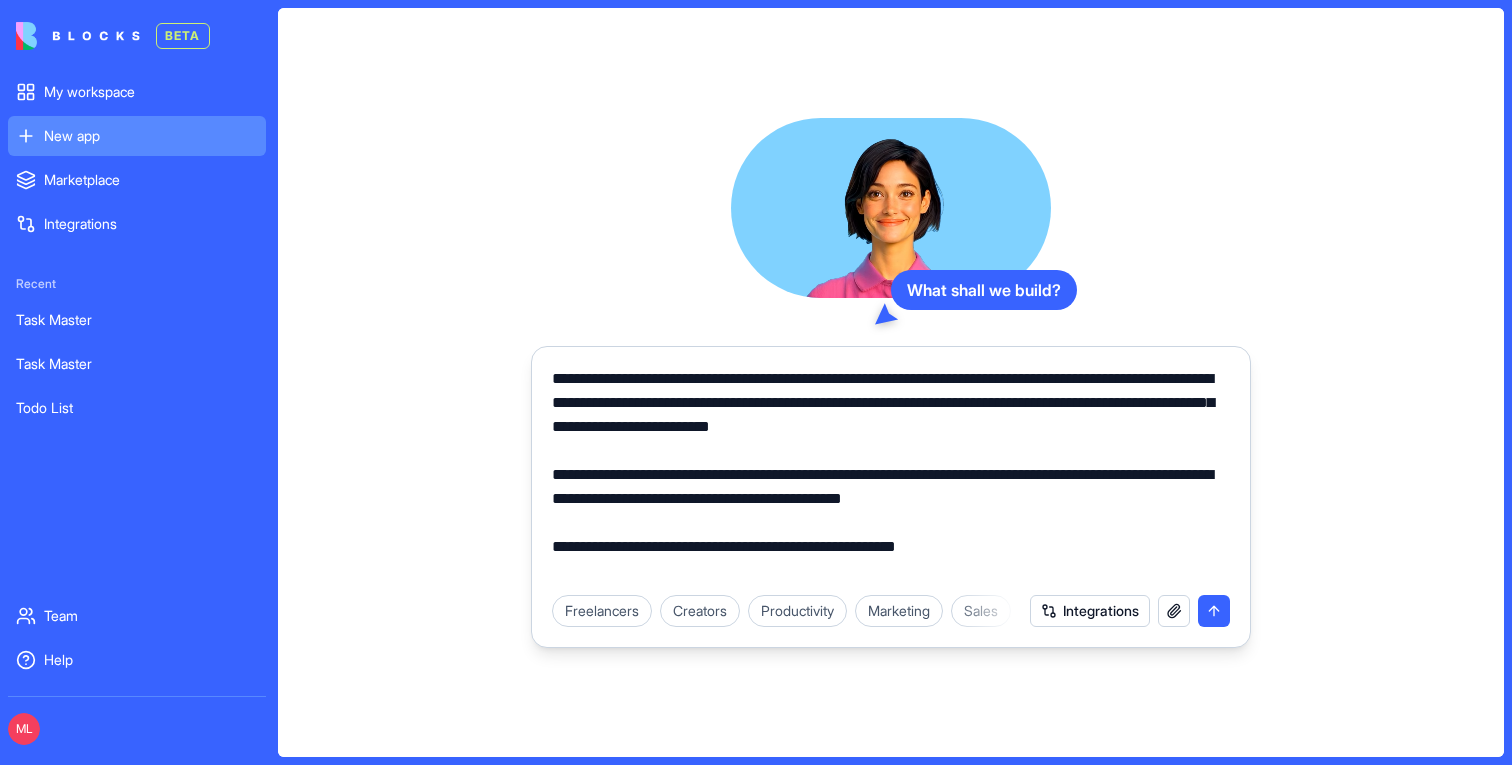 click on "**********" at bounding box center [891, 475] 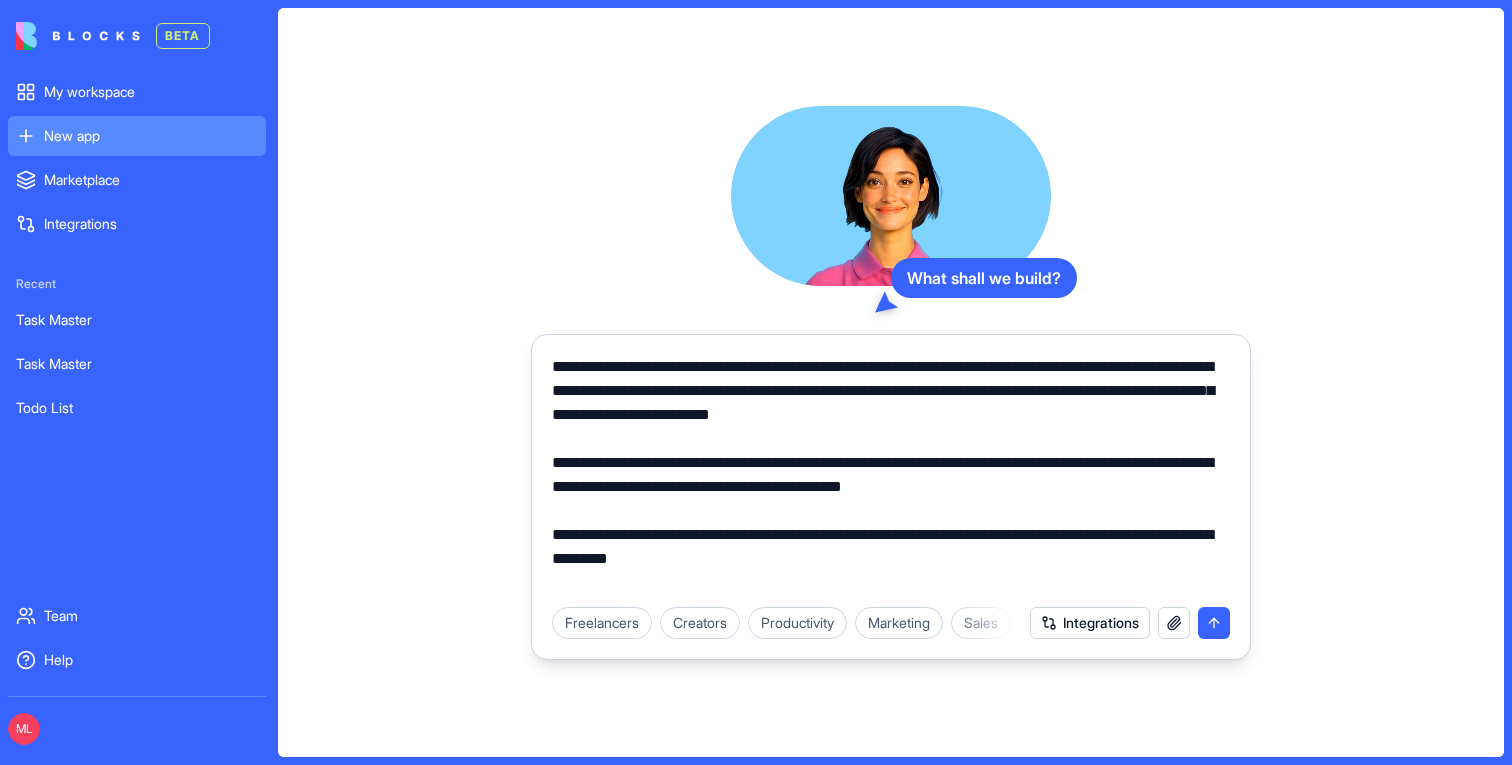 click on "**********" at bounding box center (891, 475) 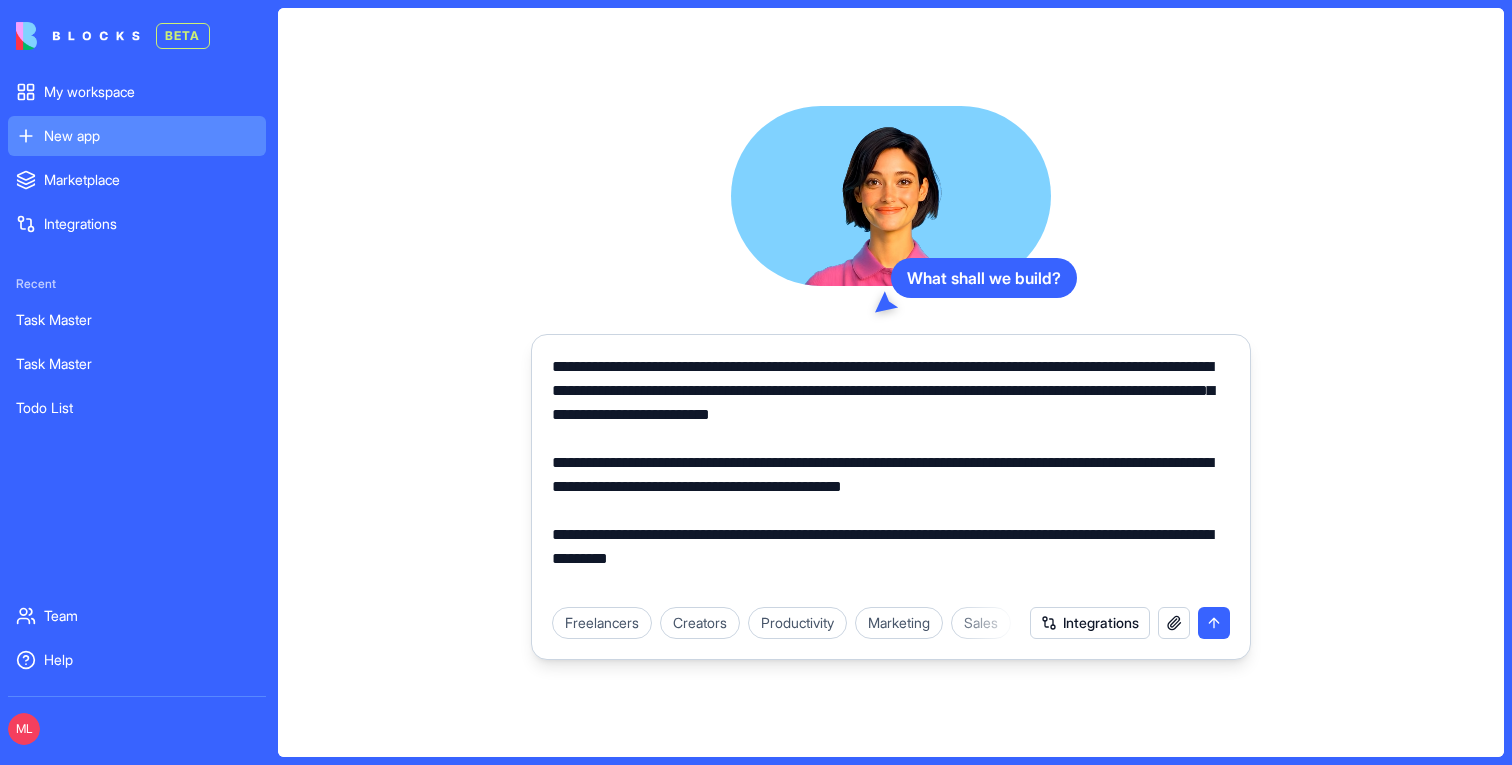 drag, startPoint x: 821, startPoint y: 586, endPoint x: 651, endPoint y: 584, distance: 170.01176 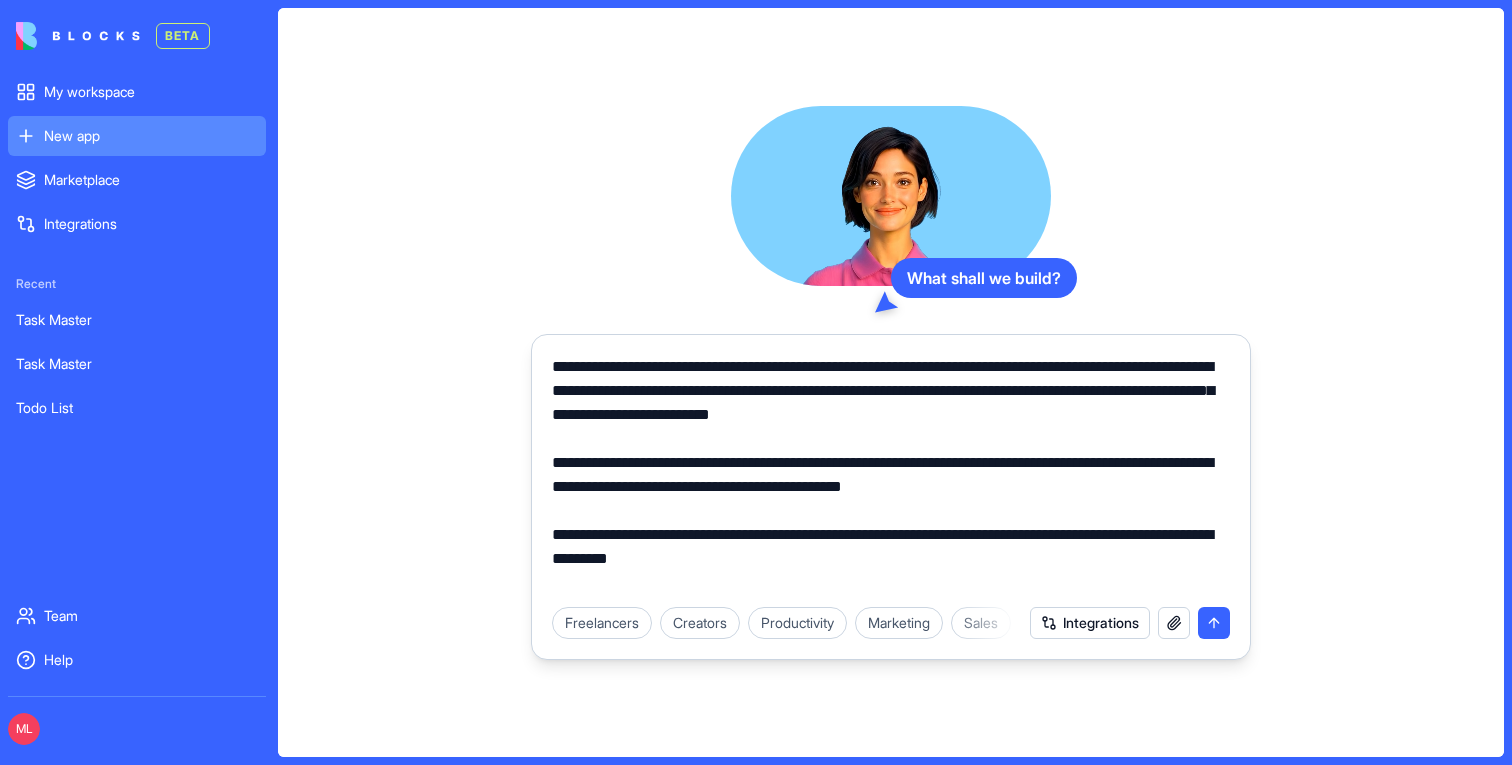click on "**********" at bounding box center [891, 475] 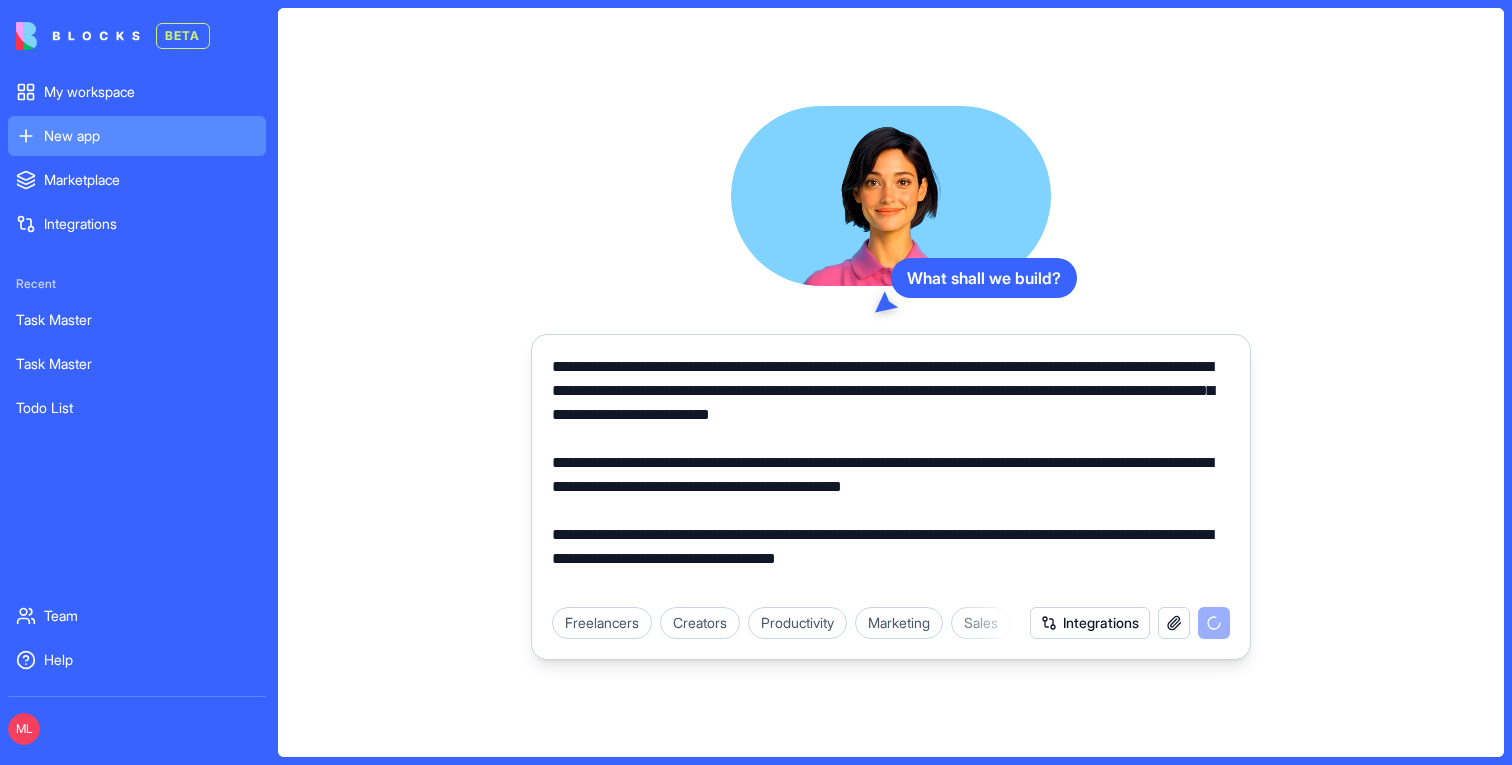 type on "**********" 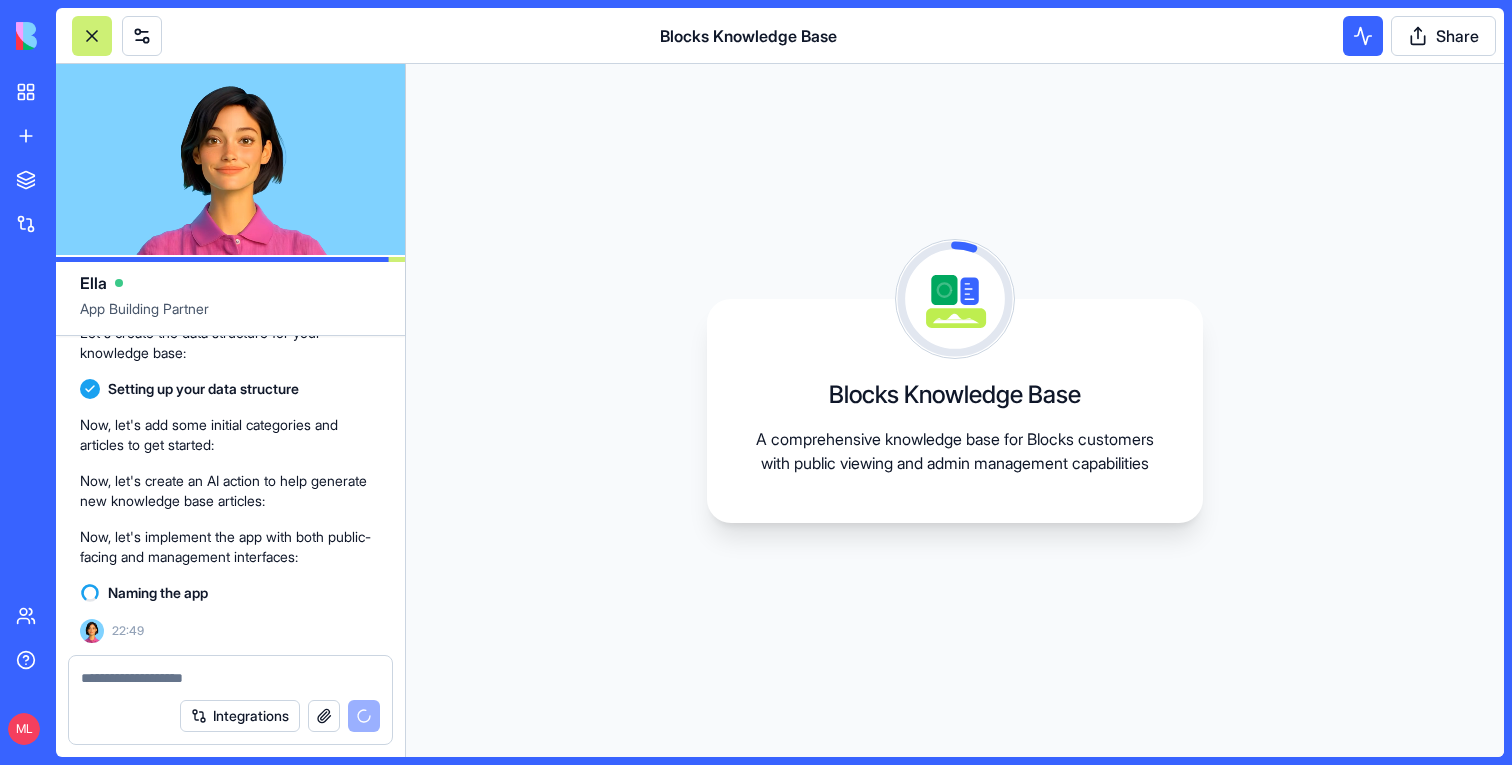 scroll, scrollTop: 769, scrollLeft: 0, axis: vertical 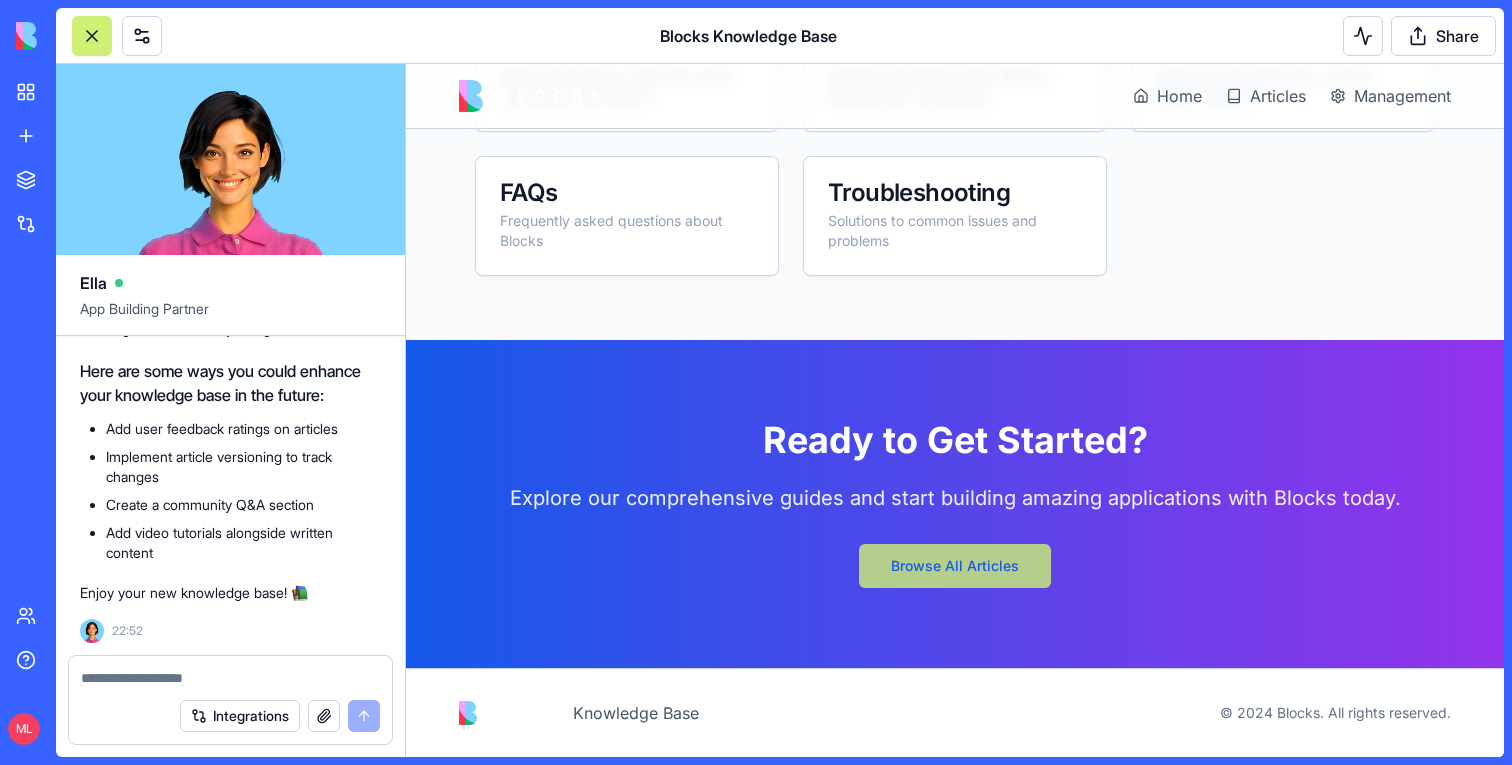 click on "Browse All Articles" at bounding box center (955, 566) 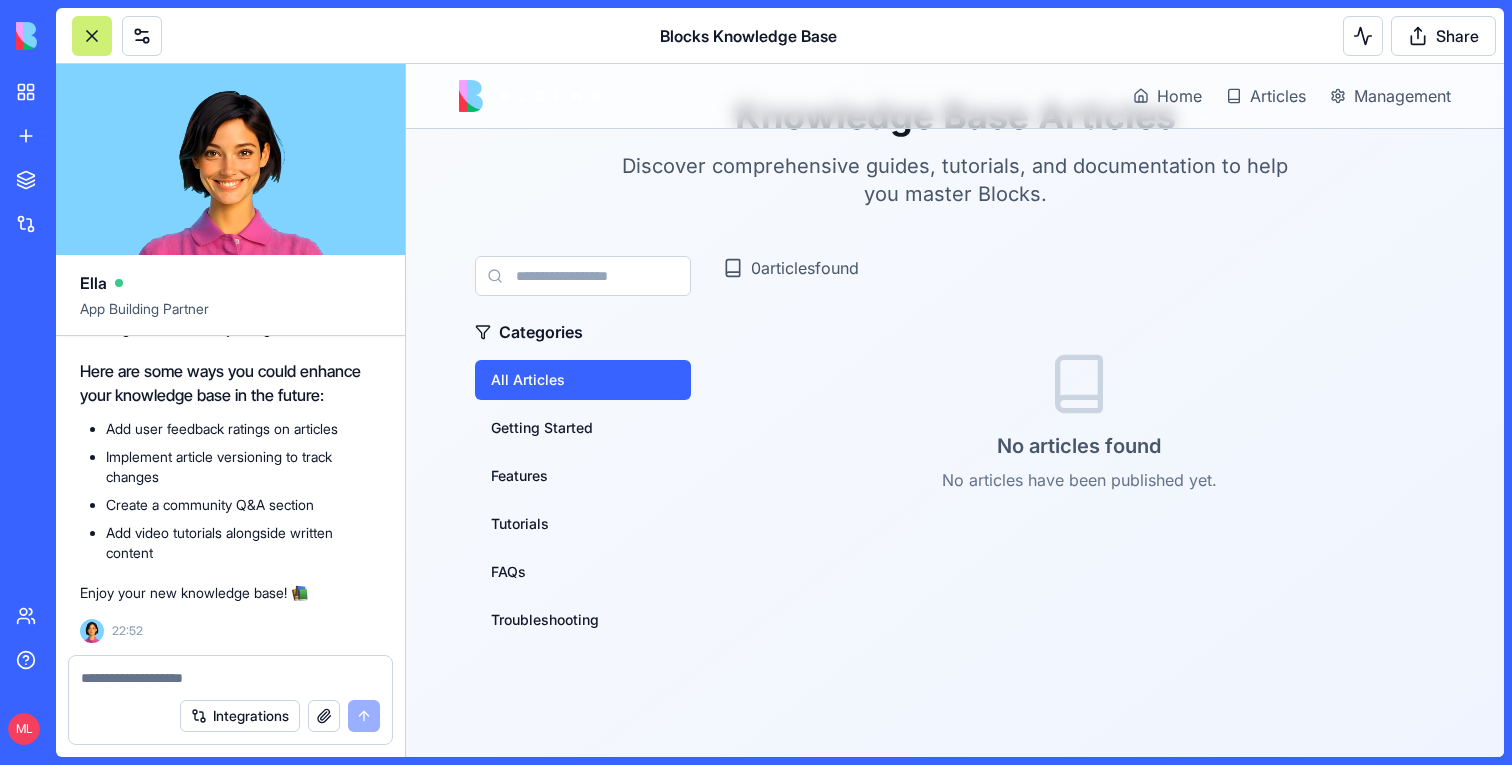scroll, scrollTop: 0, scrollLeft: 0, axis: both 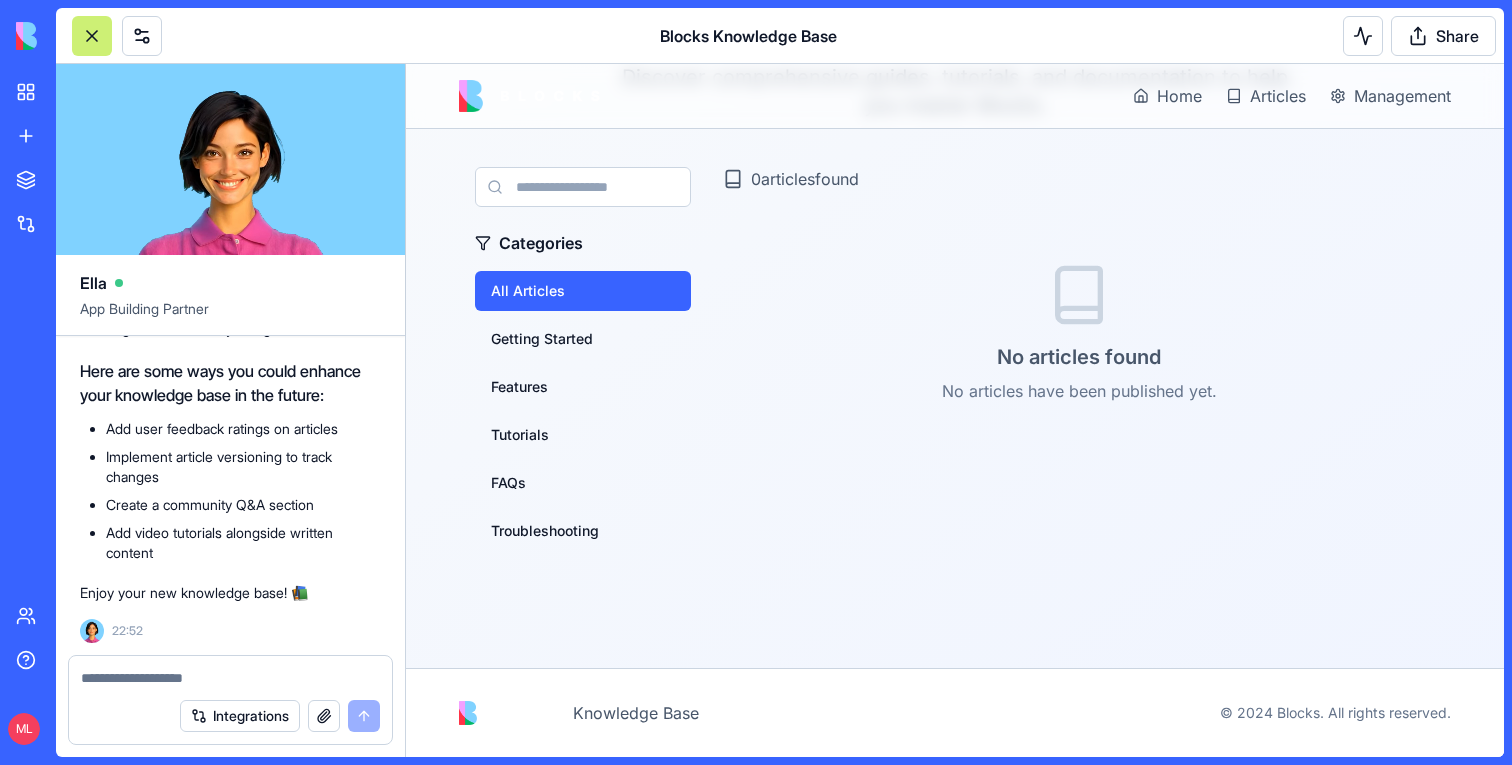 click on "All Articles Getting Started Features Tutorials FAQs Troubleshooting" at bounding box center (583, 411) 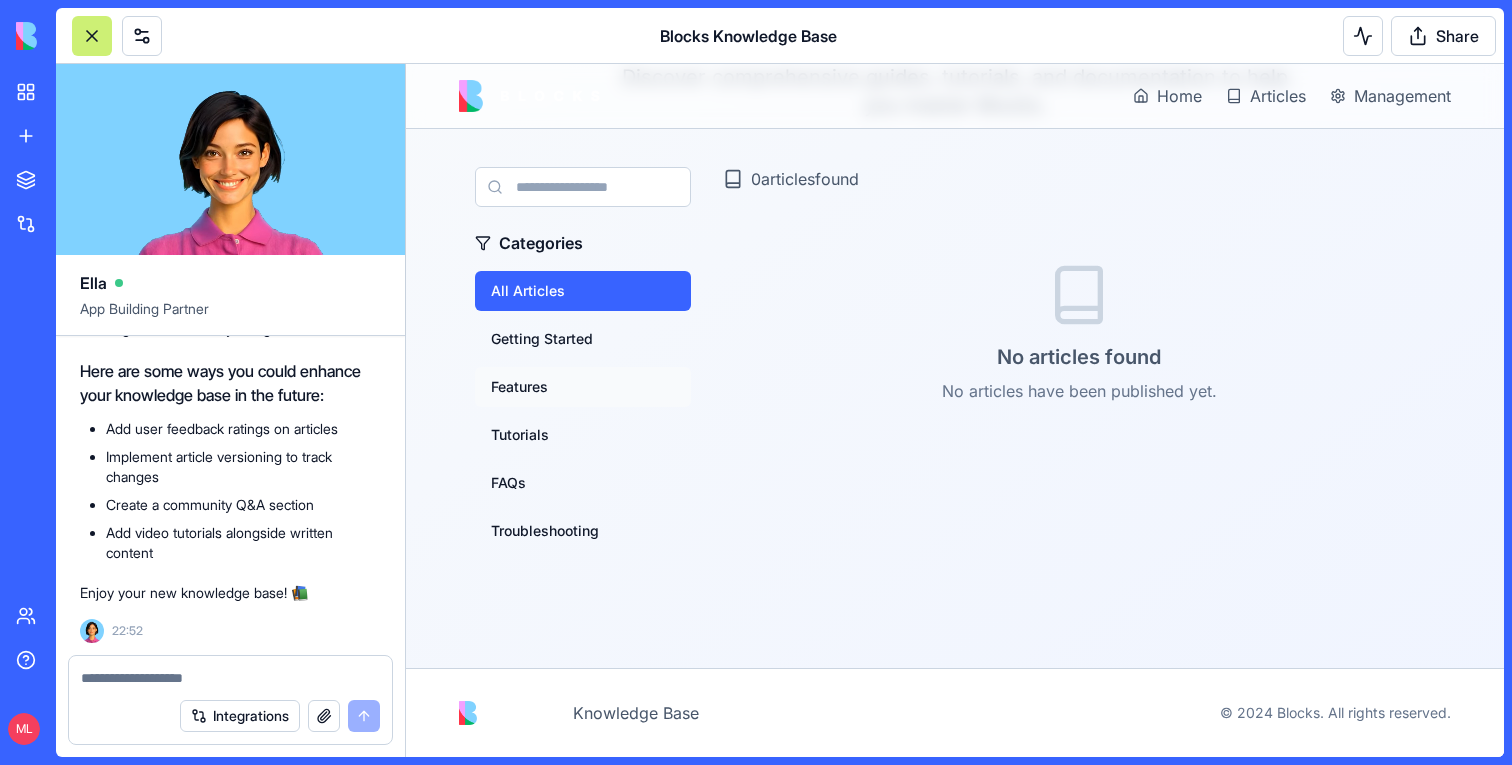 click on "Features" at bounding box center [583, 387] 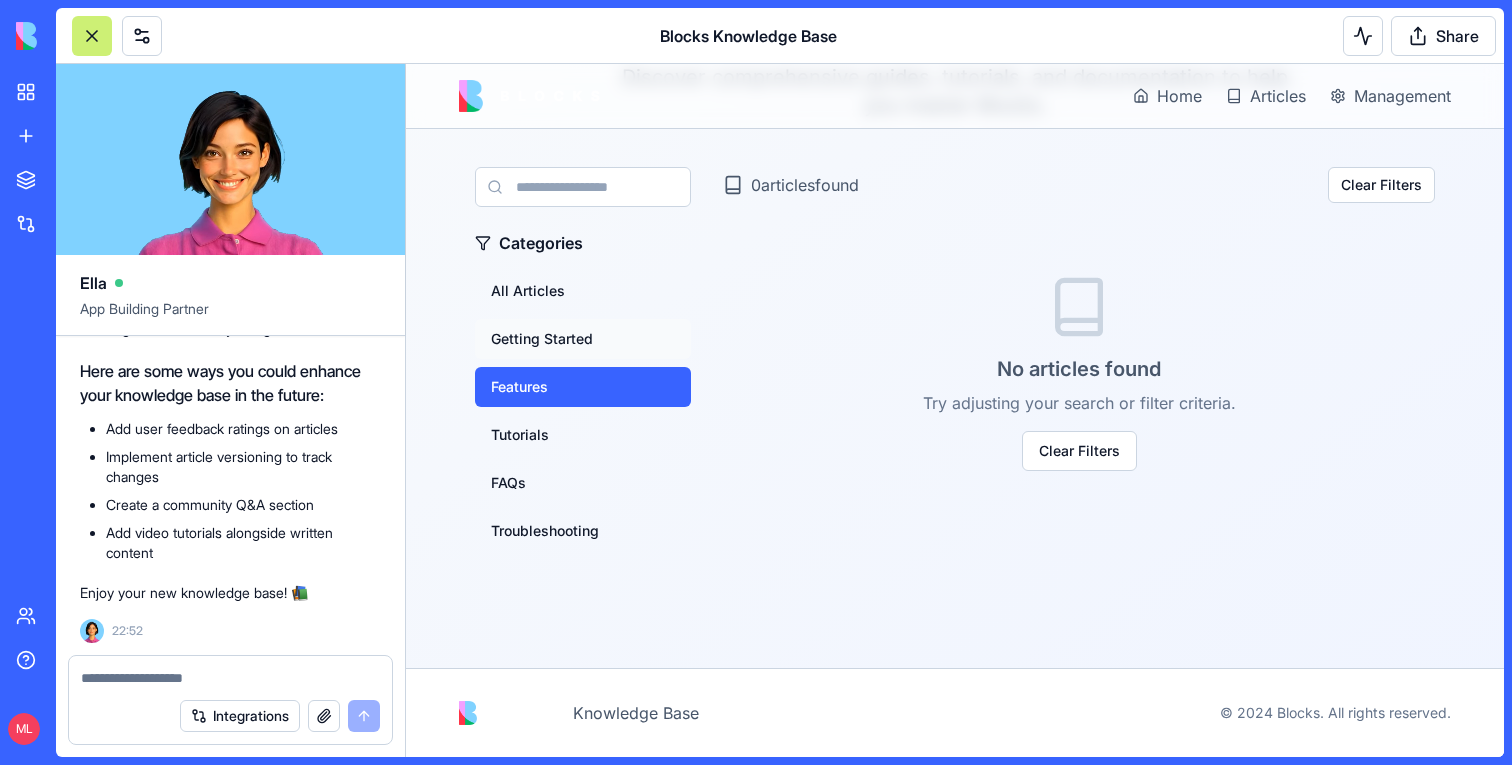 click on "Getting Started" at bounding box center (583, 339) 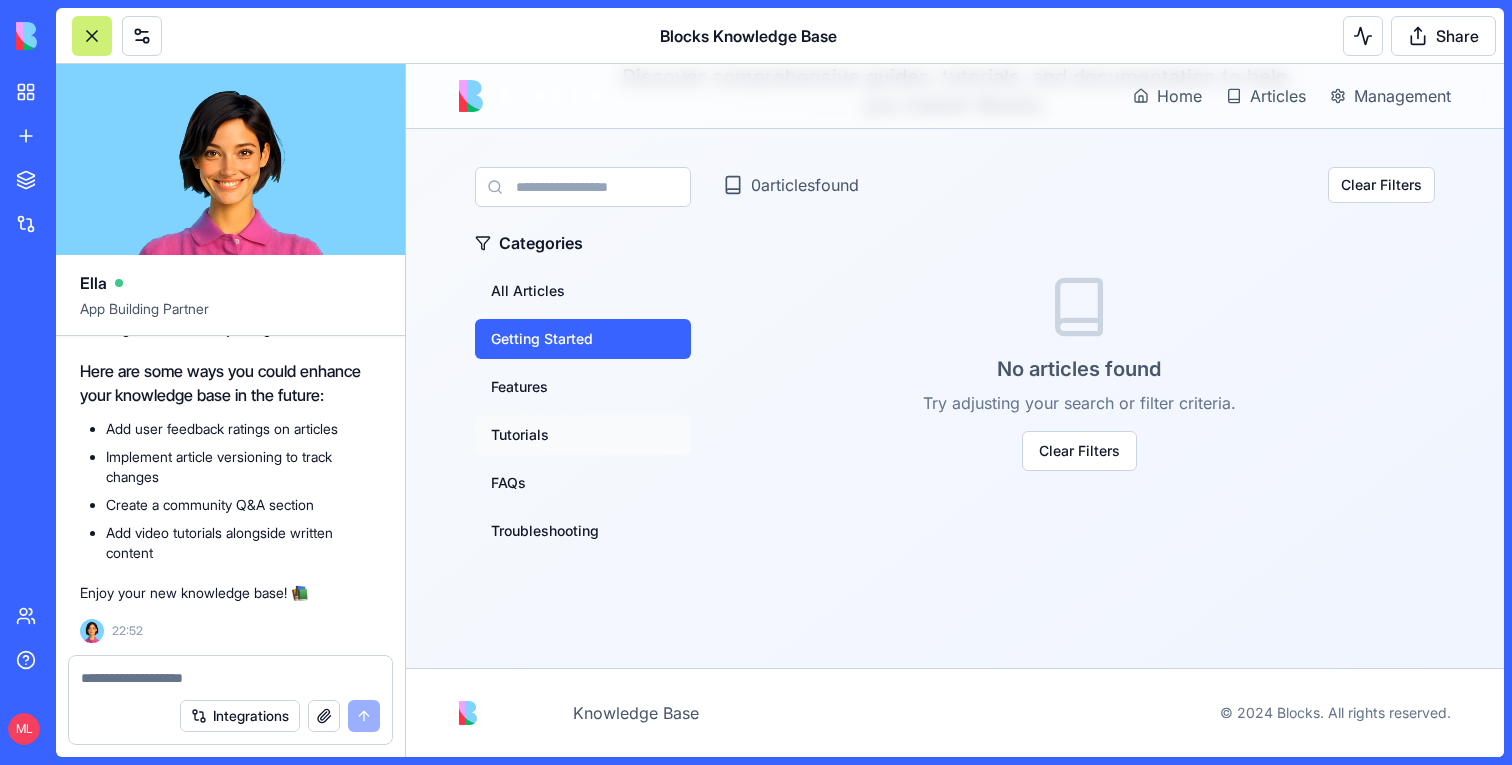 click on "Tutorials" at bounding box center [583, 435] 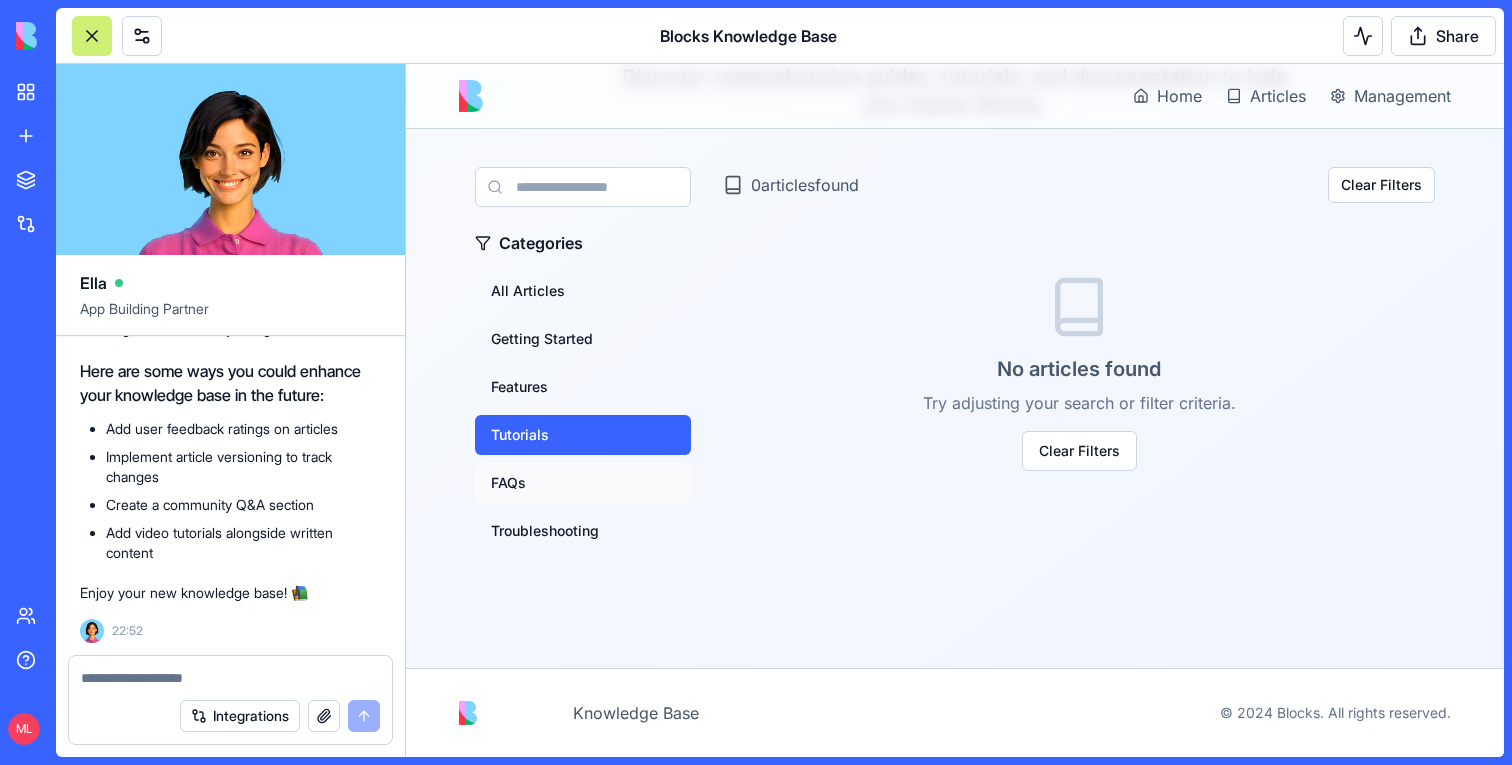 click on "FAQs" at bounding box center (583, 483) 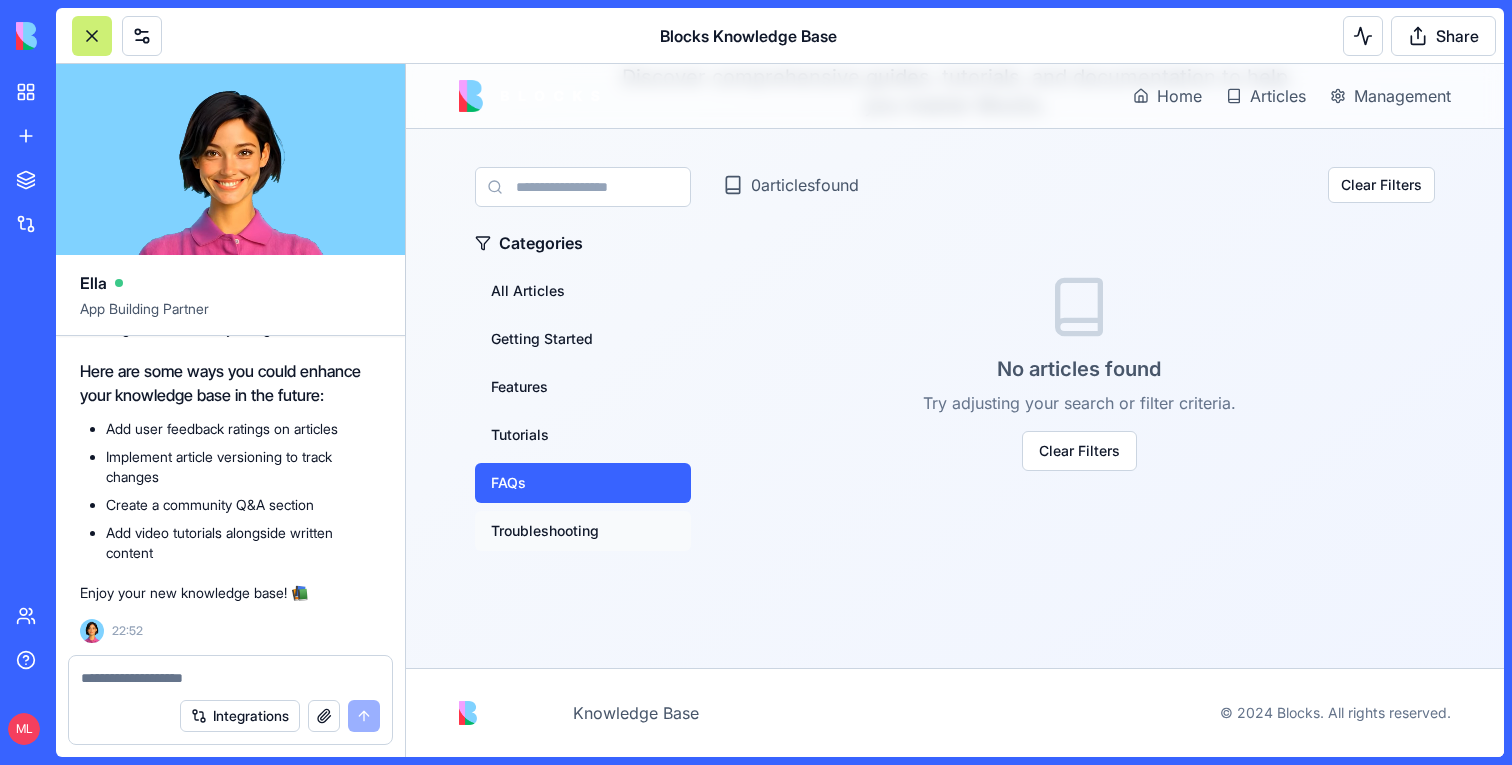 click on "Troubleshooting" at bounding box center (583, 531) 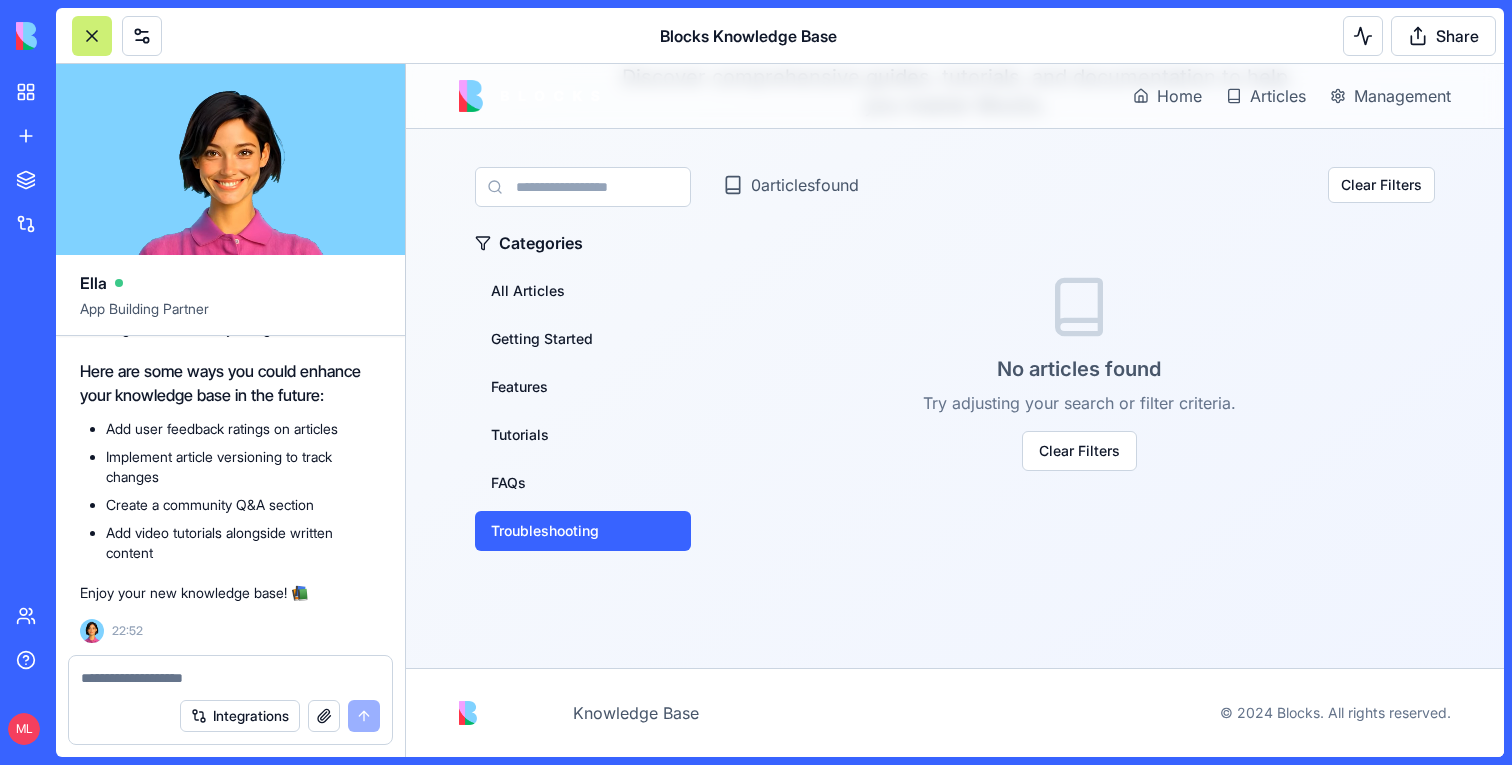 click on "Categories" at bounding box center [583, 243] 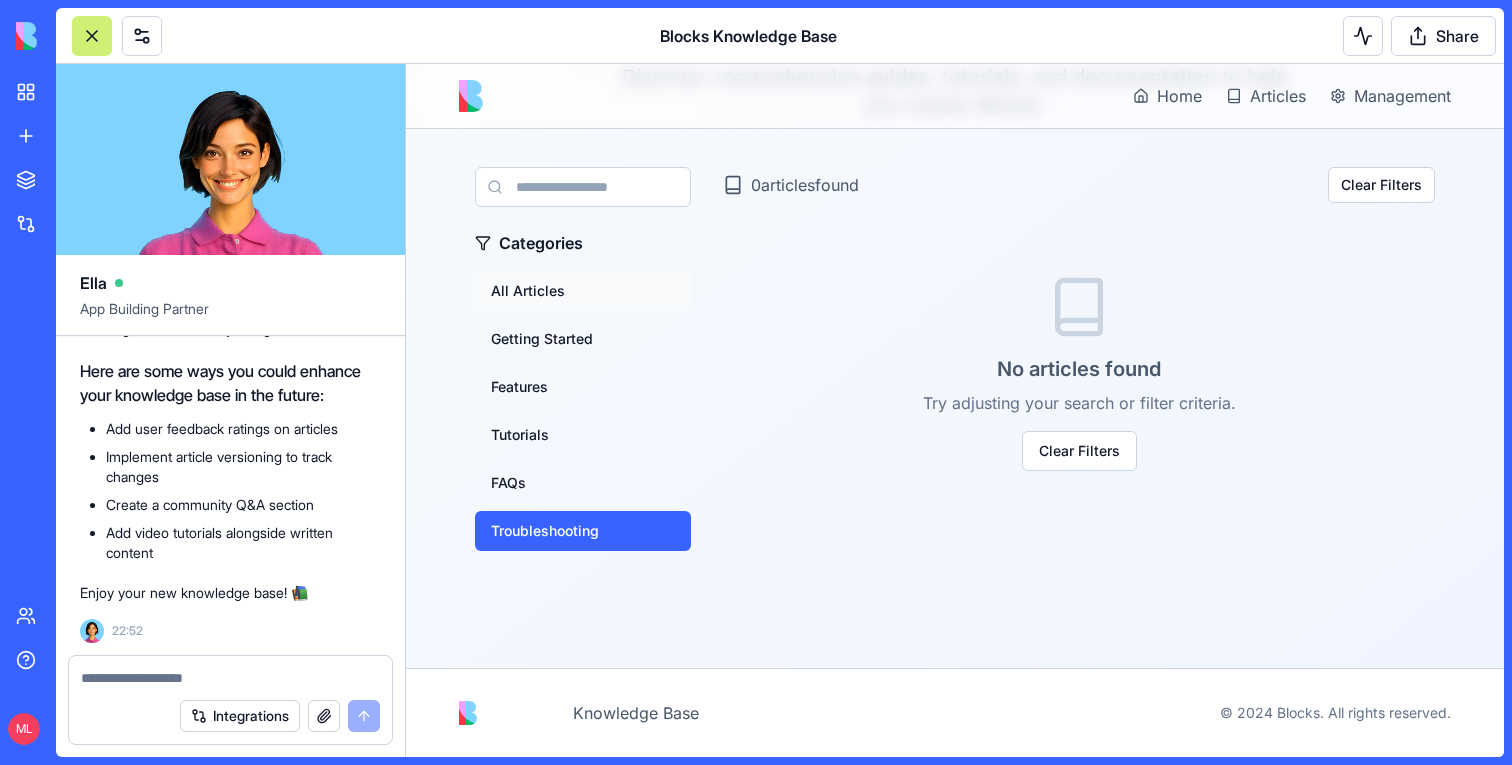 click on "All Articles" at bounding box center (583, 291) 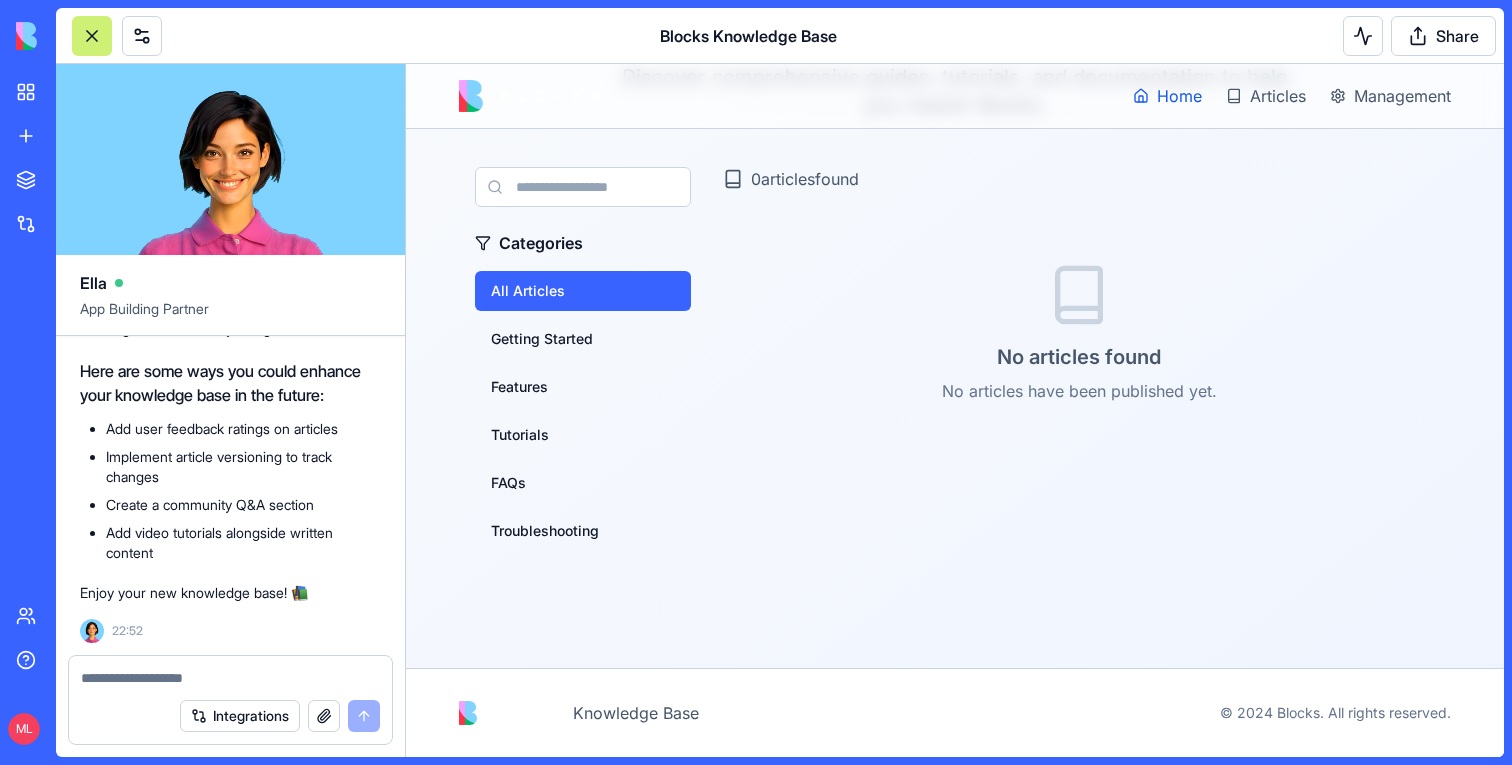 click on "Home" at bounding box center [1179, 96] 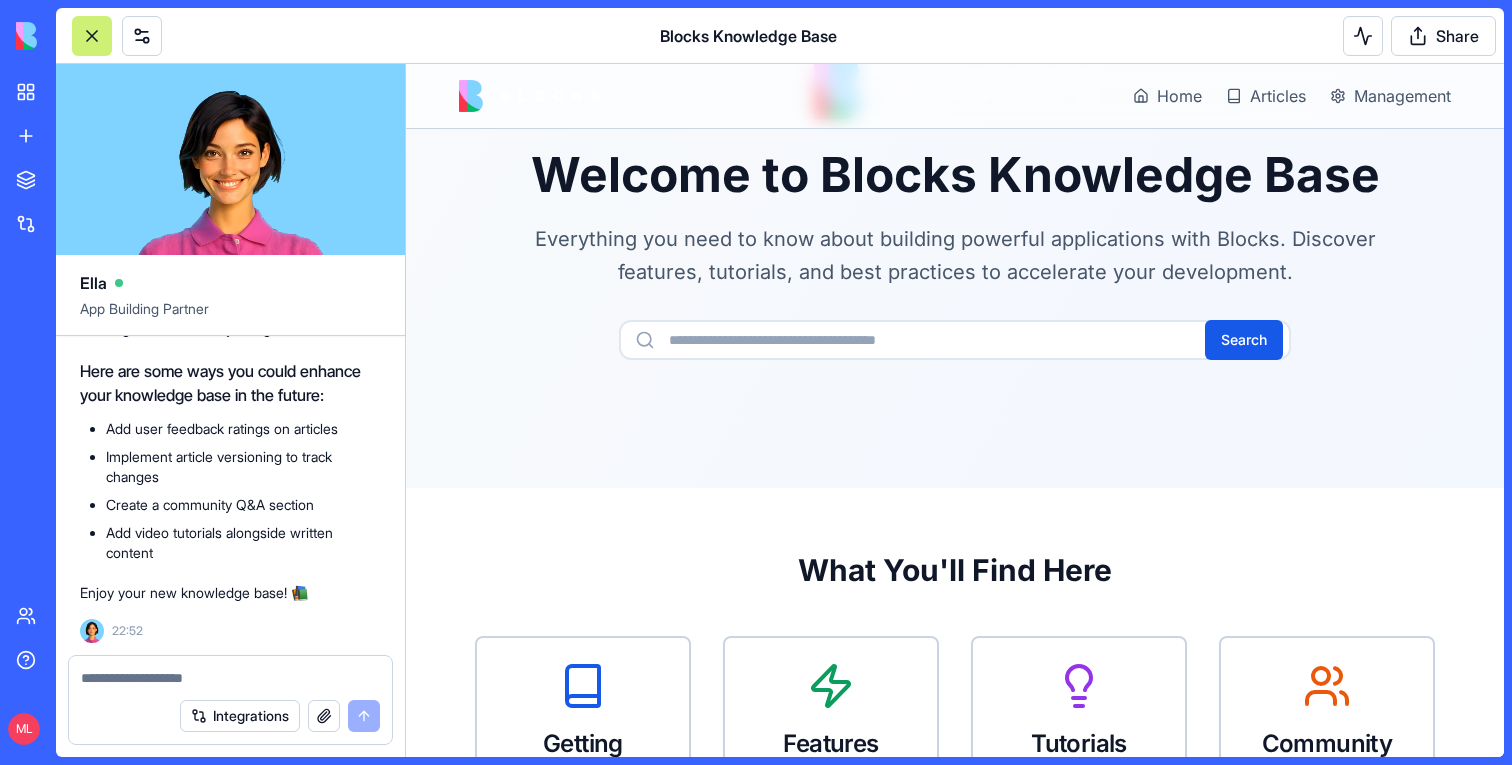 scroll, scrollTop: 0, scrollLeft: 0, axis: both 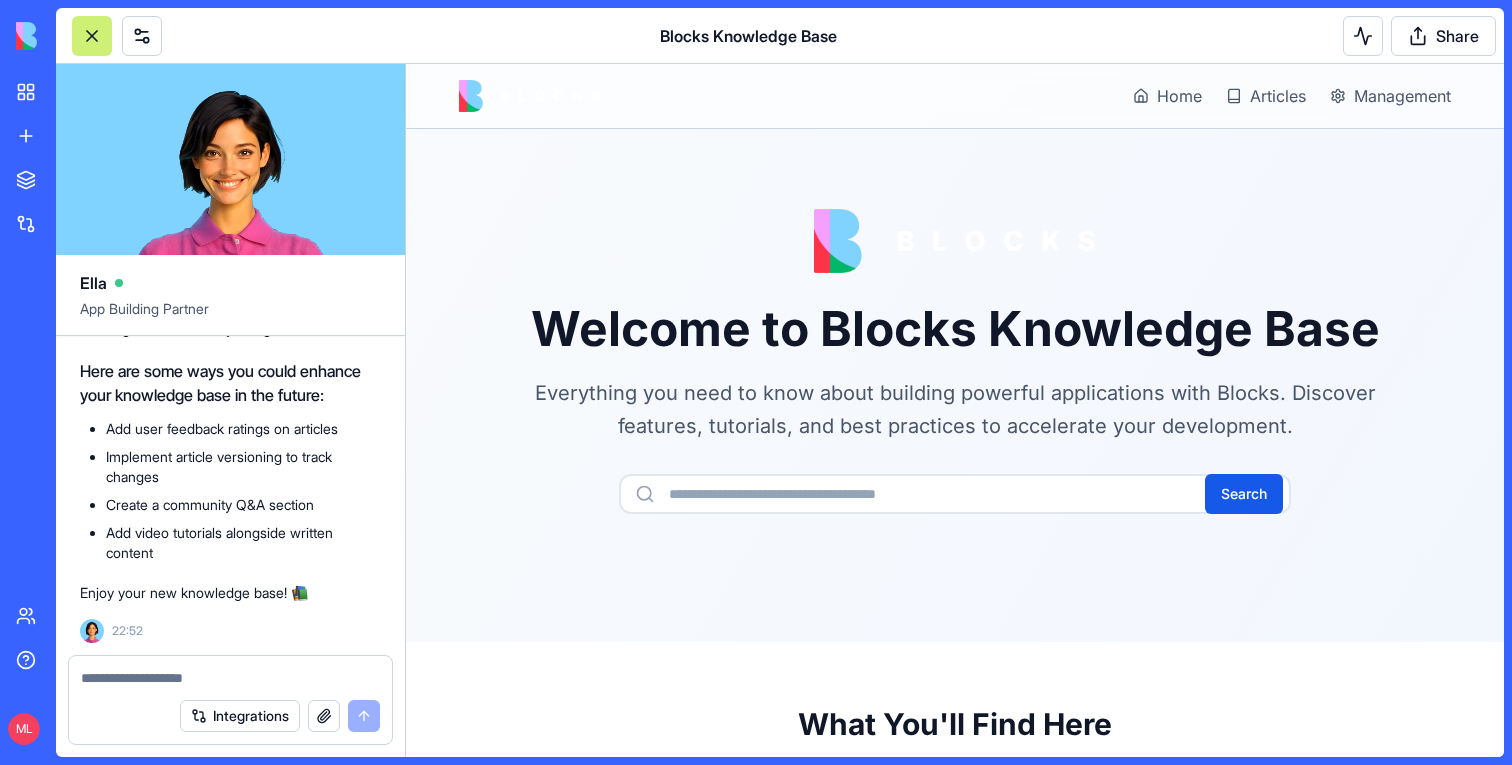 click on "Home Articles Management" at bounding box center (955, 96) 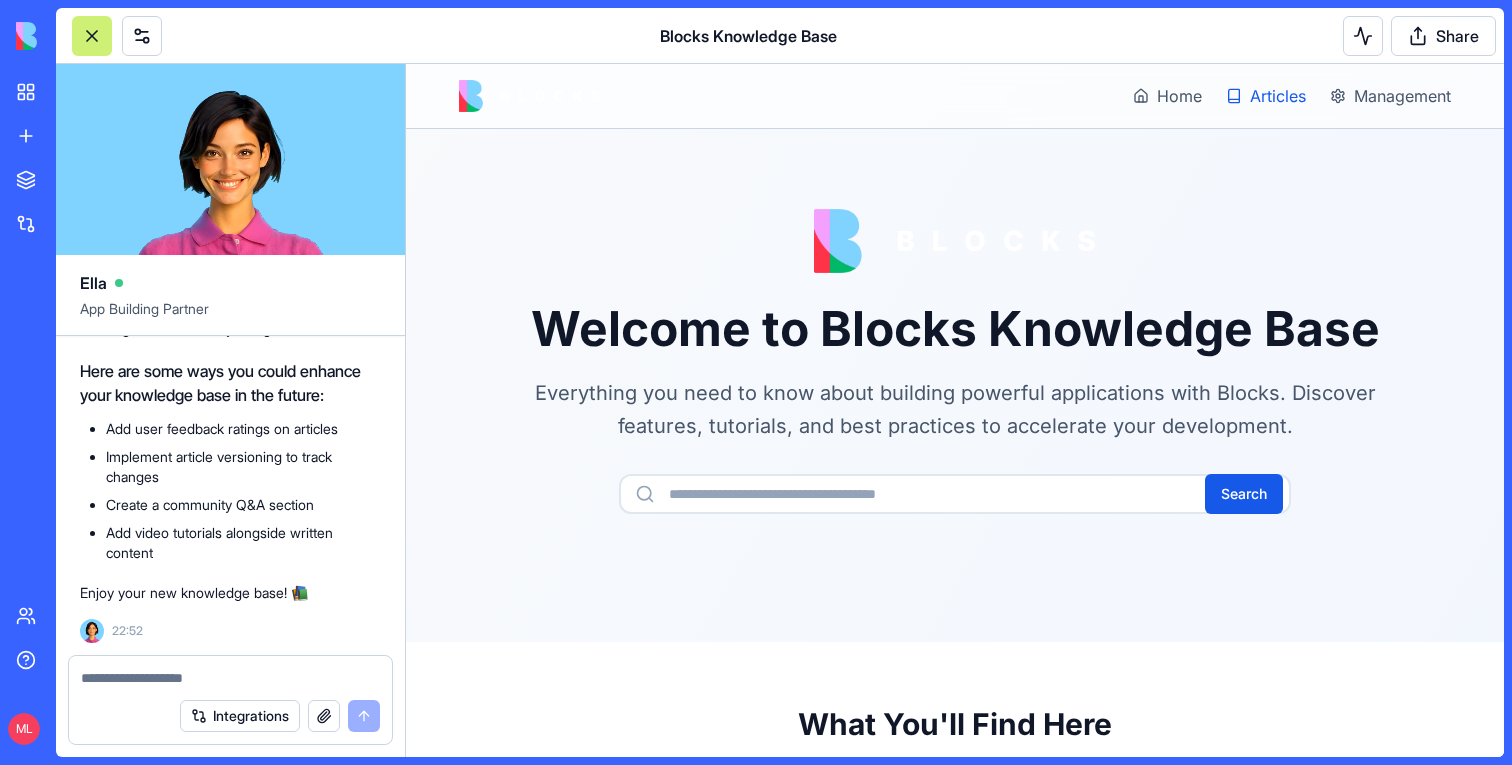 click on "Articles" at bounding box center (1278, 96) 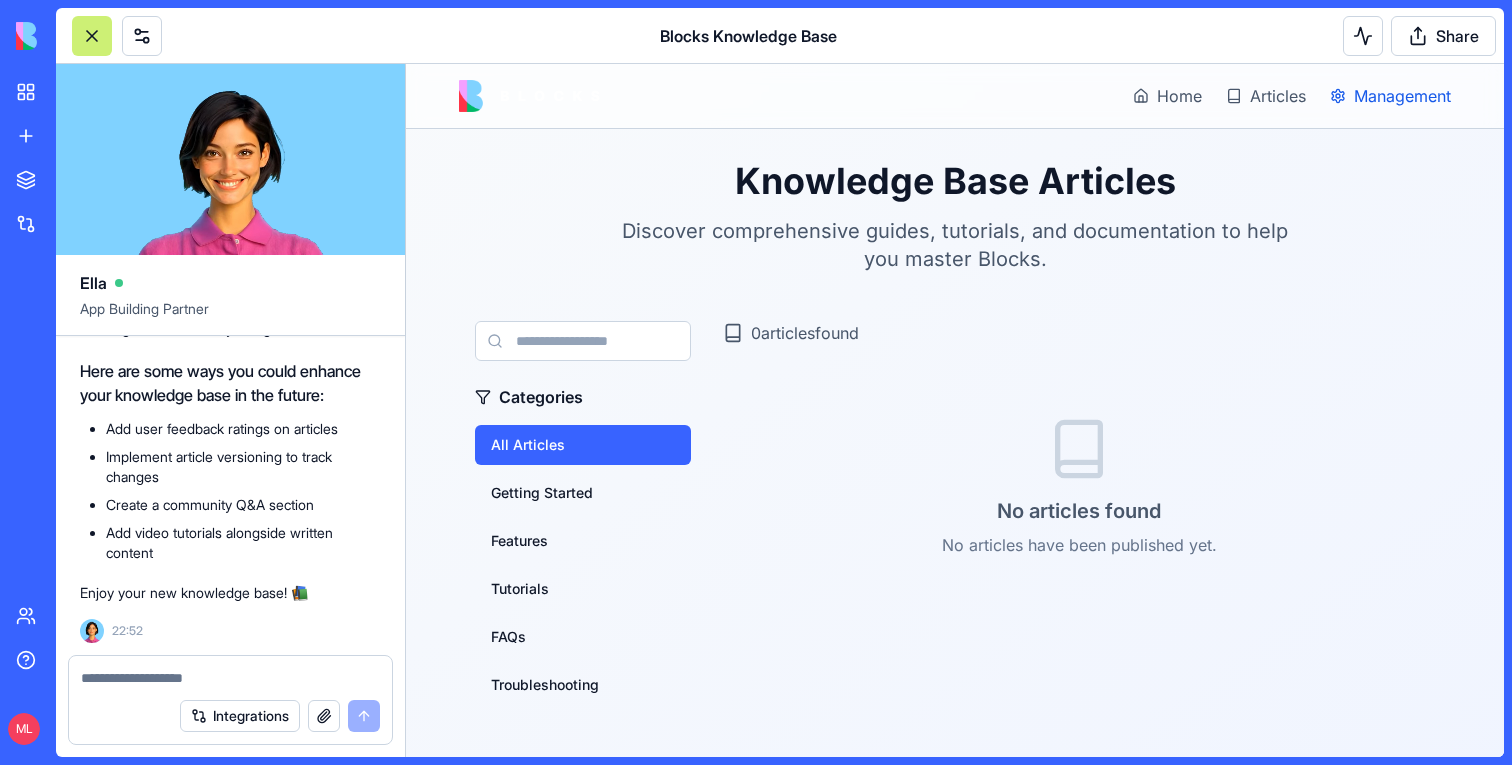 click on "Management" at bounding box center (1402, 96) 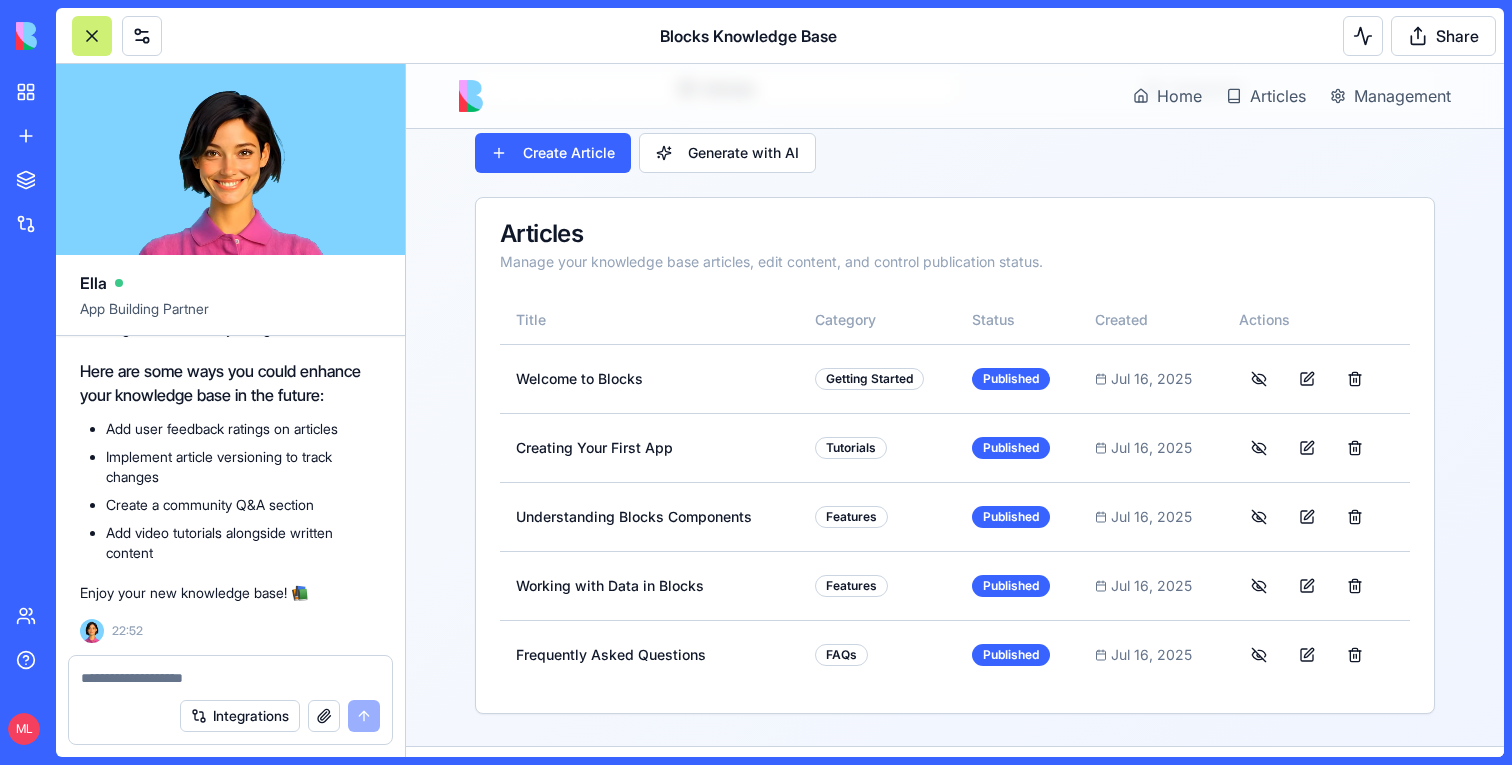 scroll, scrollTop: 184, scrollLeft: 0, axis: vertical 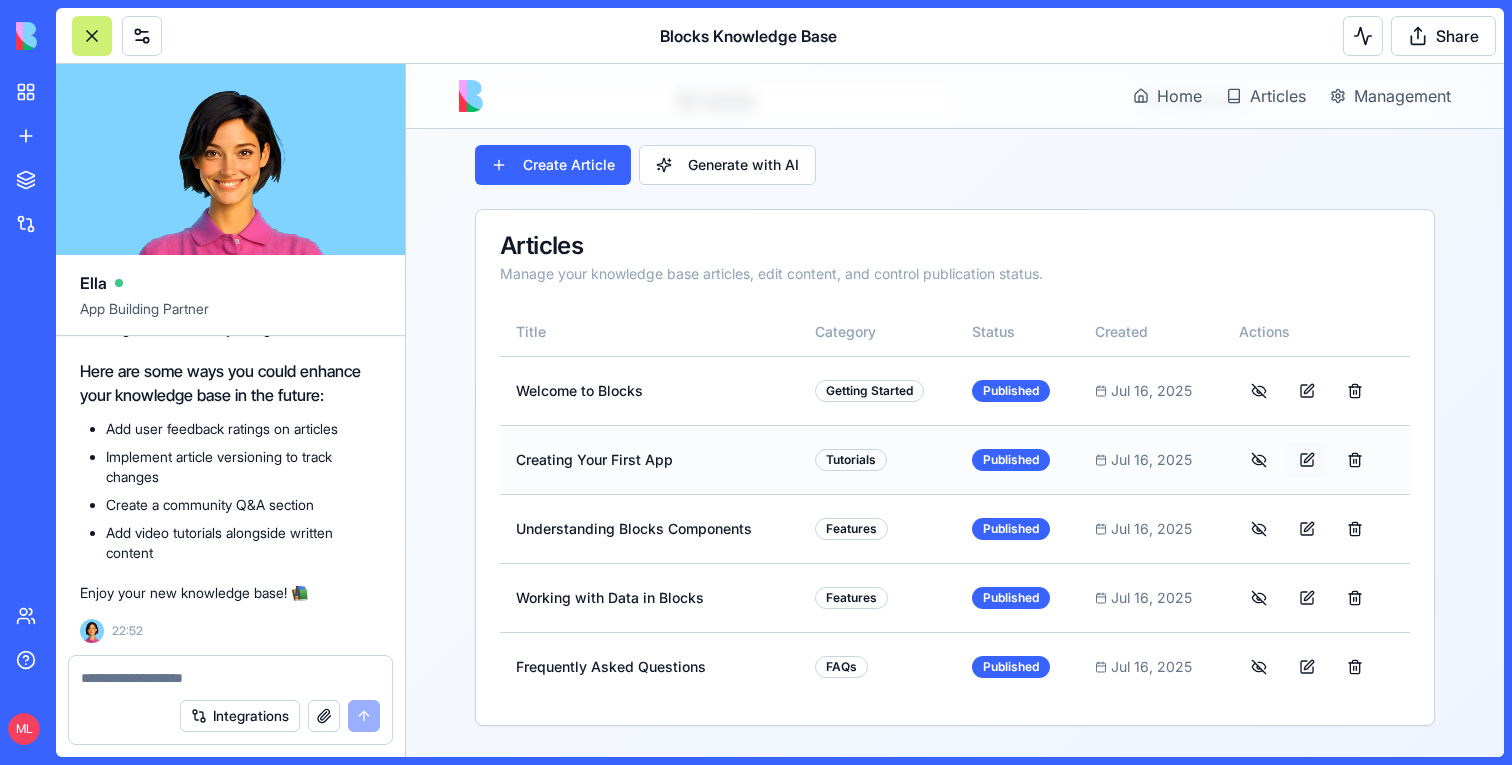 click at bounding box center (1307, 460) 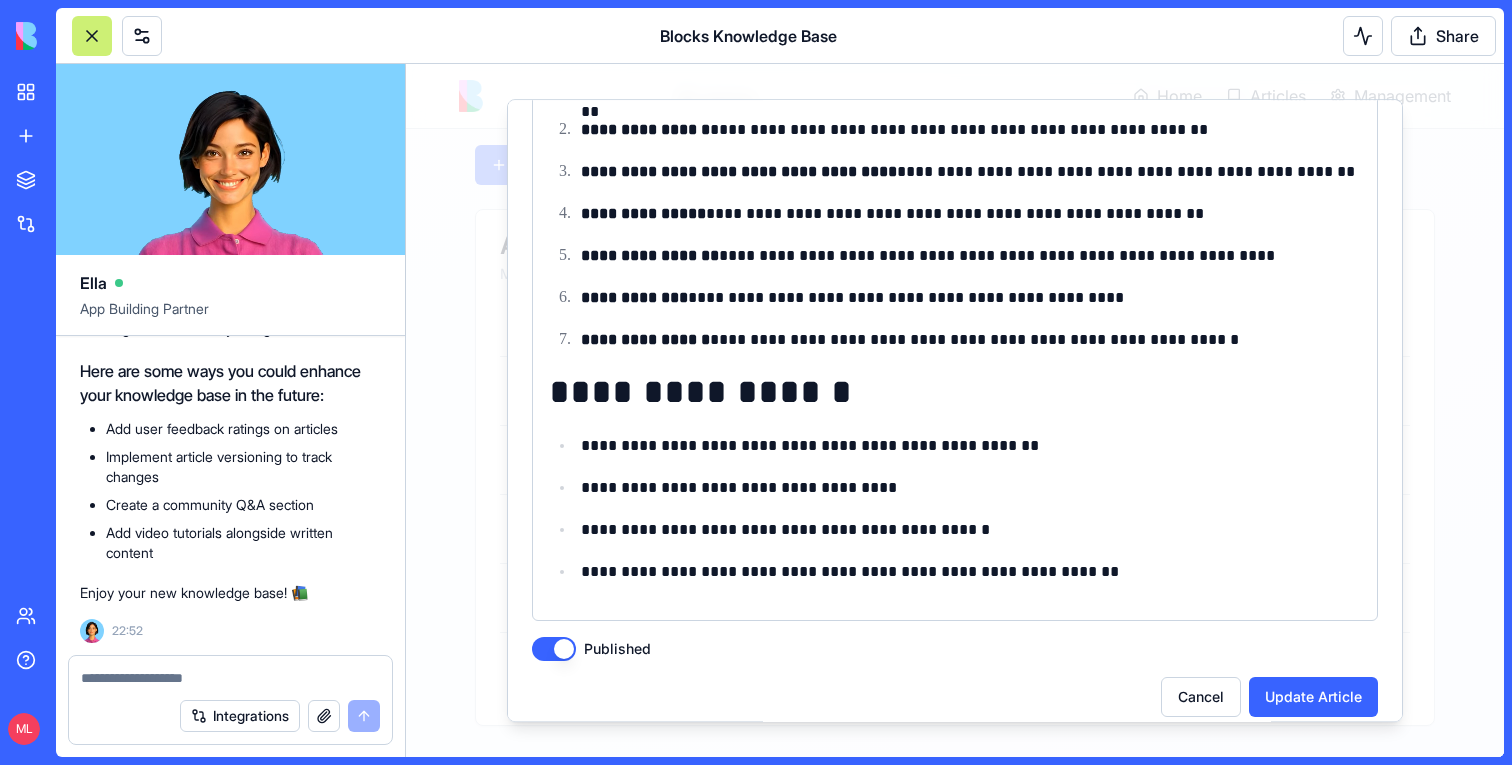 scroll, scrollTop: 462, scrollLeft: 0, axis: vertical 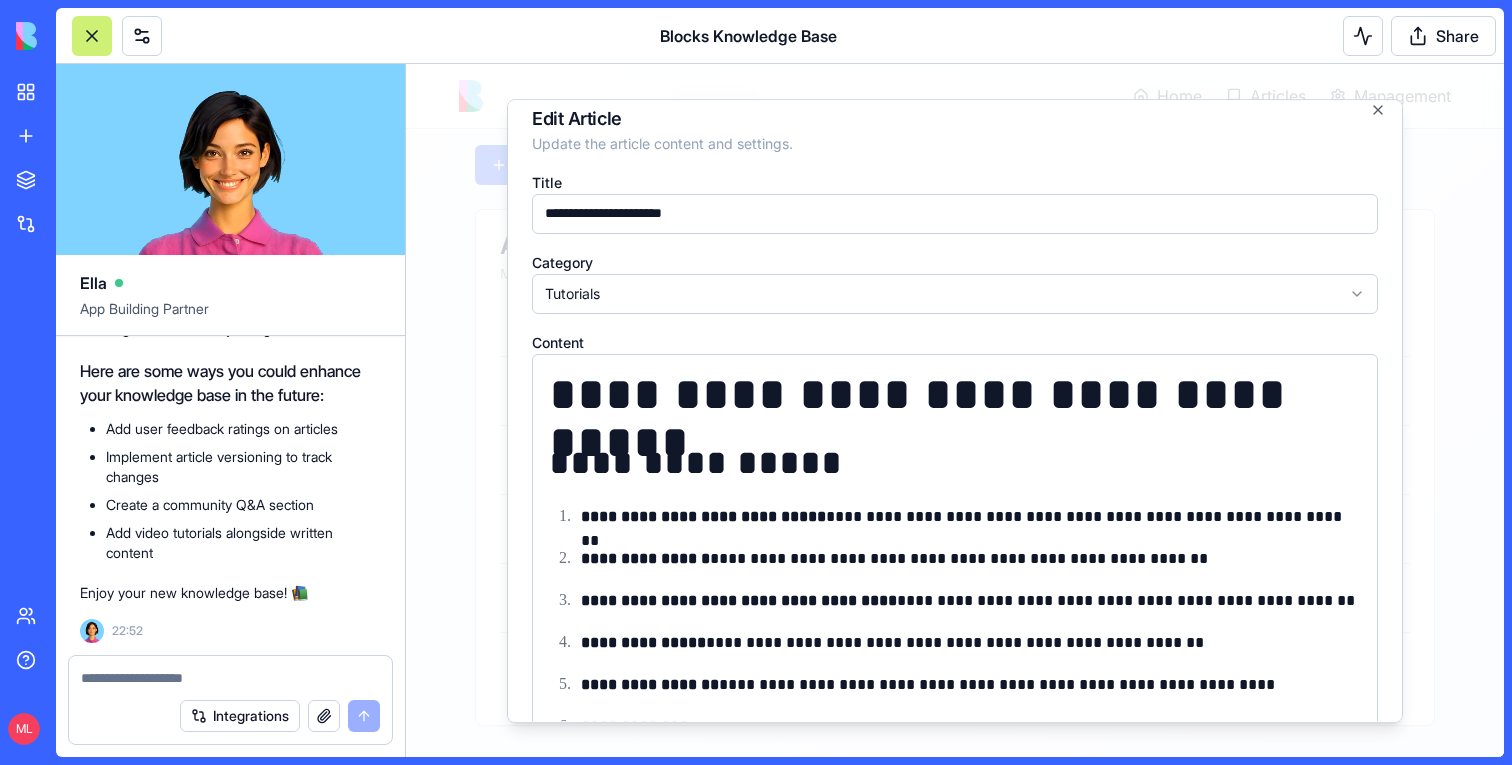 click at bounding box center [955, 410] 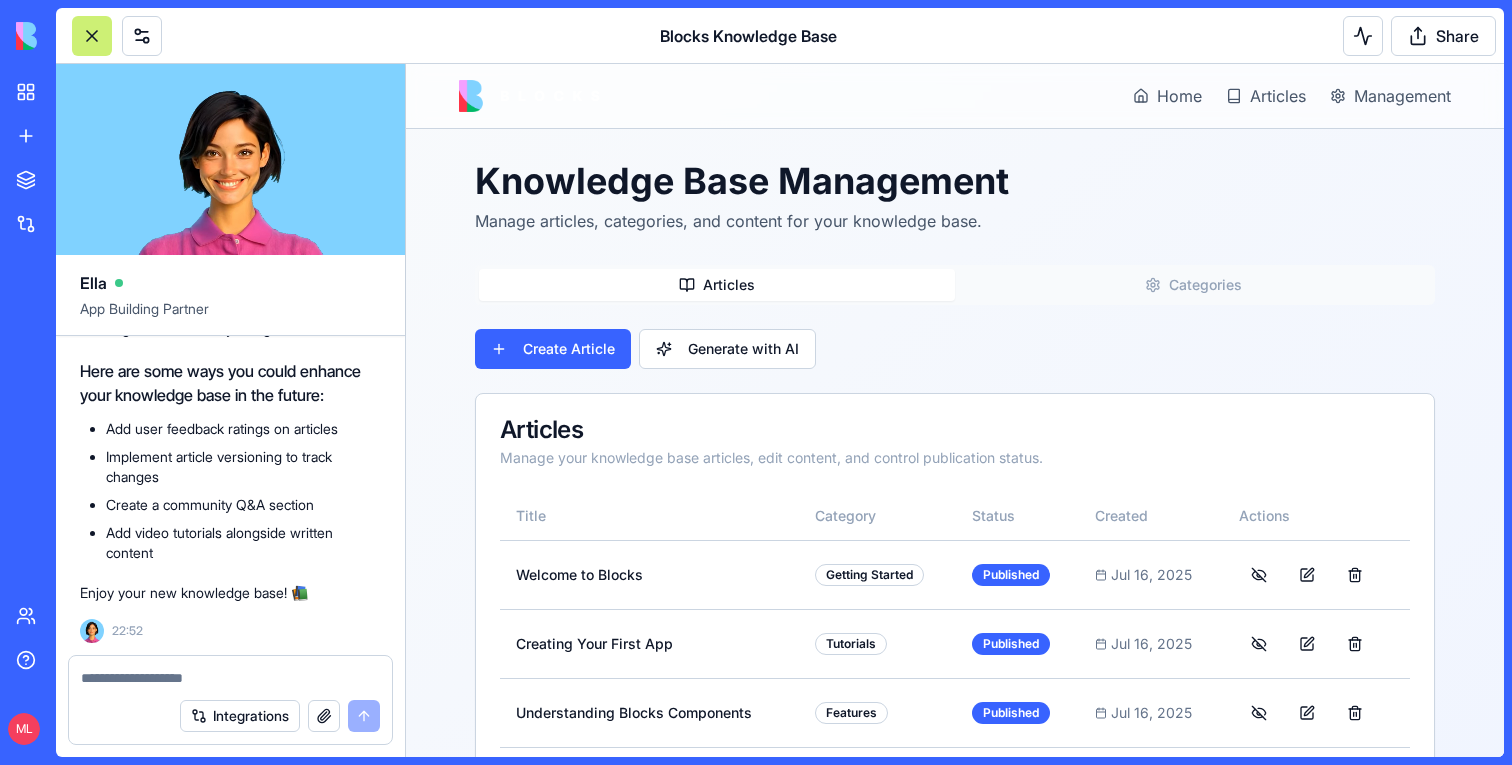 scroll, scrollTop: 6, scrollLeft: 0, axis: vertical 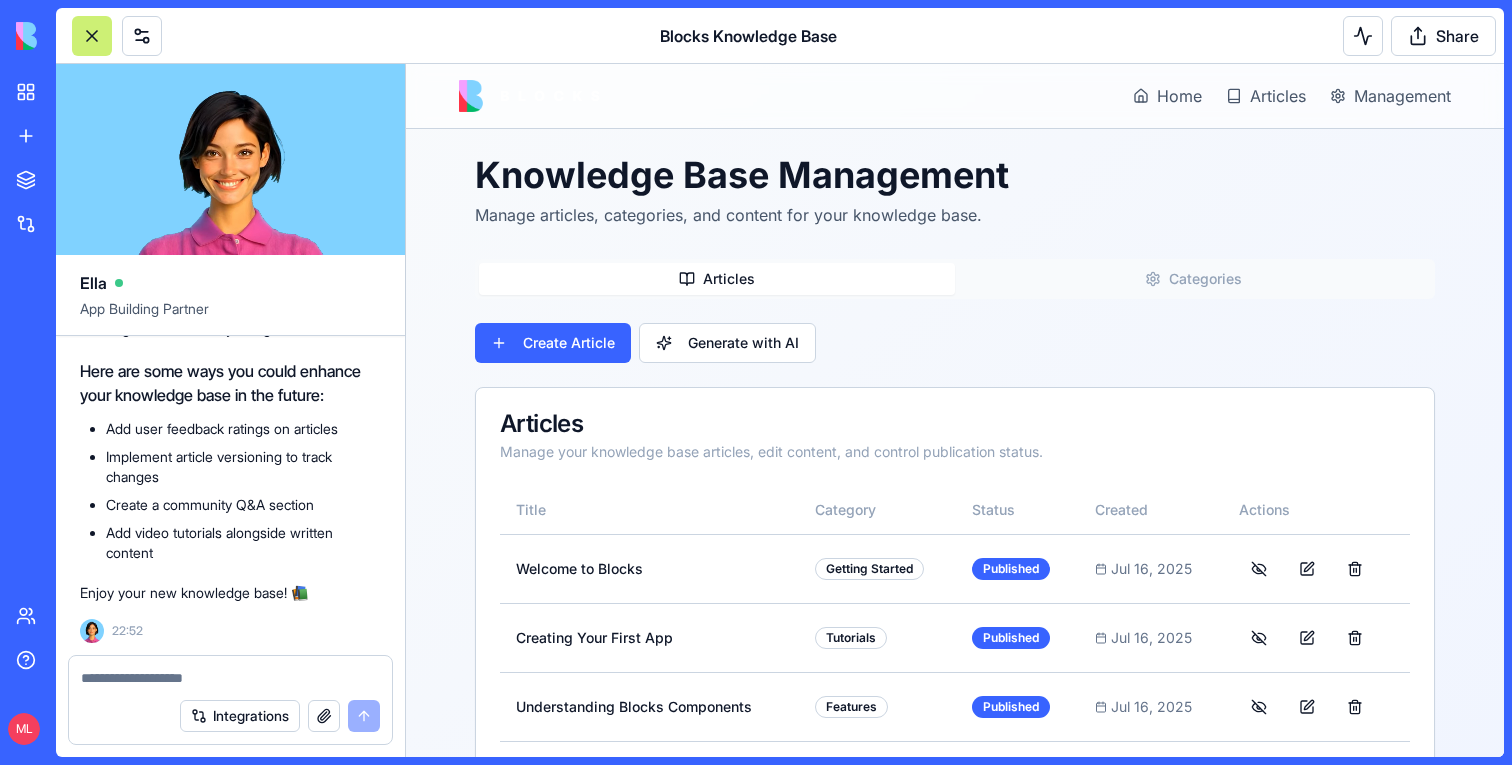 click on "Articles Categories" at bounding box center [955, 279] 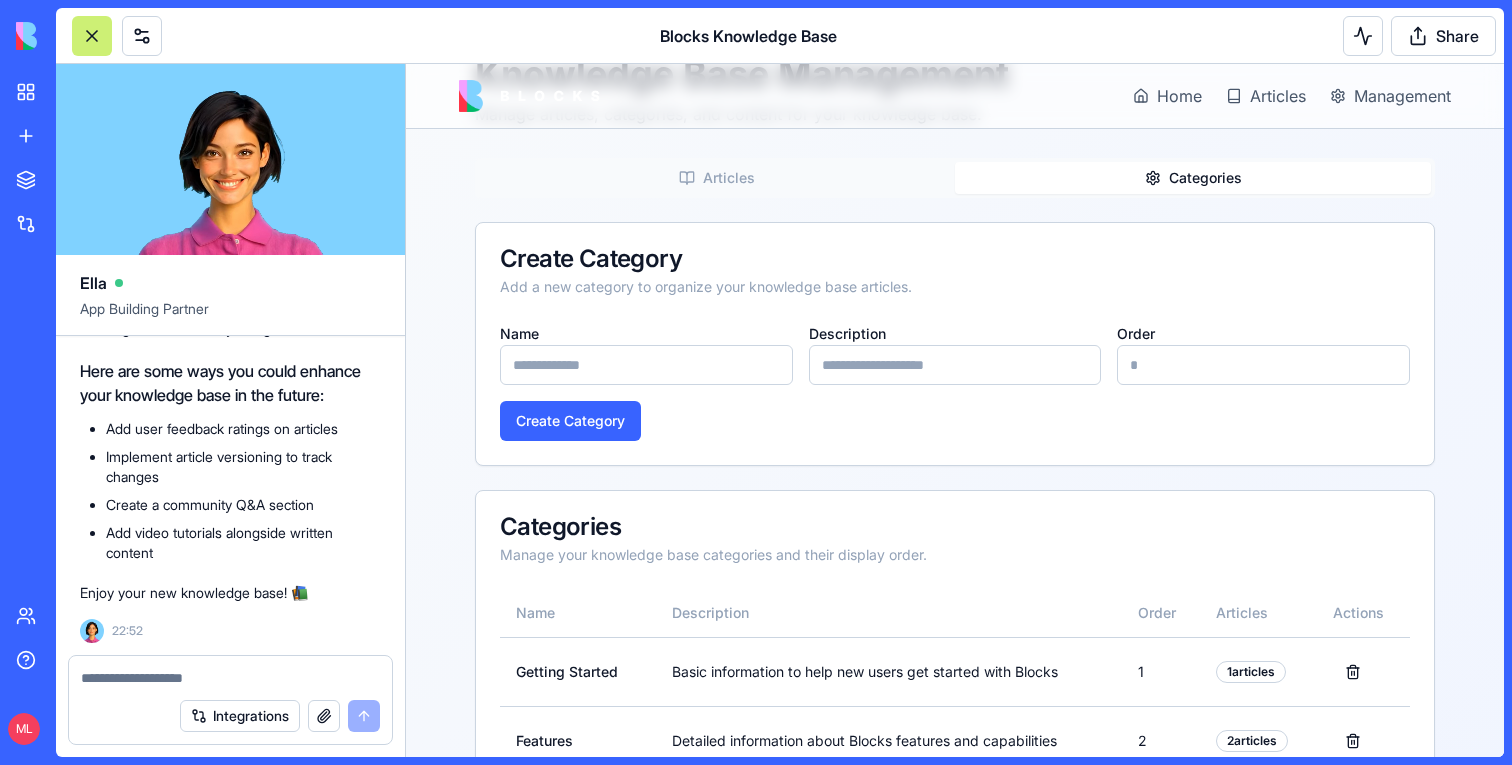 scroll, scrollTop: 0, scrollLeft: 0, axis: both 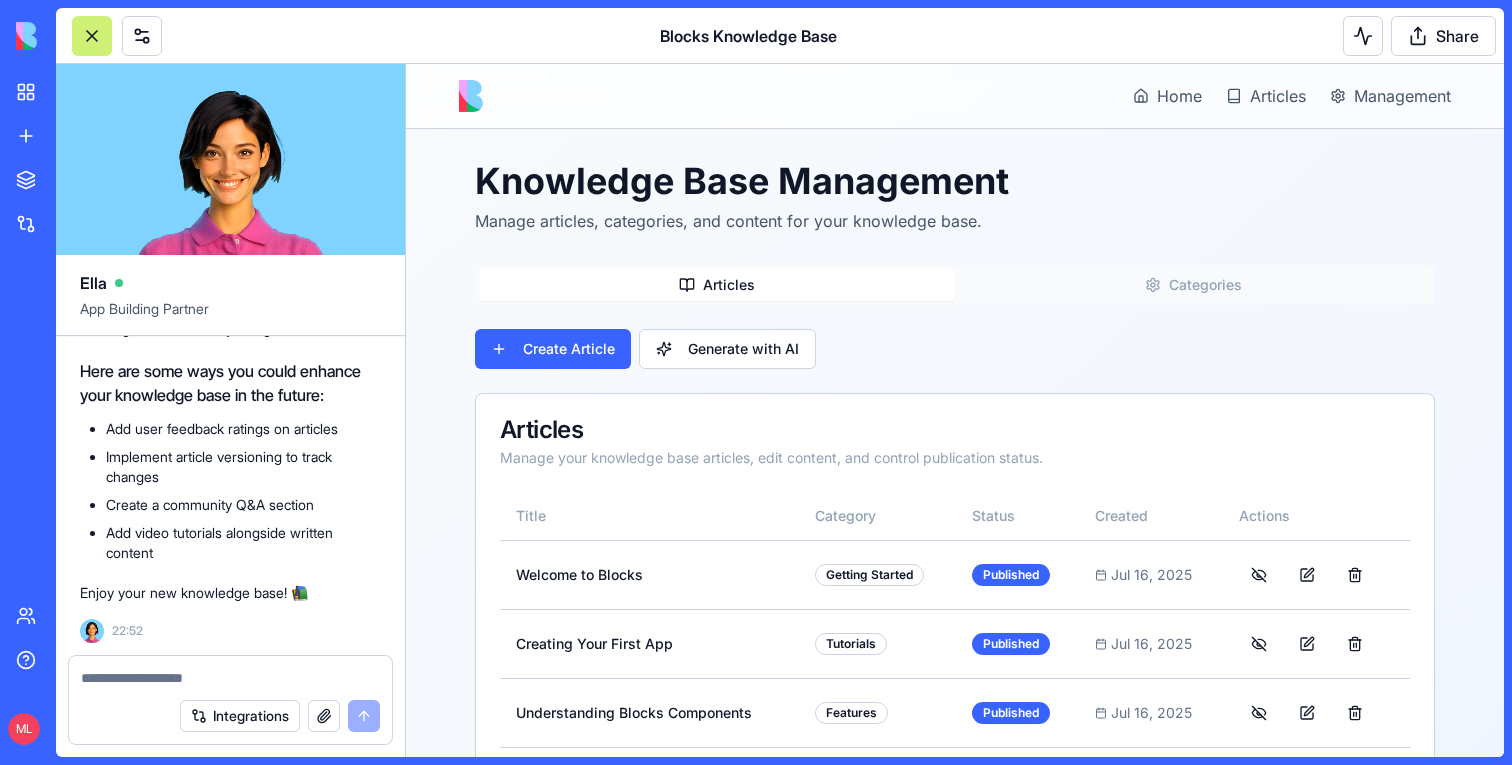 click on "Articles" at bounding box center (729, 285) 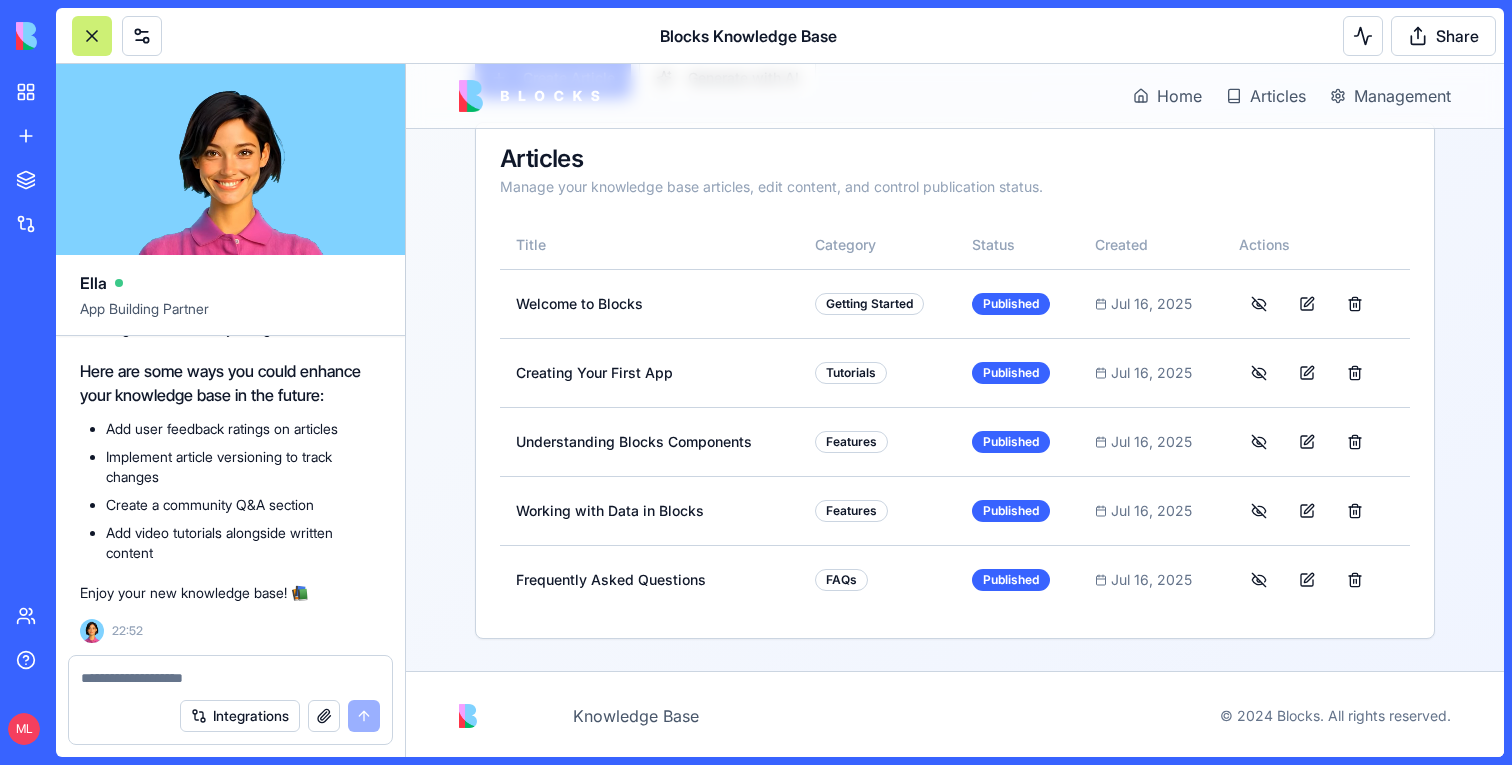 scroll, scrollTop: 273, scrollLeft: 0, axis: vertical 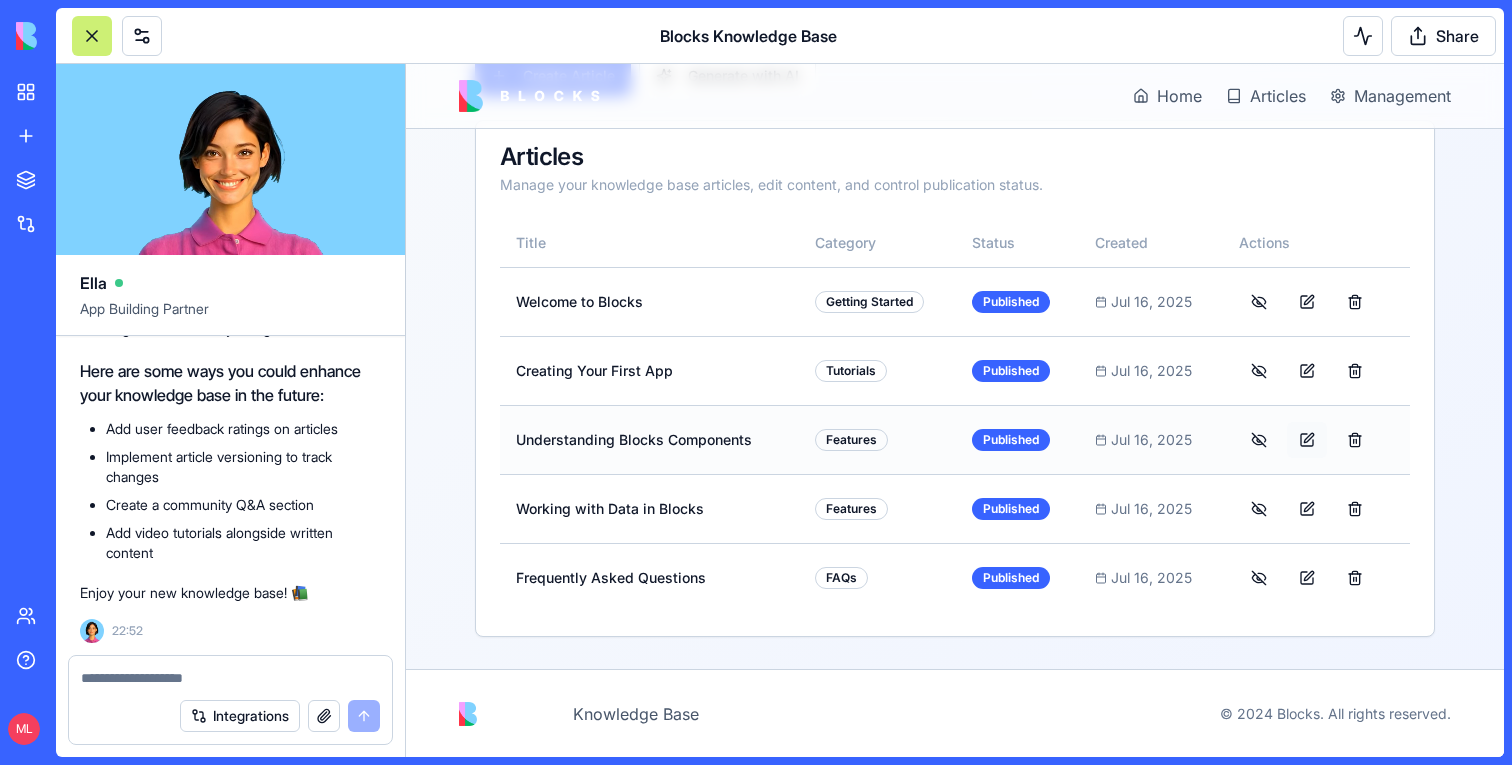 click at bounding box center [1307, 440] 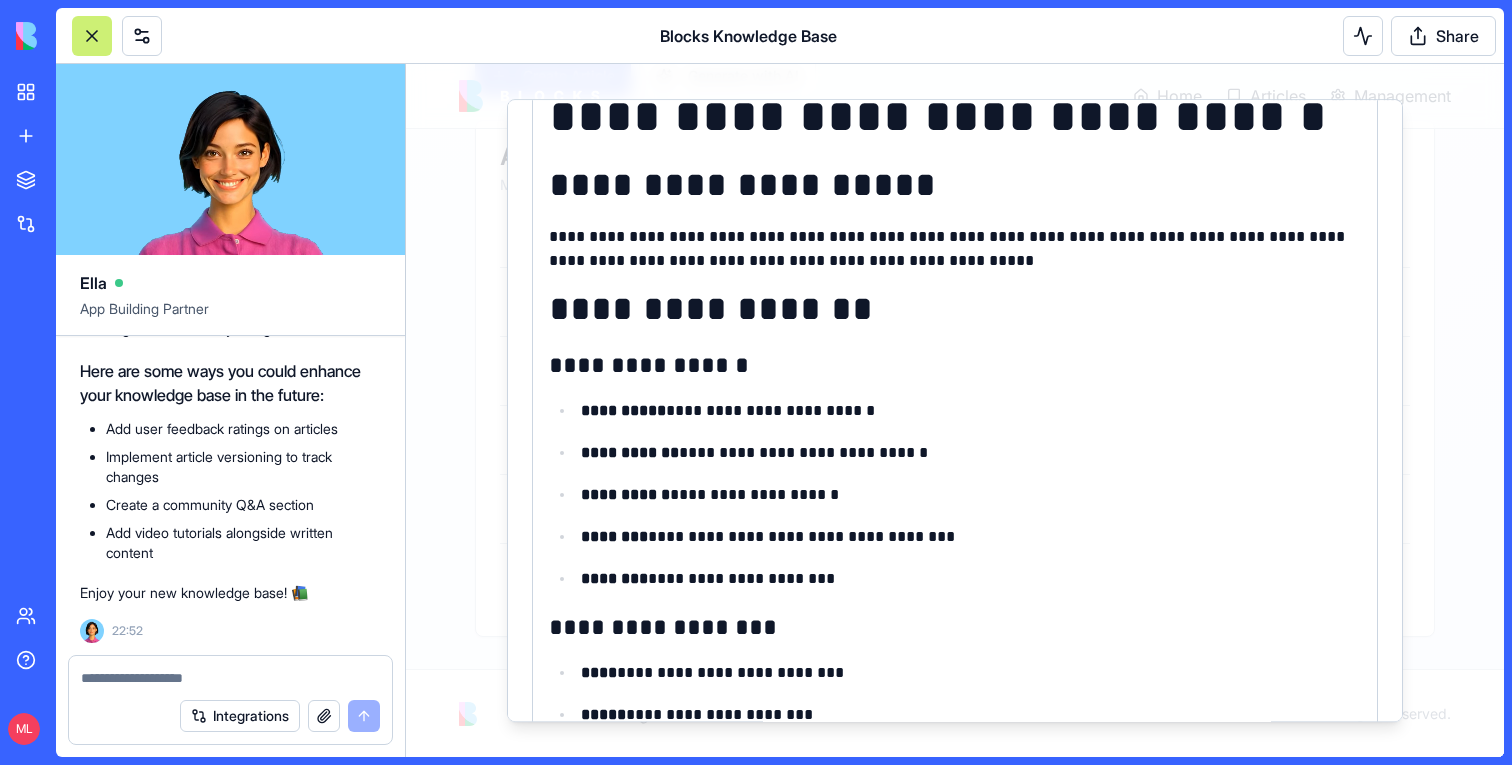 scroll, scrollTop: 0, scrollLeft: 0, axis: both 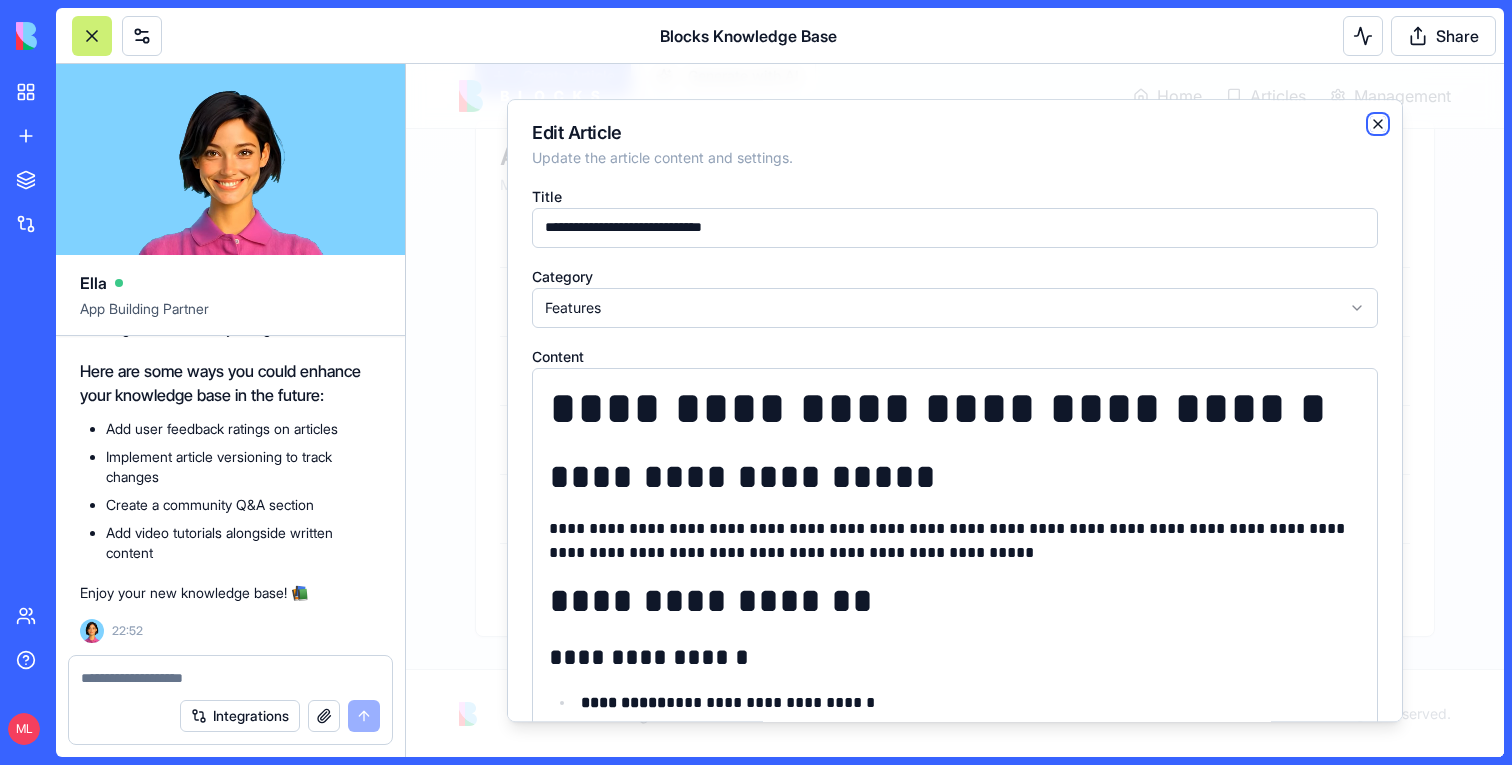 click 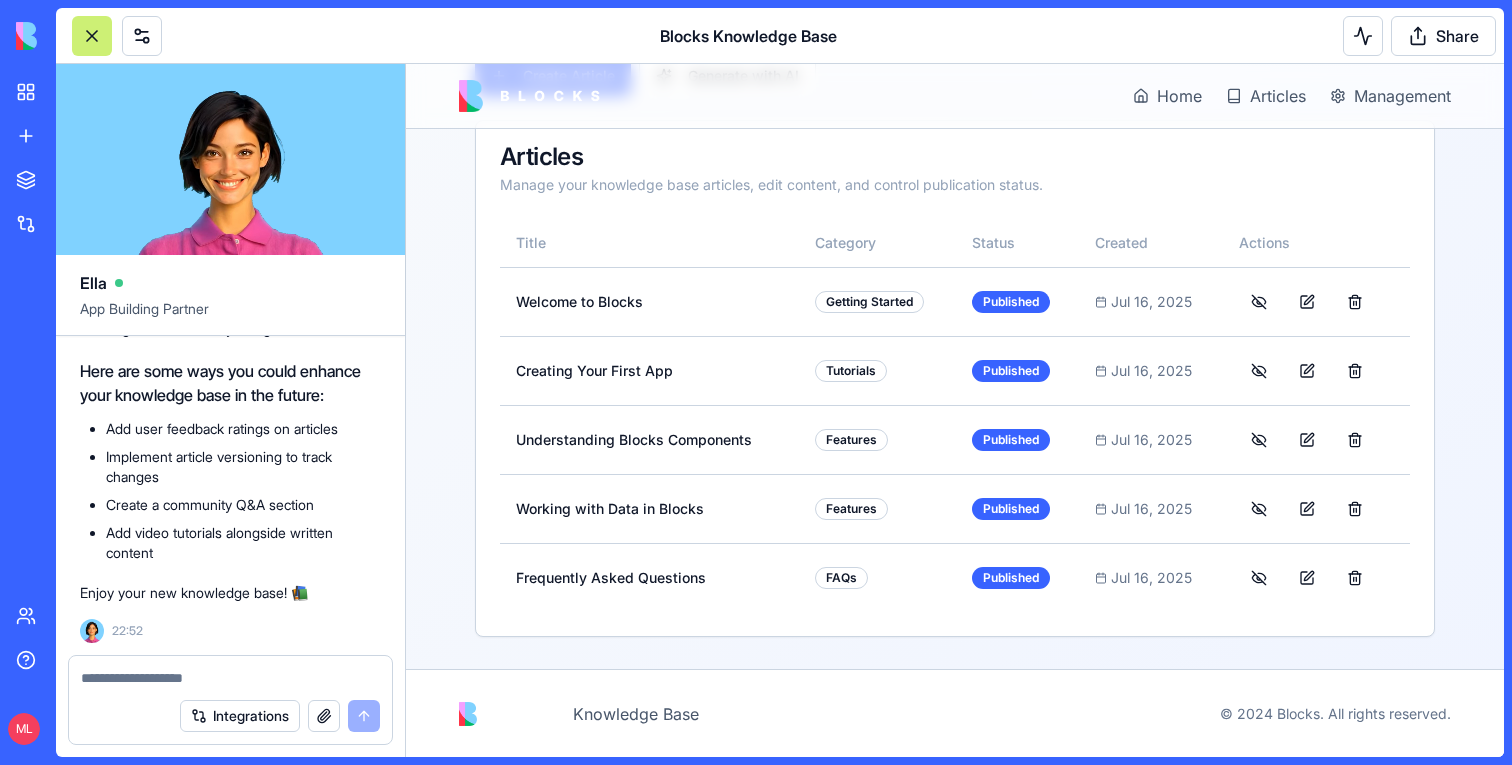 click at bounding box center (230, 678) 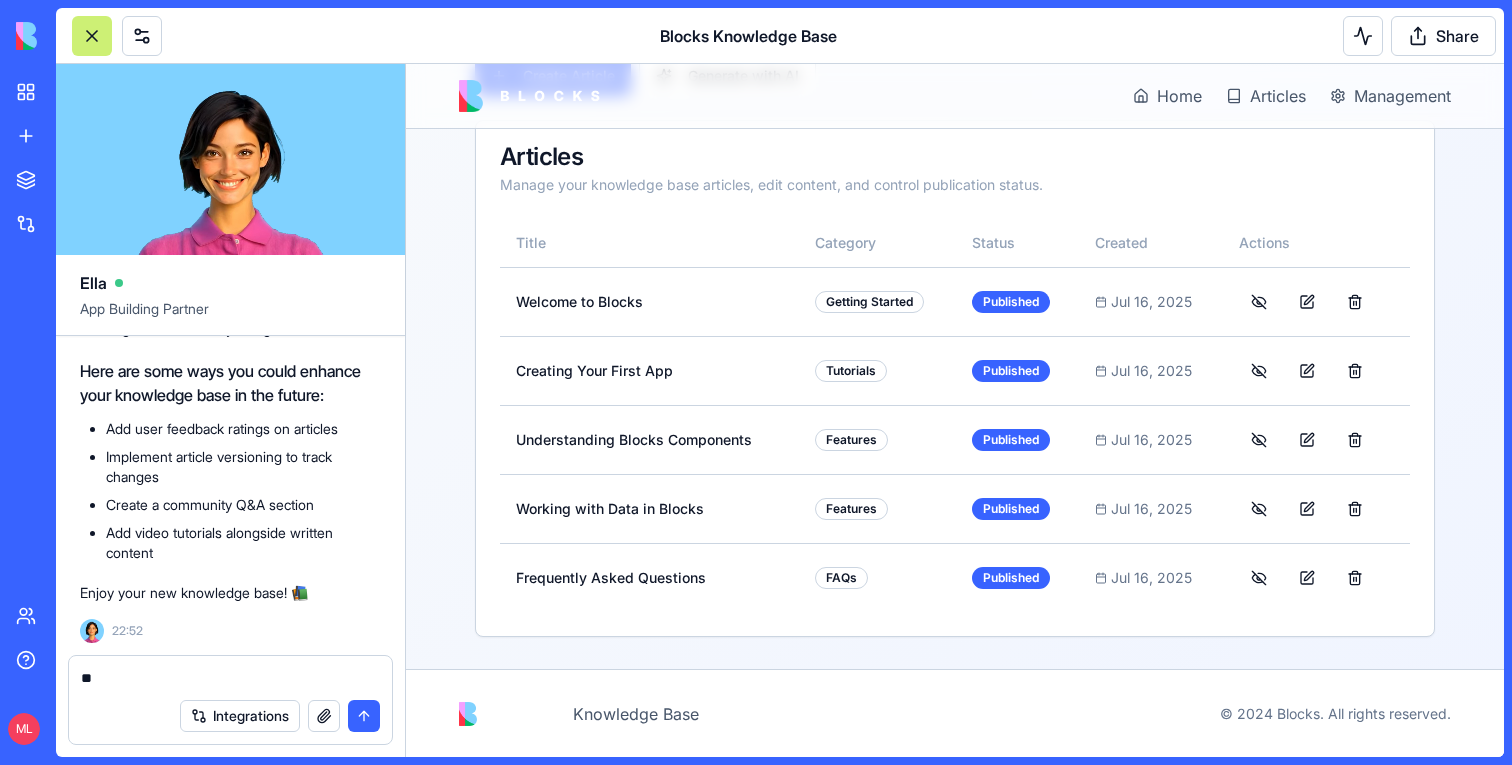 type on "*" 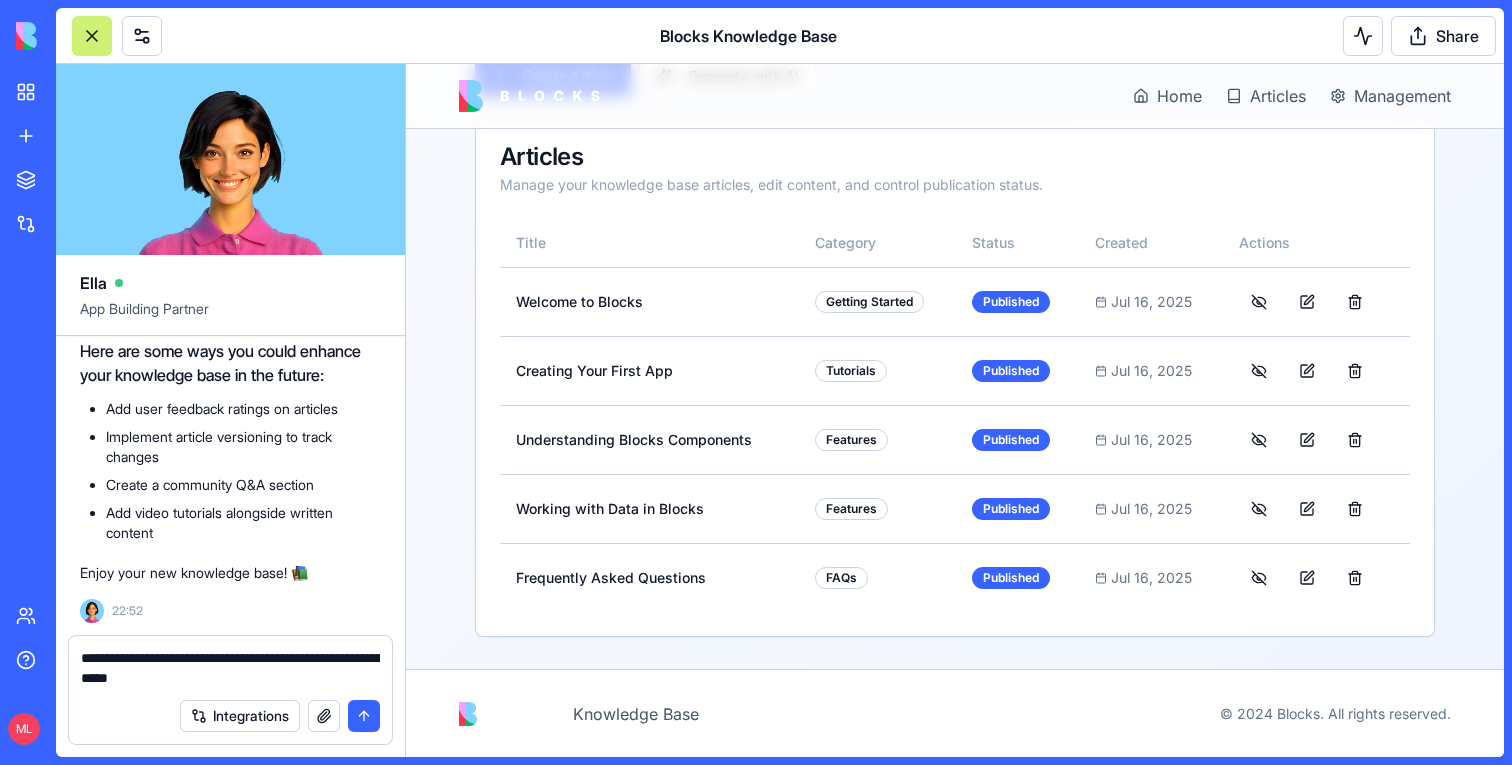 click on "**********" at bounding box center (230, 668) 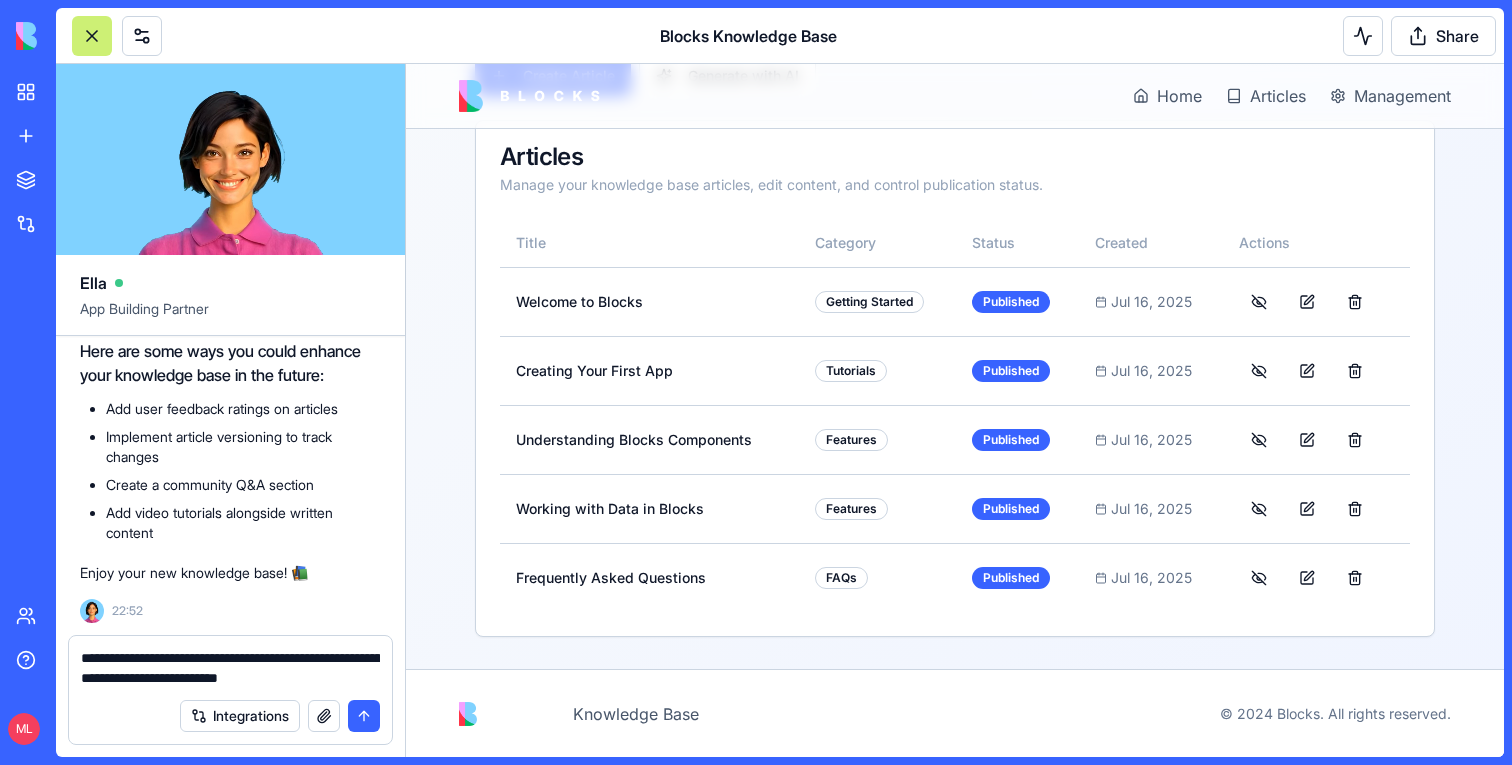 click on "**********" at bounding box center [230, 668] 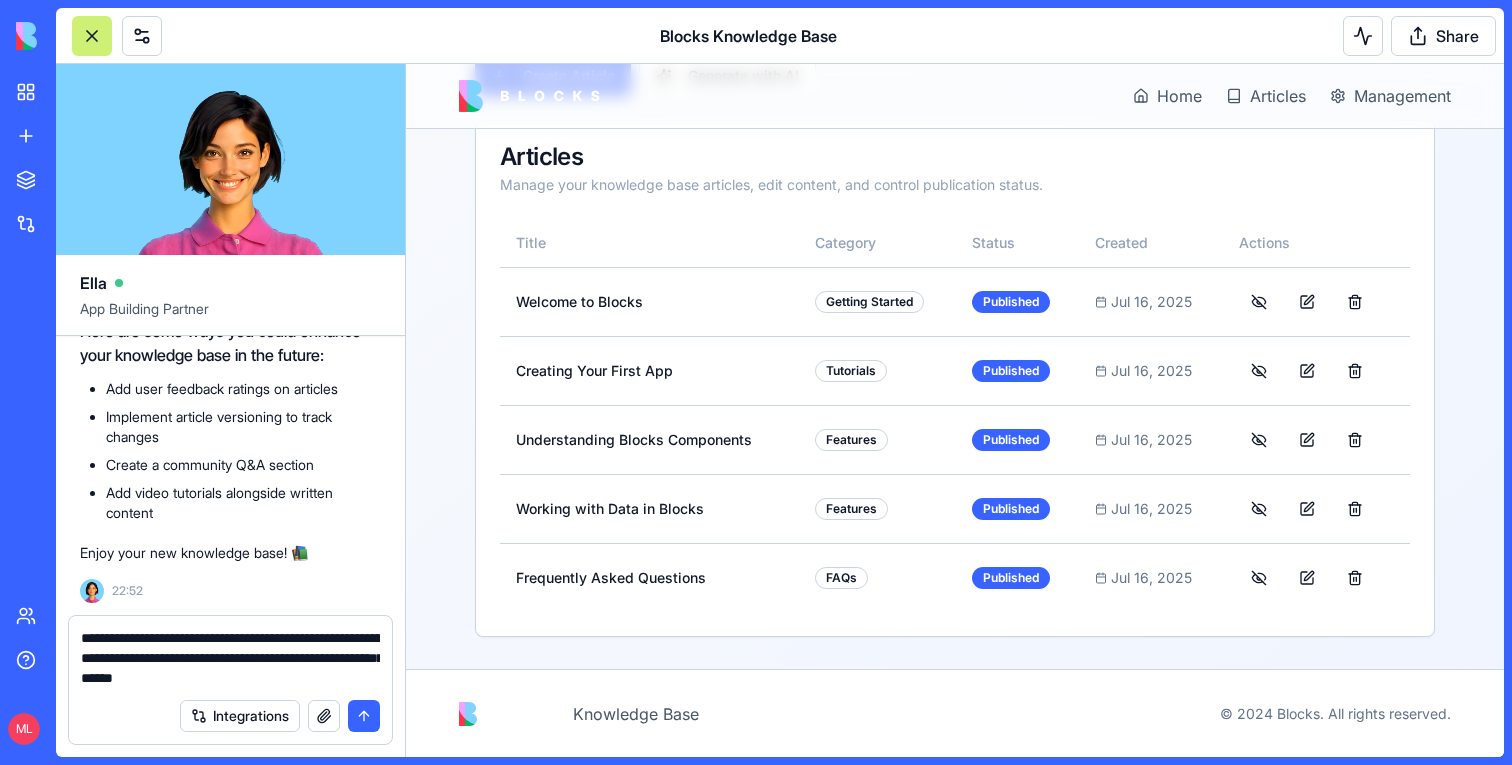 type on "**********" 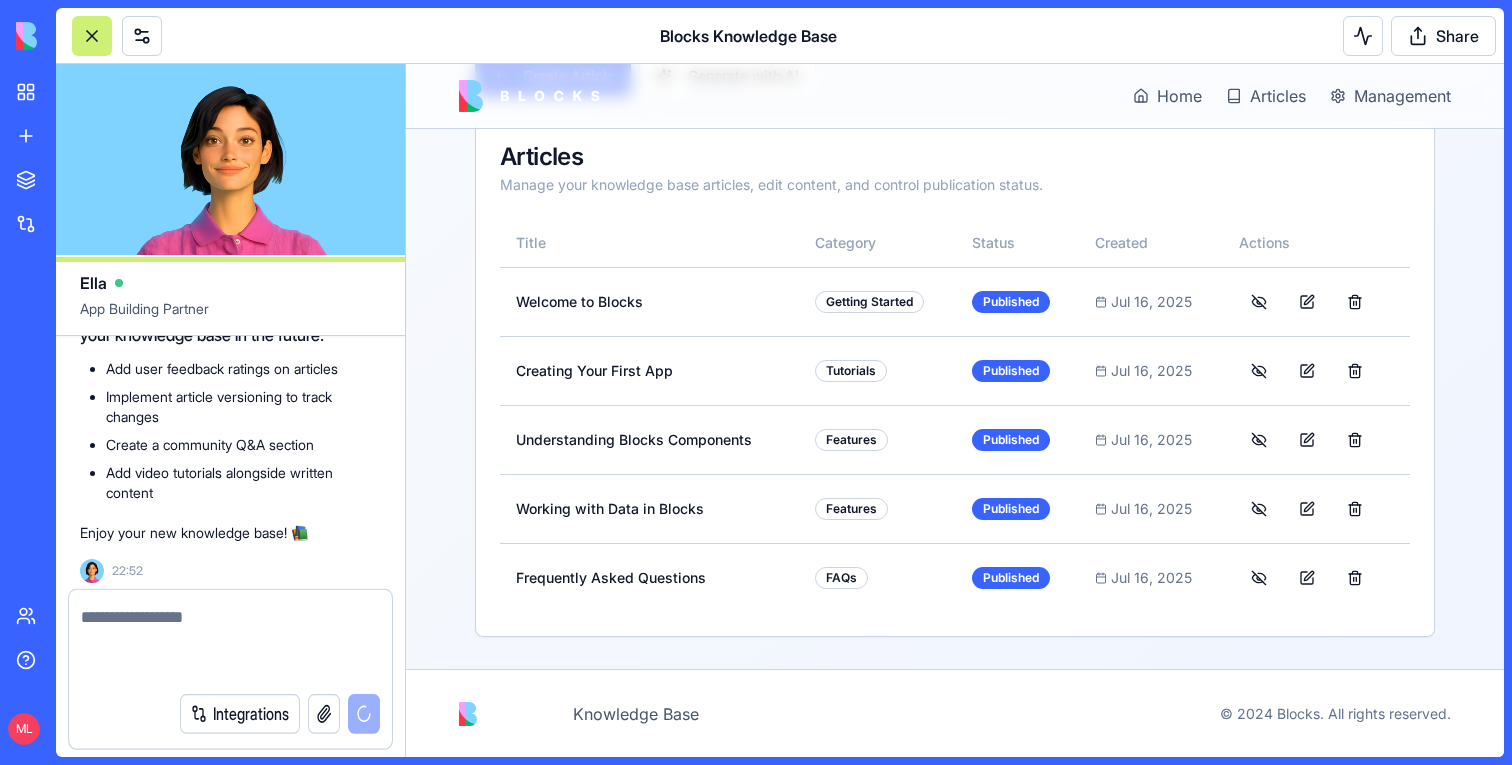 scroll, scrollTop: 1741, scrollLeft: 0, axis: vertical 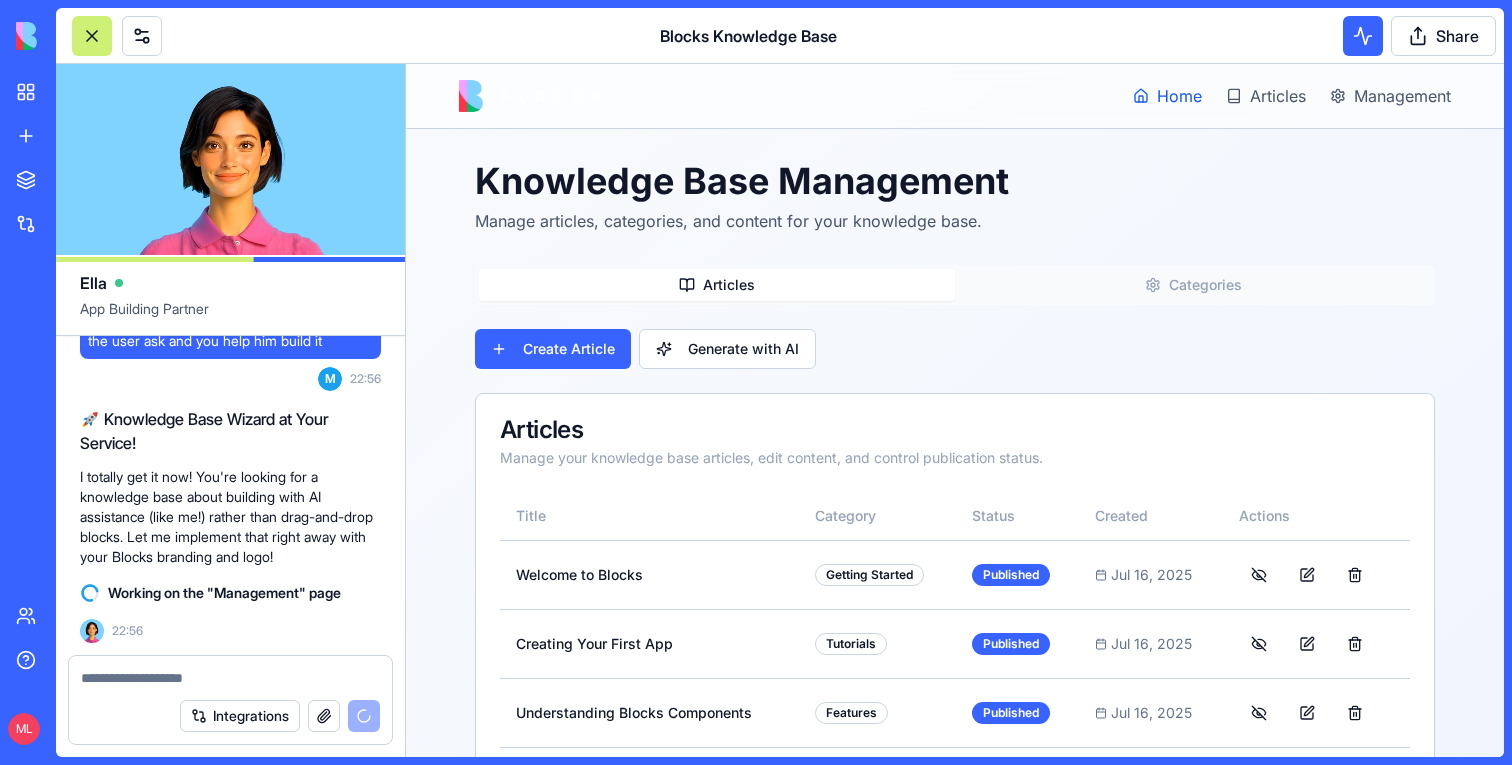 click on "Home" at bounding box center [1167, 96] 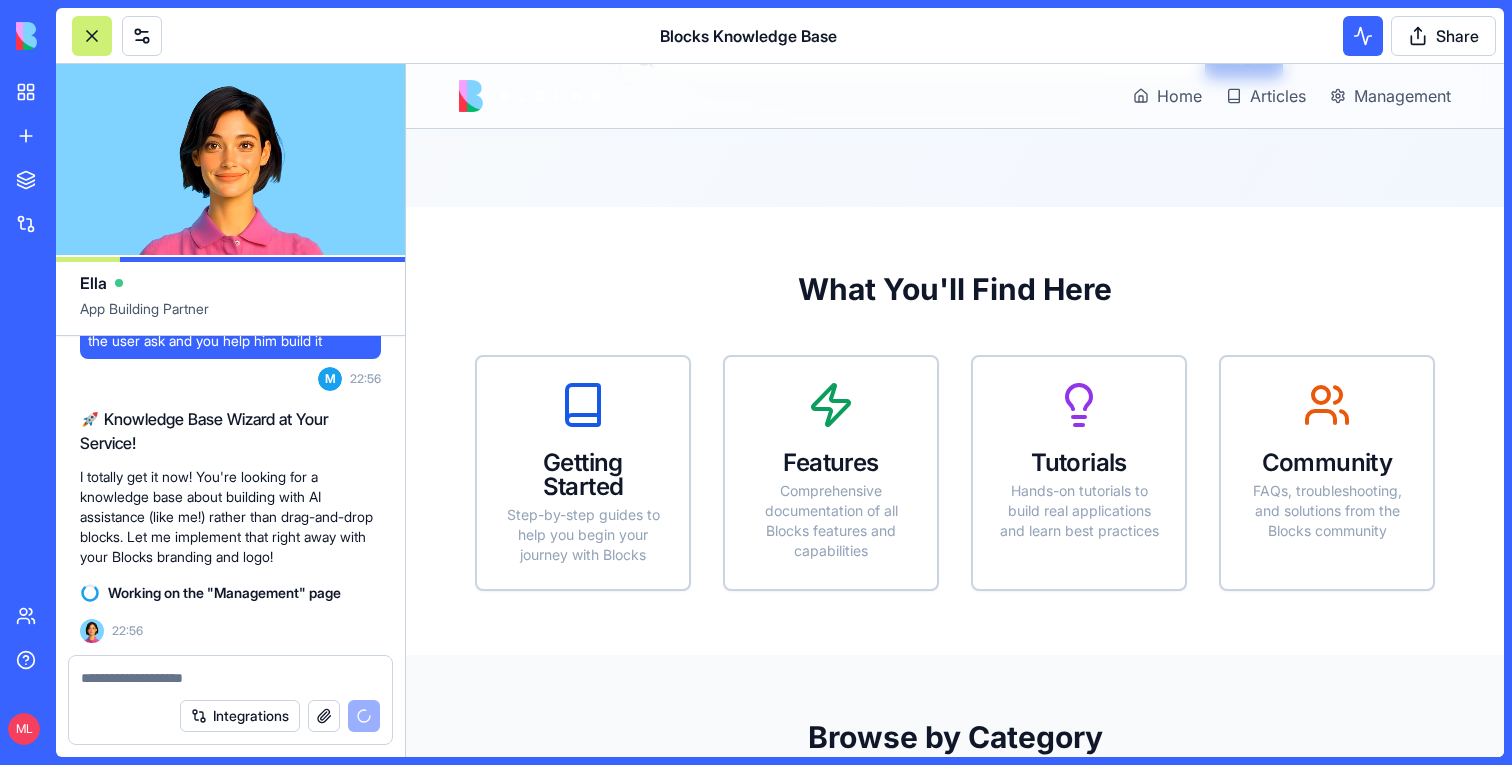 scroll, scrollTop: 676, scrollLeft: 0, axis: vertical 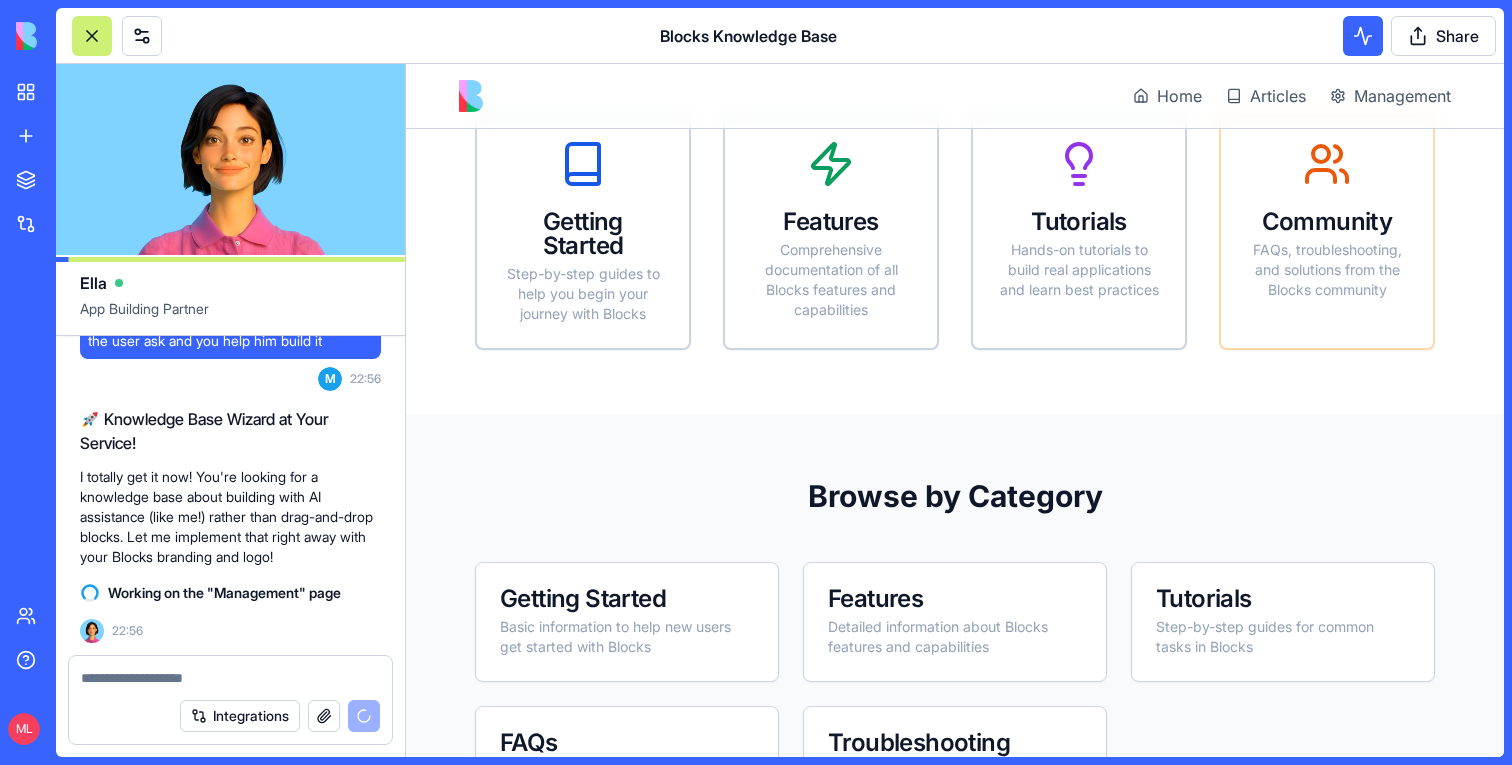 click on "FAQs, troubleshooting, and solutions from the Blocks community" at bounding box center (1327, 270) 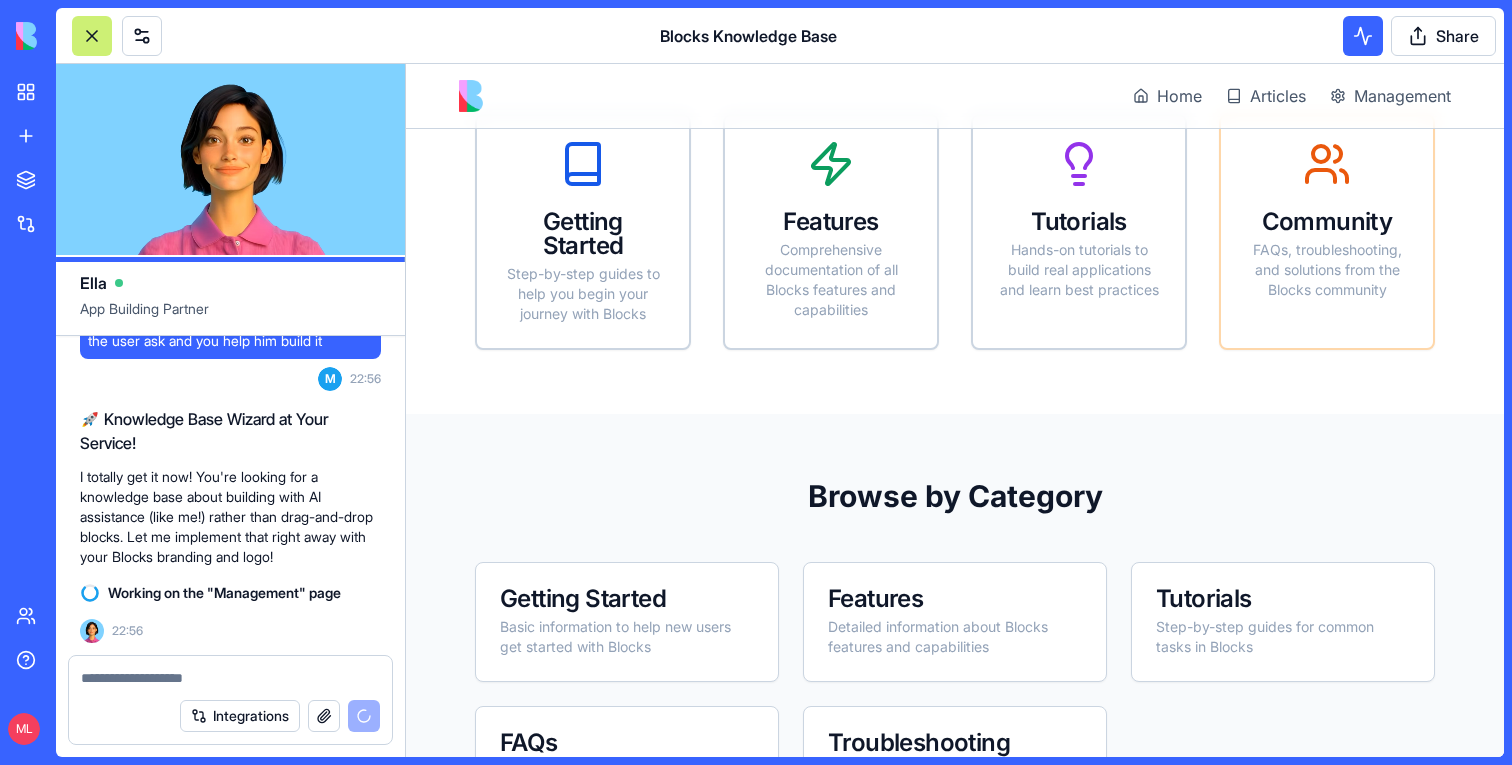 click on "Community" at bounding box center (1327, 222) 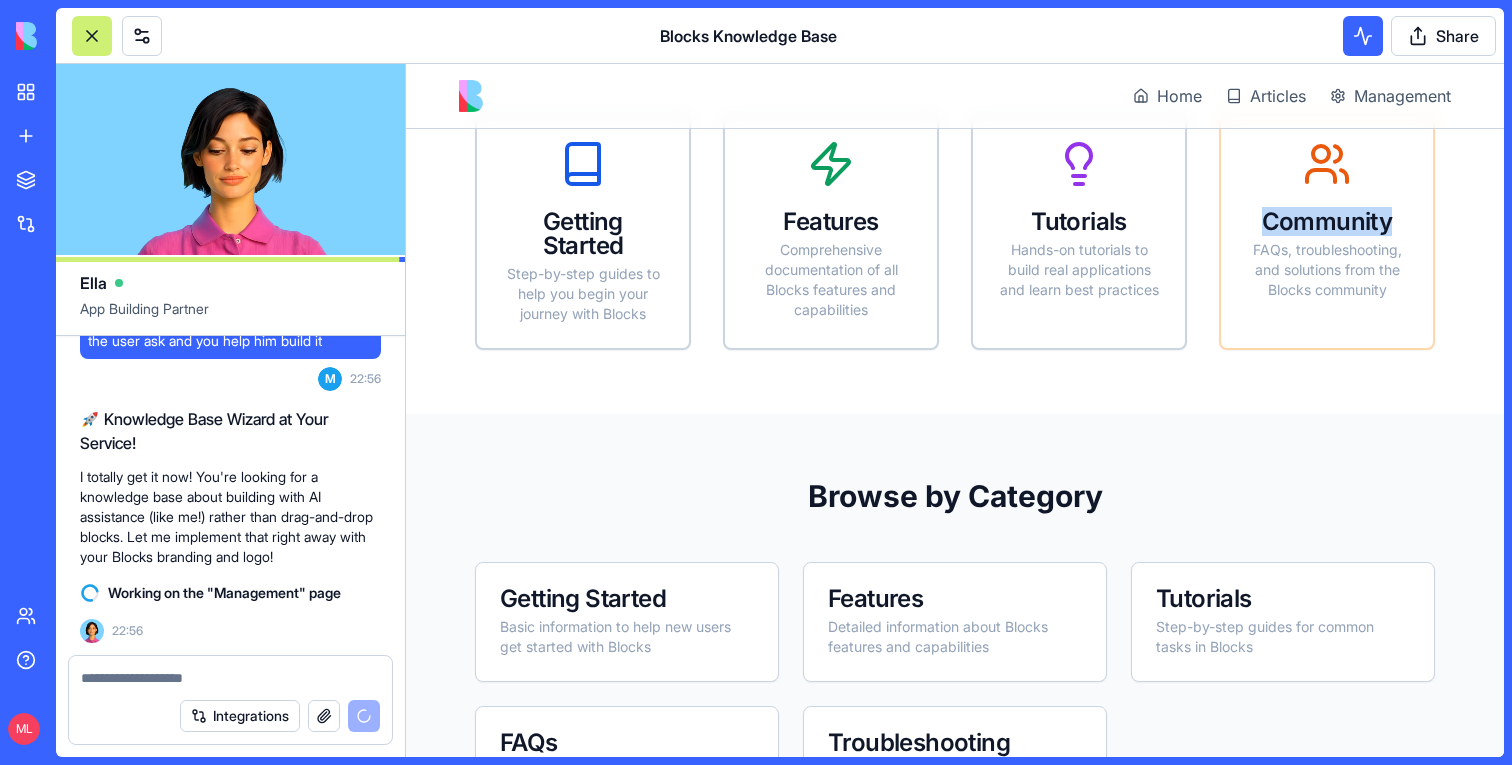 click on "Community" at bounding box center (1327, 222) 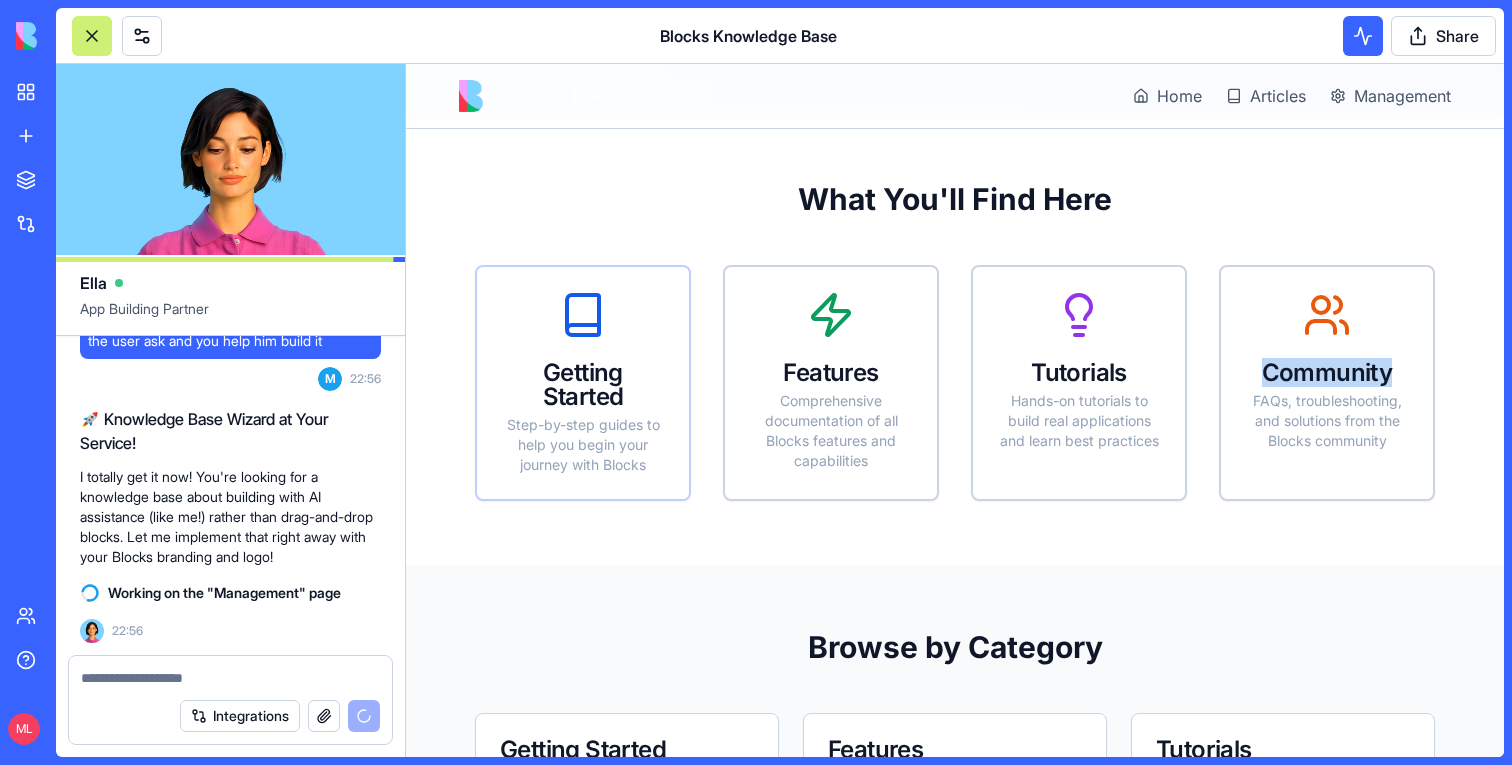 scroll, scrollTop: 522, scrollLeft: 0, axis: vertical 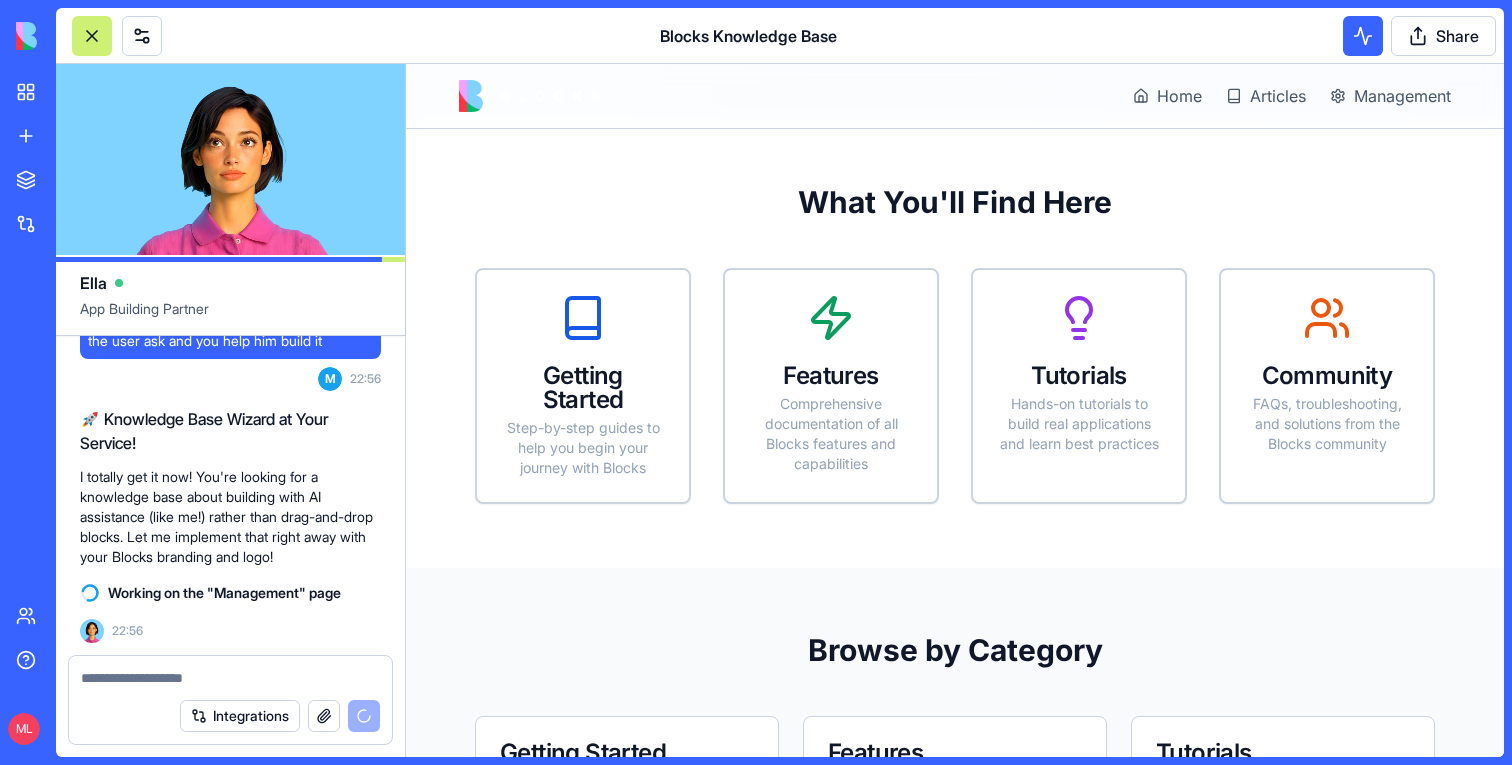 click on "Home Articles Management" at bounding box center [955, 96] 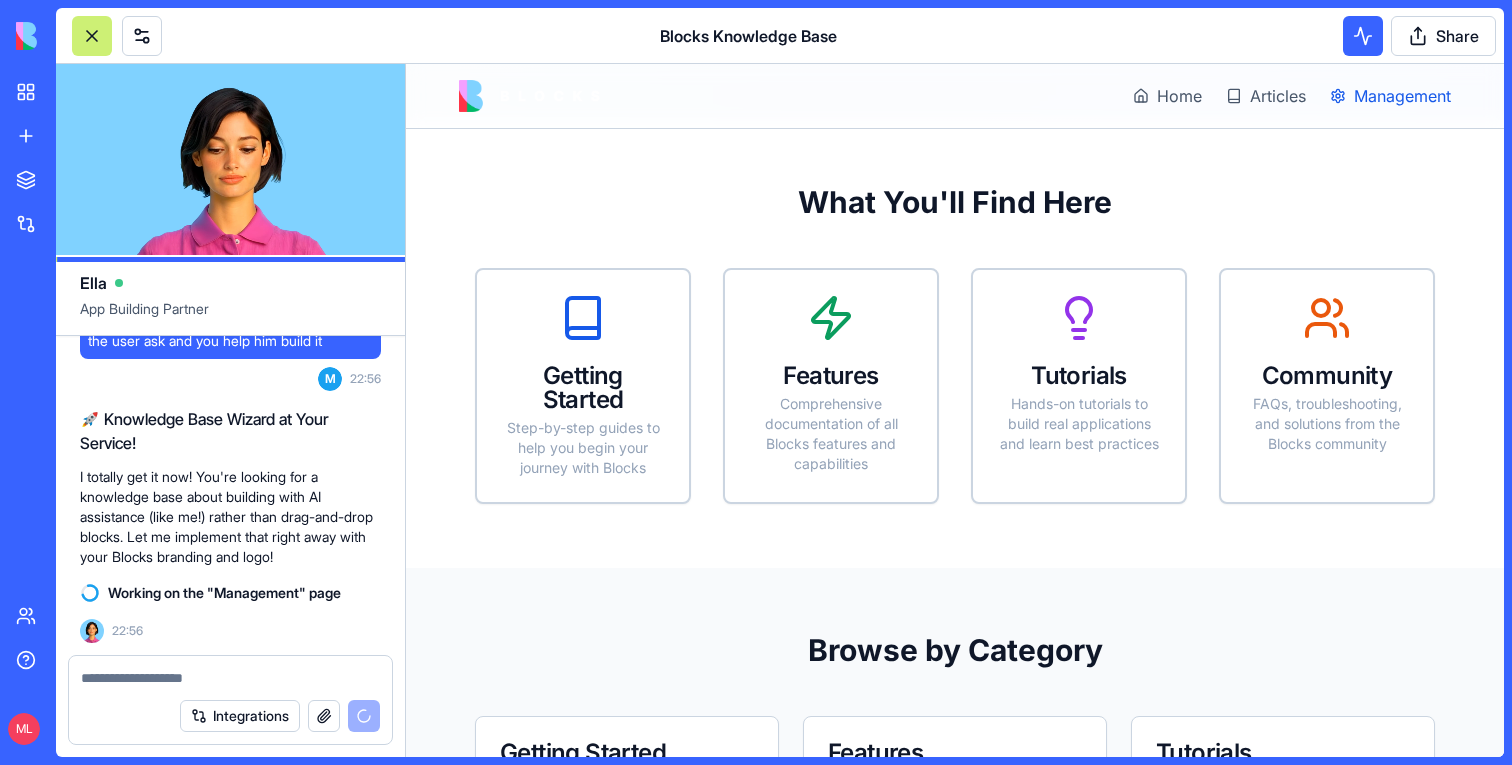 click on "Management" at bounding box center [1402, 96] 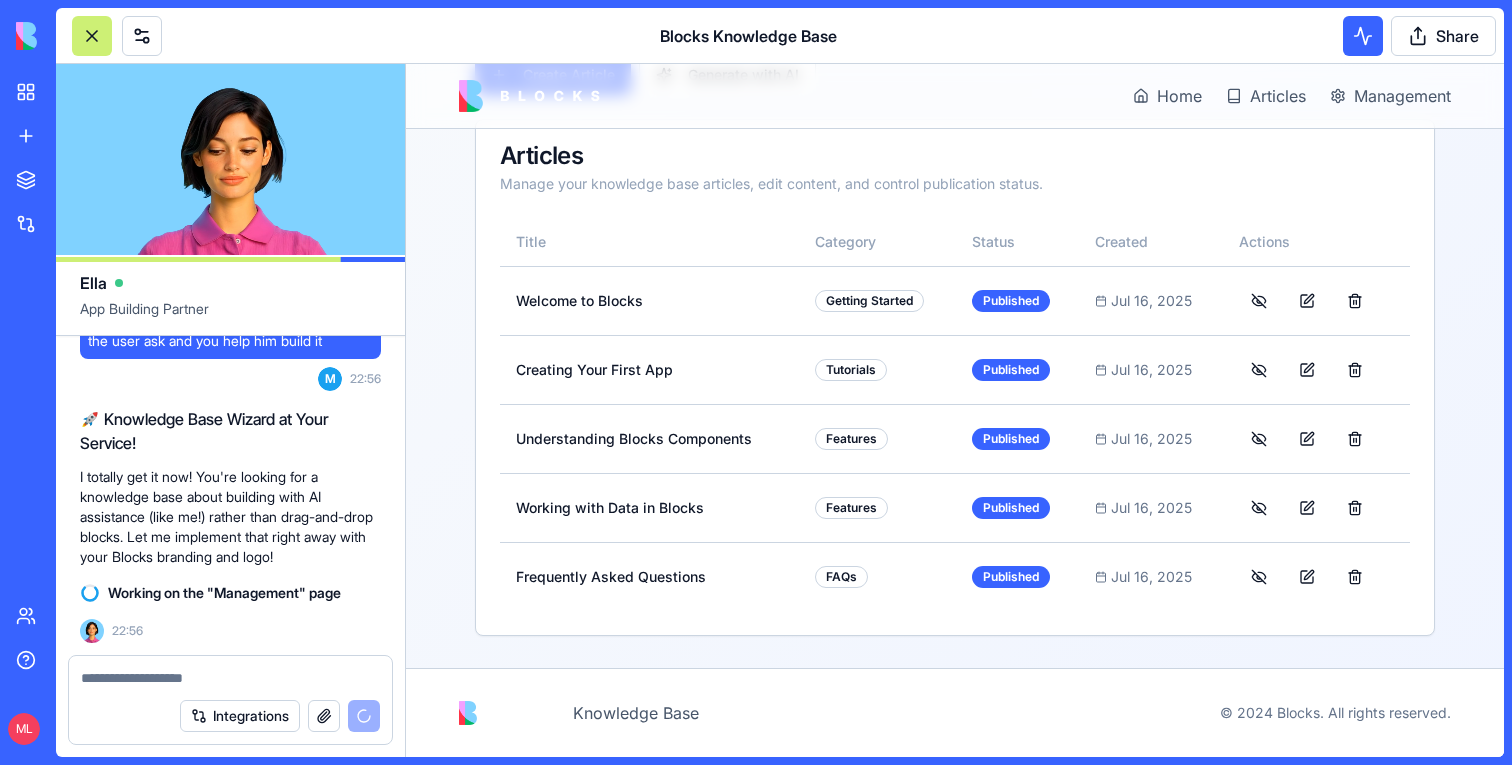 scroll, scrollTop: 273, scrollLeft: 0, axis: vertical 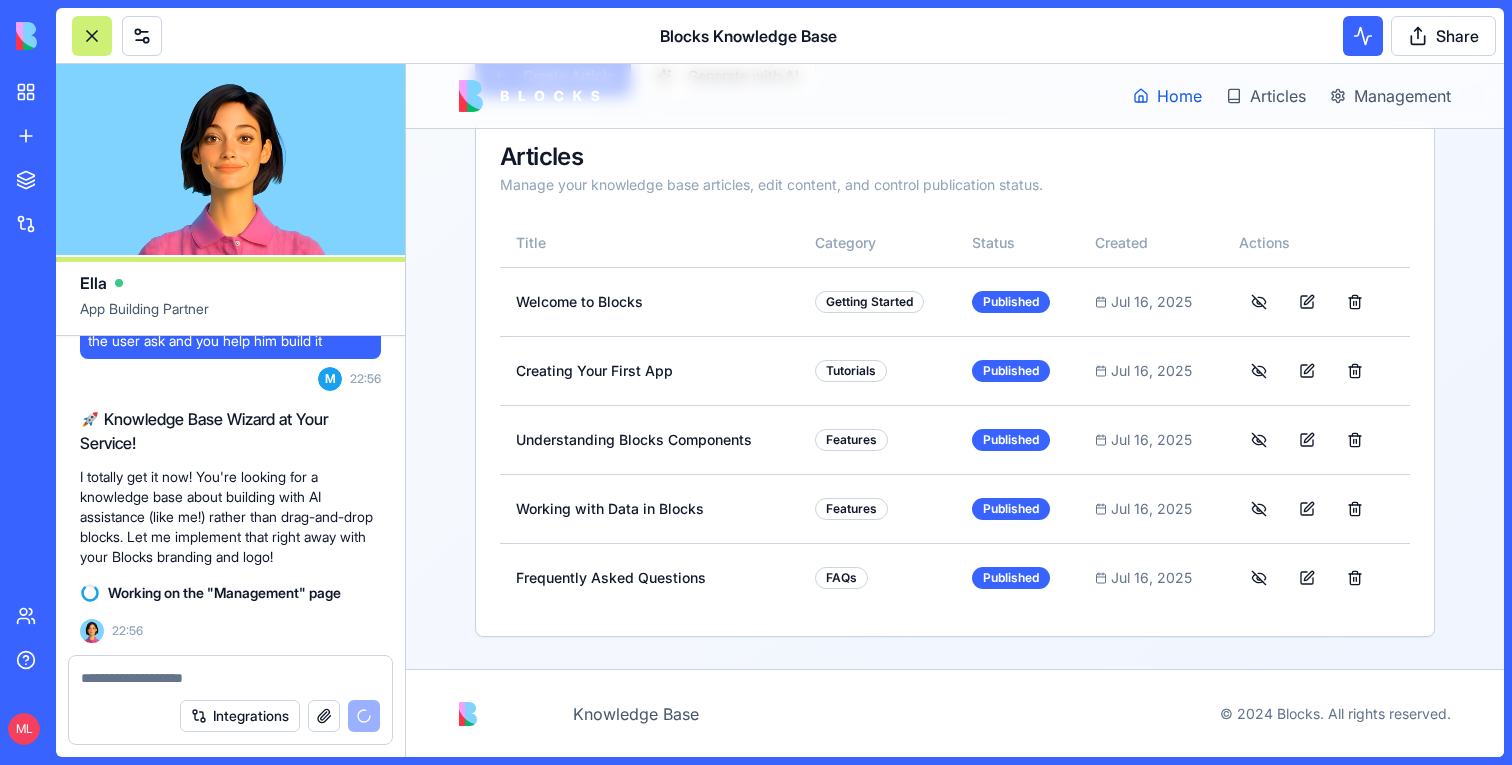 click on "Home" at bounding box center [1179, 96] 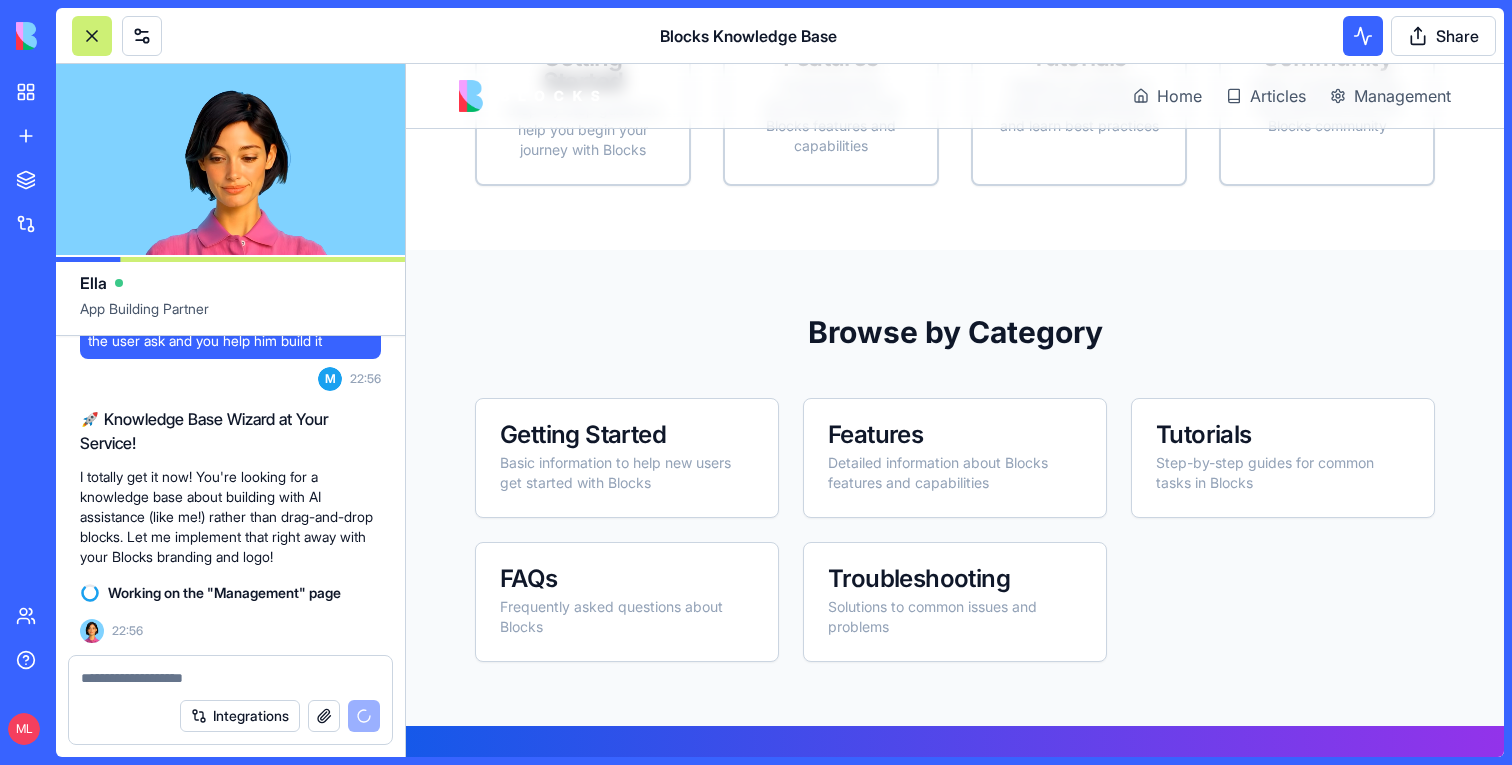 scroll, scrollTop: 846, scrollLeft: 0, axis: vertical 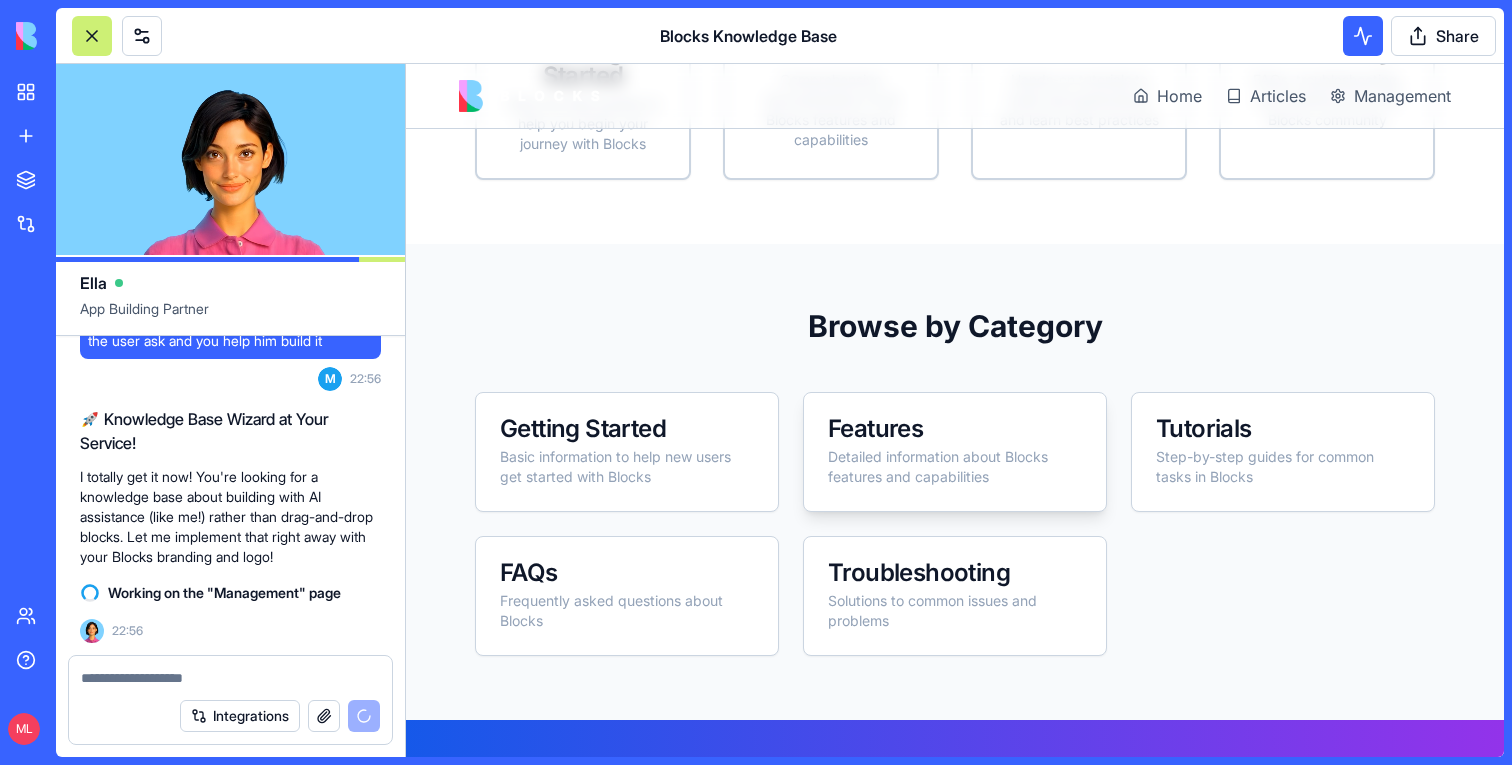click on "Detailed information about Blocks features and capabilities" at bounding box center (955, 467) 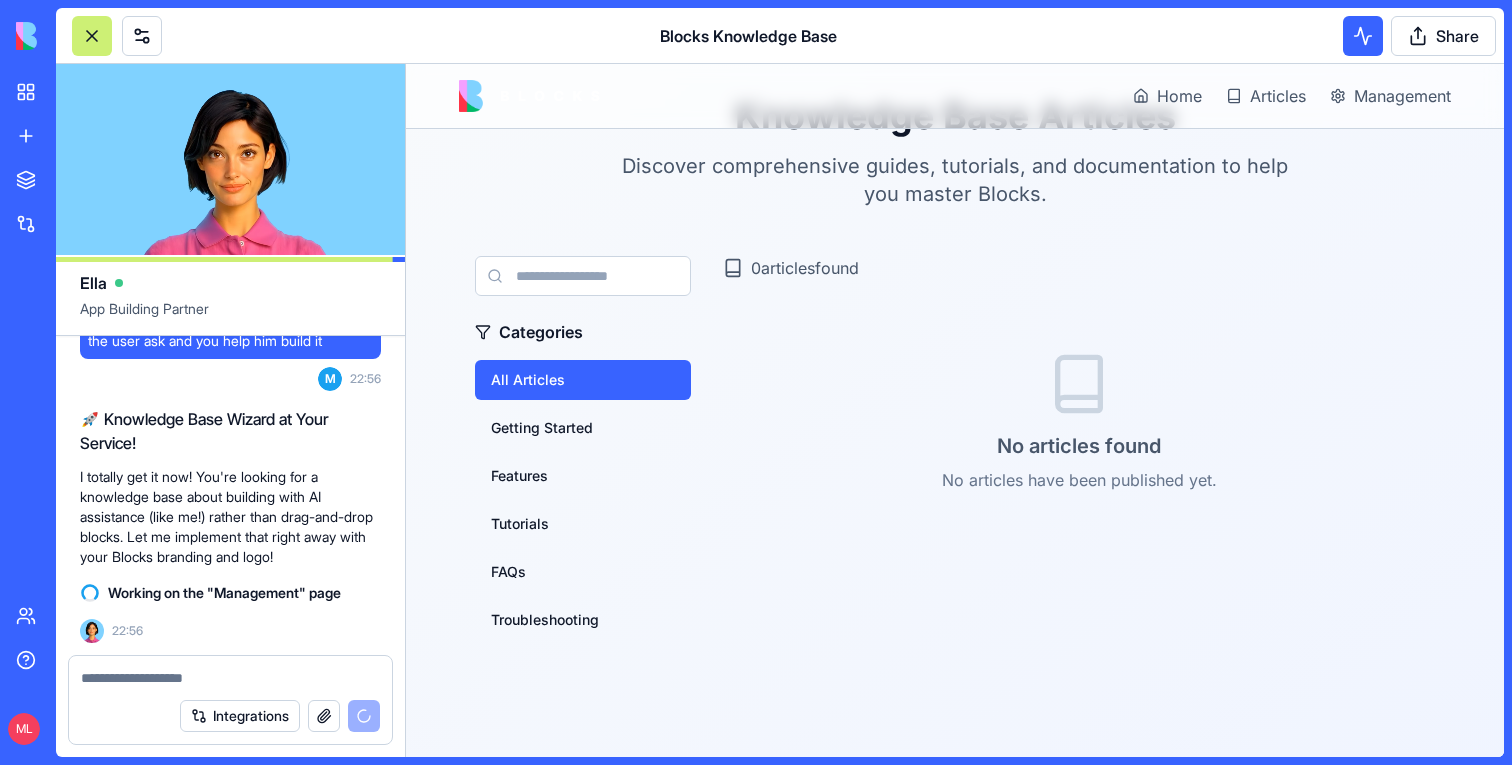 scroll, scrollTop: 0, scrollLeft: 0, axis: both 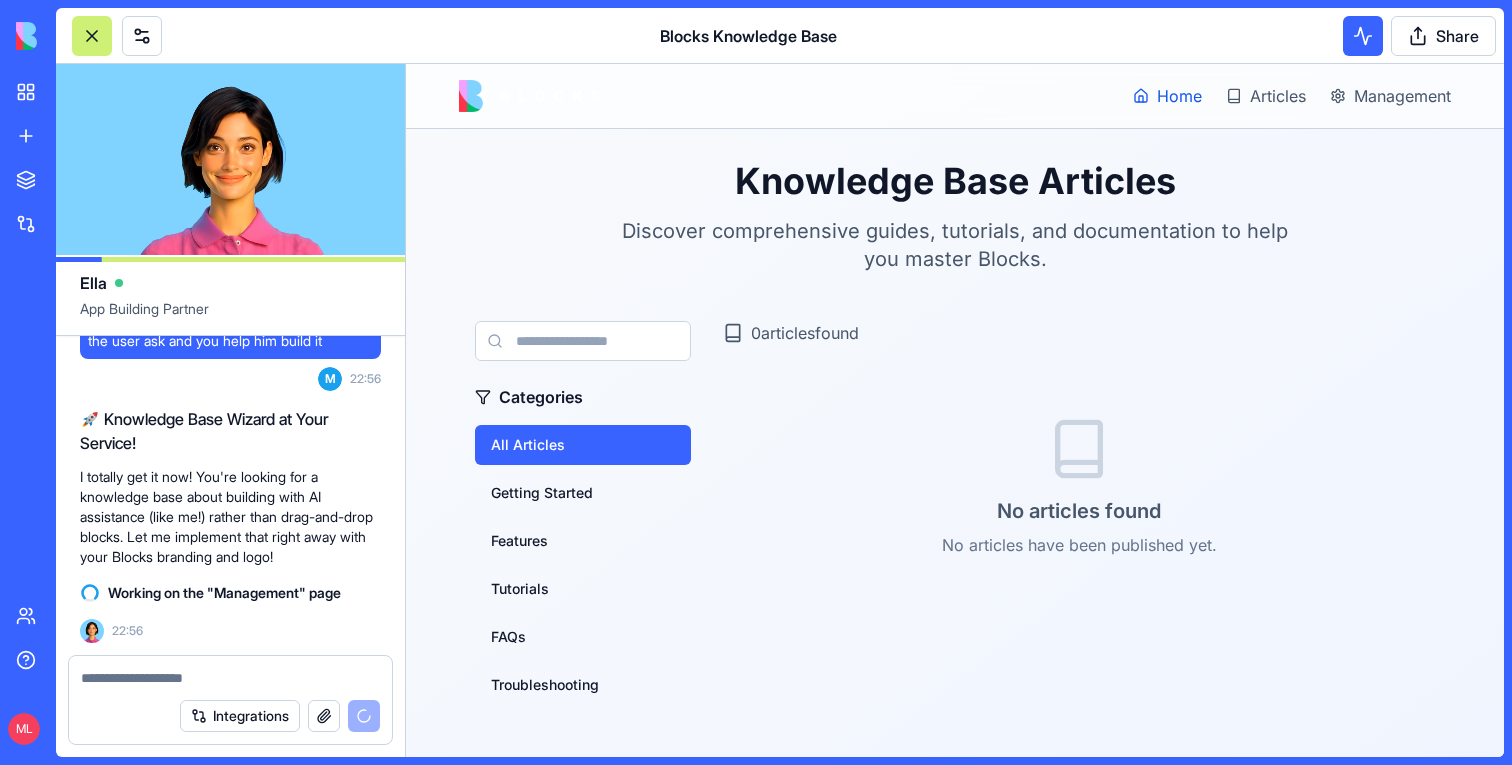 click on "Home" at bounding box center (1167, 96) 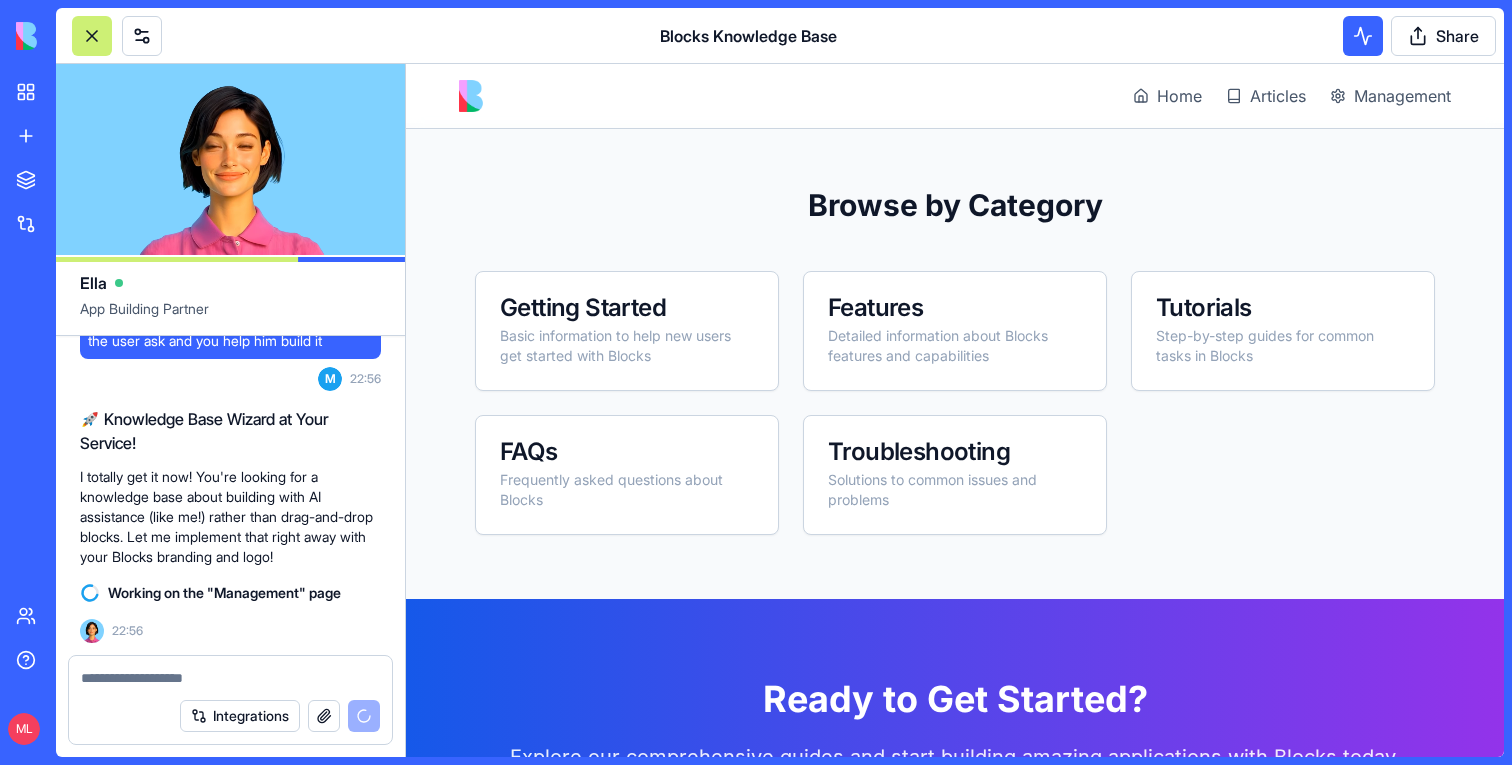 scroll, scrollTop: 806, scrollLeft: 0, axis: vertical 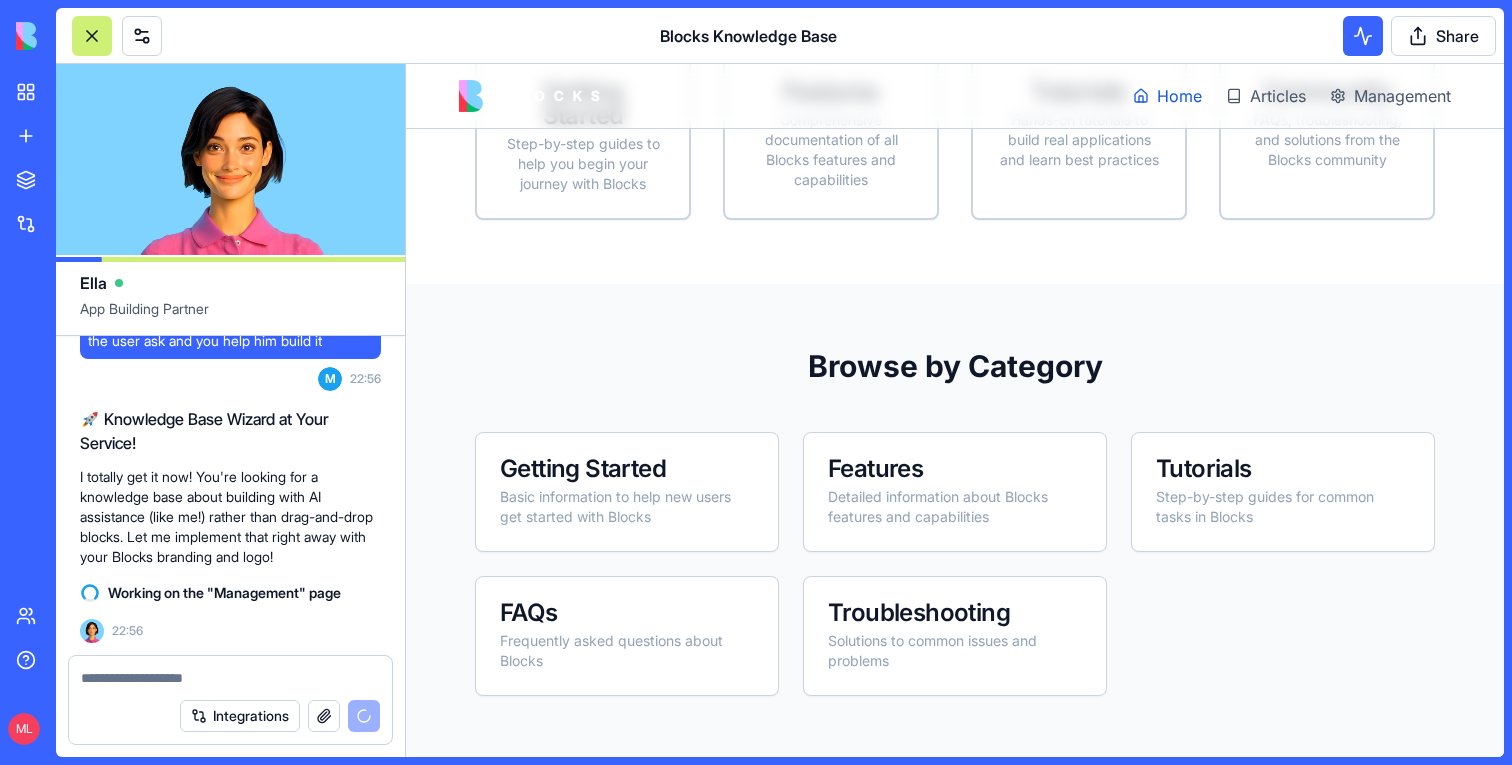 click on "Home" at bounding box center [1179, 96] 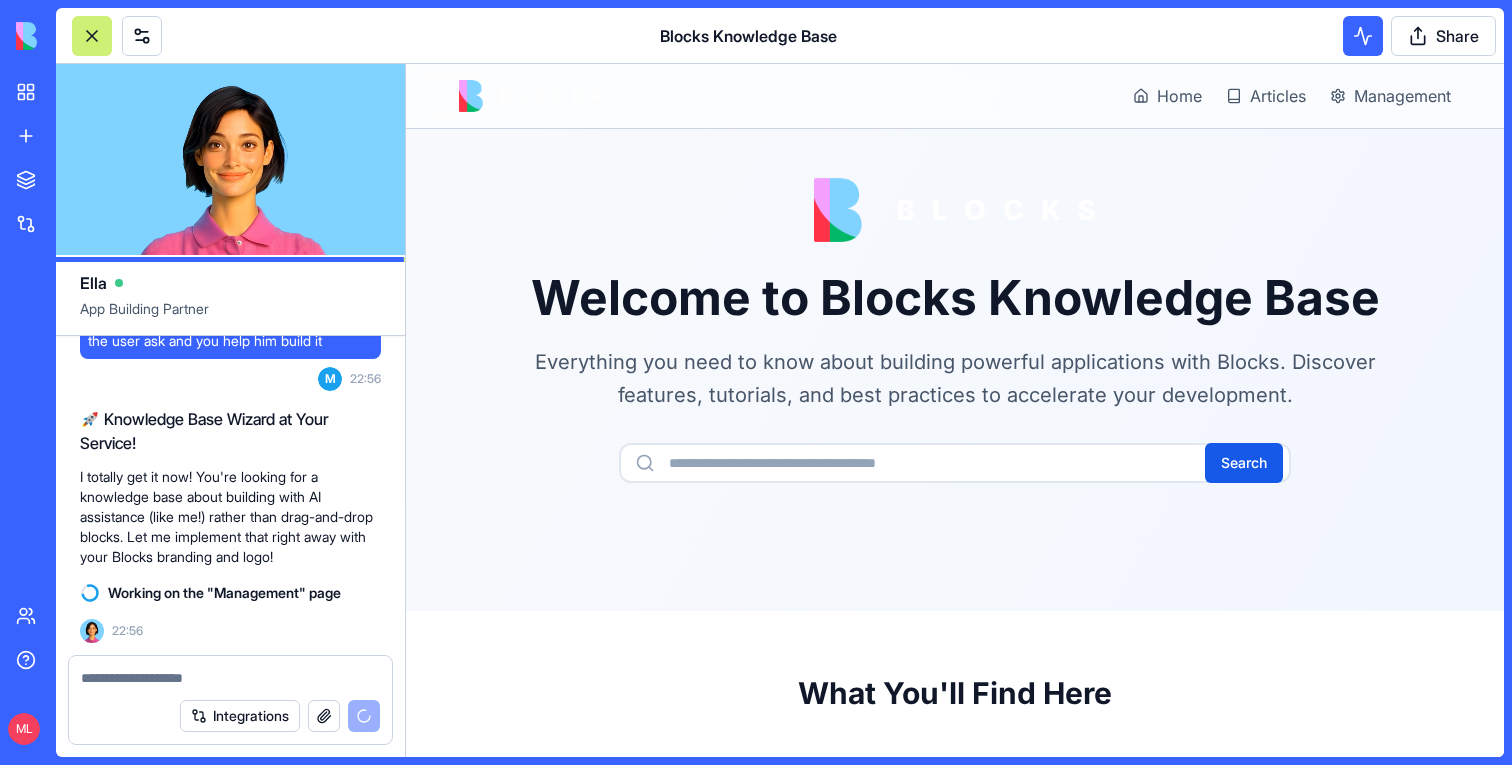 scroll, scrollTop: 0, scrollLeft: 0, axis: both 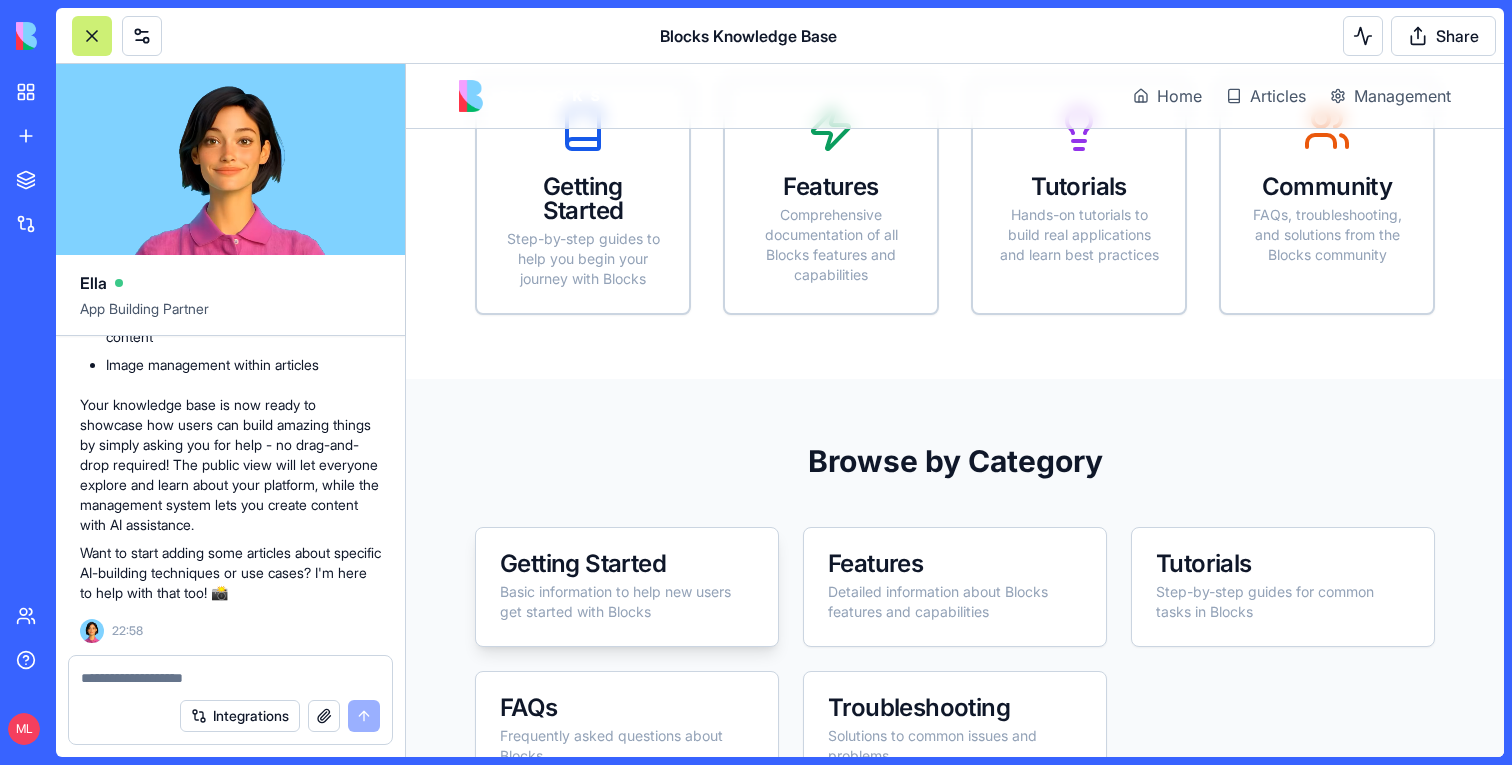 click on "Basic information to help new users get started with Blocks" at bounding box center (627, 602) 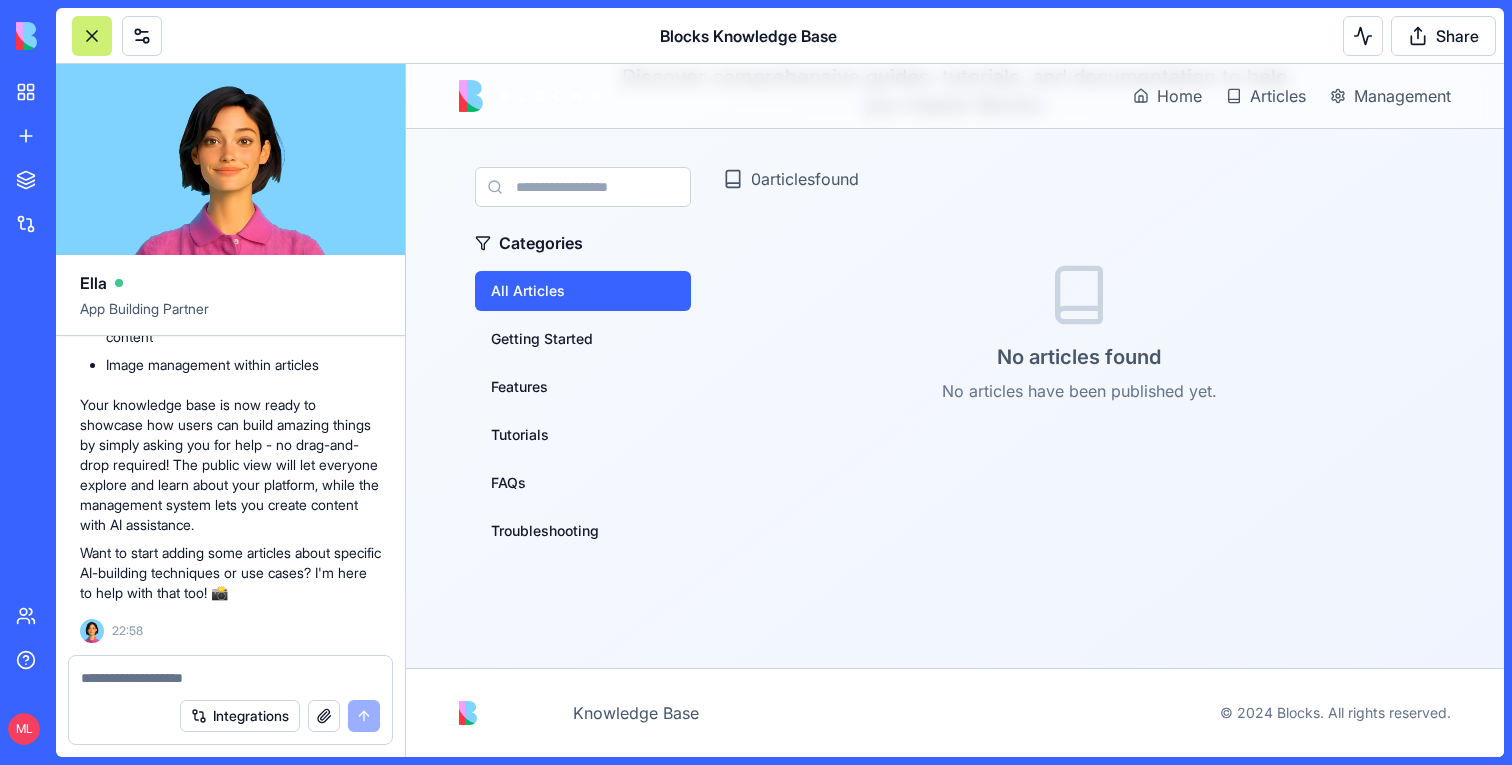 scroll, scrollTop: 154, scrollLeft: 0, axis: vertical 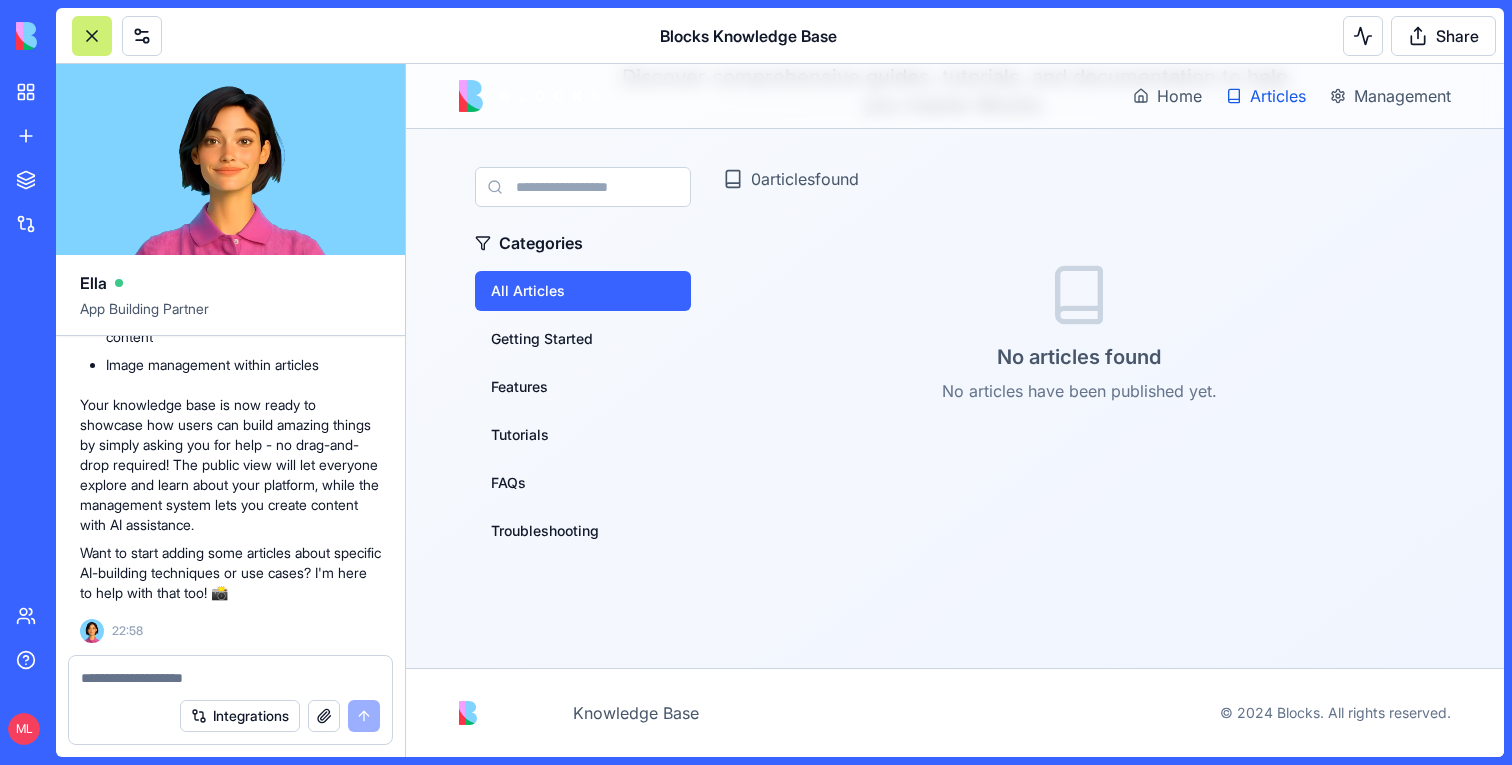 click on "Articles" at bounding box center [1278, 96] 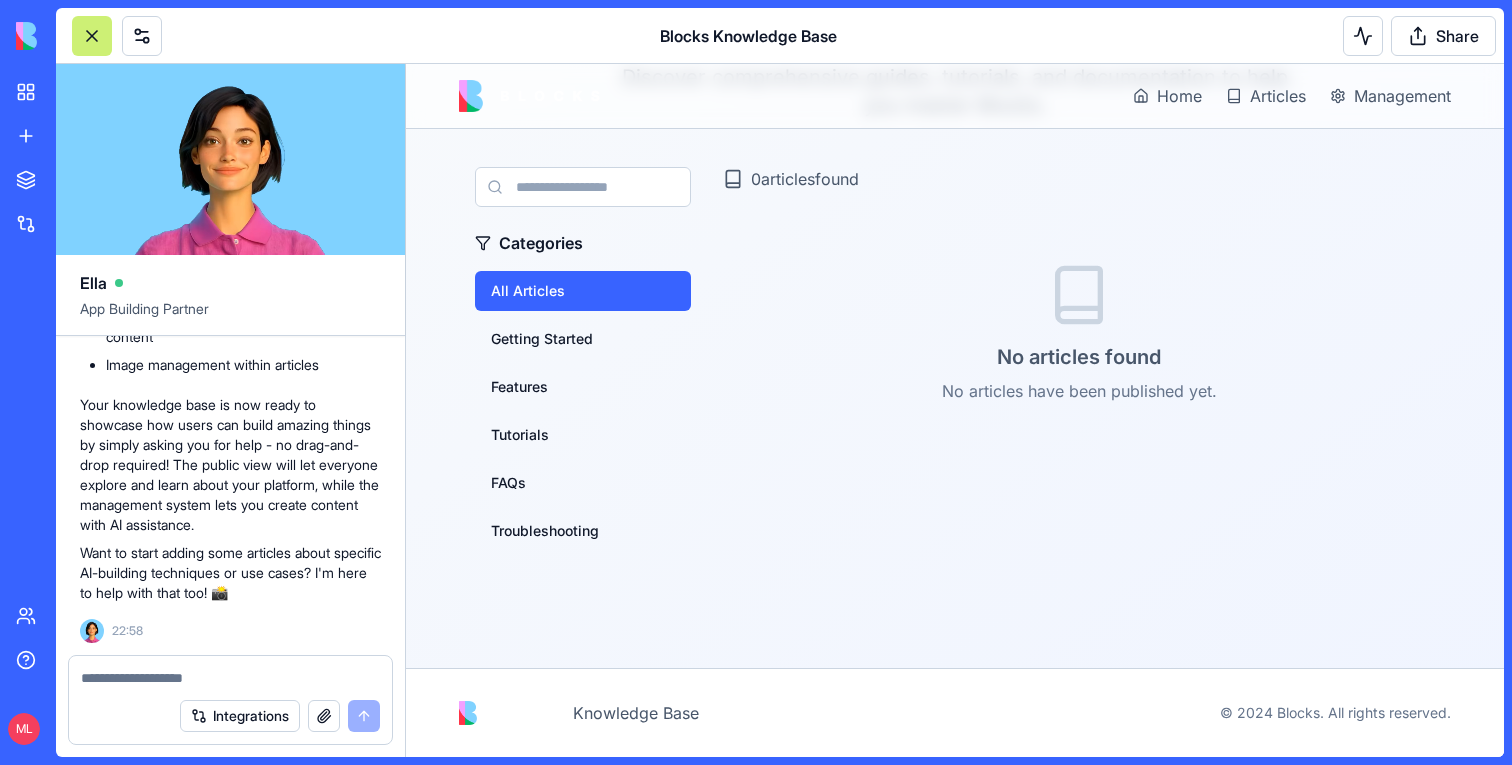 drag, startPoint x: 1290, startPoint y: 60, endPoint x: 881, endPoint y: 5, distance: 412.6815 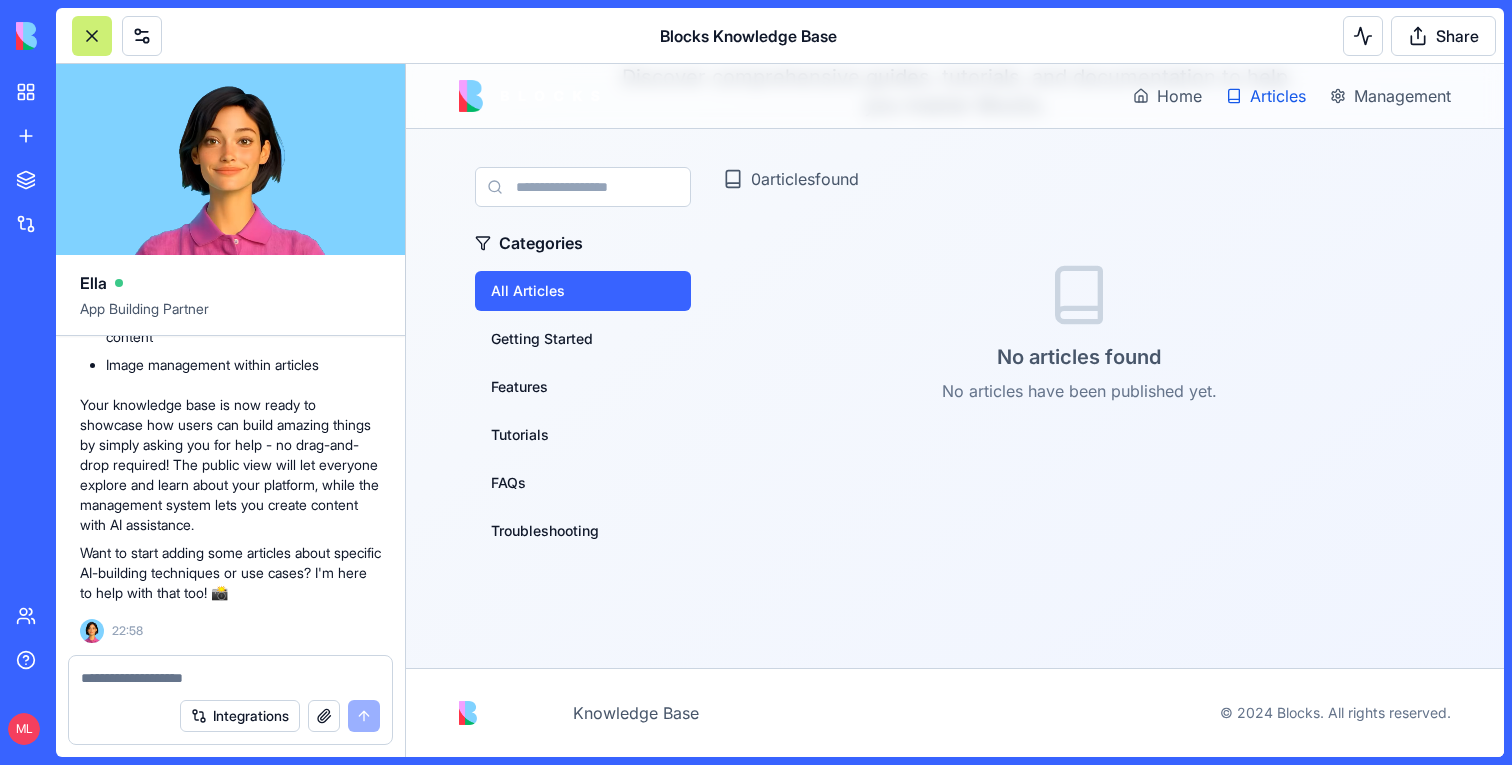 click on "Articles" at bounding box center (1278, 96) 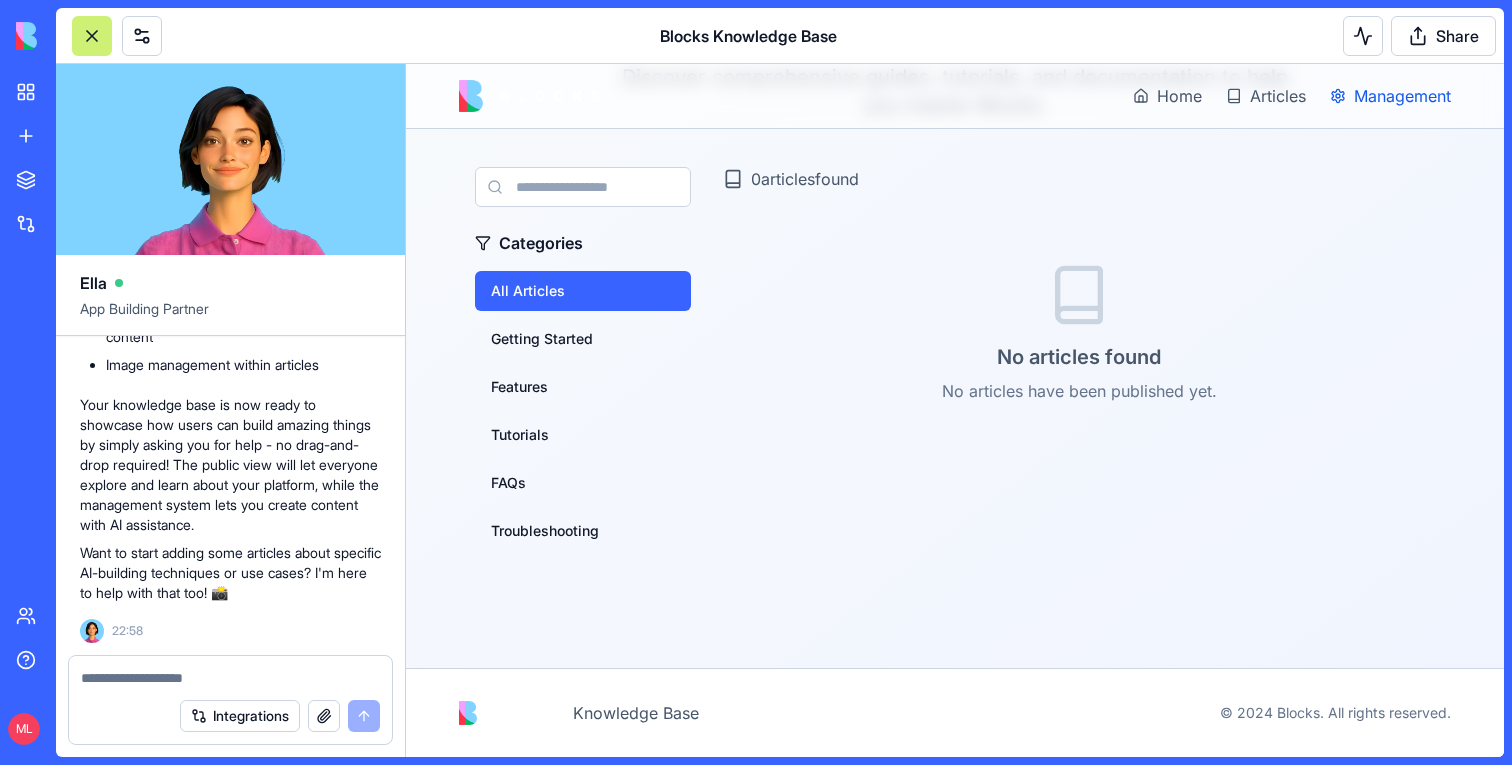 click on "Management" at bounding box center [1402, 96] 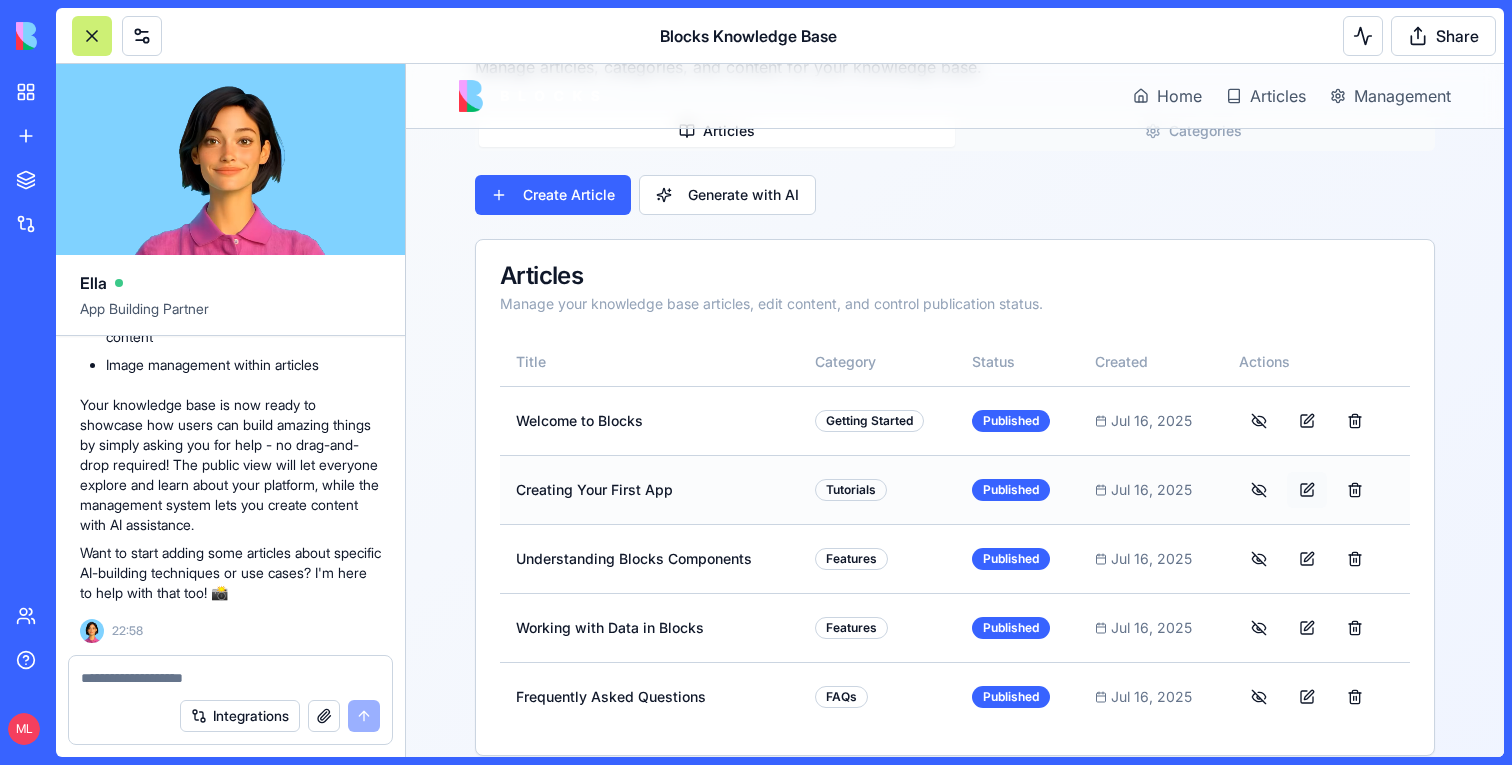click at bounding box center [1307, 490] 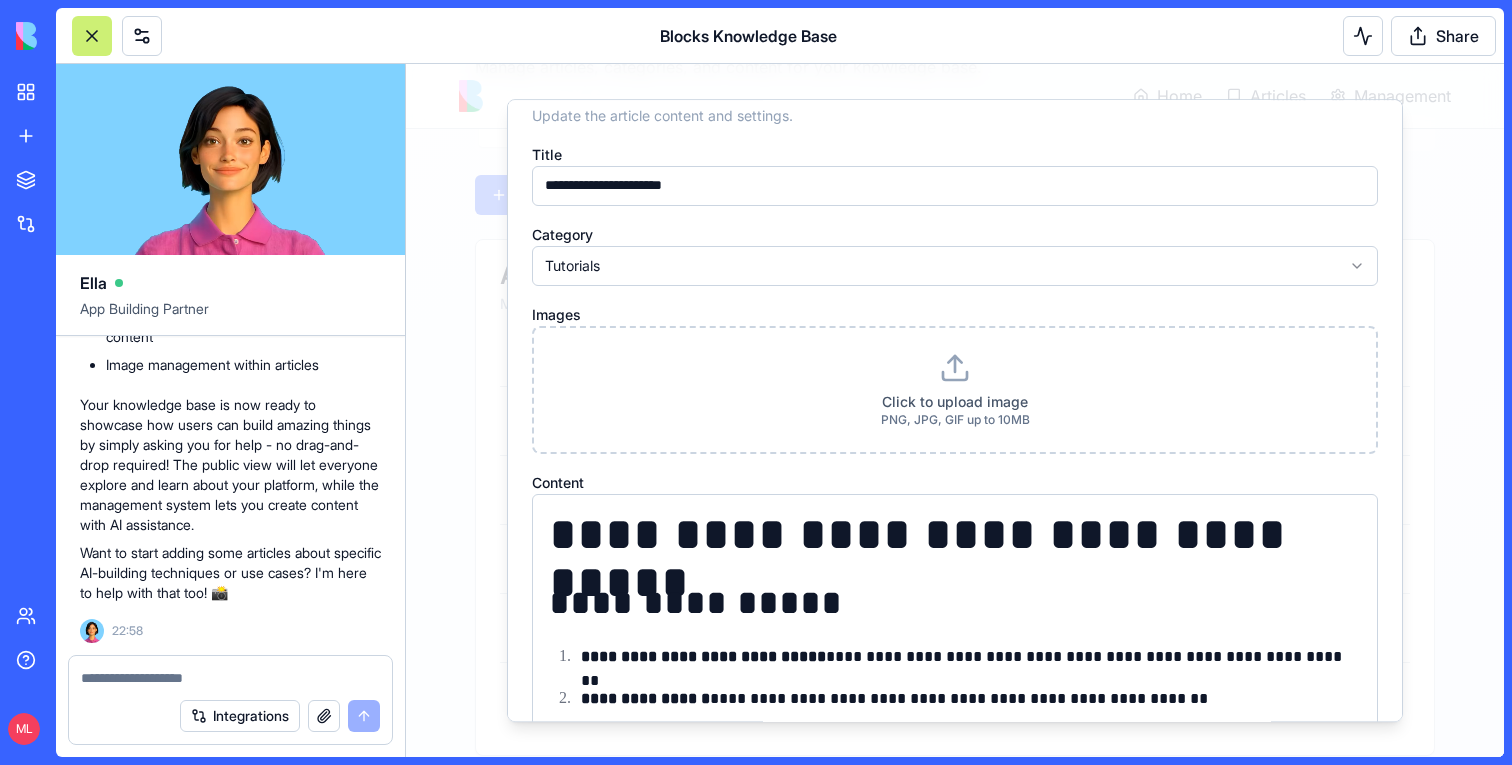 scroll, scrollTop: 0, scrollLeft: 0, axis: both 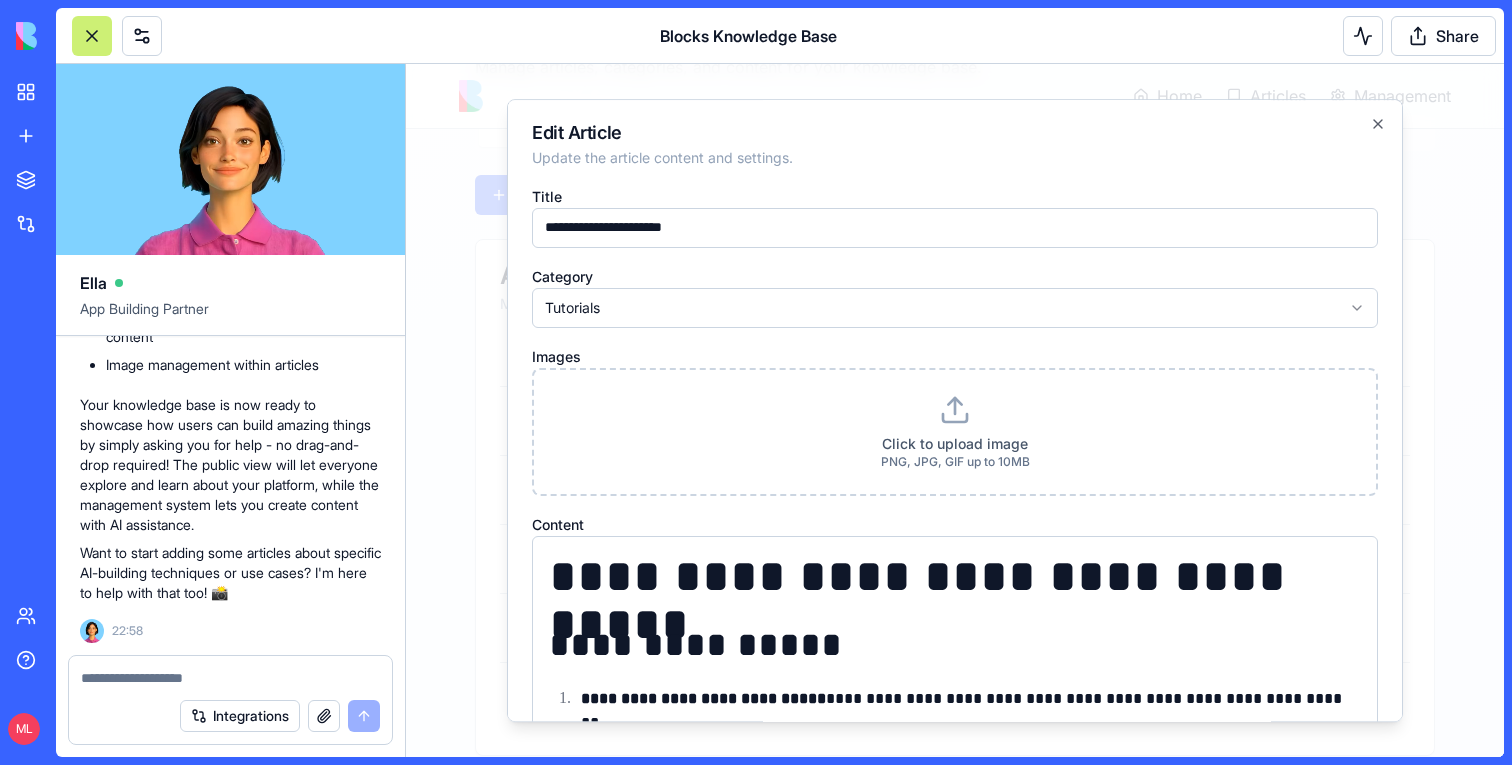 click at bounding box center (955, 410) 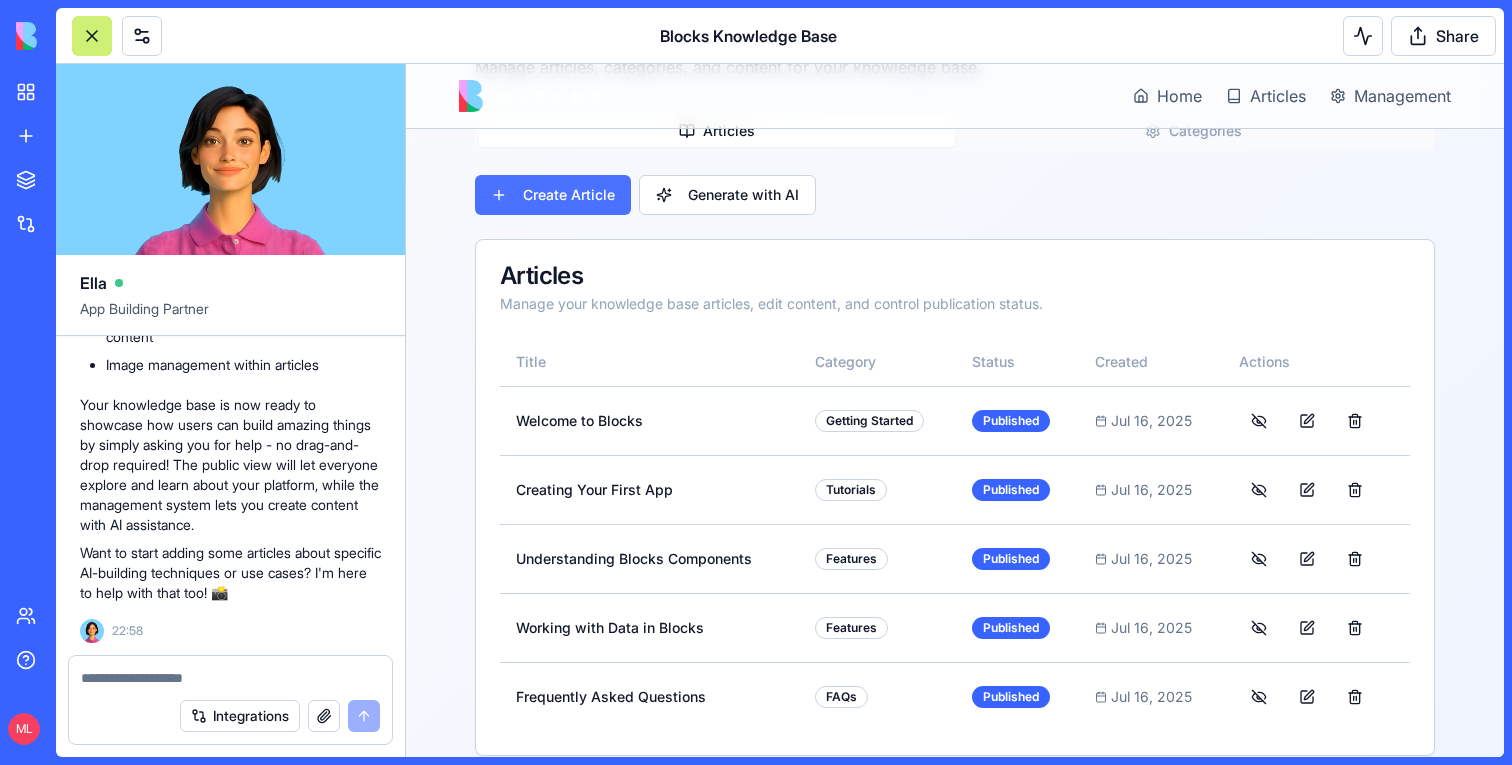scroll, scrollTop: 0, scrollLeft: 0, axis: both 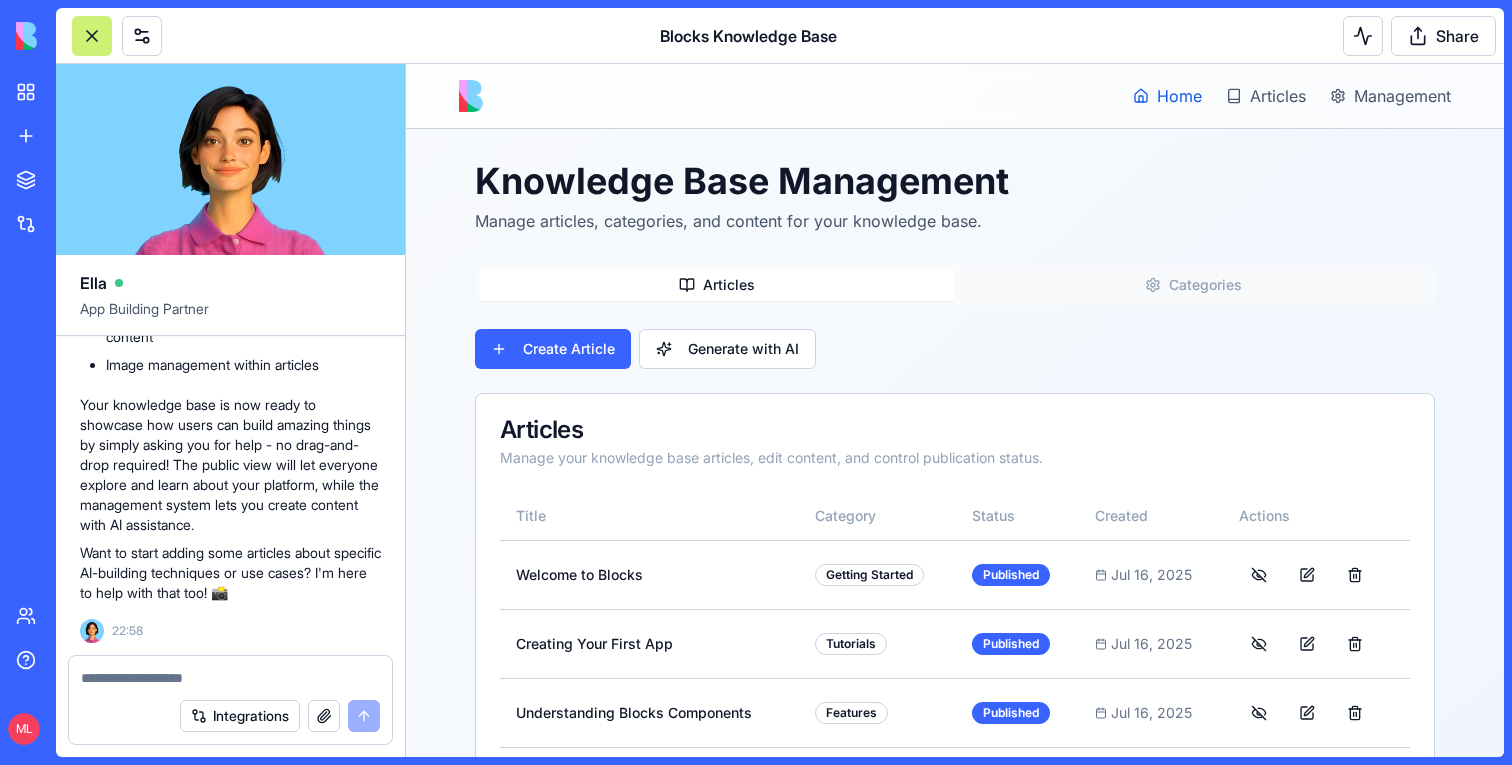 click on "Home" at bounding box center [1179, 96] 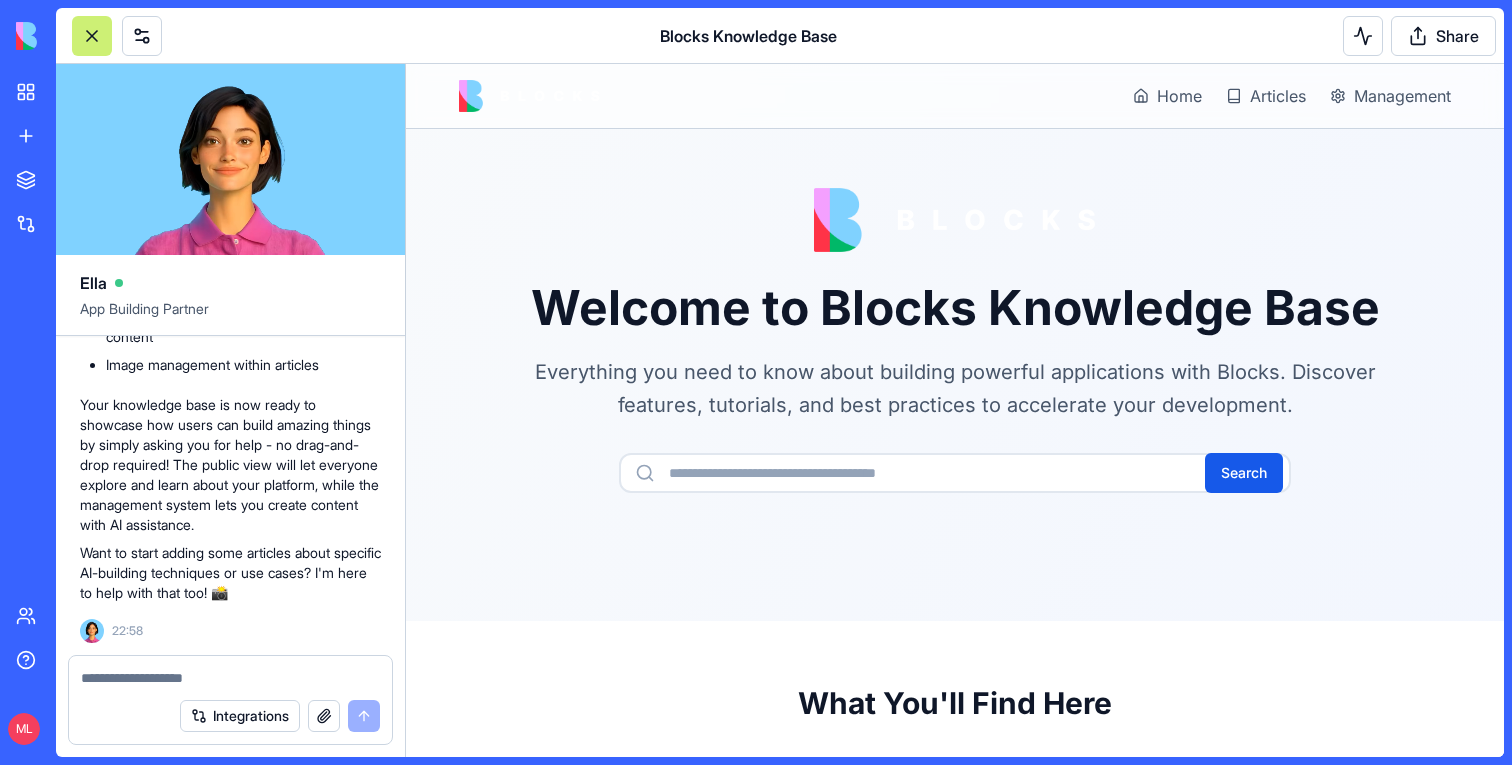 scroll, scrollTop: 0, scrollLeft: 0, axis: both 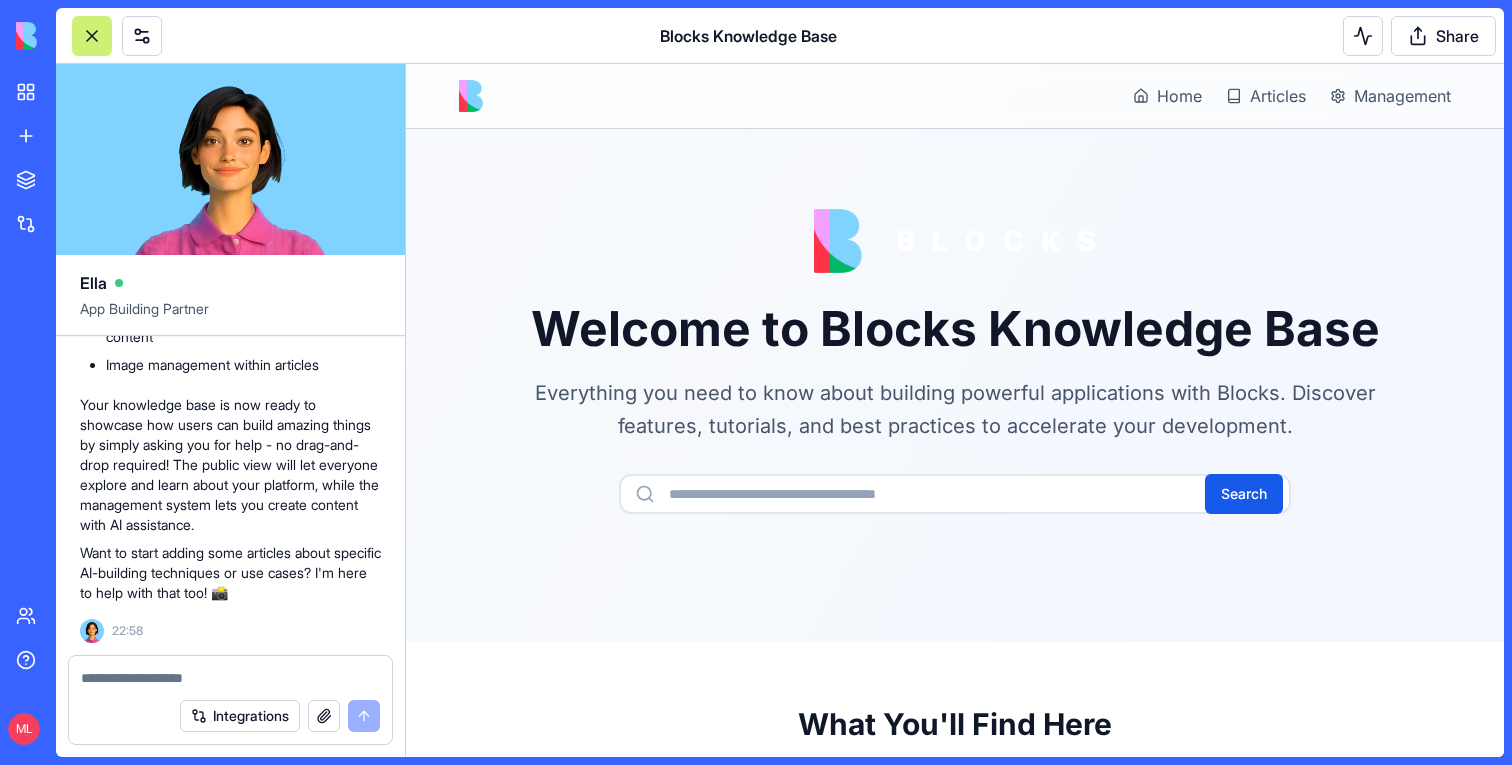 click at bounding box center (230, 678) 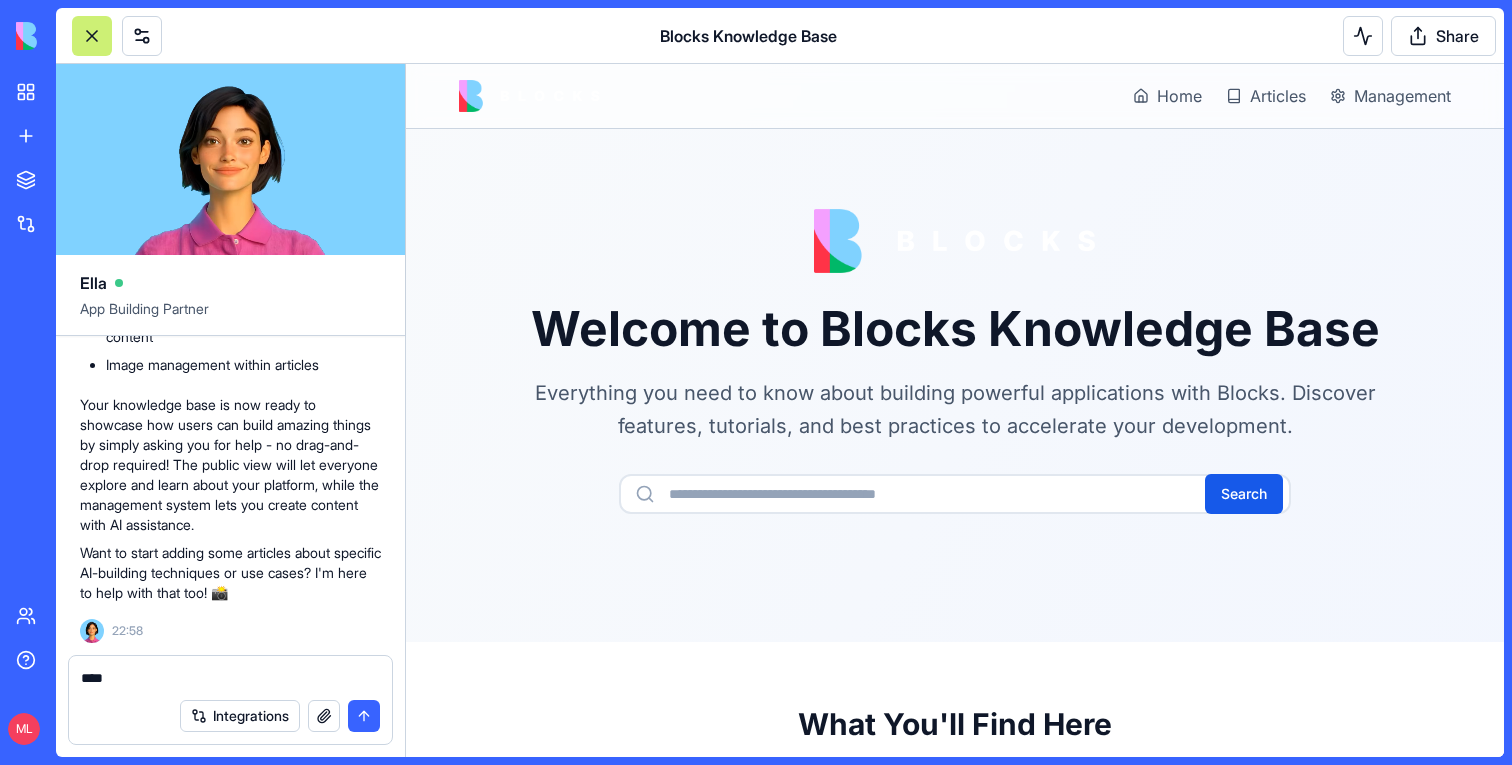 type on "*****" 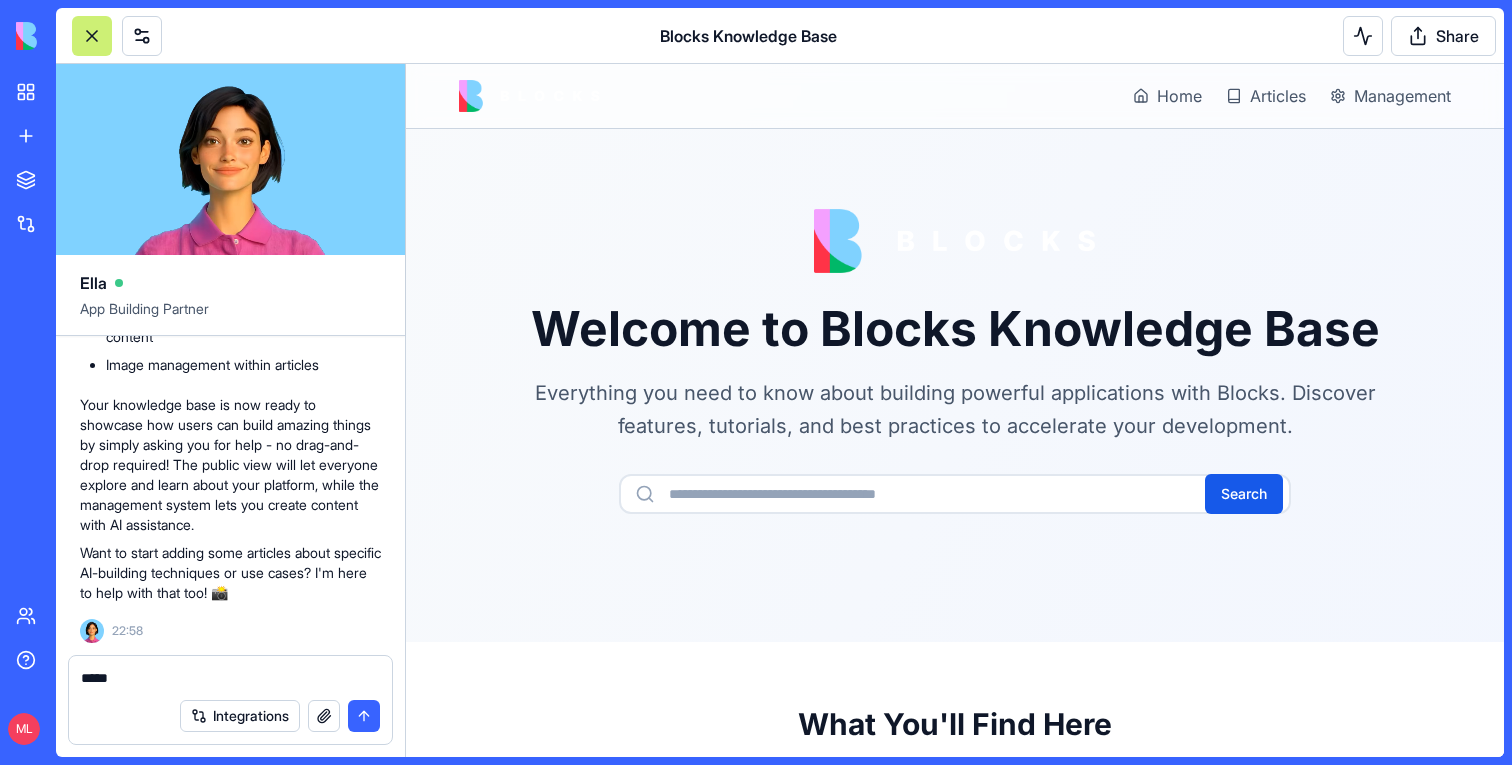type 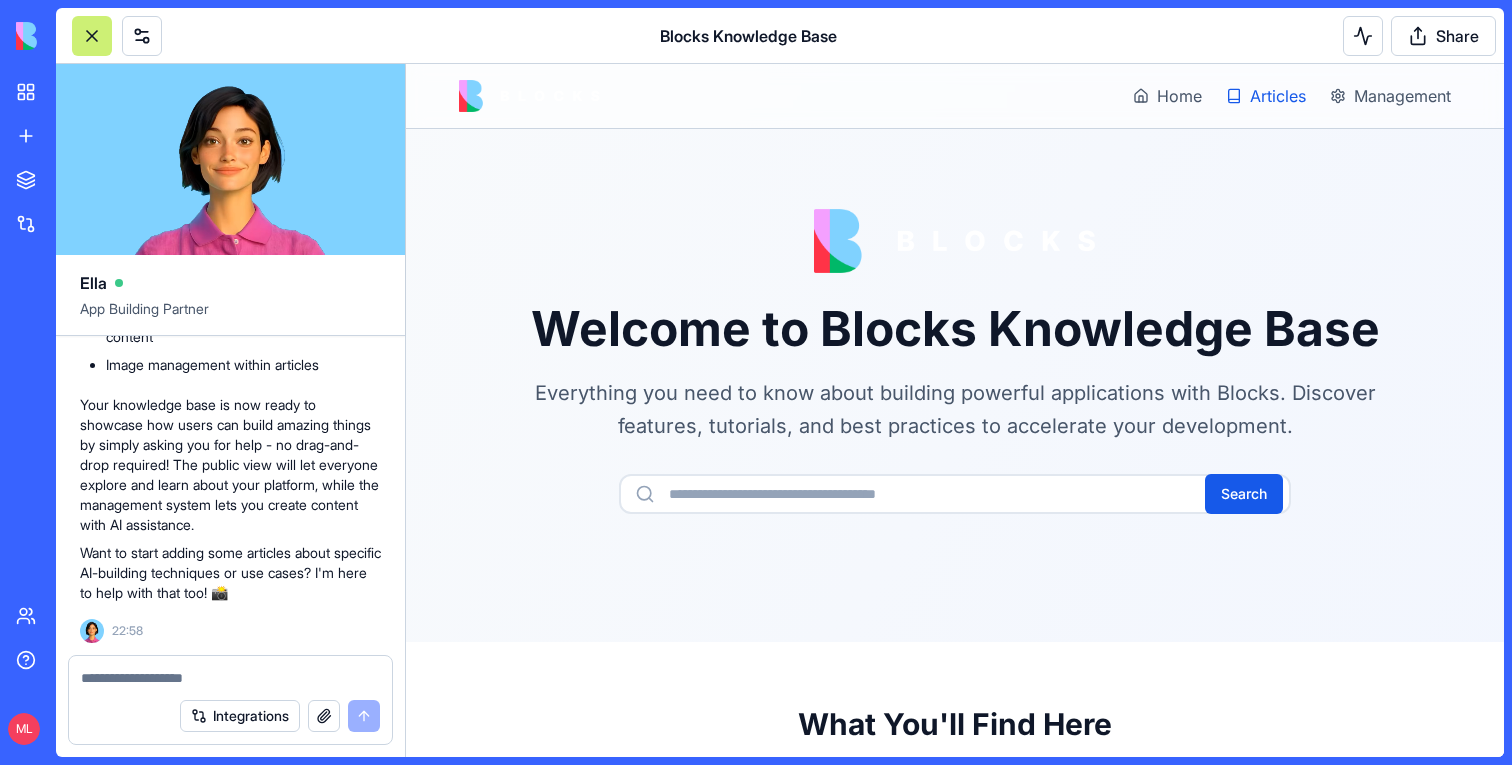 click on "Articles" at bounding box center (1266, 96) 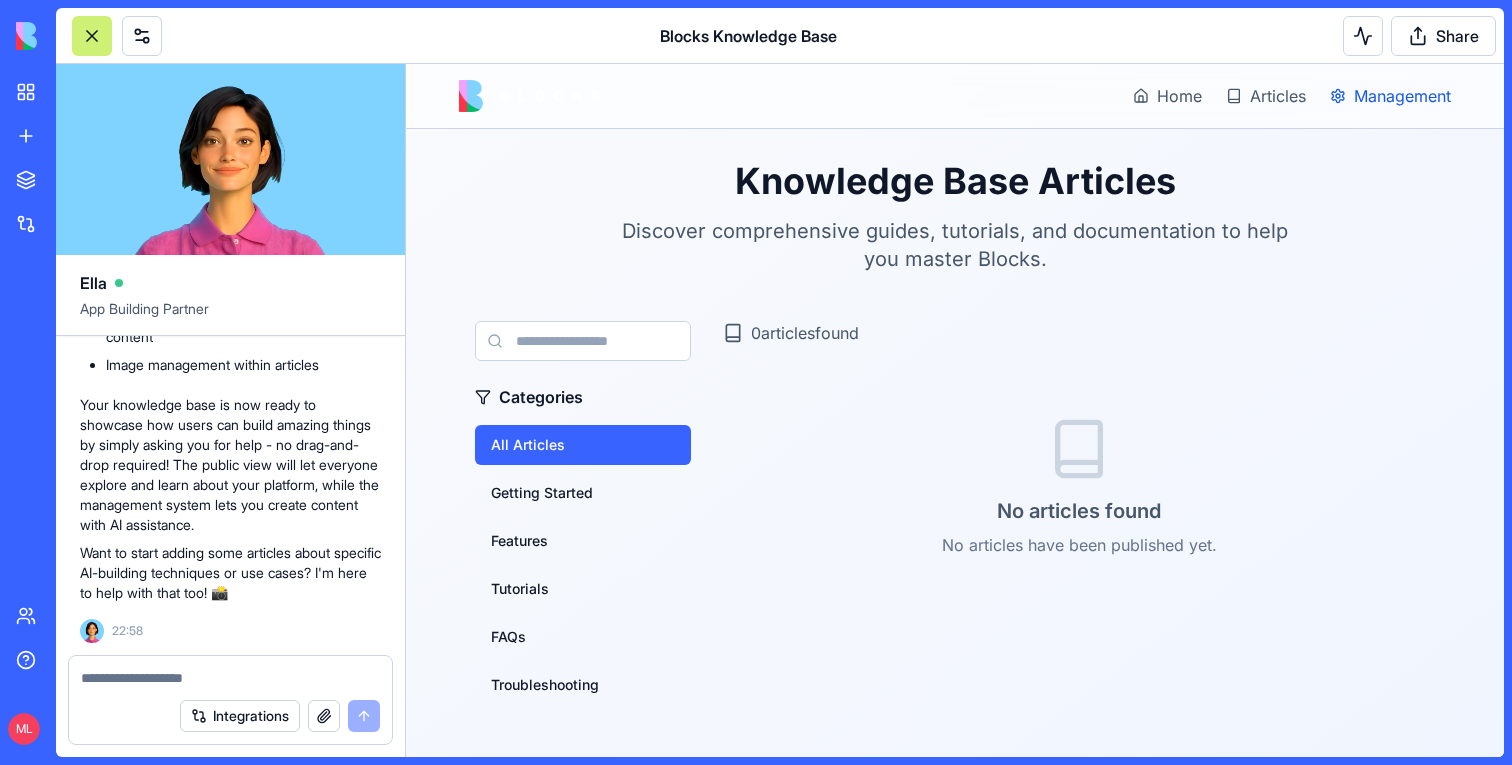 click on "Management" at bounding box center (1402, 96) 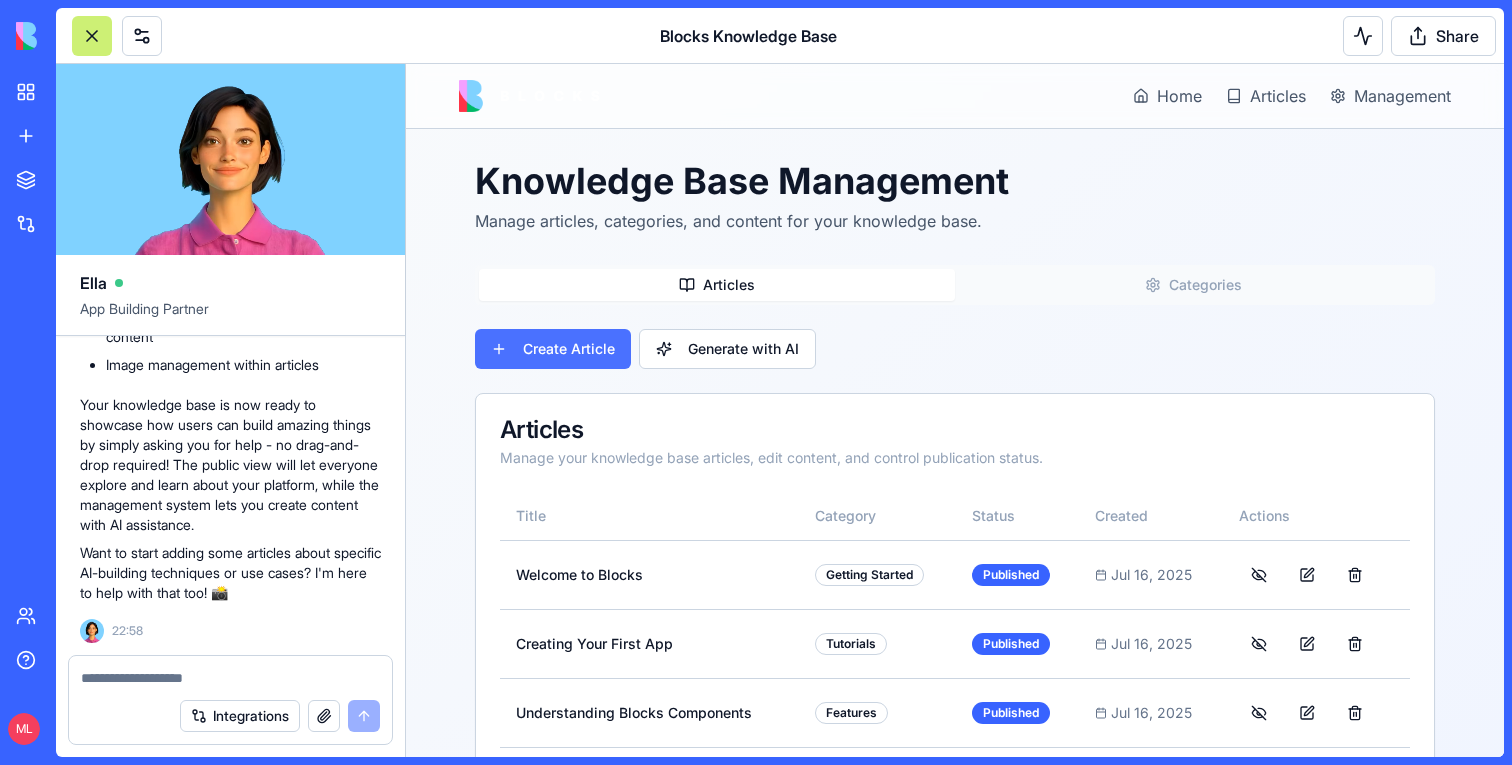 click on "Create Article" at bounding box center [569, 349] 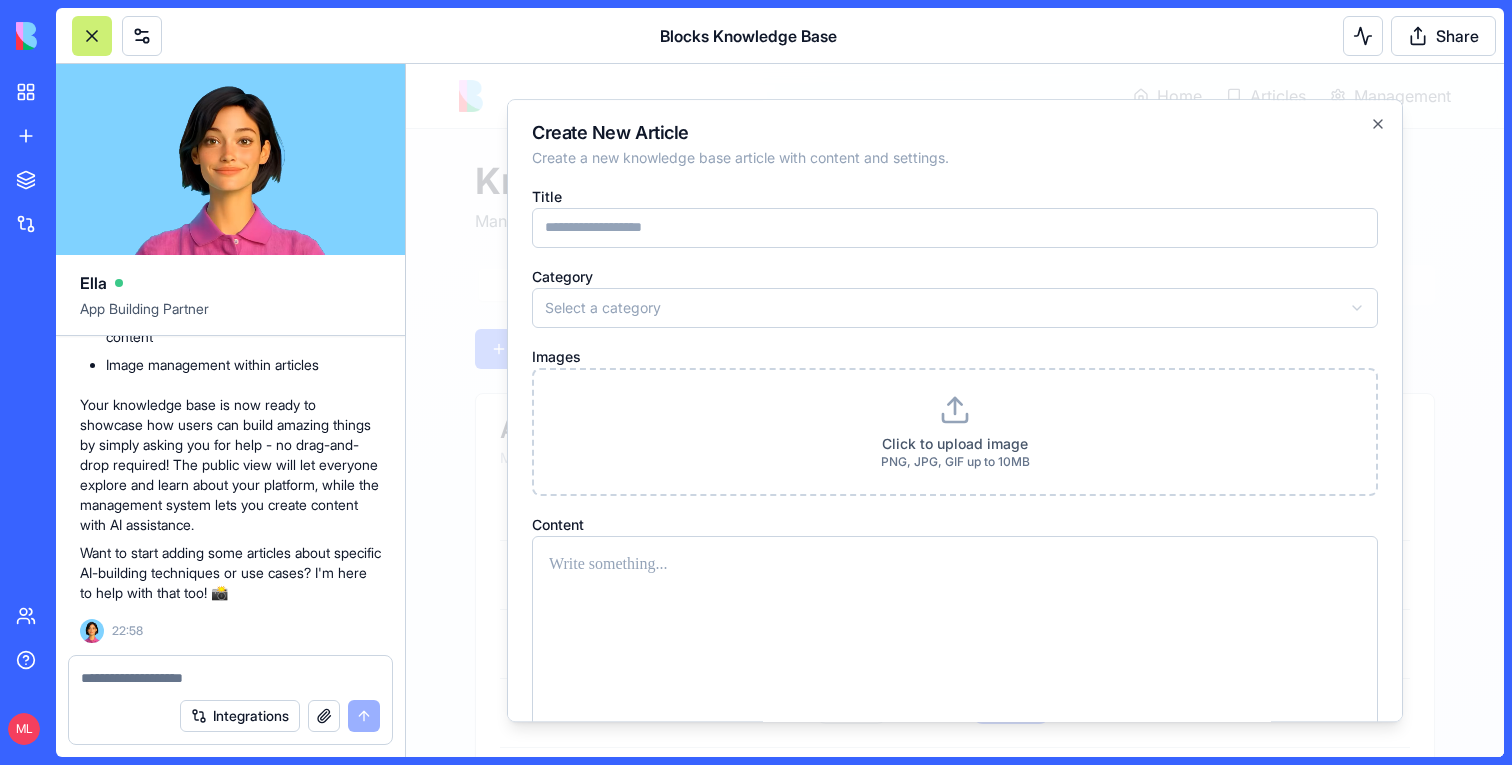 scroll, scrollTop: 234, scrollLeft: 0, axis: vertical 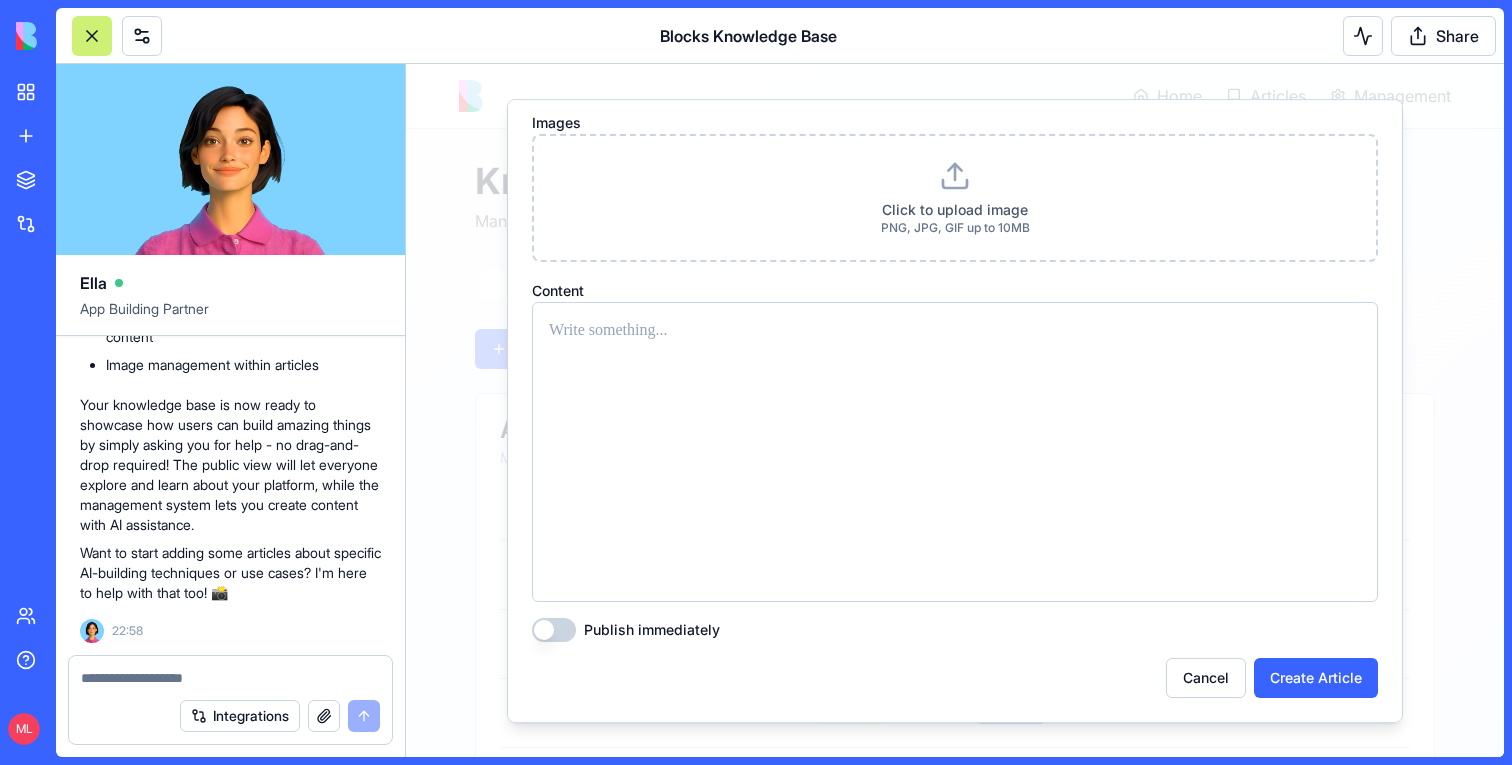 click at bounding box center (955, 410) 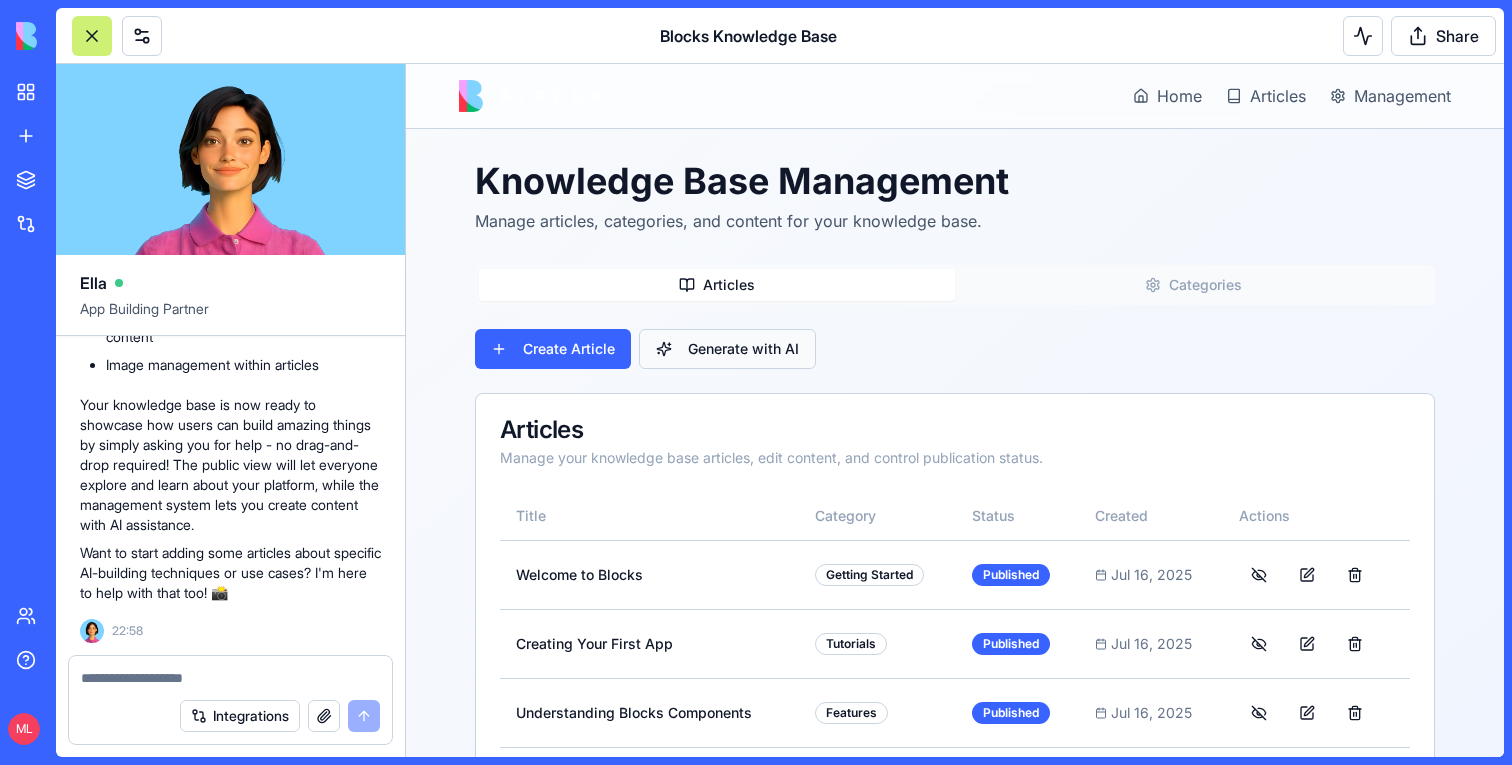 click on "Generate with AI" at bounding box center [727, 349] 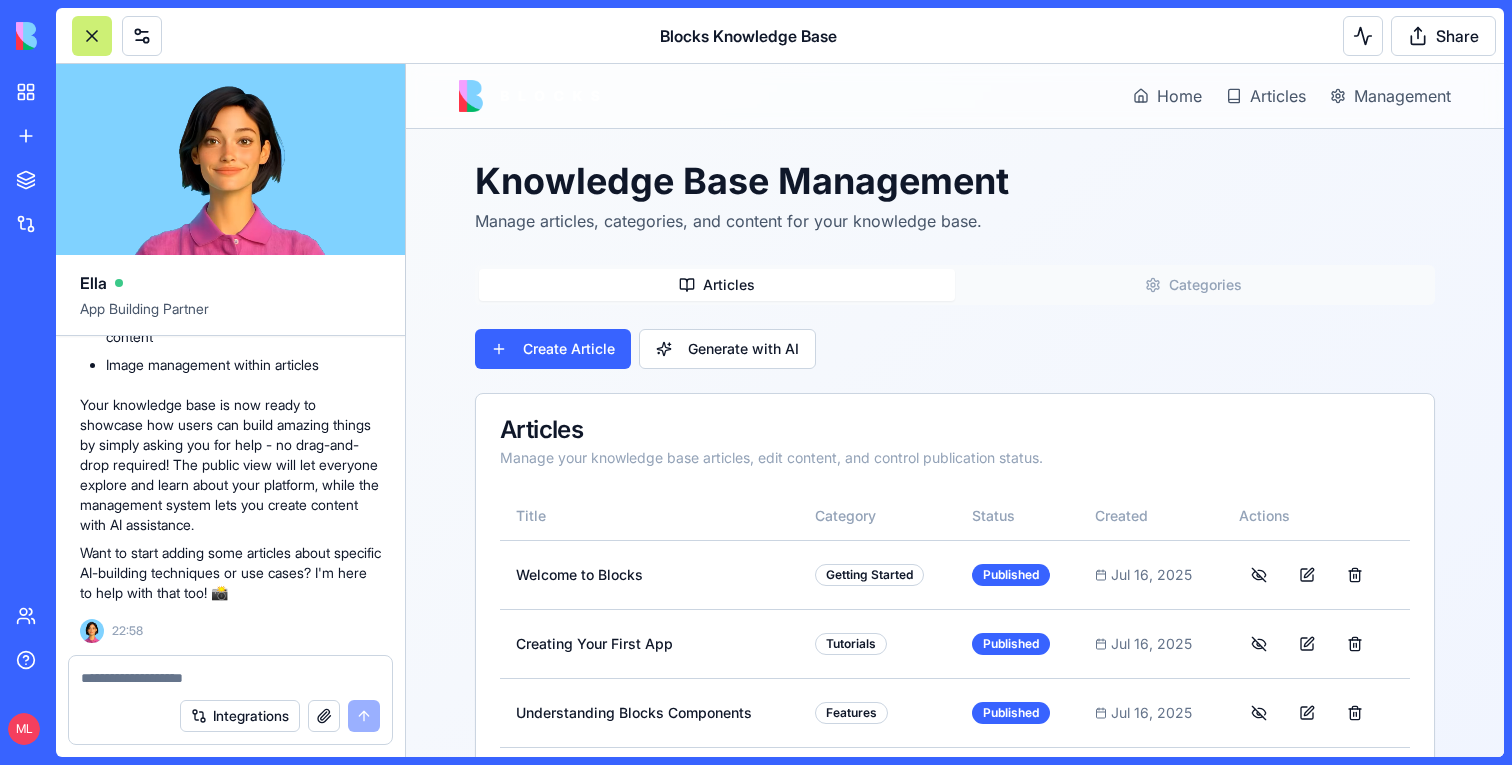 type 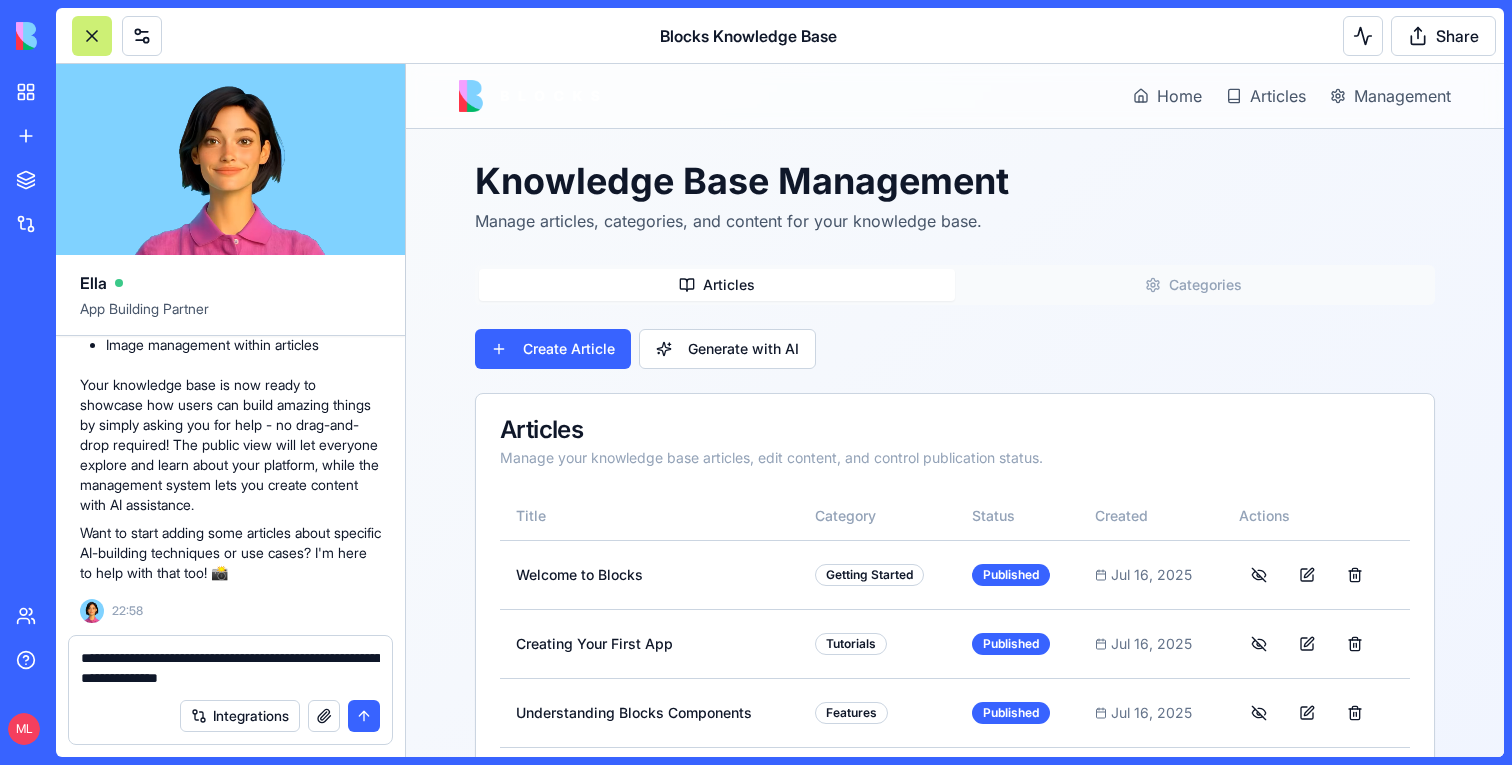 type on "**********" 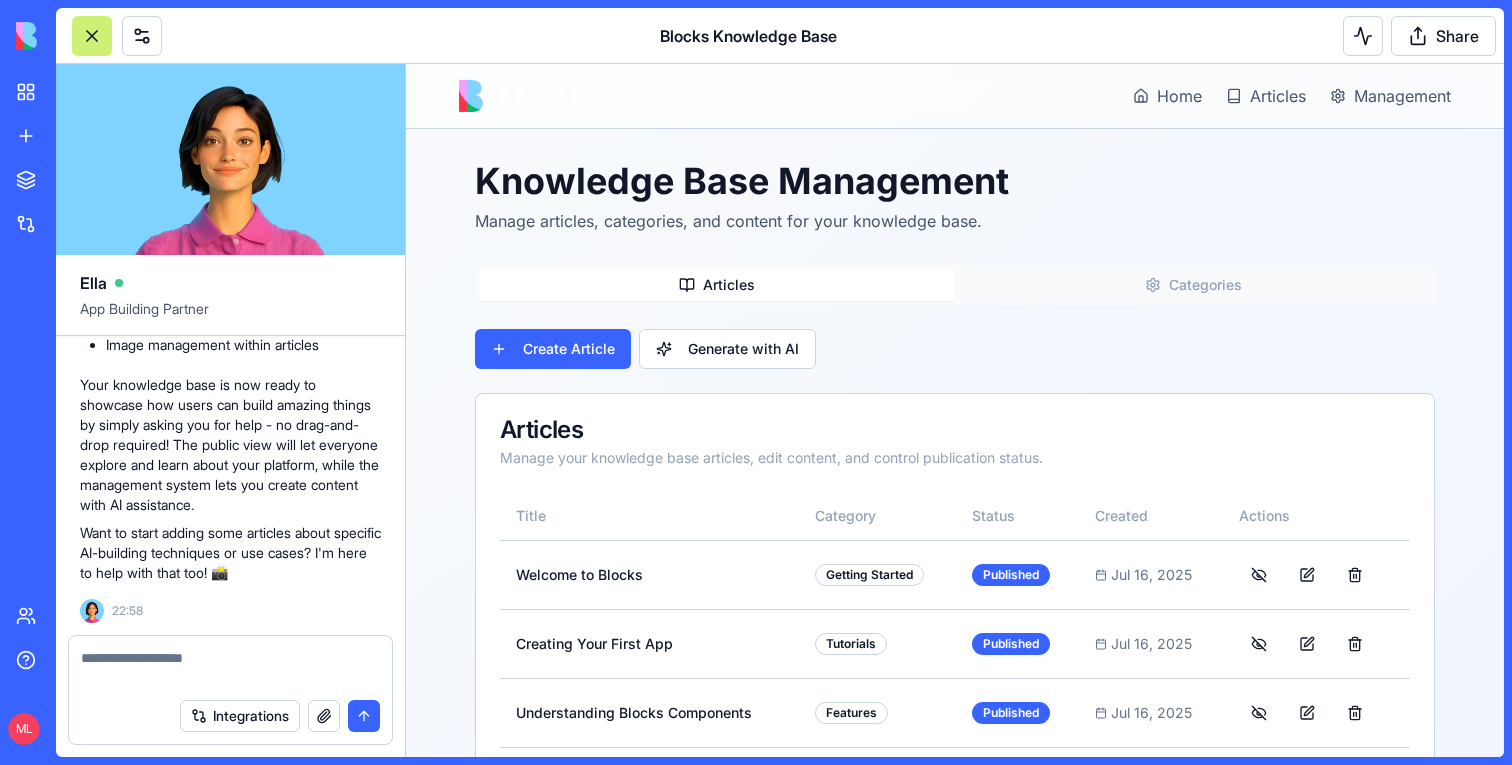 scroll, scrollTop: 2701, scrollLeft: 0, axis: vertical 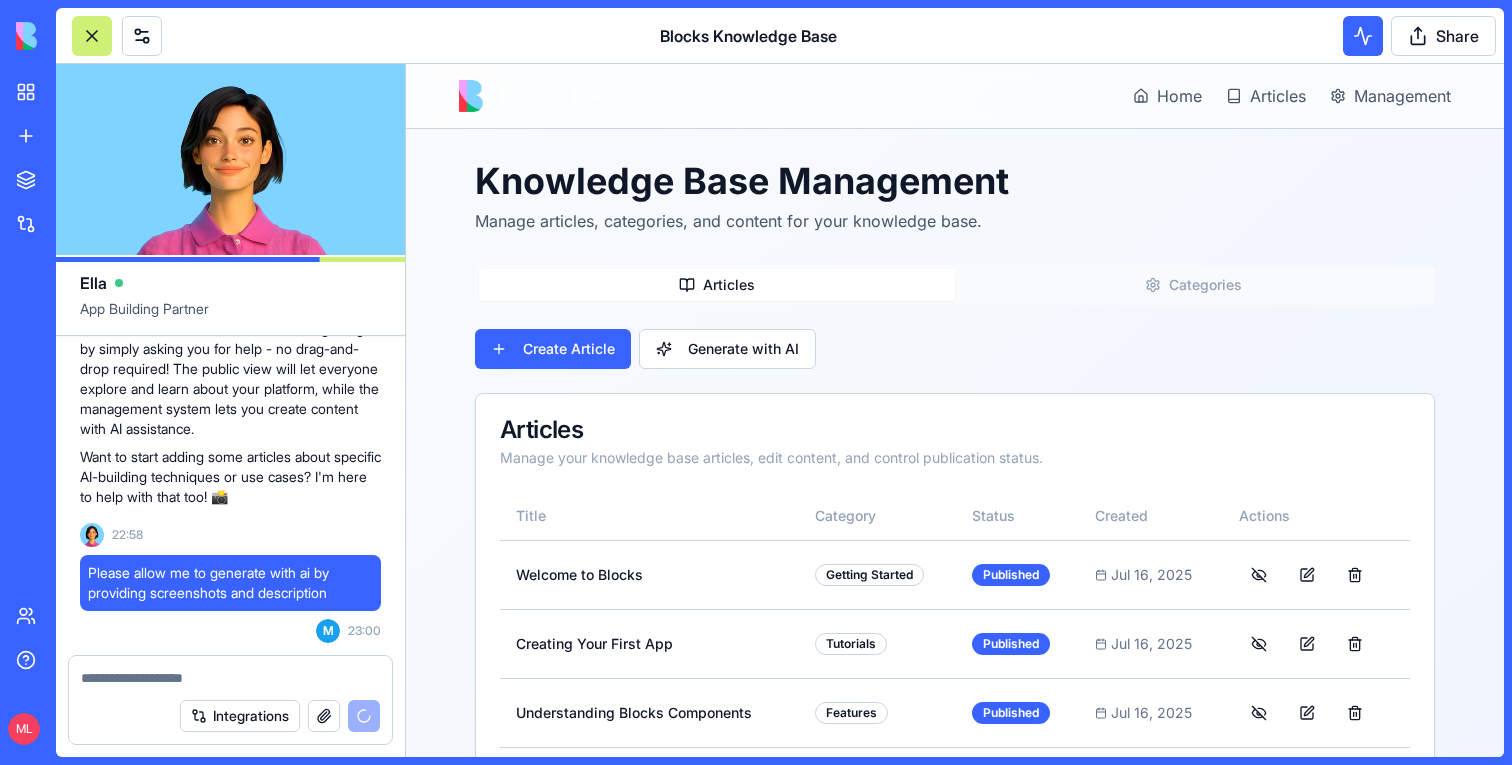 click at bounding box center [529, 96] 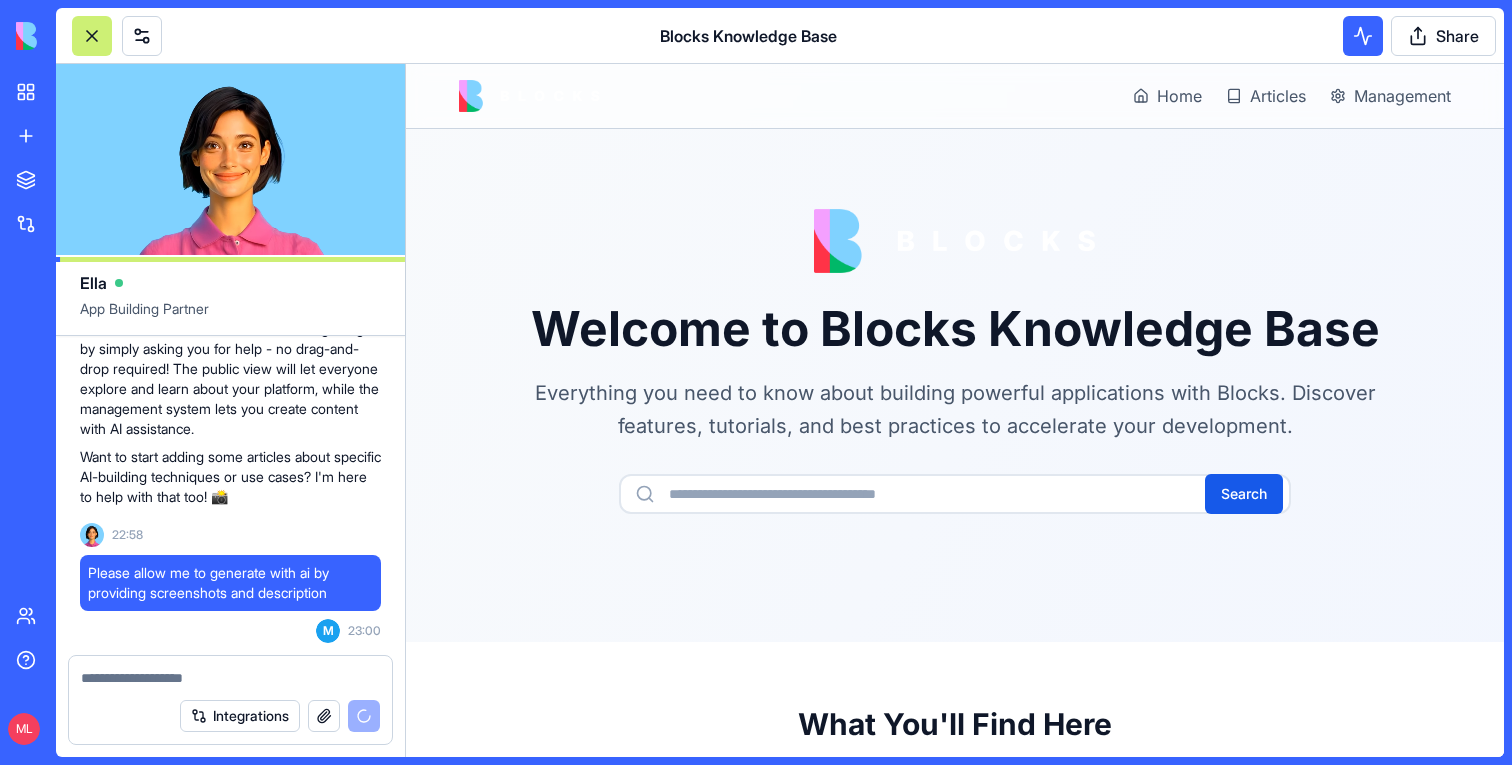 scroll, scrollTop: 2777, scrollLeft: 0, axis: vertical 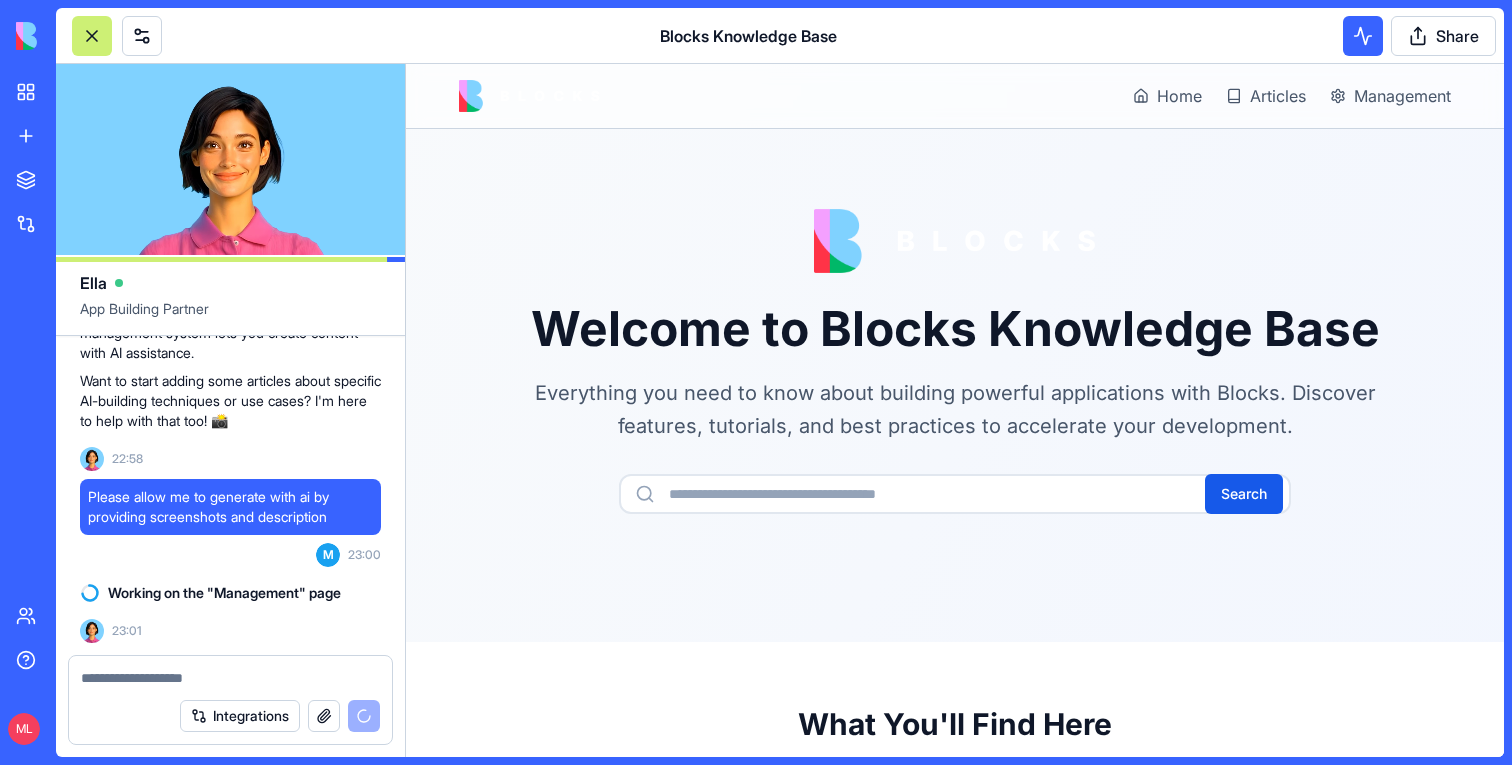 click at bounding box center (230, 678) 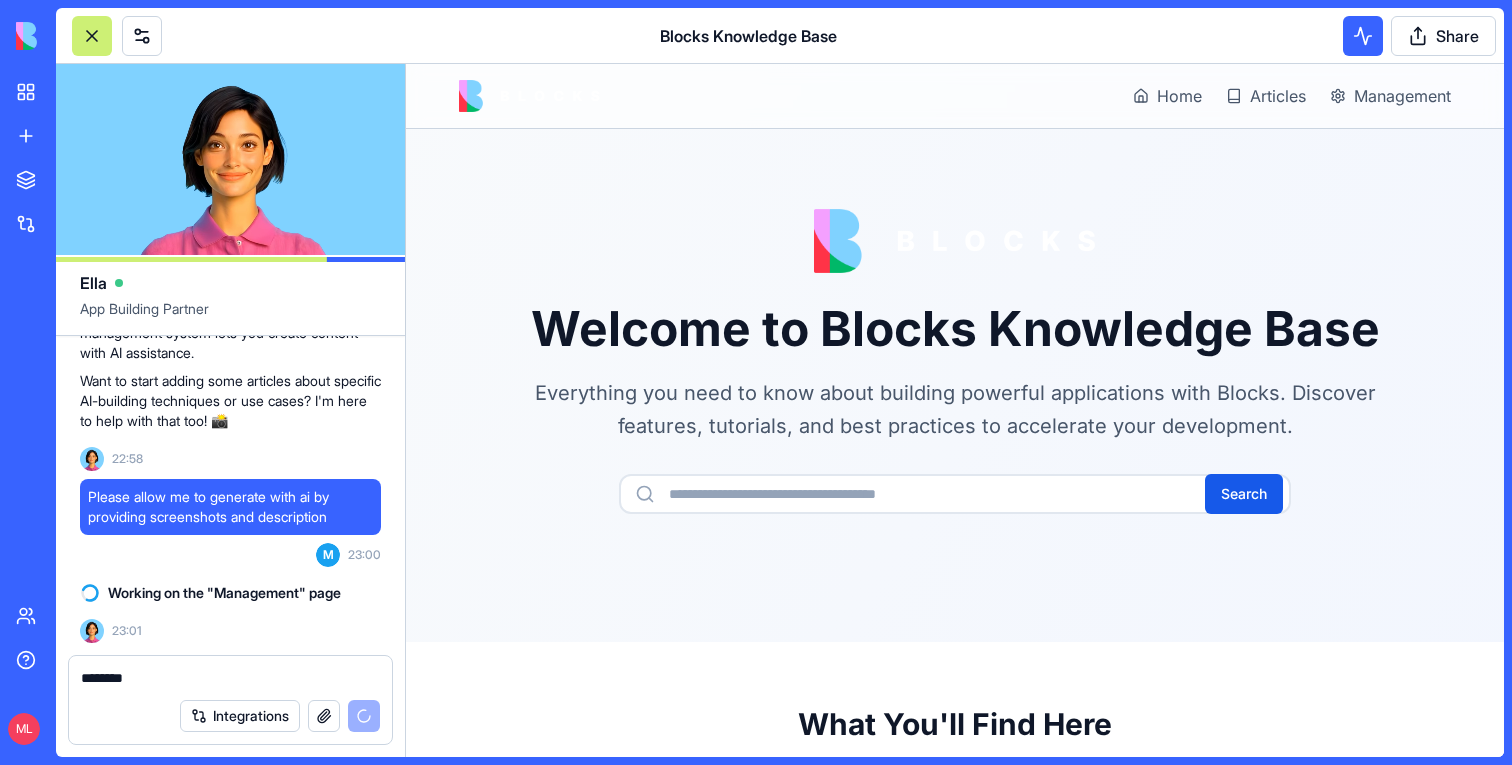 type on "********" 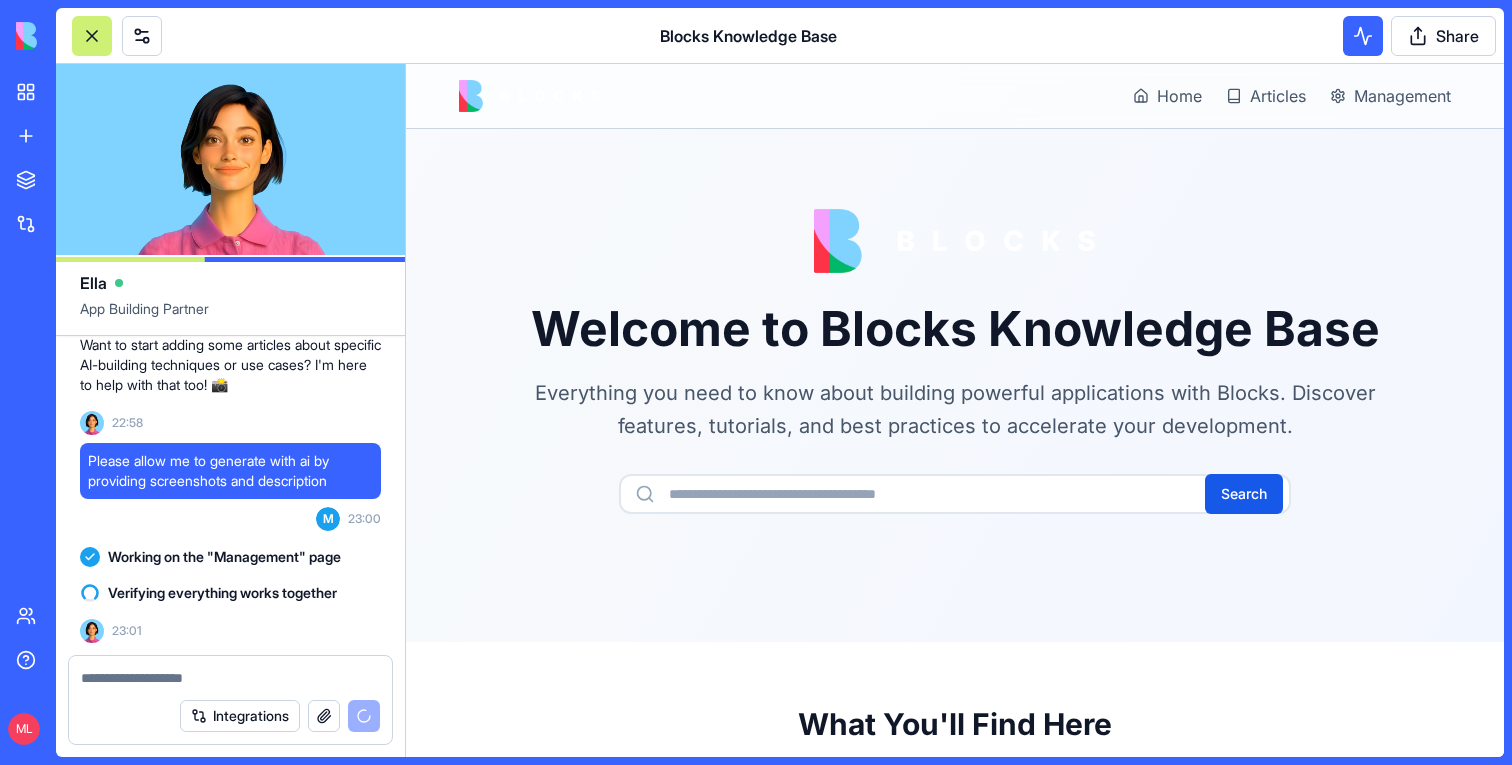scroll, scrollTop: 3461, scrollLeft: 0, axis: vertical 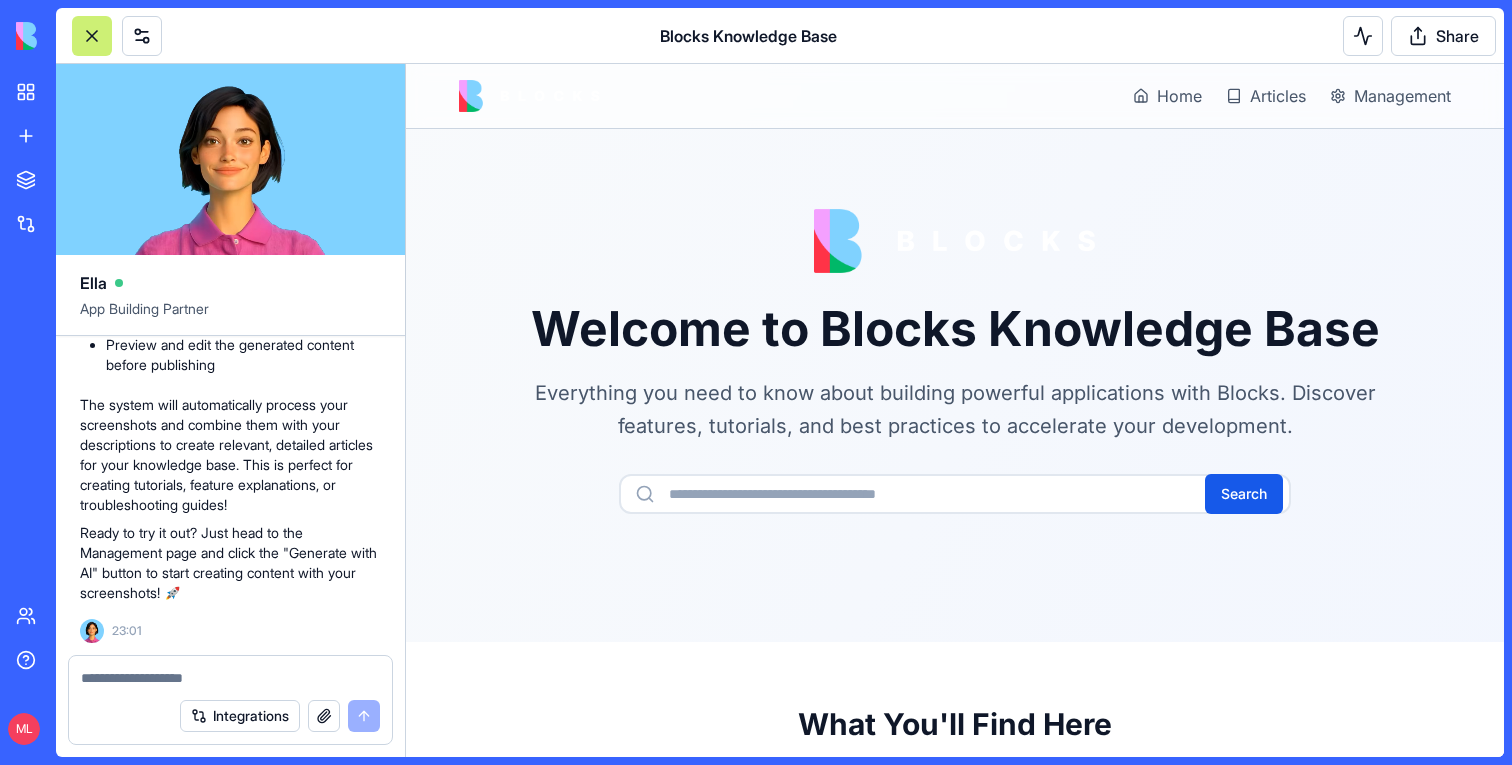 click at bounding box center (230, 678) 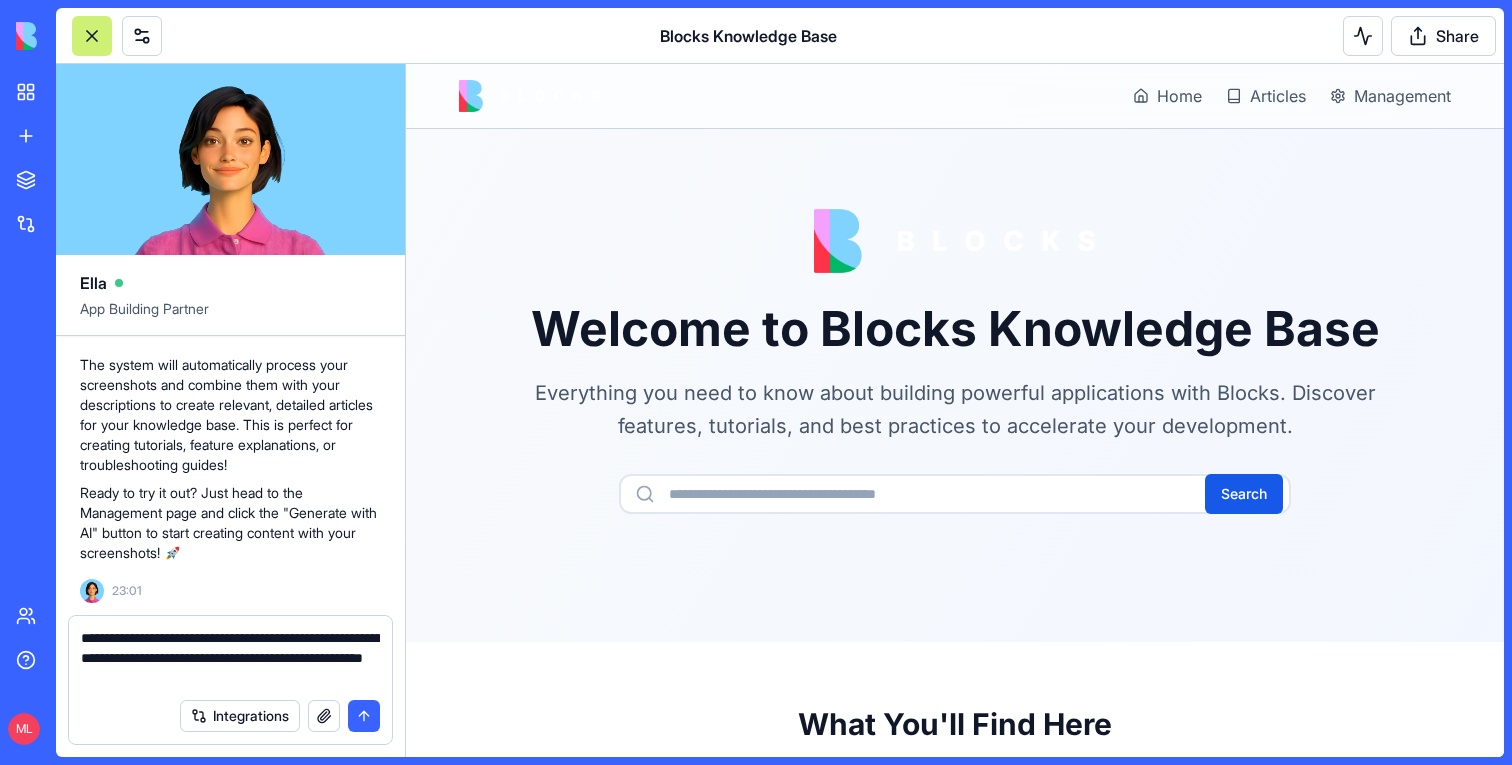 type on "**********" 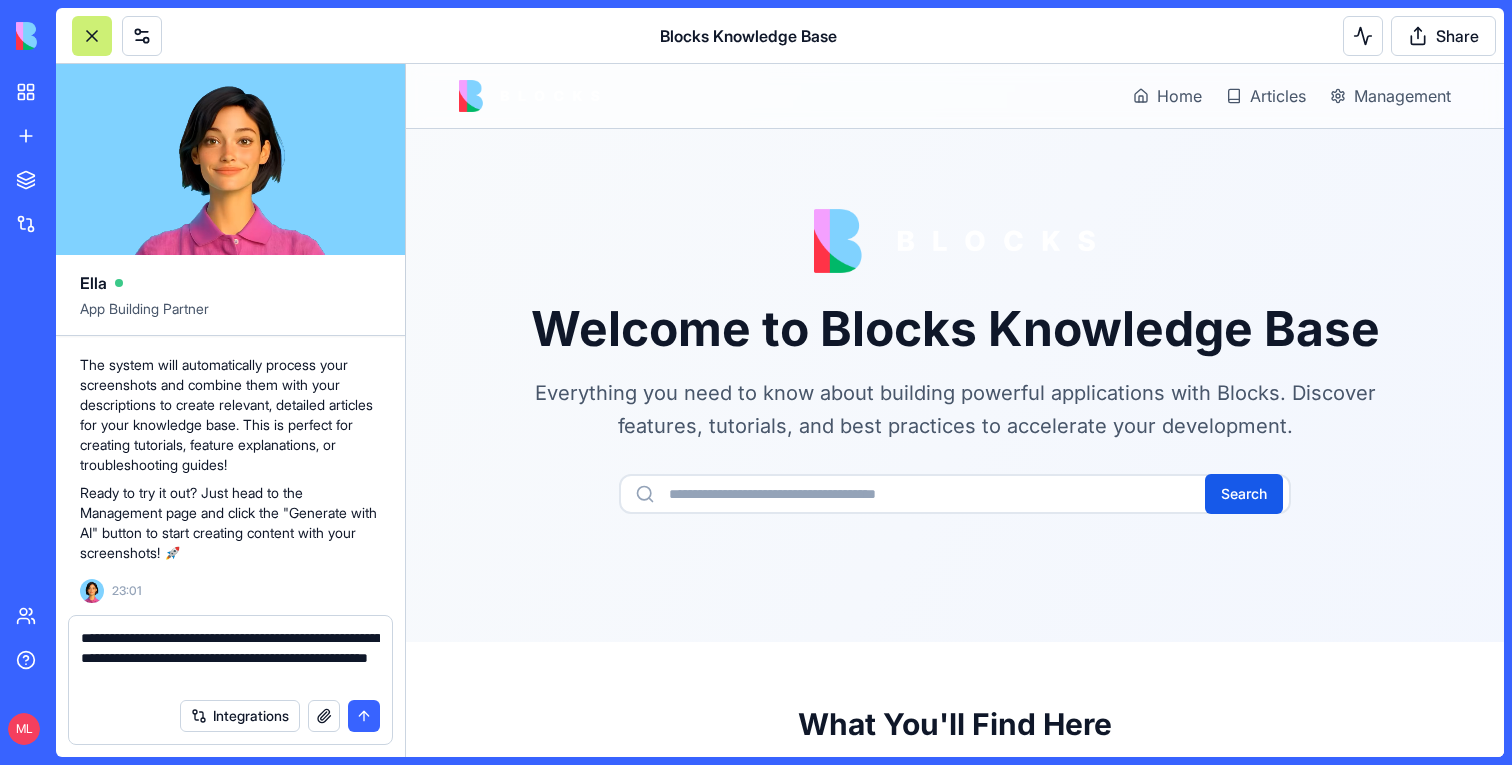 type 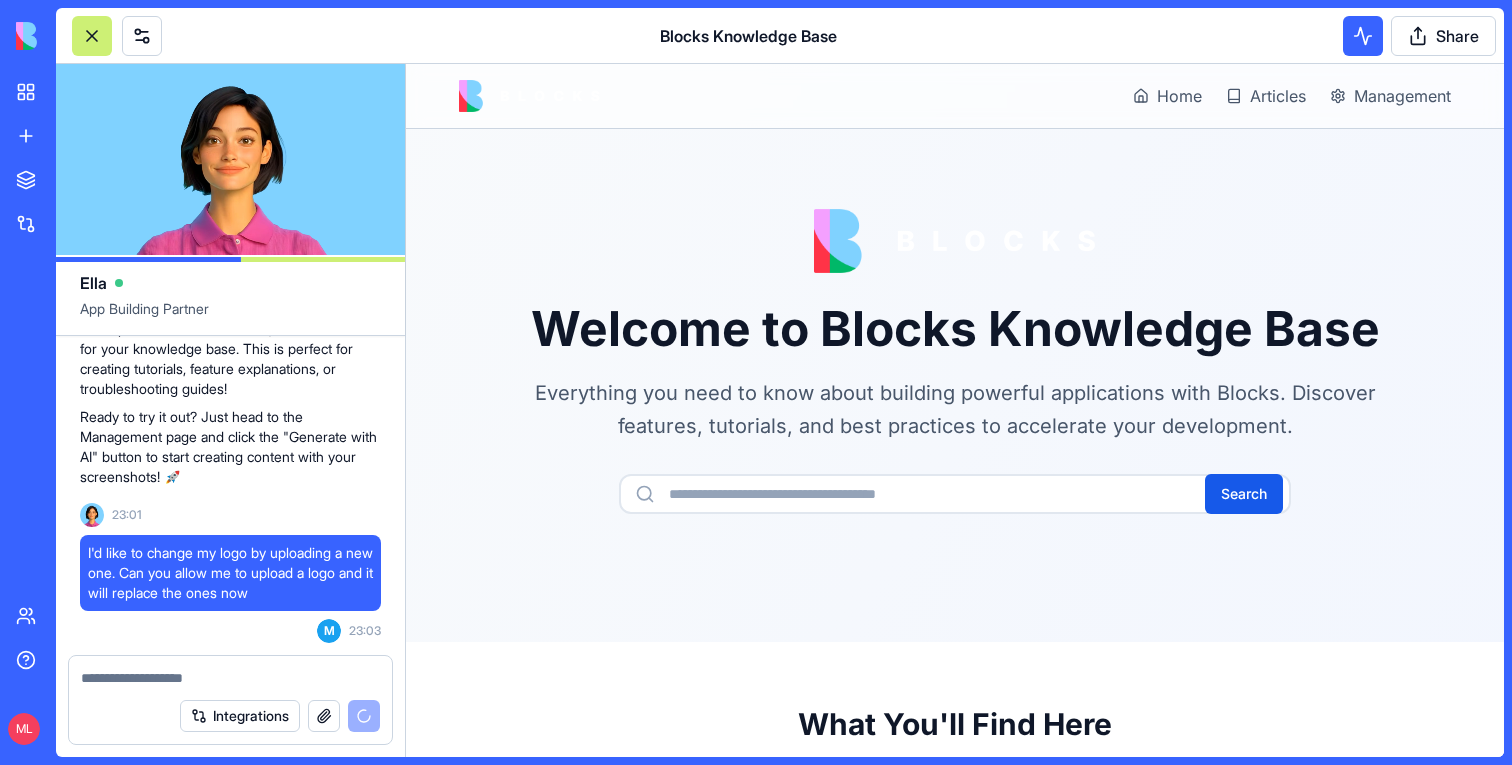 scroll, scrollTop: 3689, scrollLeft: 0, axis: vertical 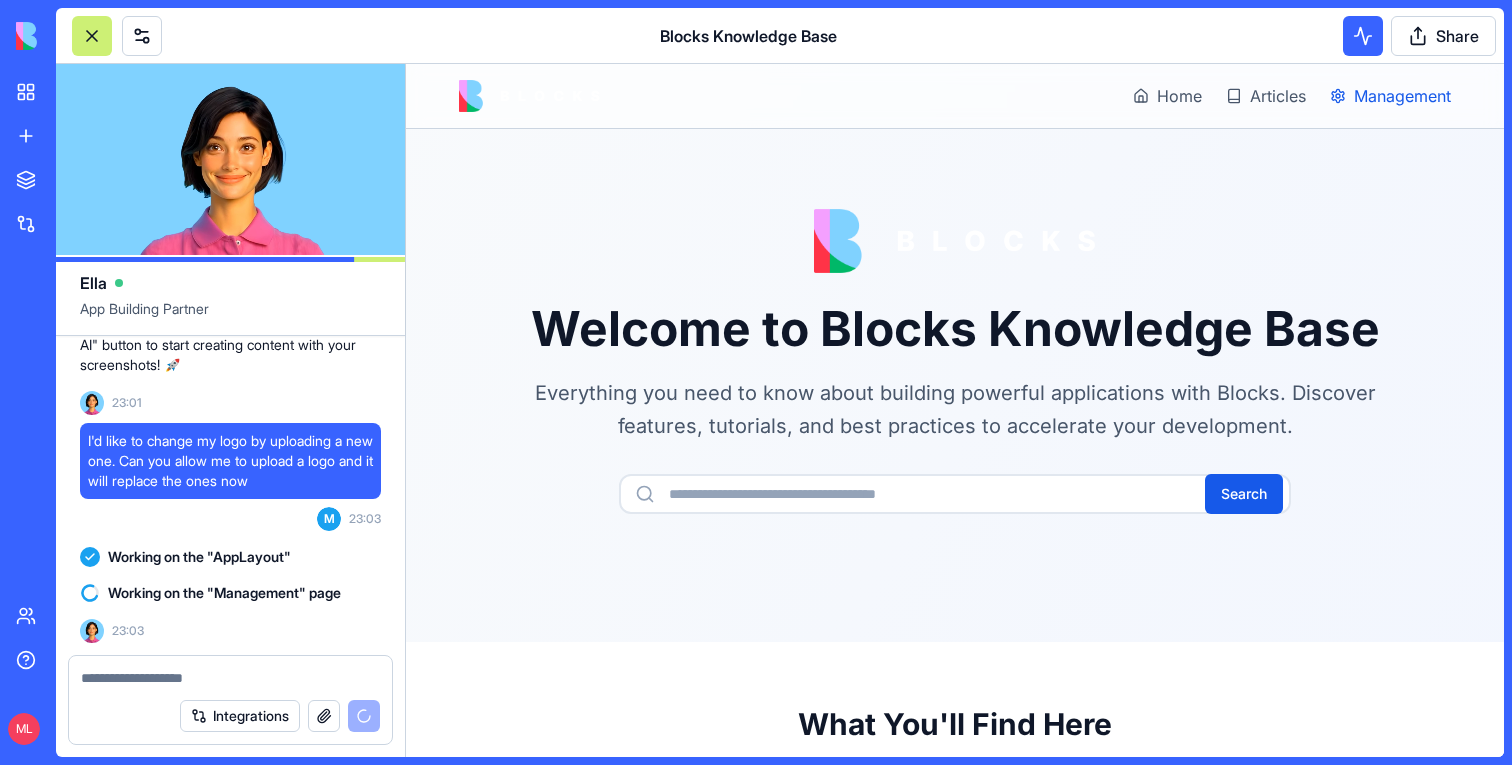 click on "Management" at bounding box center [1402, 96] 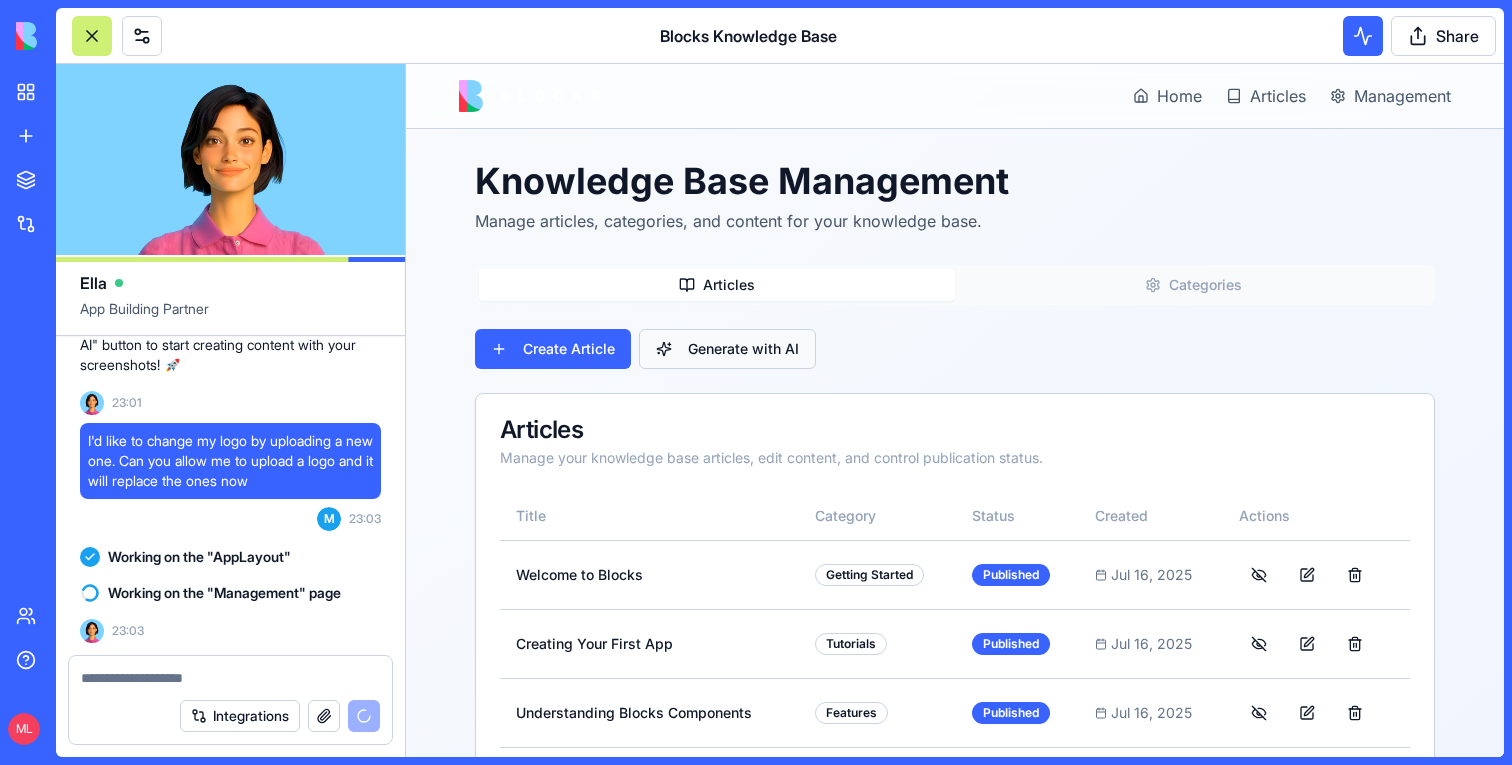 click on "Generate with AI" at bounding box center (743, 349) 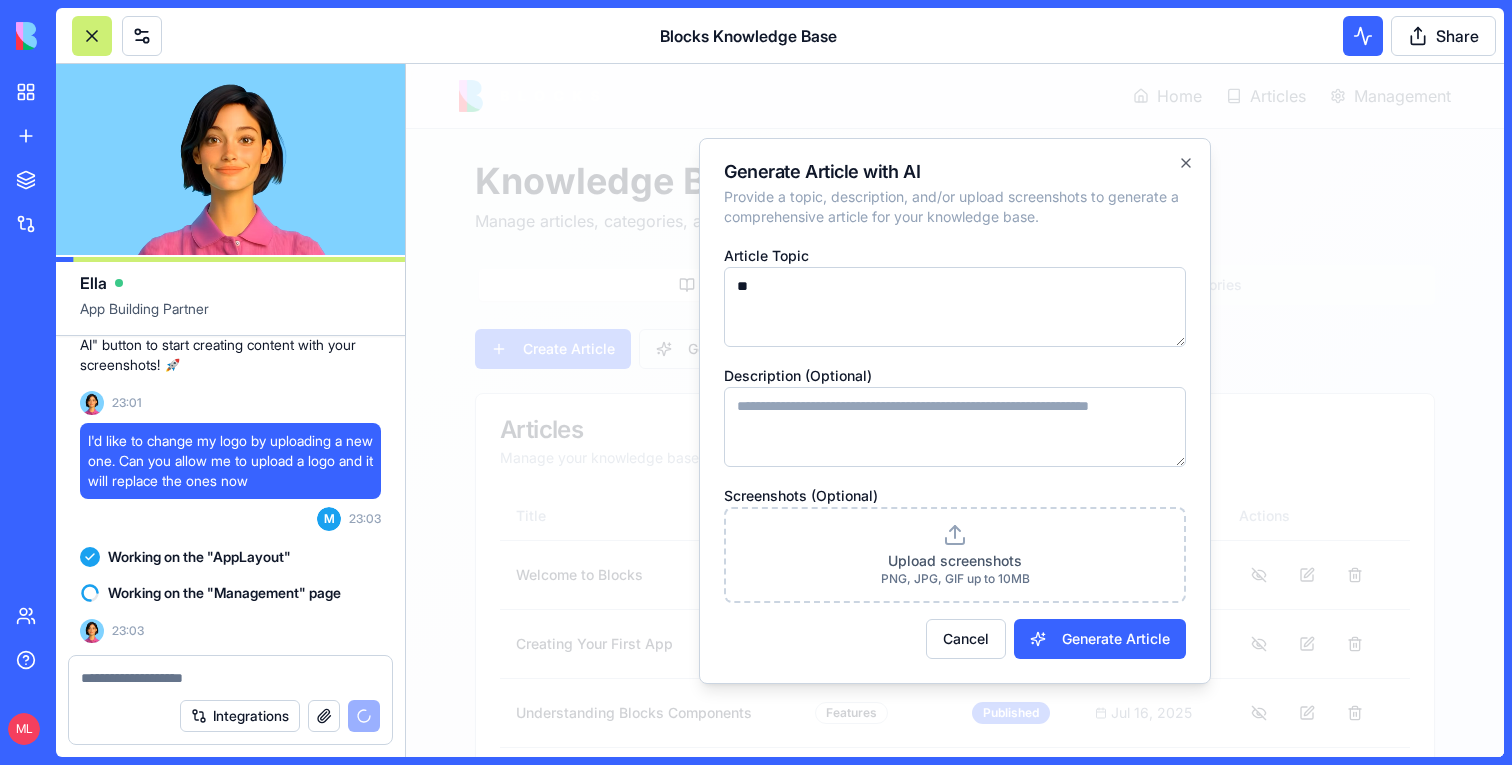 type on "*" 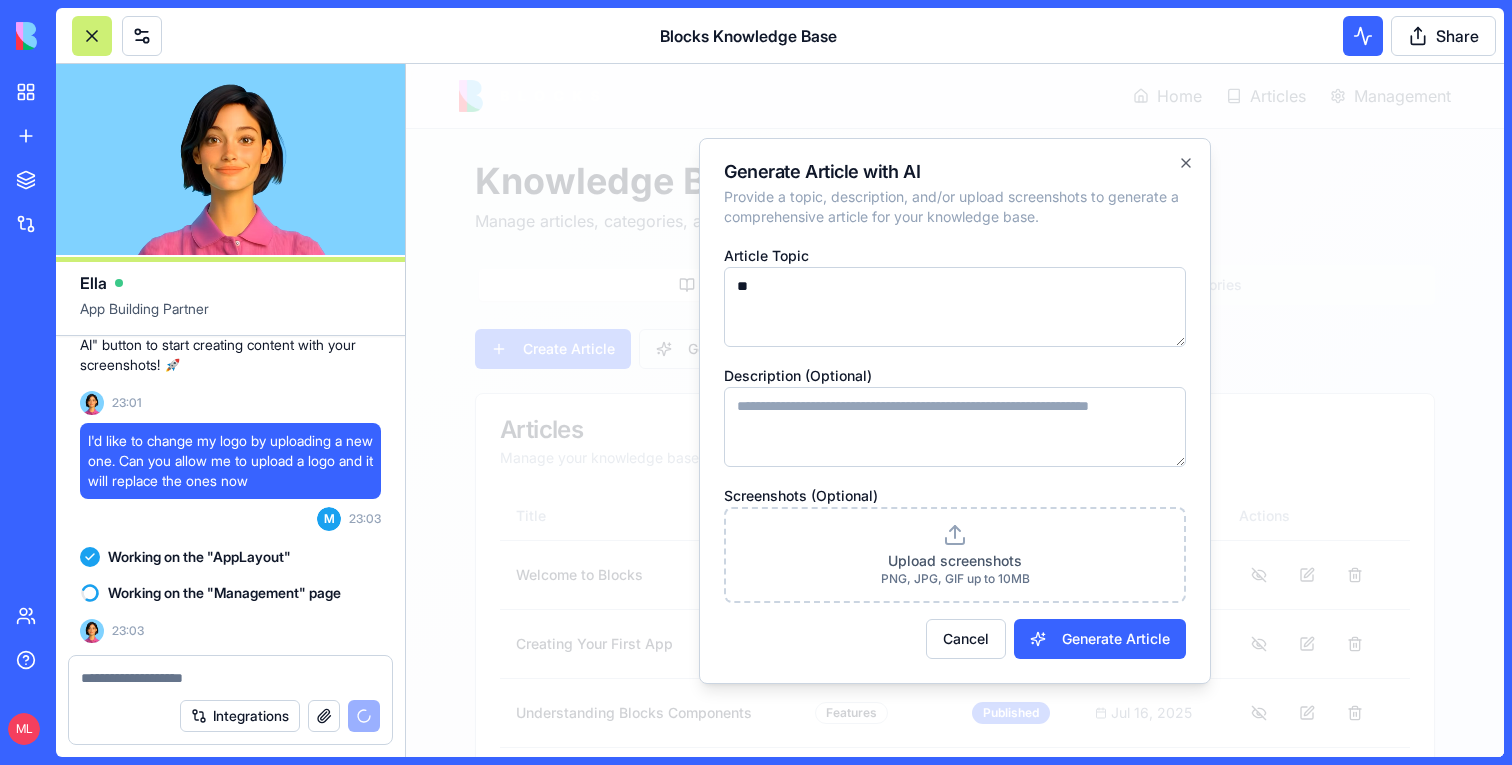 type on "*" 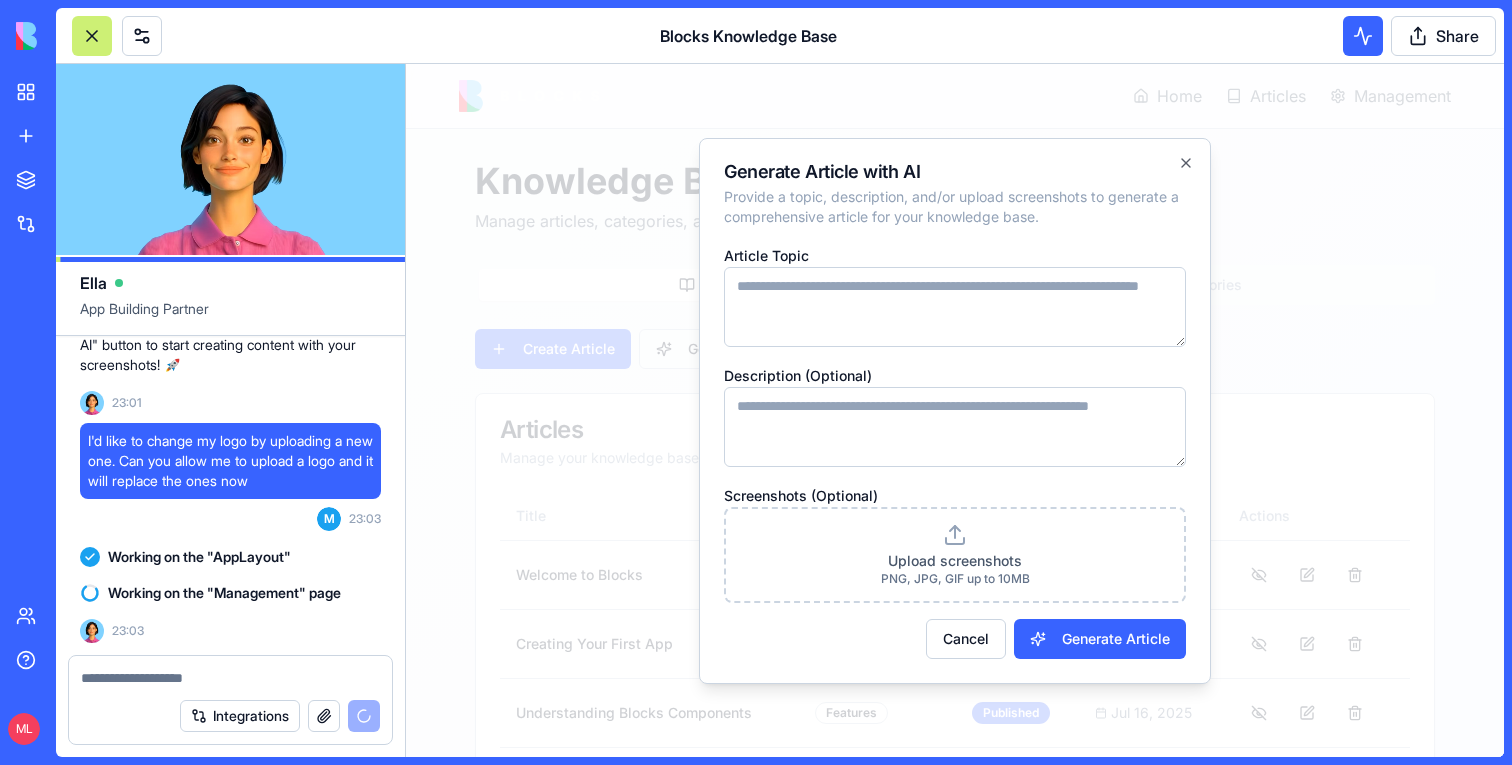 type on "*" 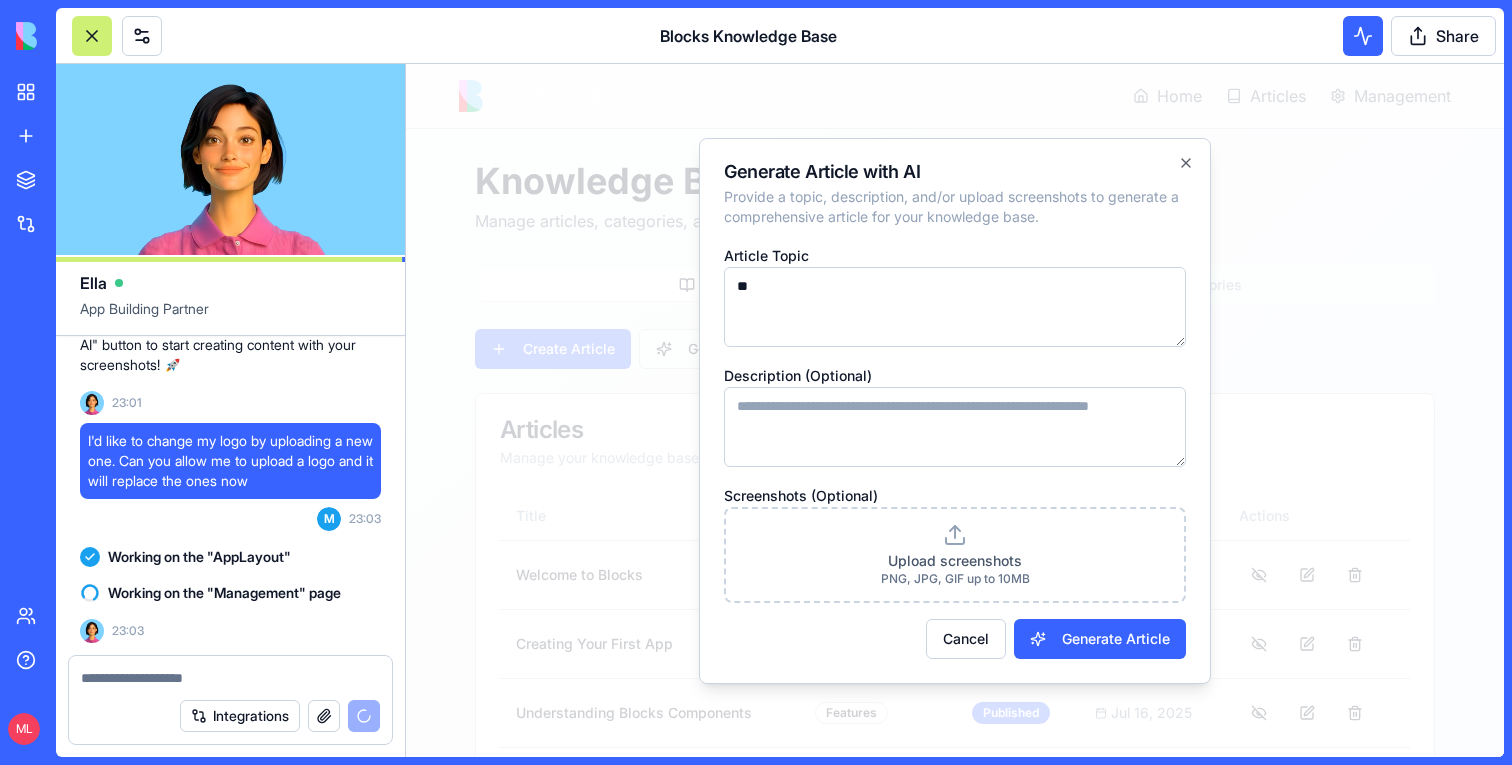 type on "*" 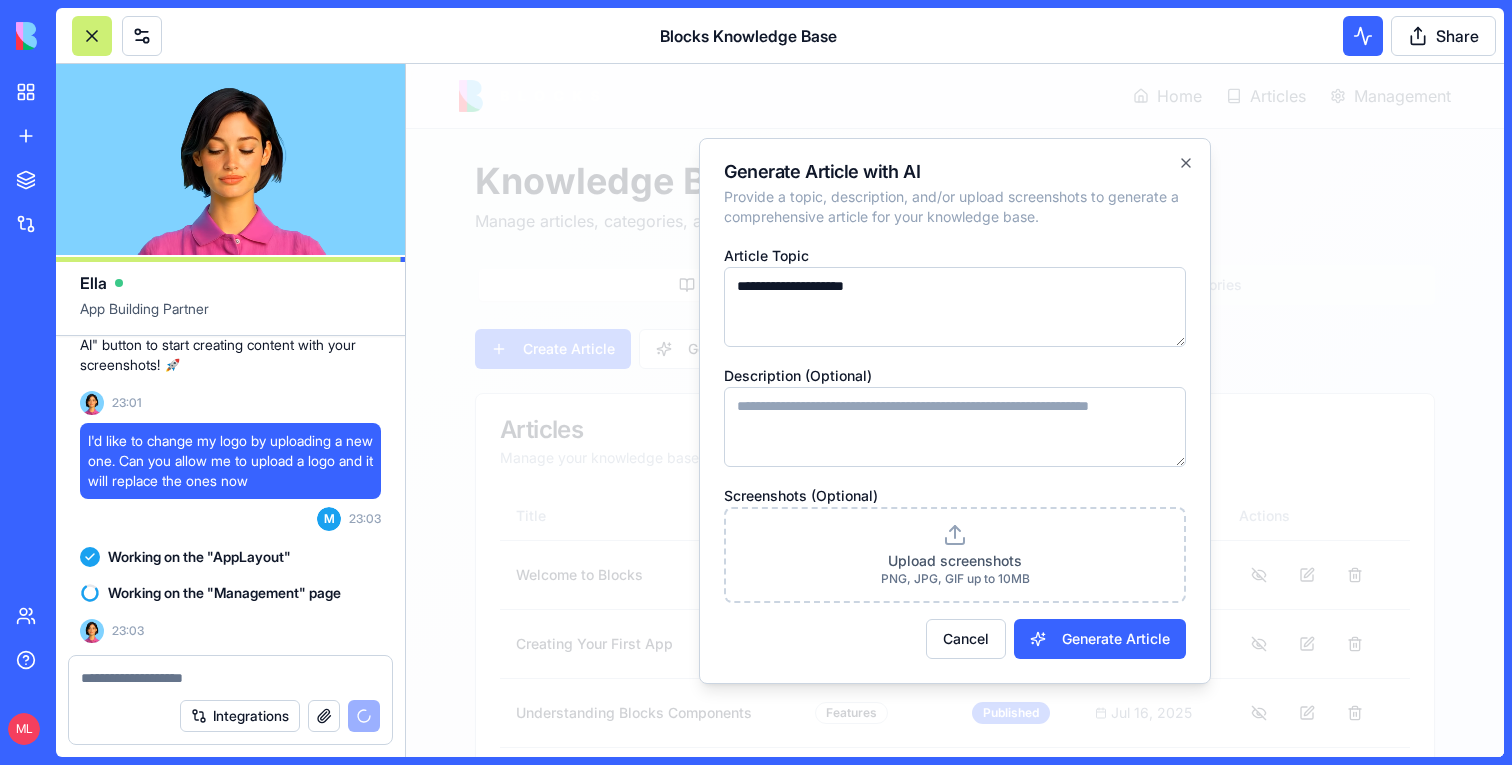 type on "**********" 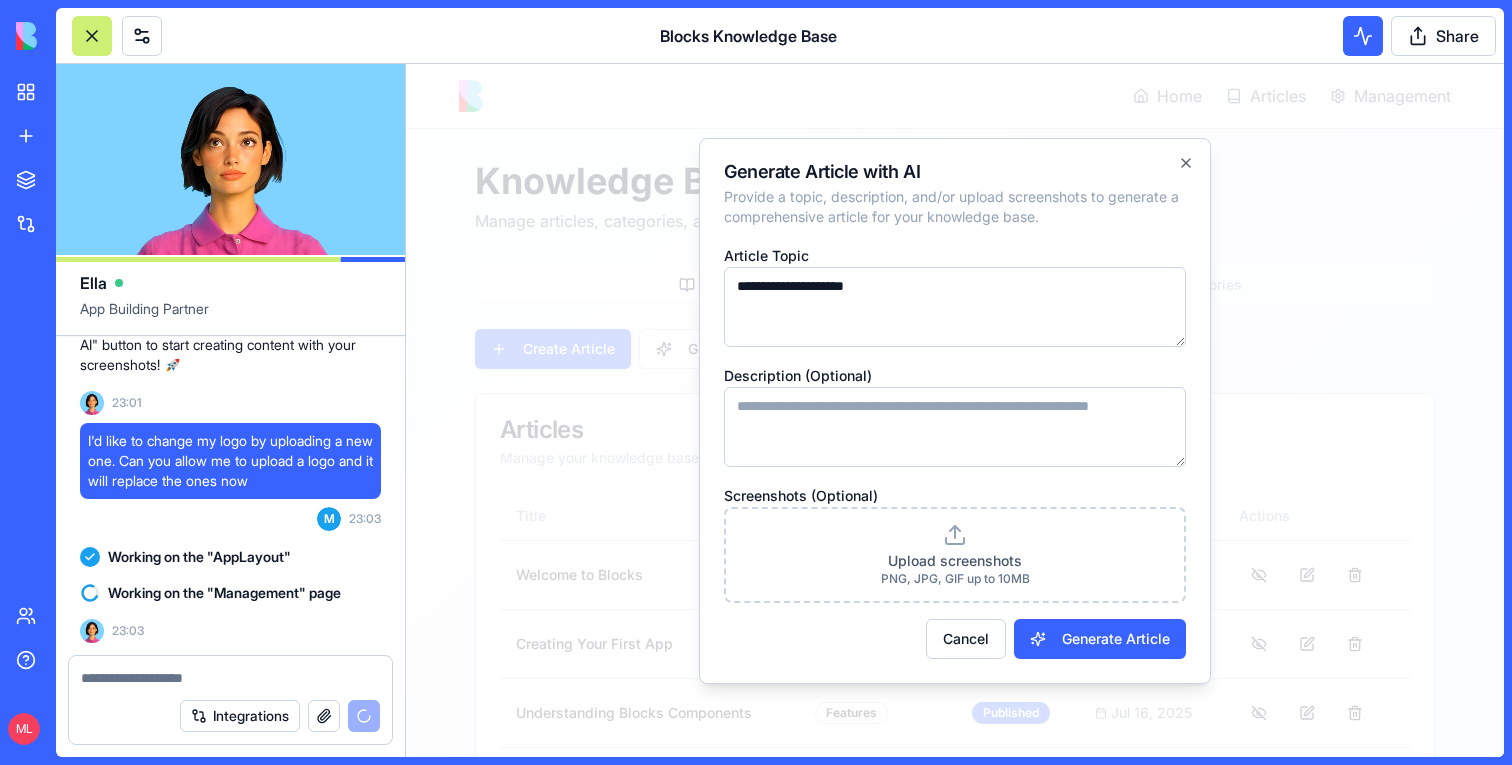 click on "Description (Optional)" at bounding box center [955, 427] 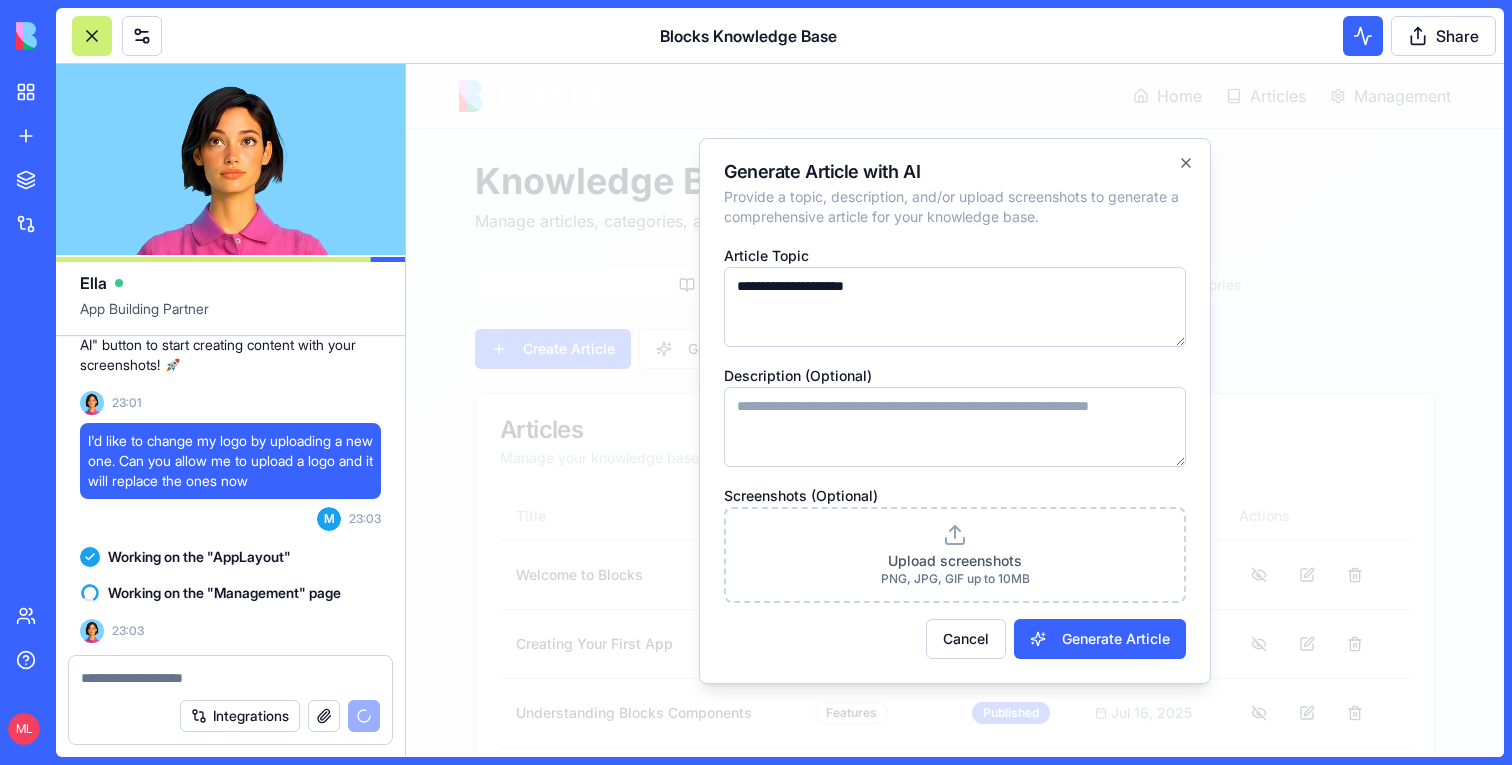 scroll, scrollTop: 3725, scrollLeft: 0, axis: vertical 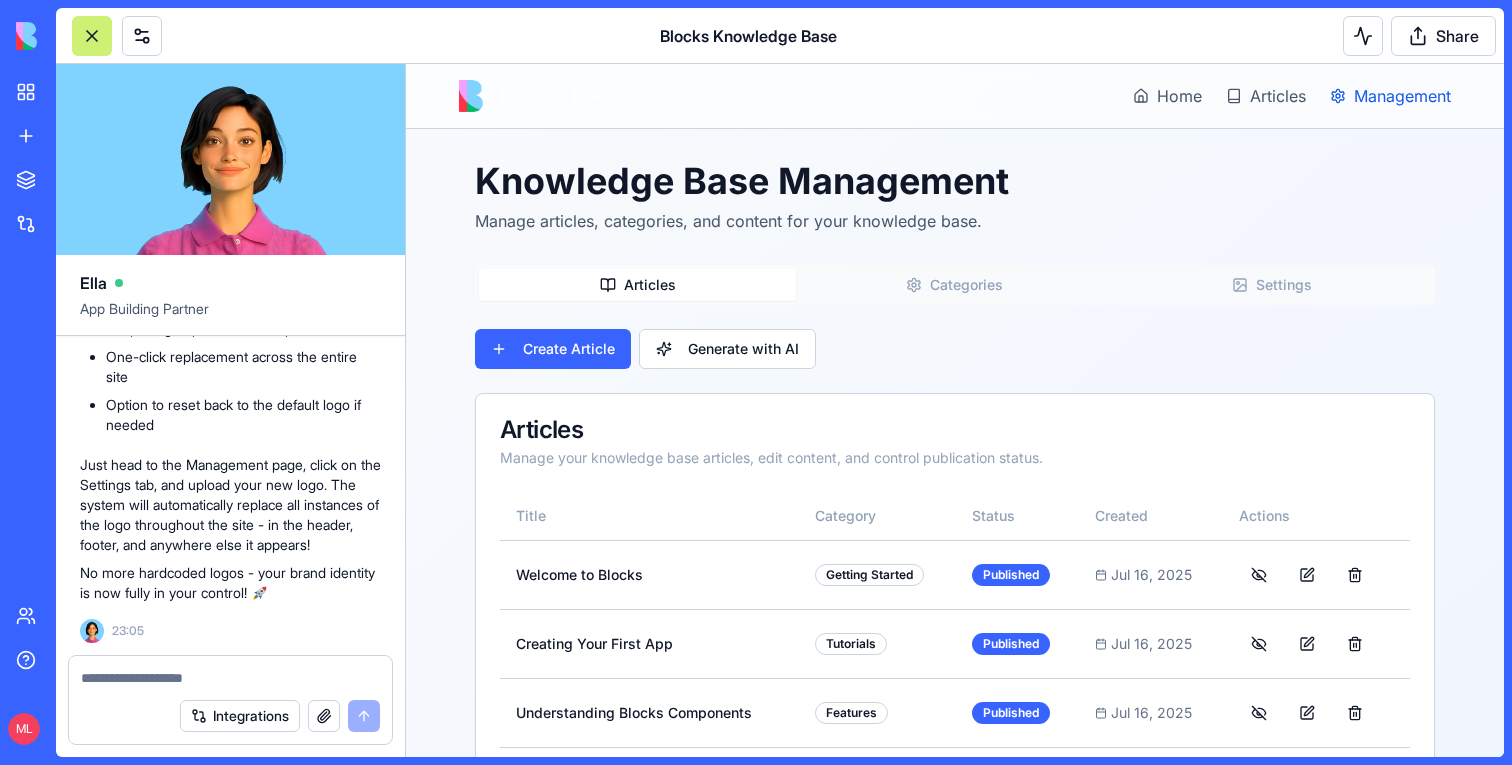 click on "Management" at bounding box center (1402, 96) 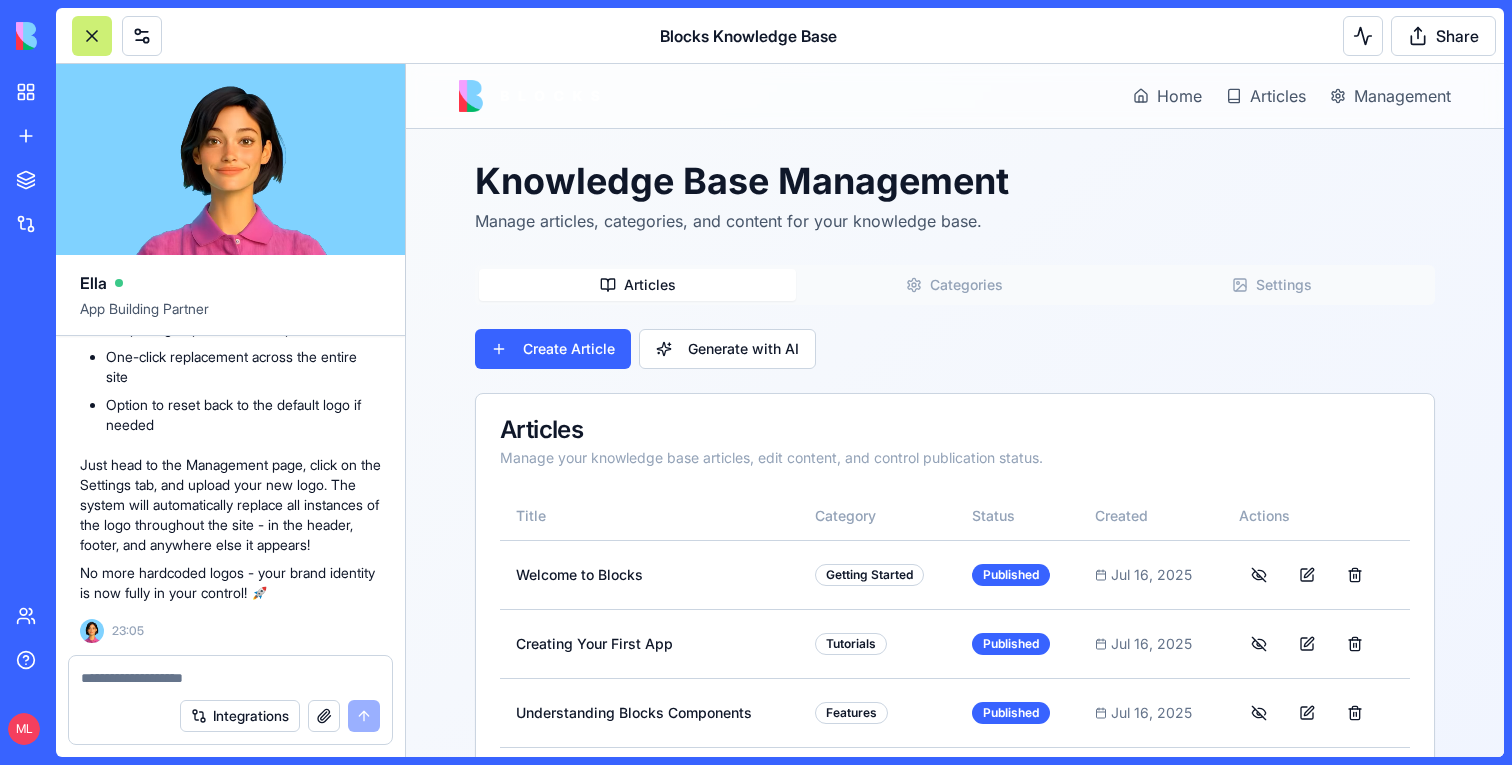 click on "Knowledge Base Management Manage articles, categories, and content for your knowledge base. Articles Categories Settings Create Article Generate with AI Articles Manage your knowledge base articles, edit content, and control publication status. Title Category Status Created Actions Welcome to Blocks Getting Started Published Jul 16, 2025 Creating Your First App Tutorials Published Jul 16, 2025 Understanding Blocks Components Features Published Jul 16, 2025 Working with Data in Blocks Features Published Jul 16, 2025 Frequently Asked Questions FAQs Published Jul 16, 2025" at bounding box center [955, 535] 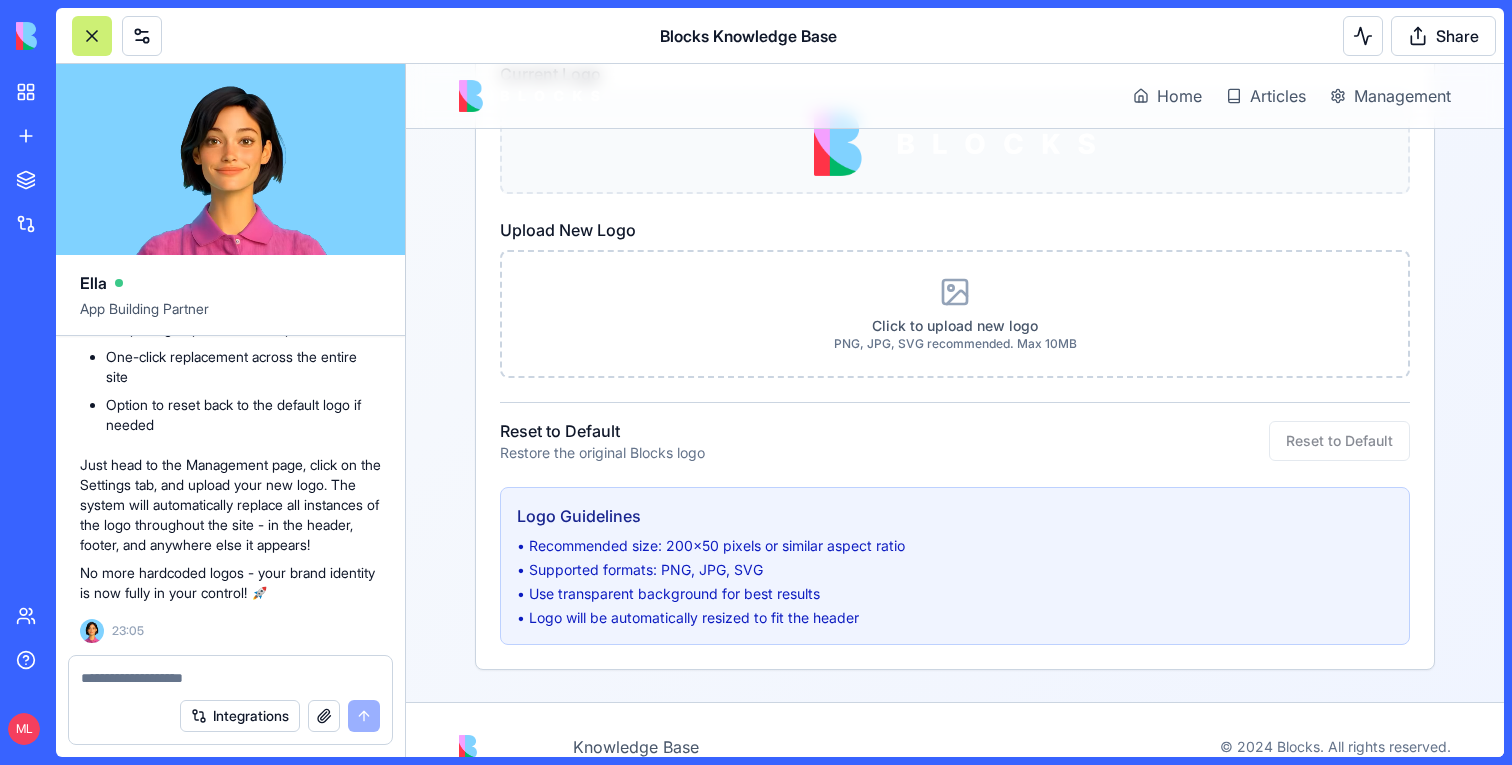 scroll, scrollTop: 350, scrollLeft: 0, axis: vertical 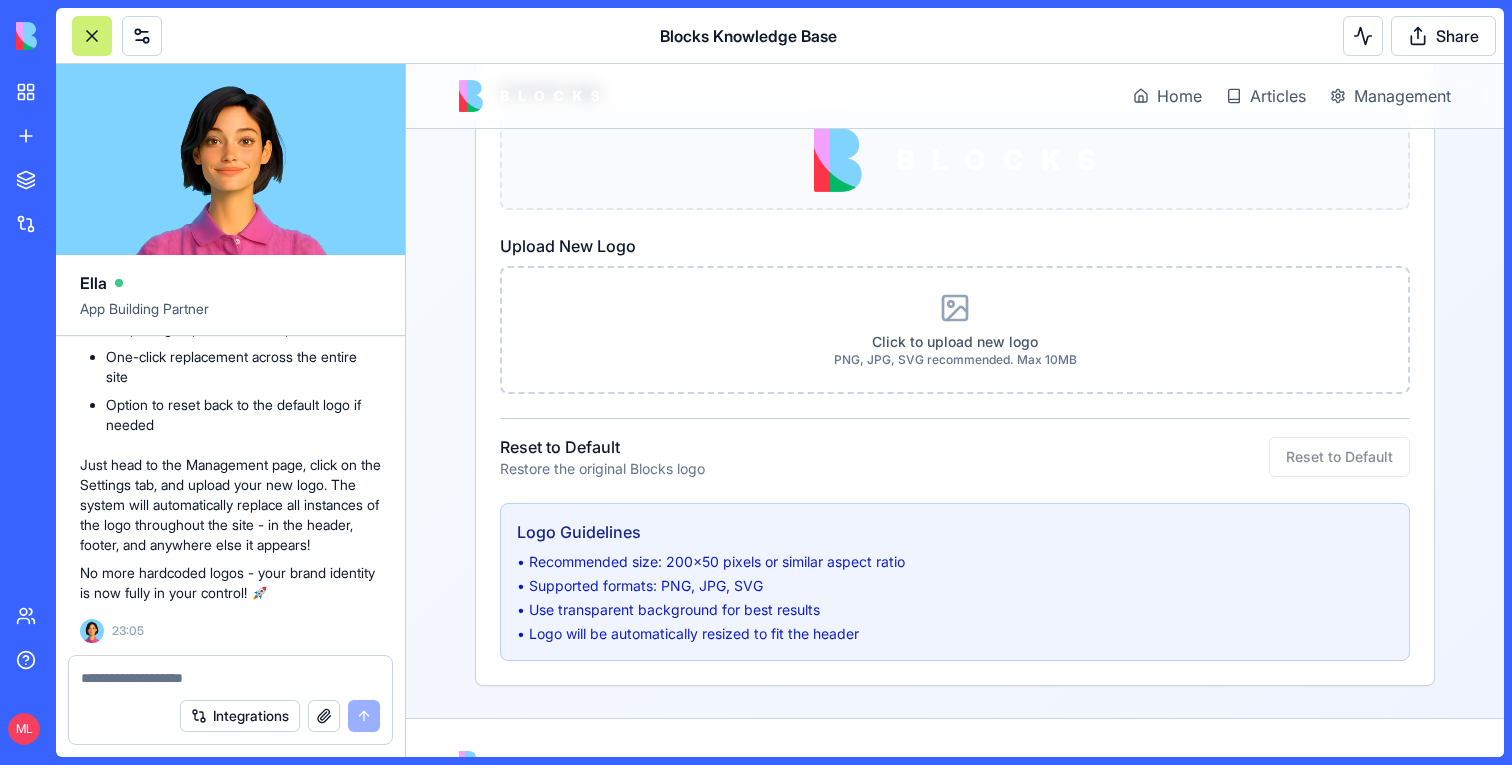 type 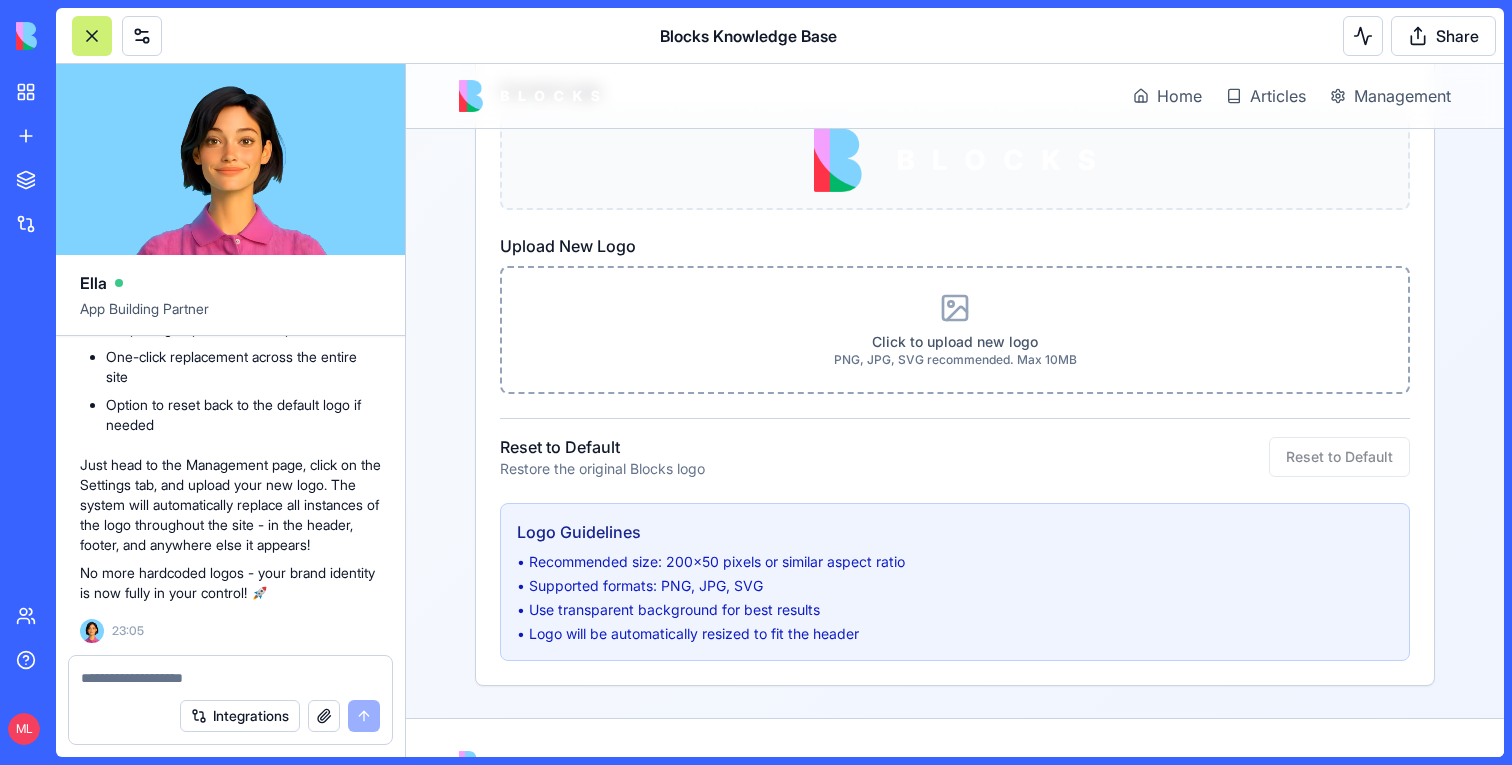 click on "Click to upload new logo PNG, JPG, SVG recommended. Max 10MB" at bounding box center (955, 330) 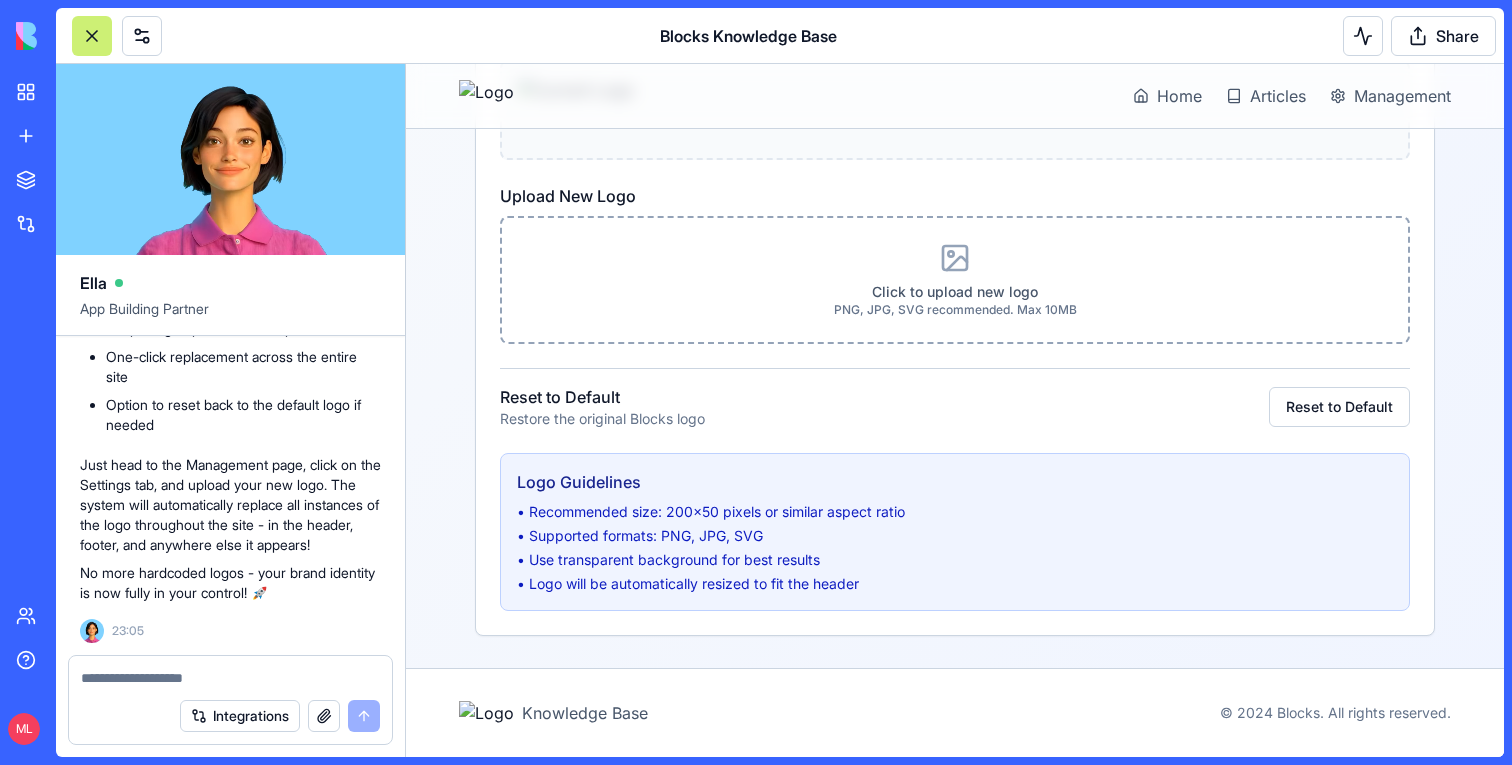 scroll, scrollTop: 0, scrollLeft: 0, axis: both 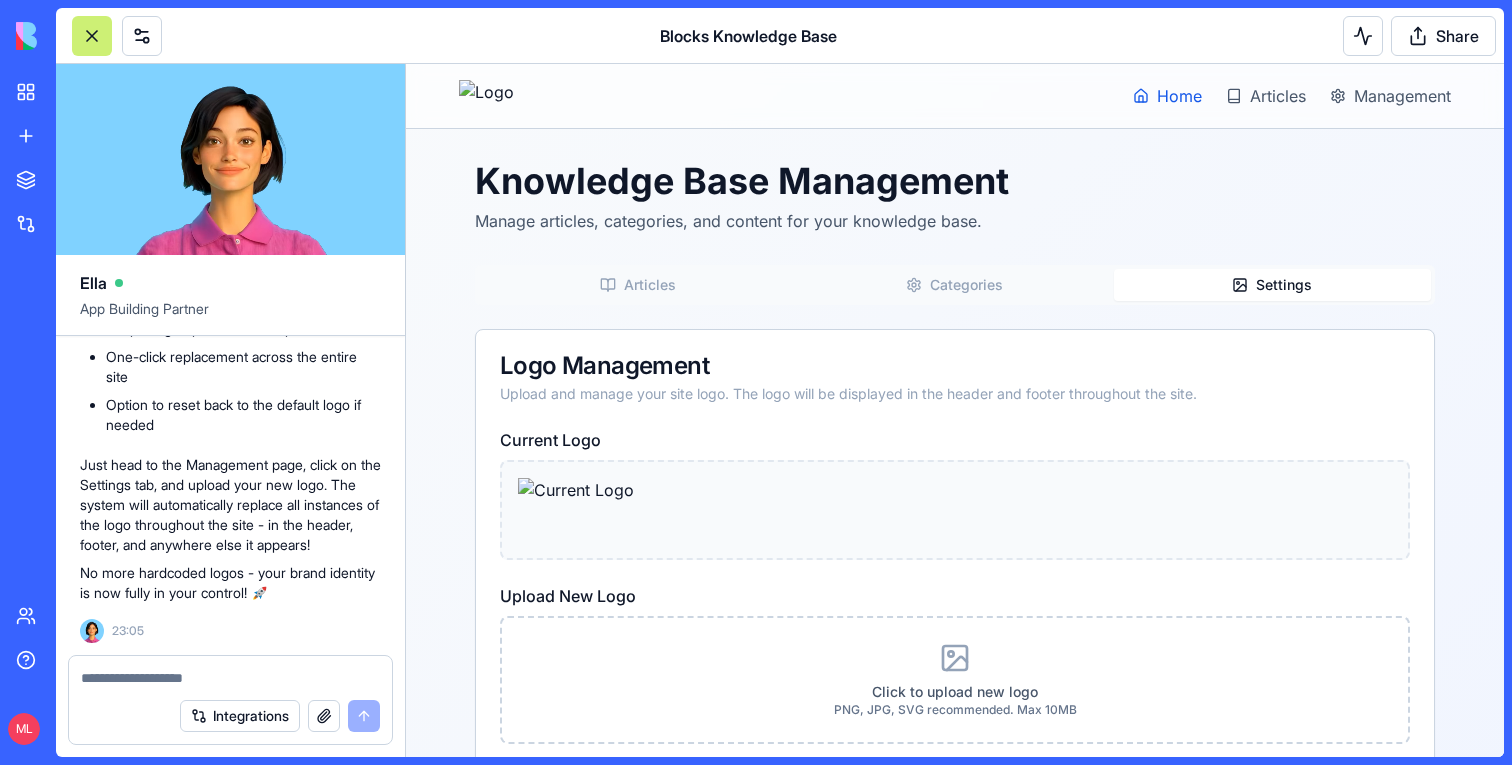 click on "Home" at bounding box center (1179, 96) 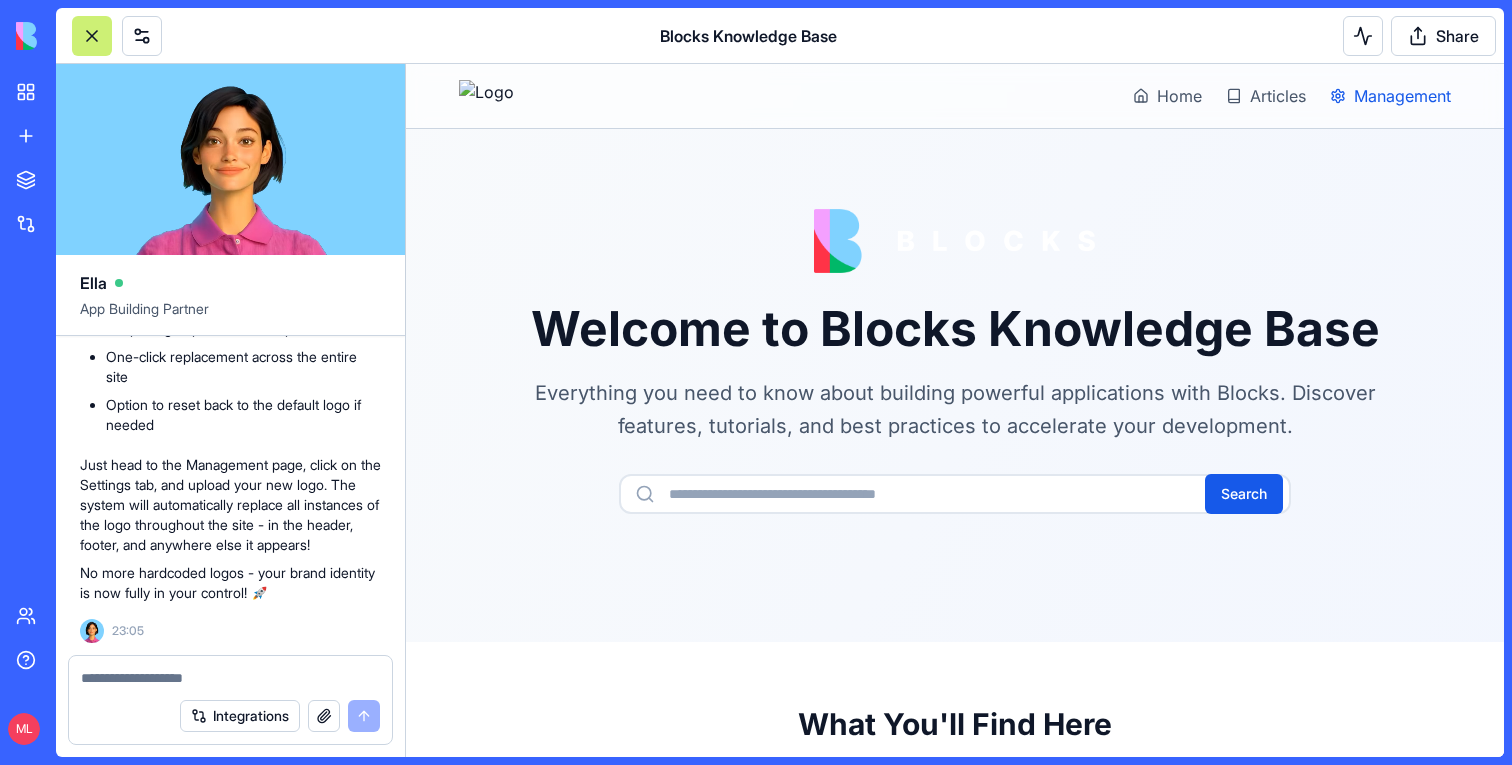 click on "Management" at bounding box center [1402, 96] 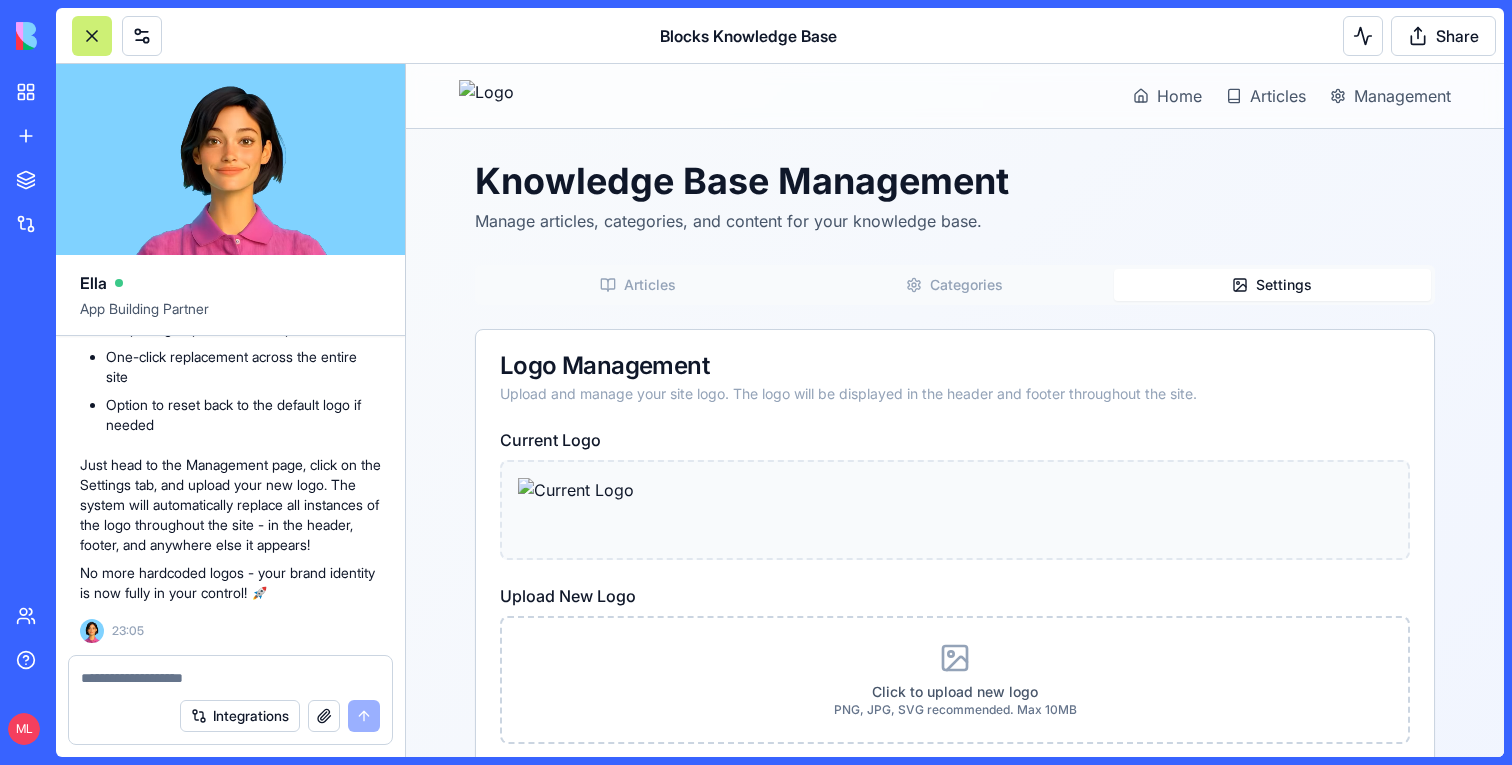 click on "Settings" at bounding box center [1272, 285] 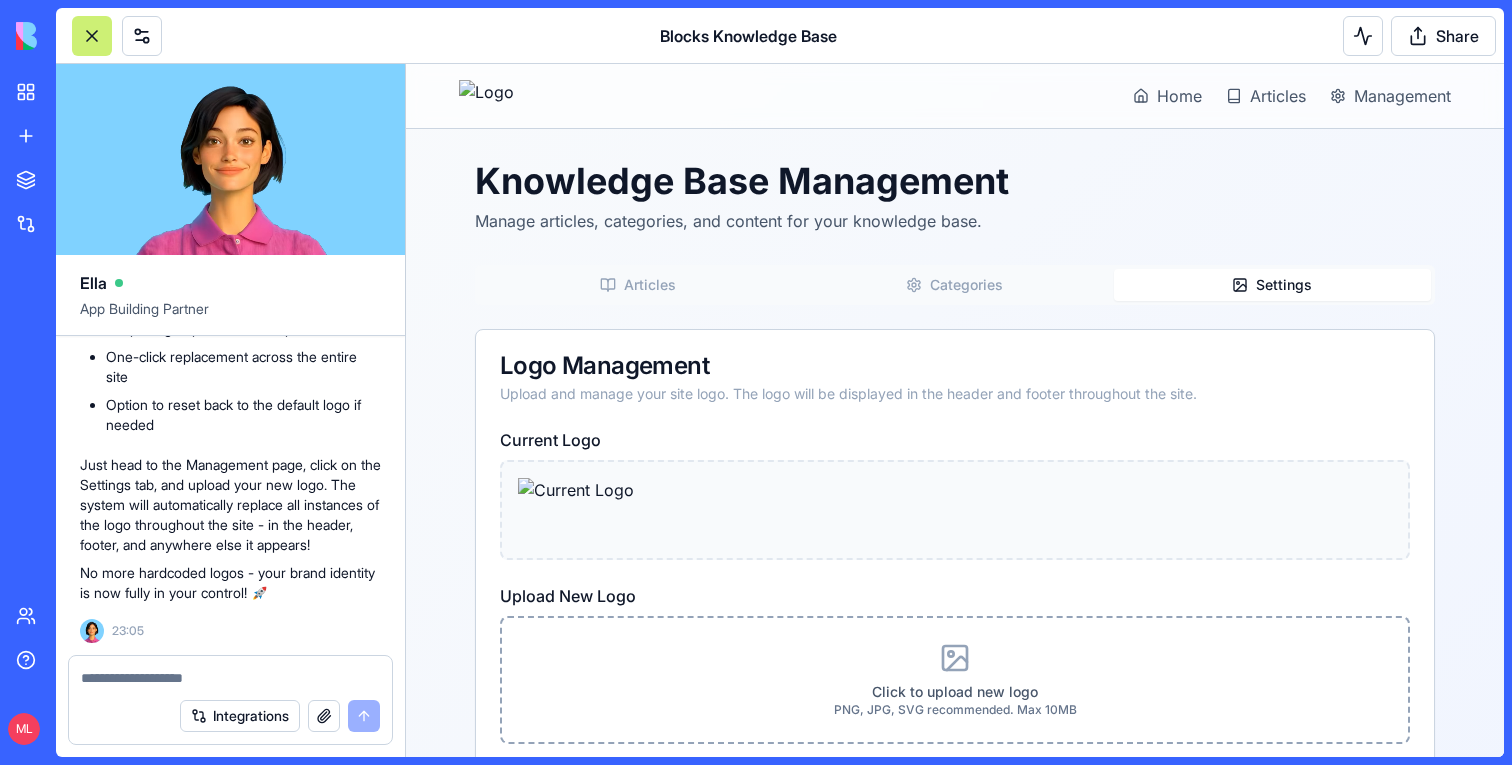 click on "Click to upload new logo PNG, JPG, SVG recommended. Max 10MB" at bounding box center (955, 680) 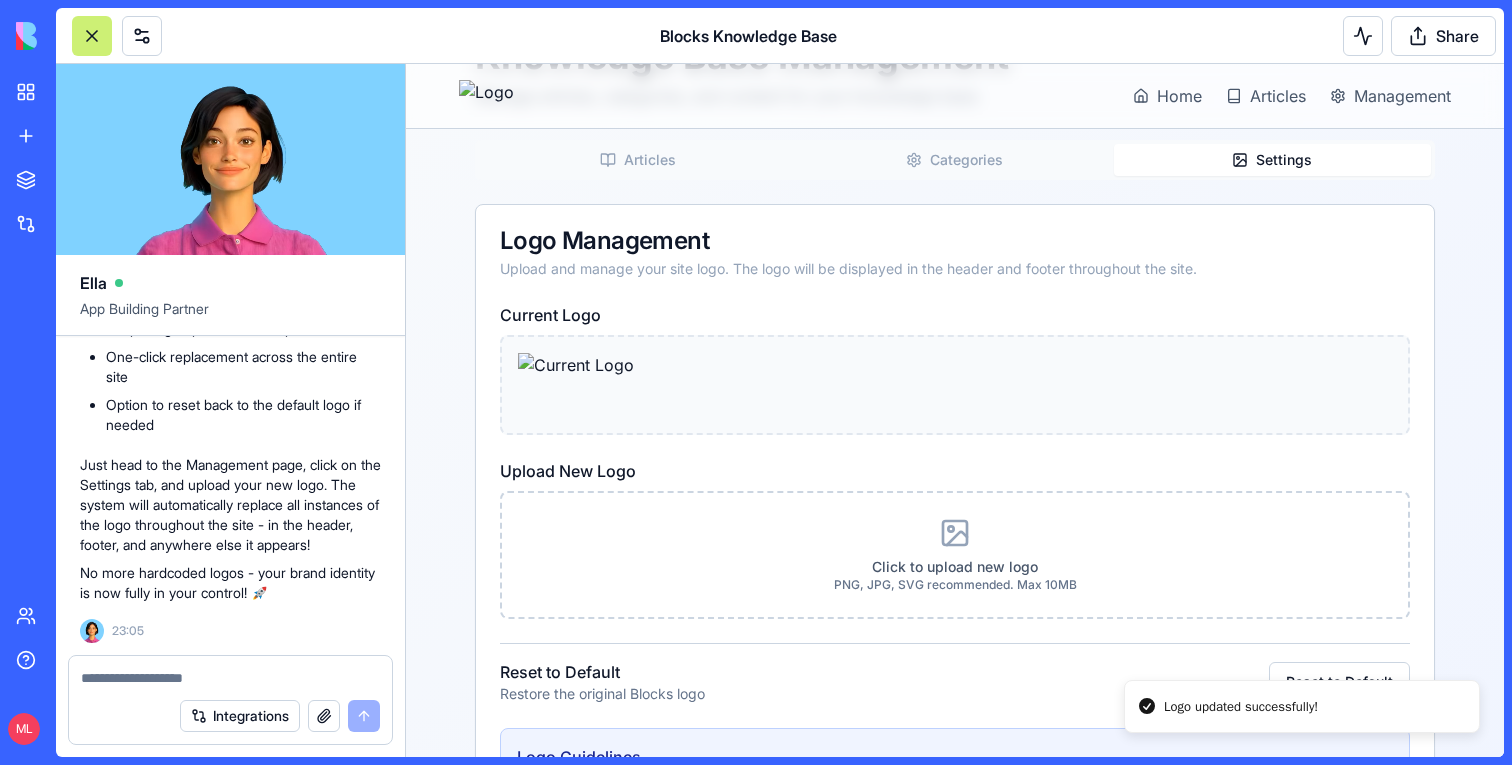 scroll, scrollTop: 0, scrollLeft: 0, axis: both 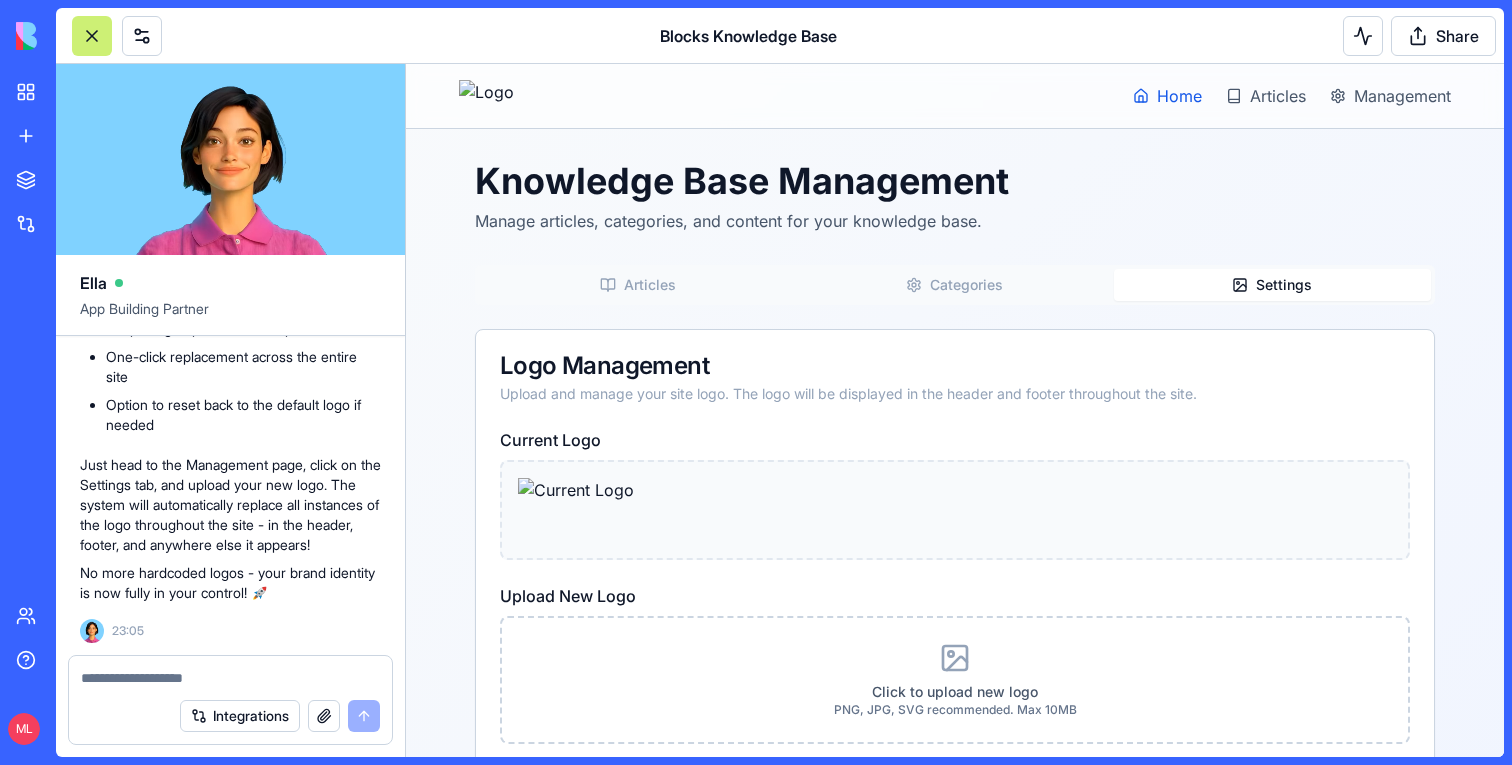 click on "Home" at bounding box center (1179, 96) 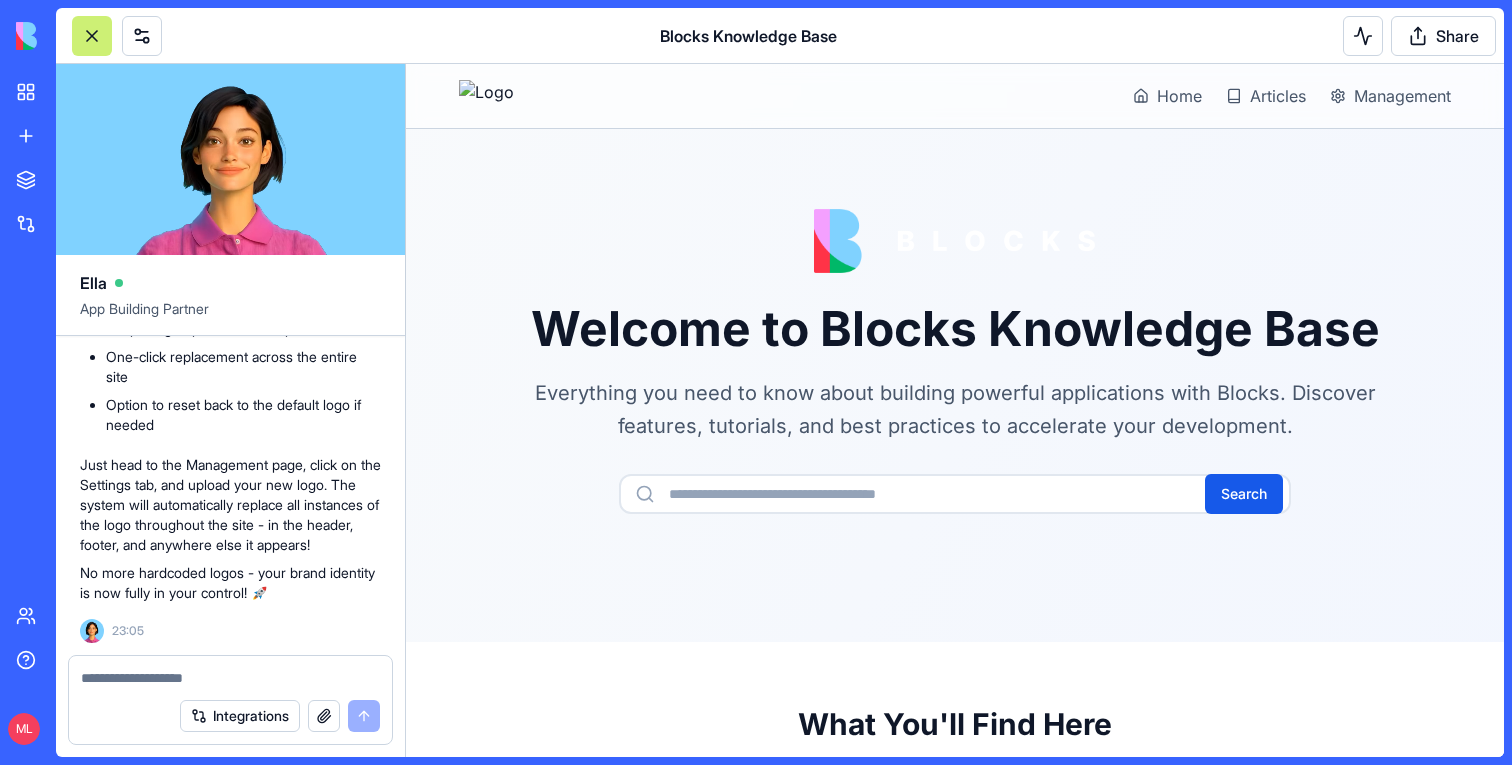 click at bounding box center (230, 678) 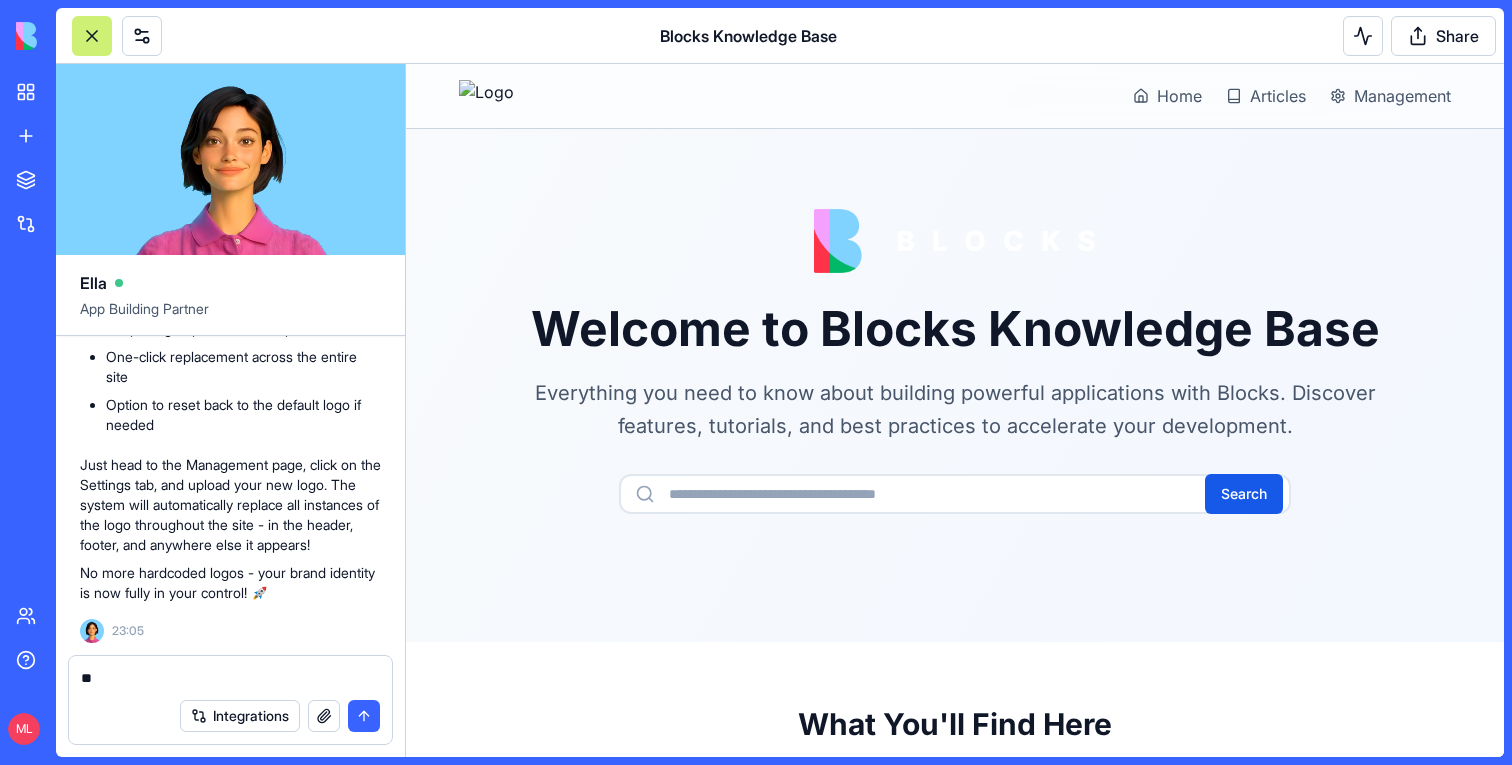 type on "*" 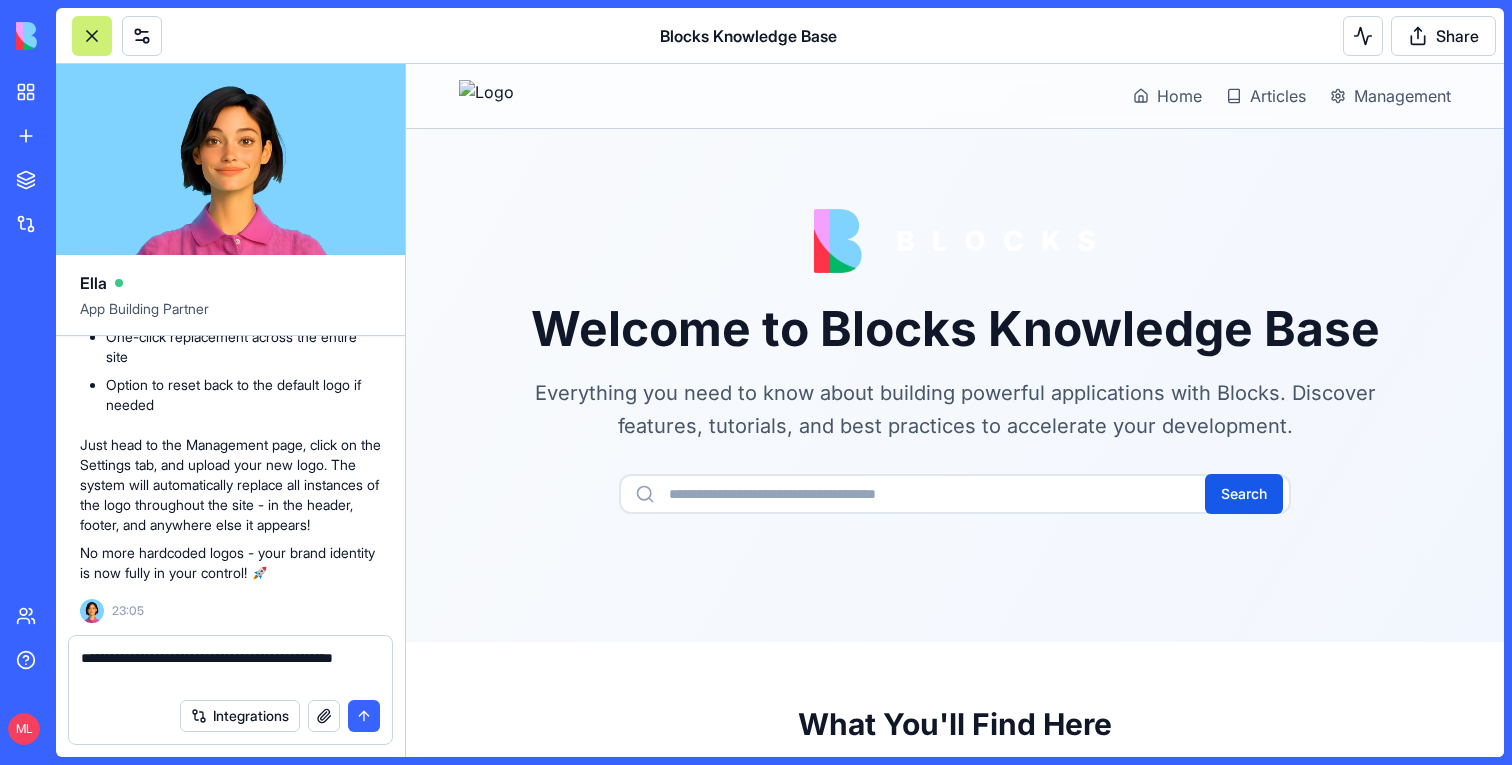 type on "**********" 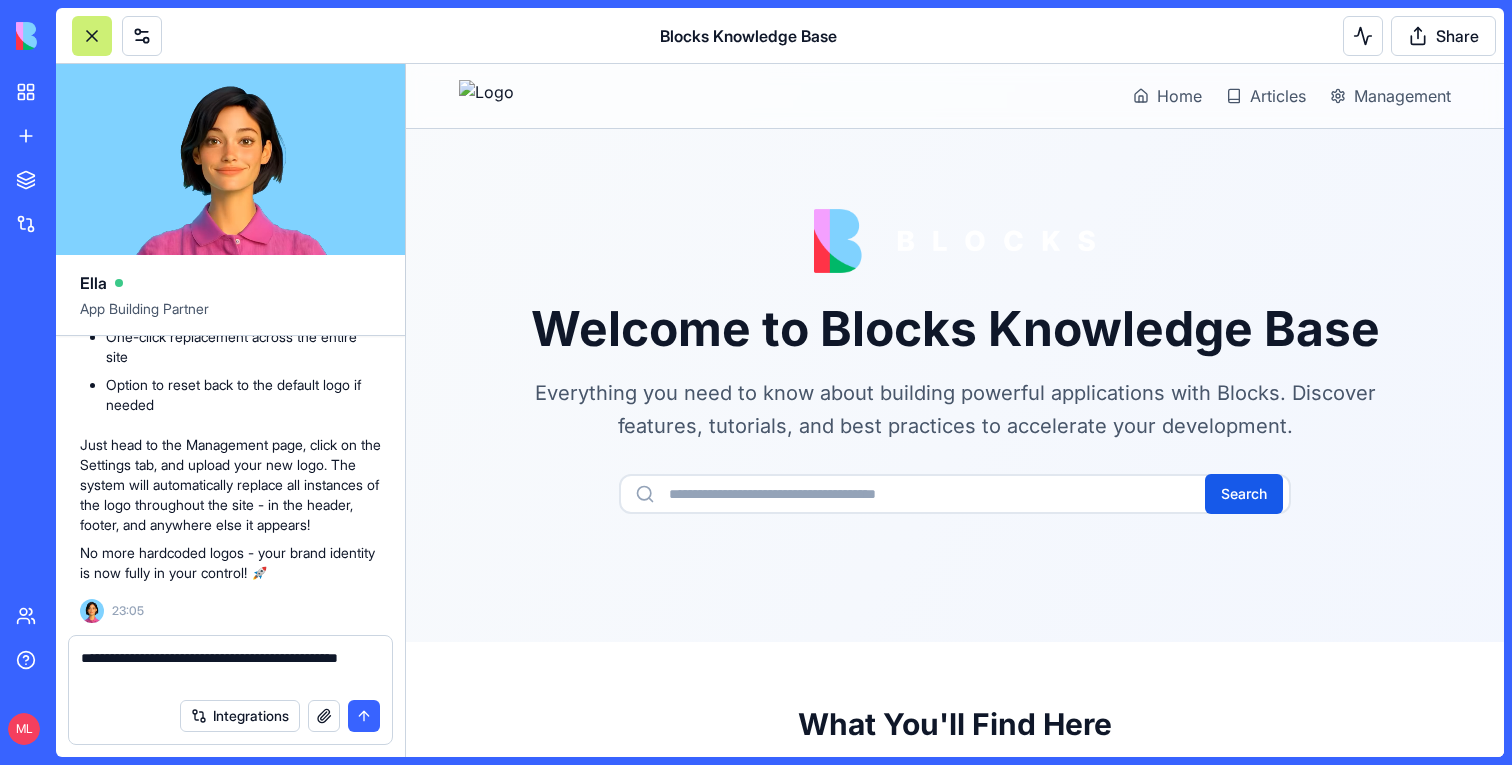type 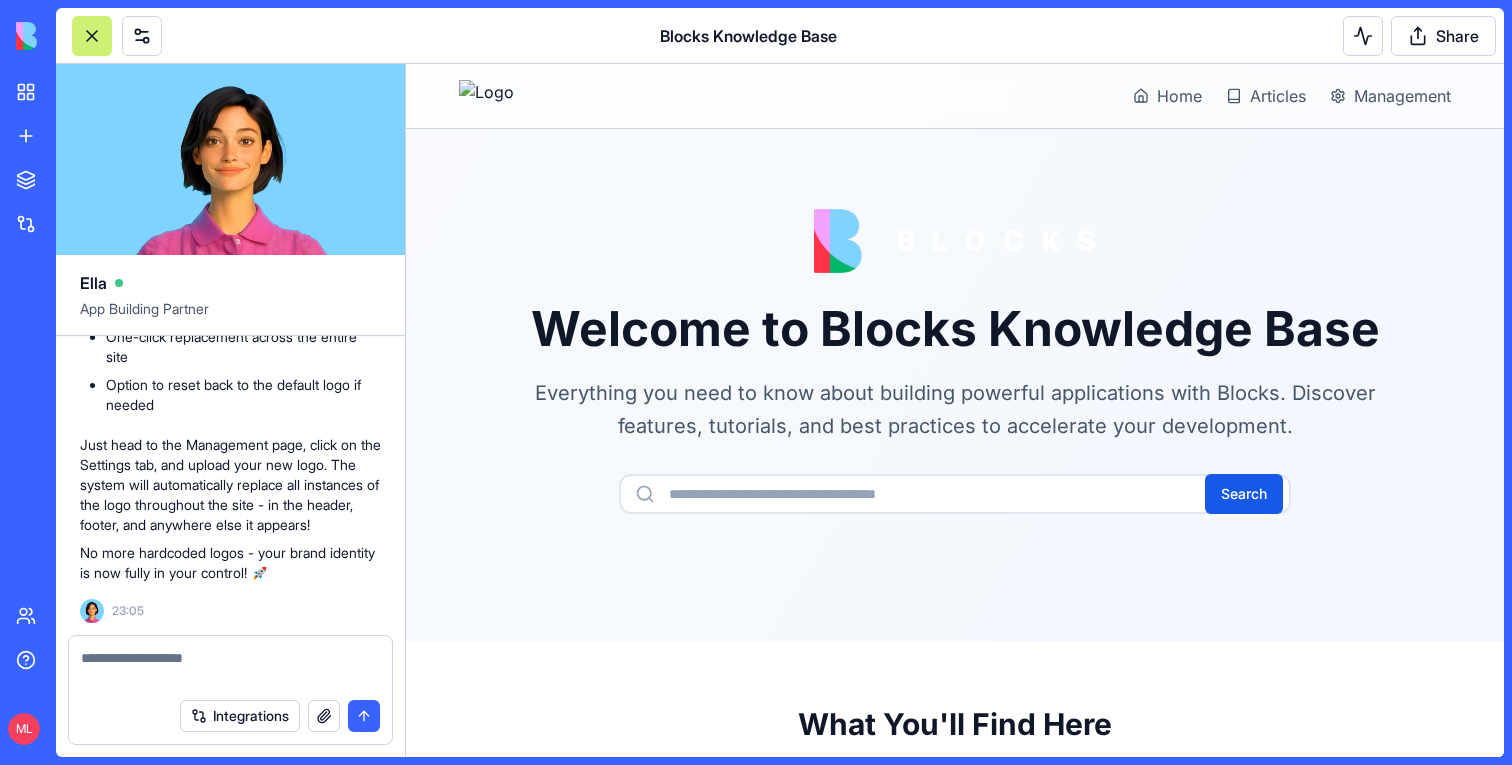 scroll, scrollTop: 4361, scrollLeft: 0, axis: vertical 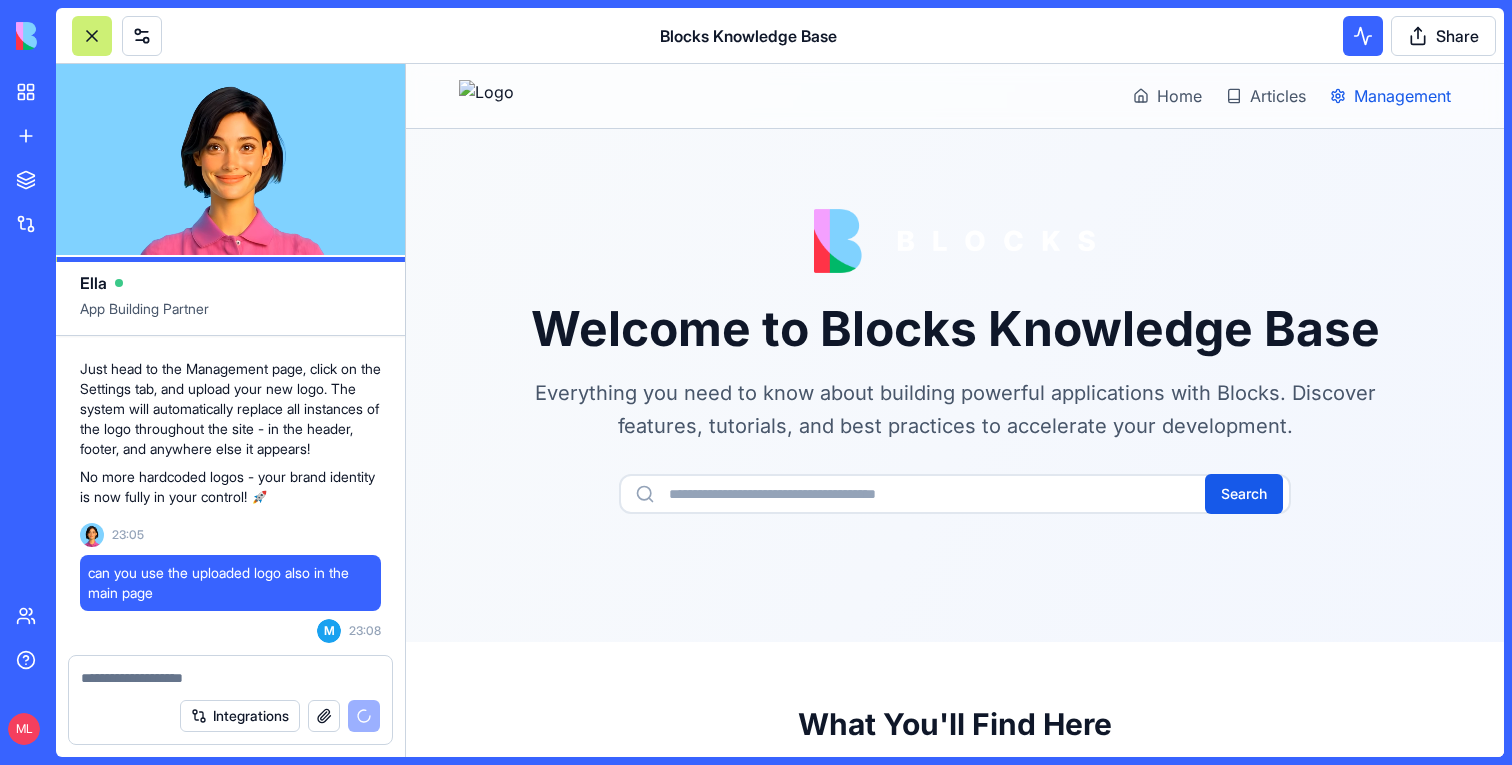 click on "Management" at bounding box center [1402, 96] 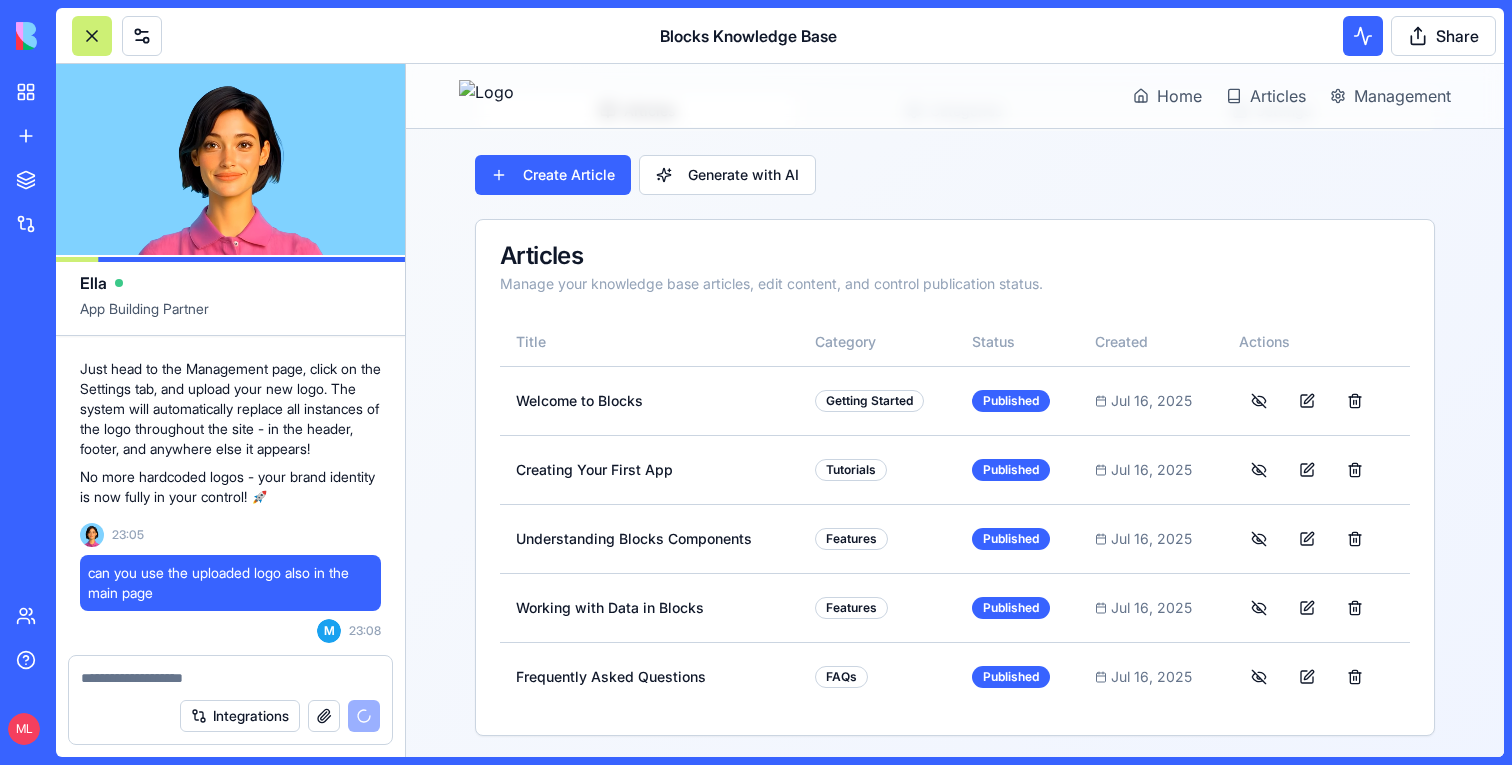 scroll, scrollTop: 184, scrollLeft: 0, axis: vertical 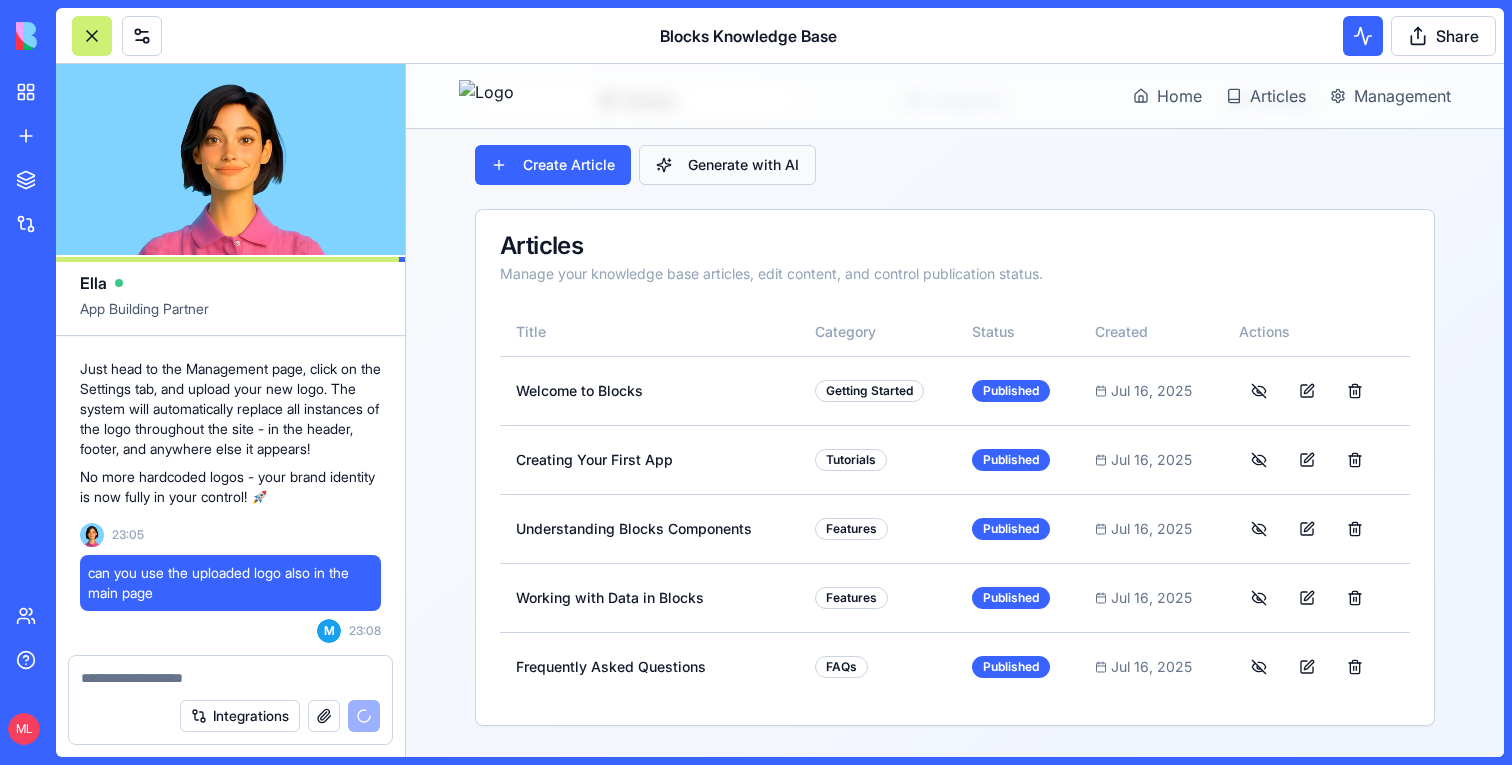 click on "Generate with AI" at bounding box center (743, 165) 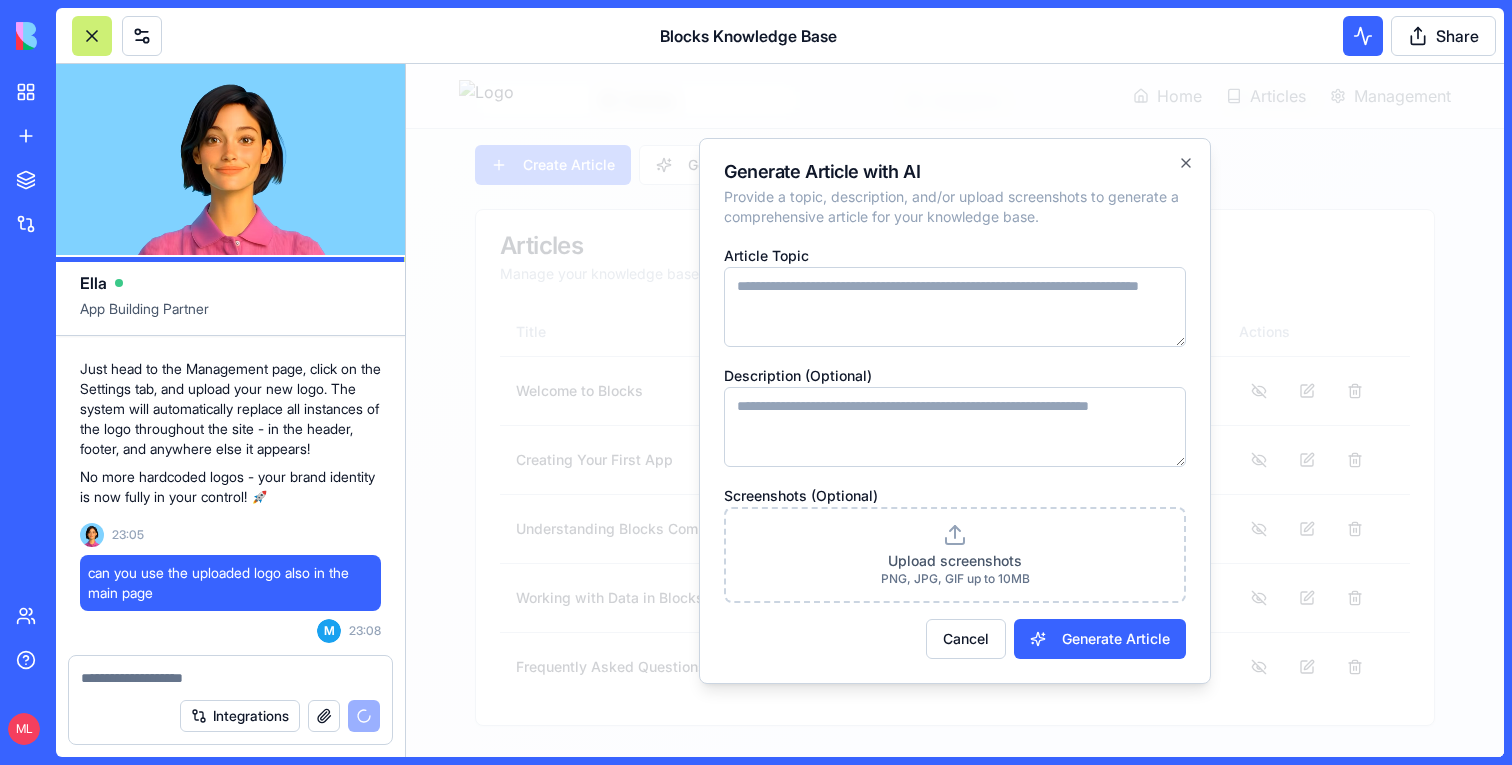 scroll, scrollTop: 4437, scrollLeft: 0, axis: vertical 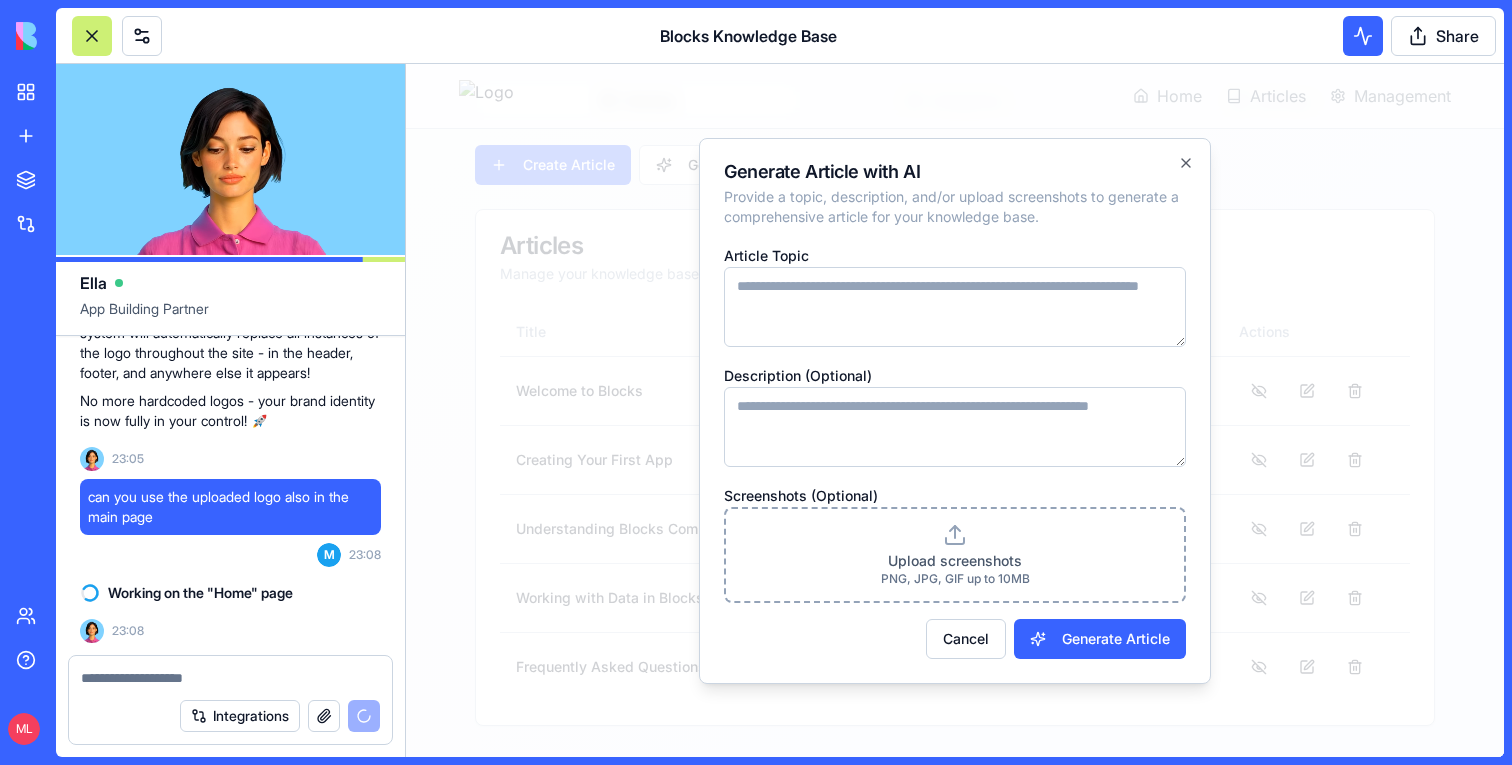 click on "Upload screenshots" at bounding box center (955, 561) 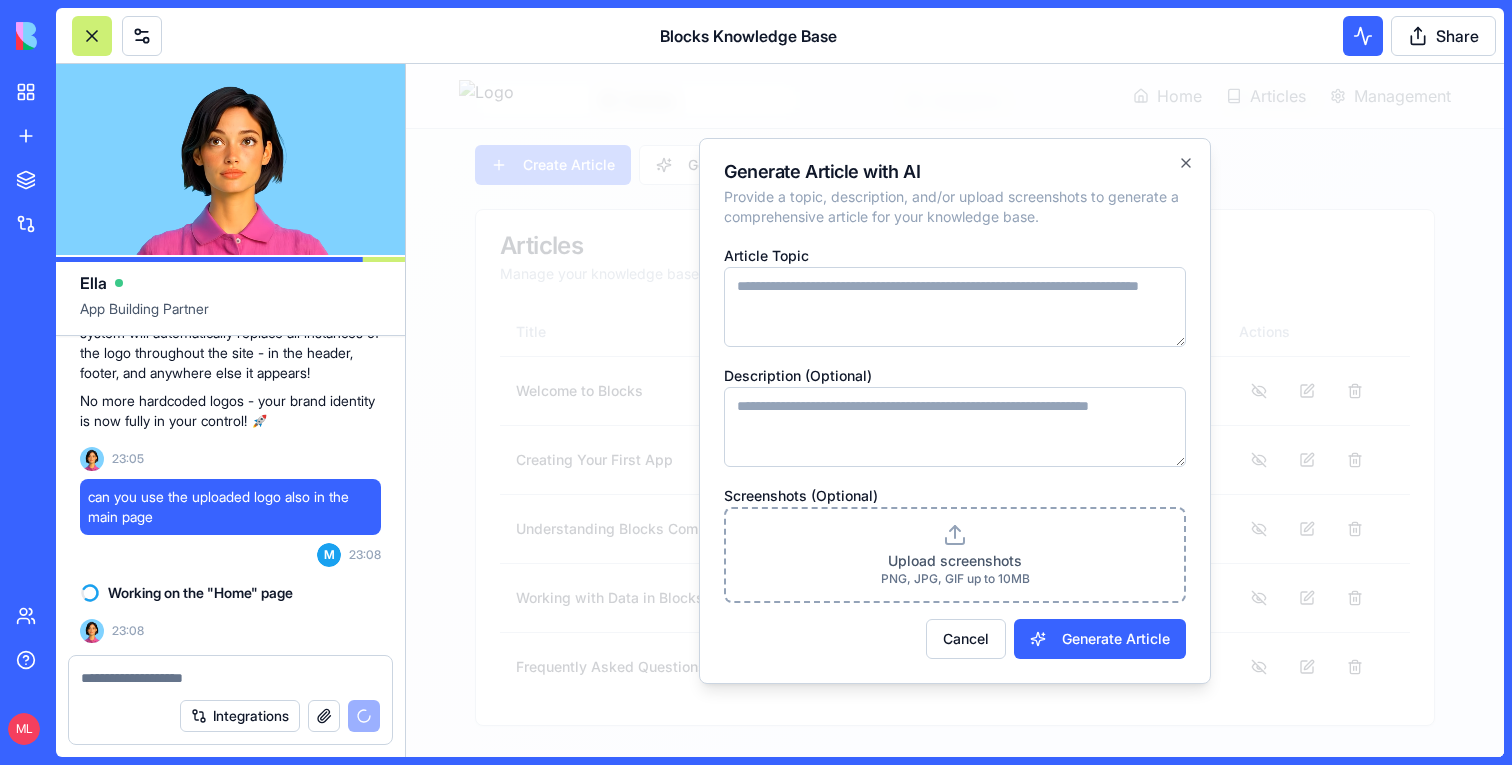 click on "Upload screenshots PNG, JPG, GIF up to 10MB" at bounding box center [406, 64] 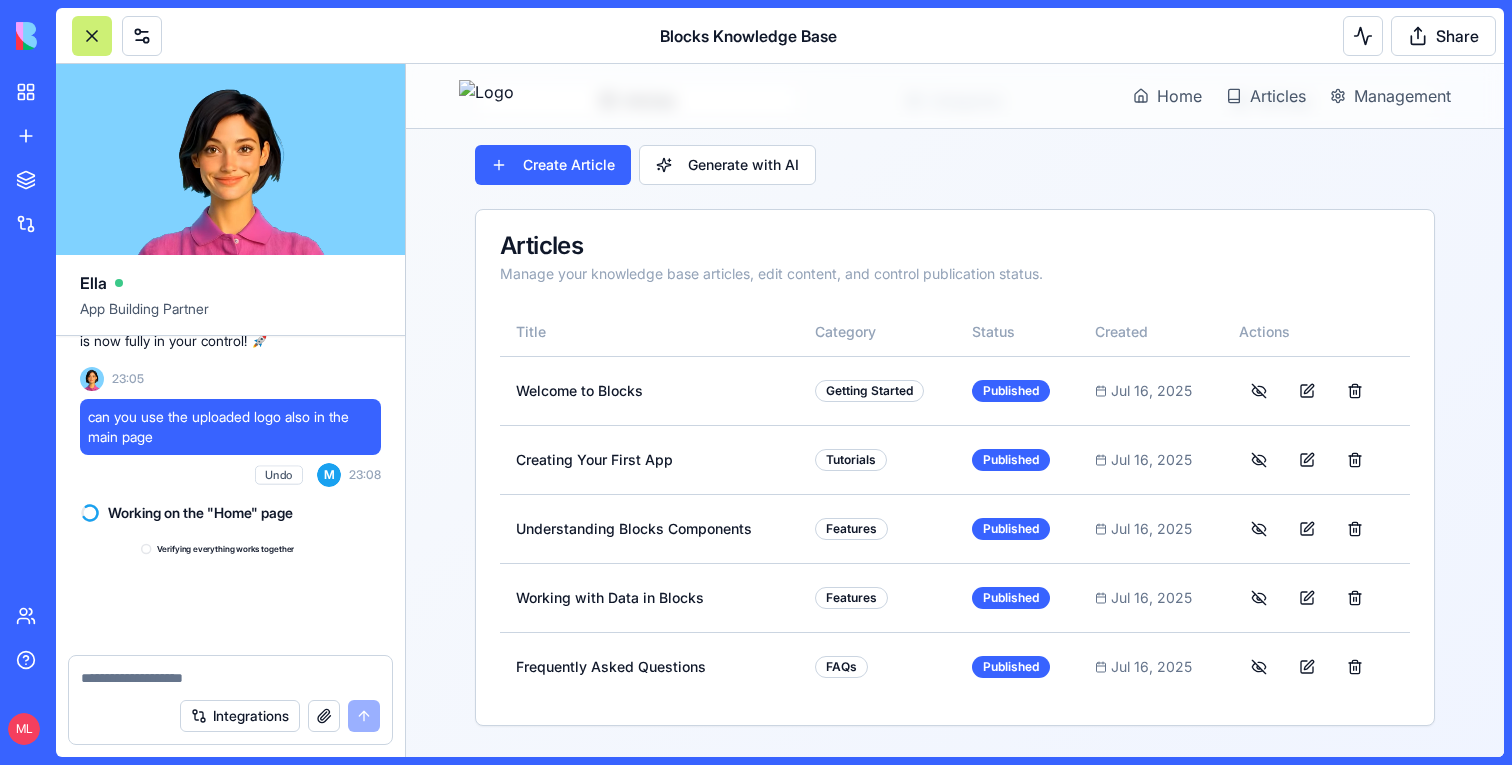 scroll, scrollTop: 4897, scrollLeft: 0, axis: vertical 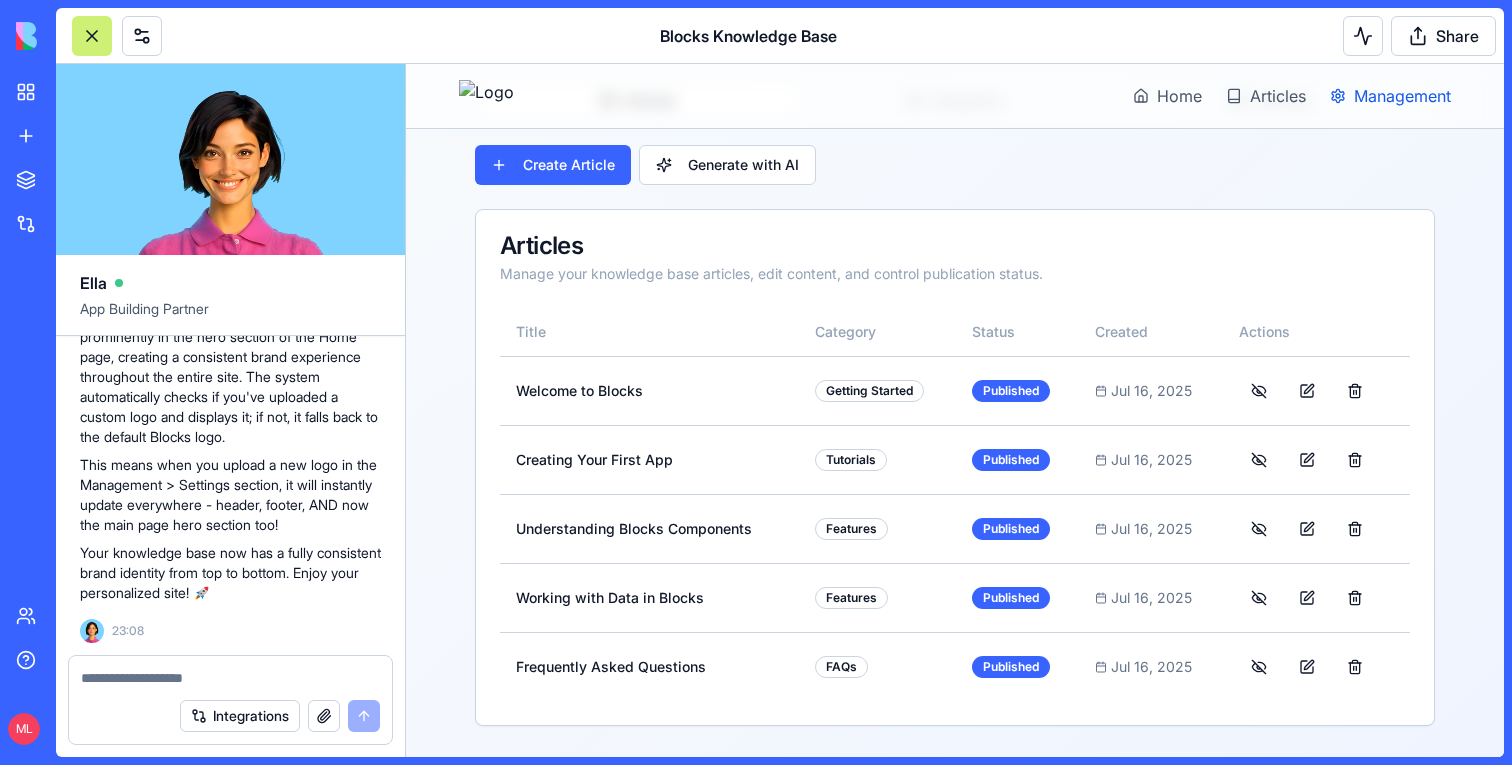 click on "Management" at bounding box center (1402, 96) 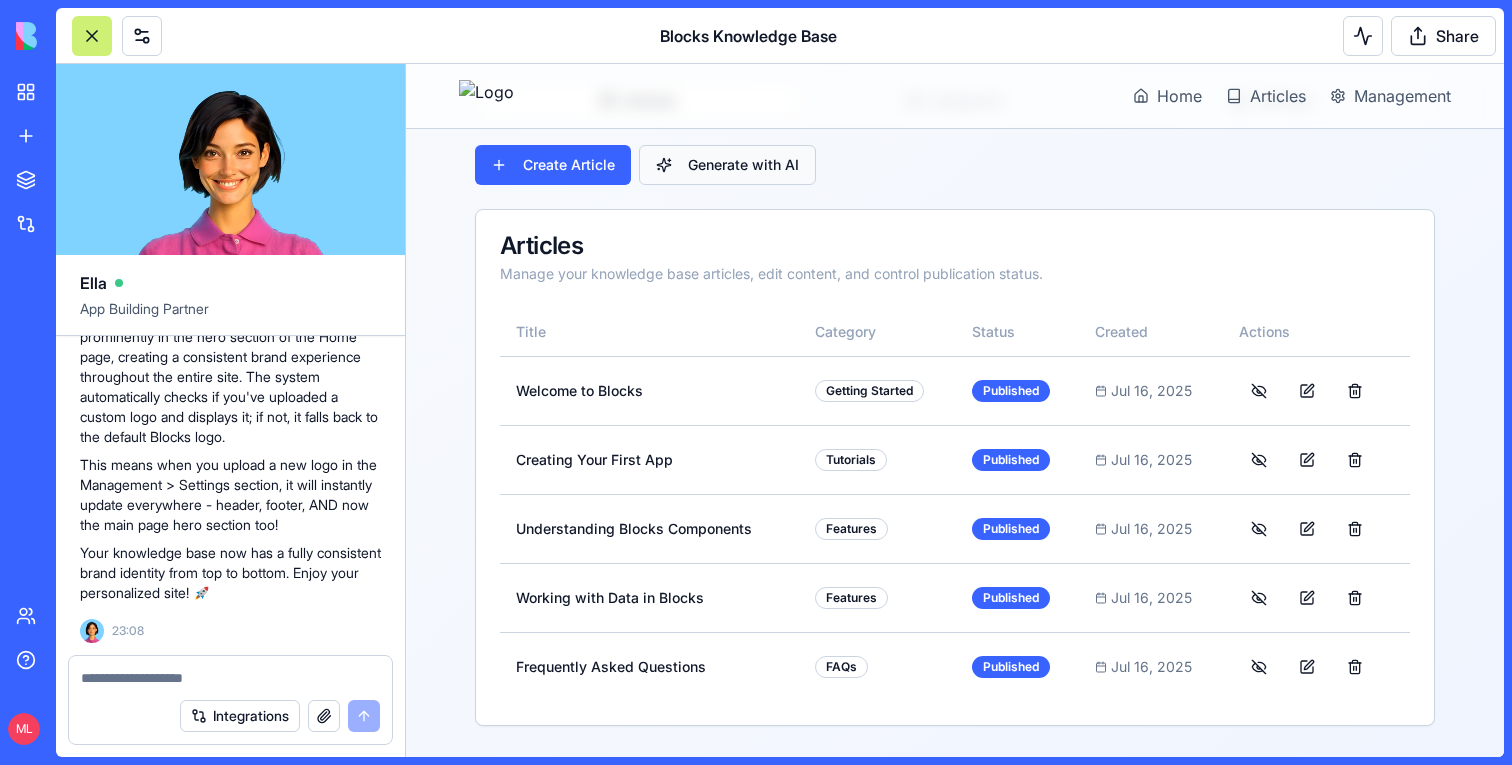 click on "Generate with AI" at bounding box center [743, 165] 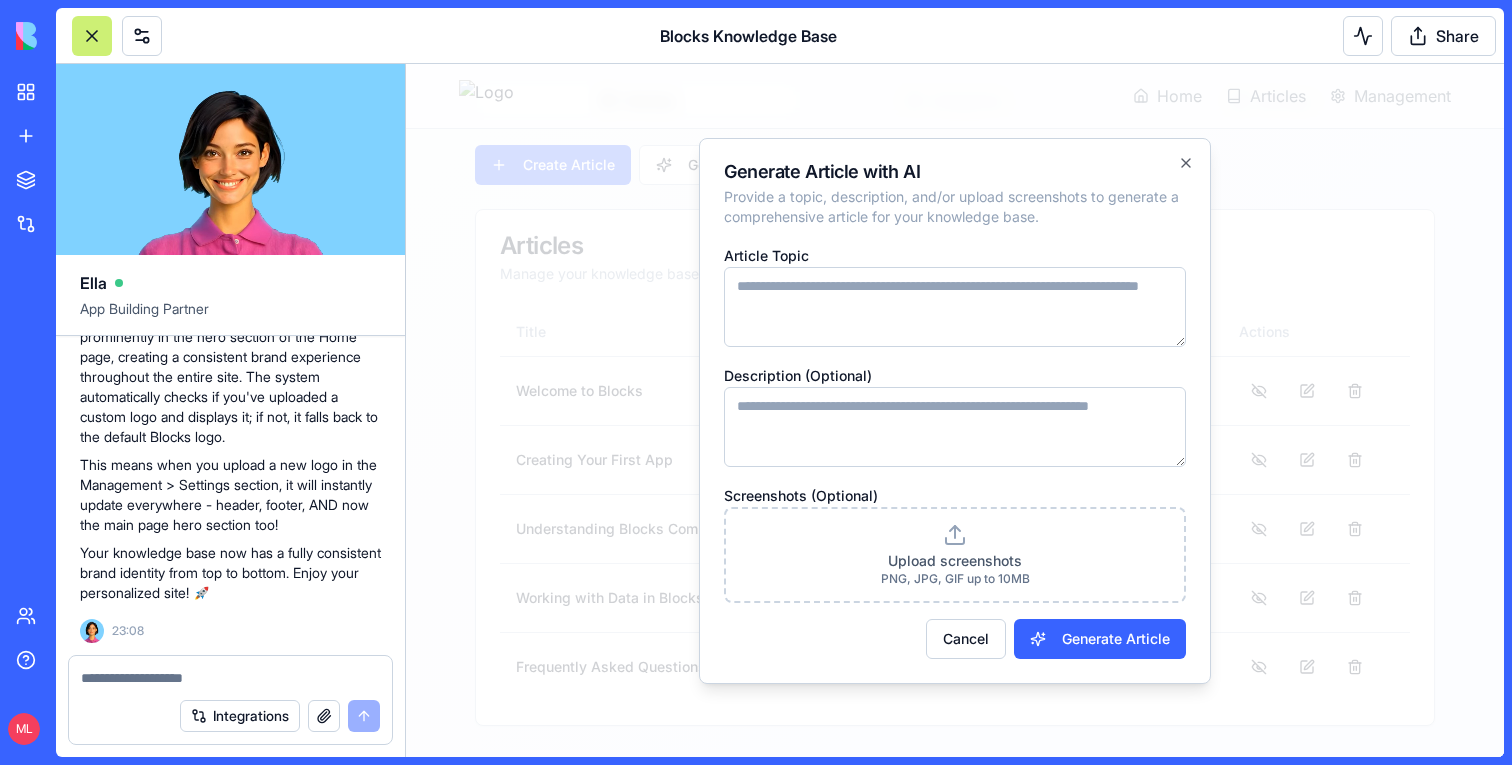 click on "Article Topic Description (Optional) Screenshots (Optional) Upload screenshots PNG, JPG, GIF up to 10MB Cancel Generate Article" at bounding box center (955, 451) 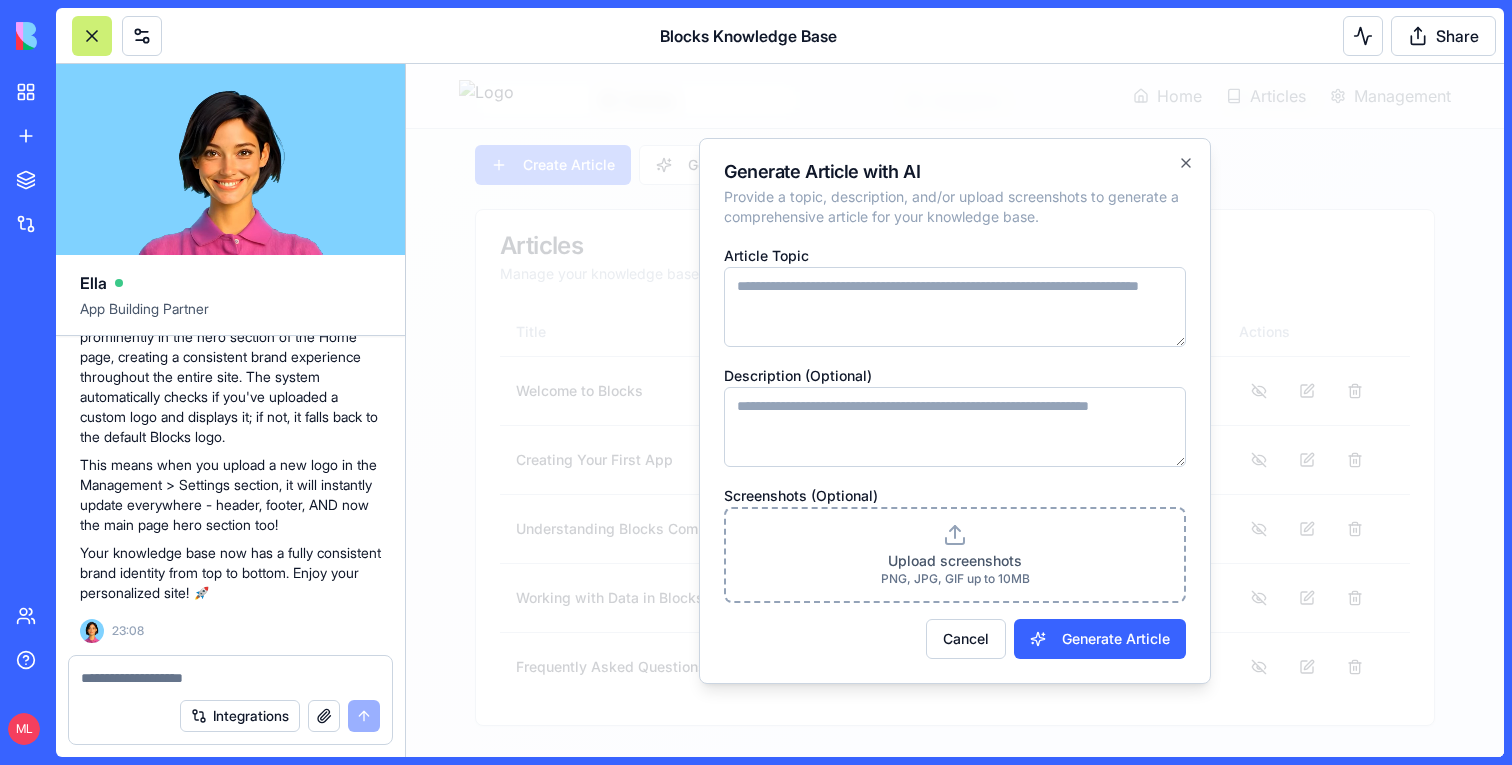 click on "Upload screenshots" at bounding box center [955, 561] 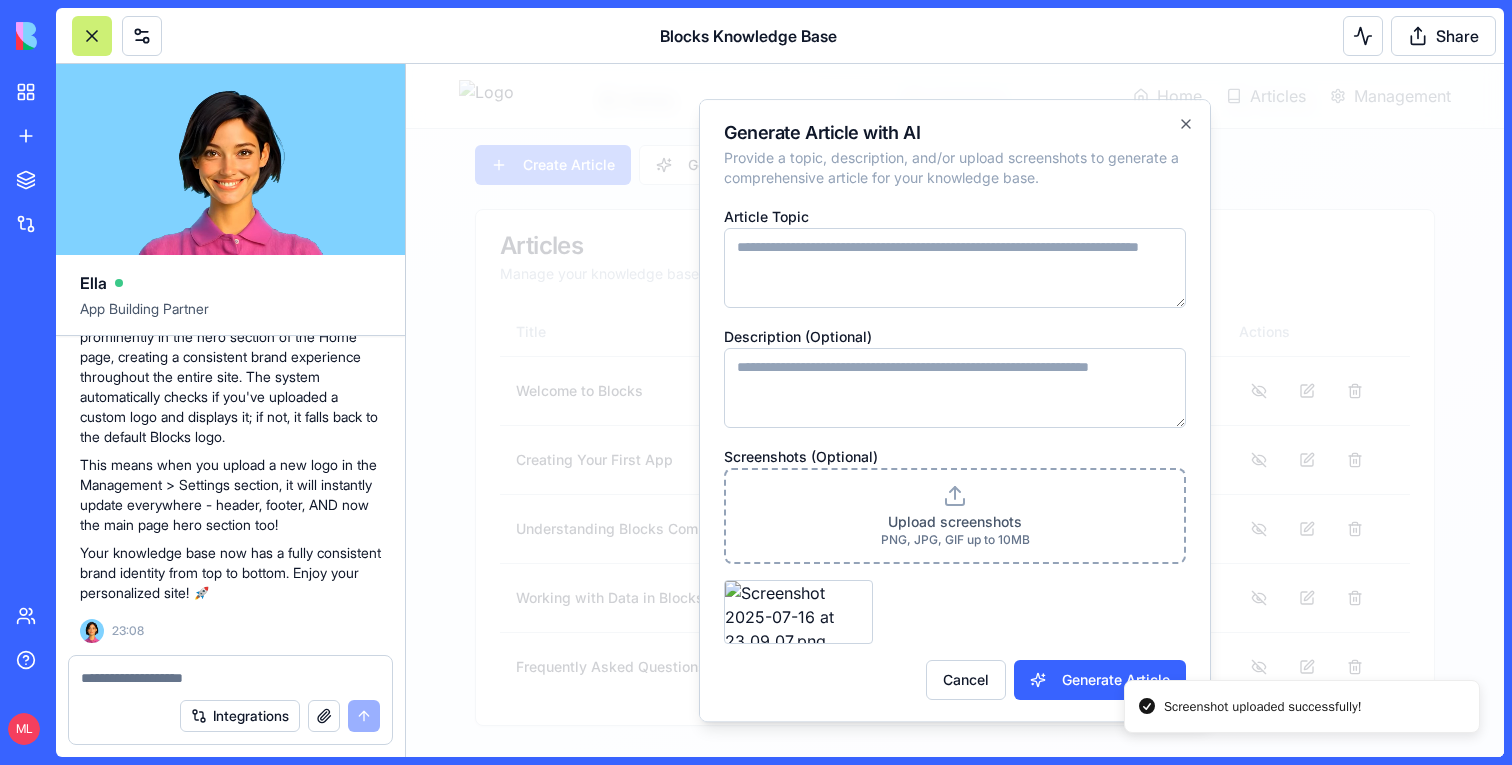 click on "Upload screenshots PNG, JPG, GIF up to 10MB" at bounding box center [955, 516] 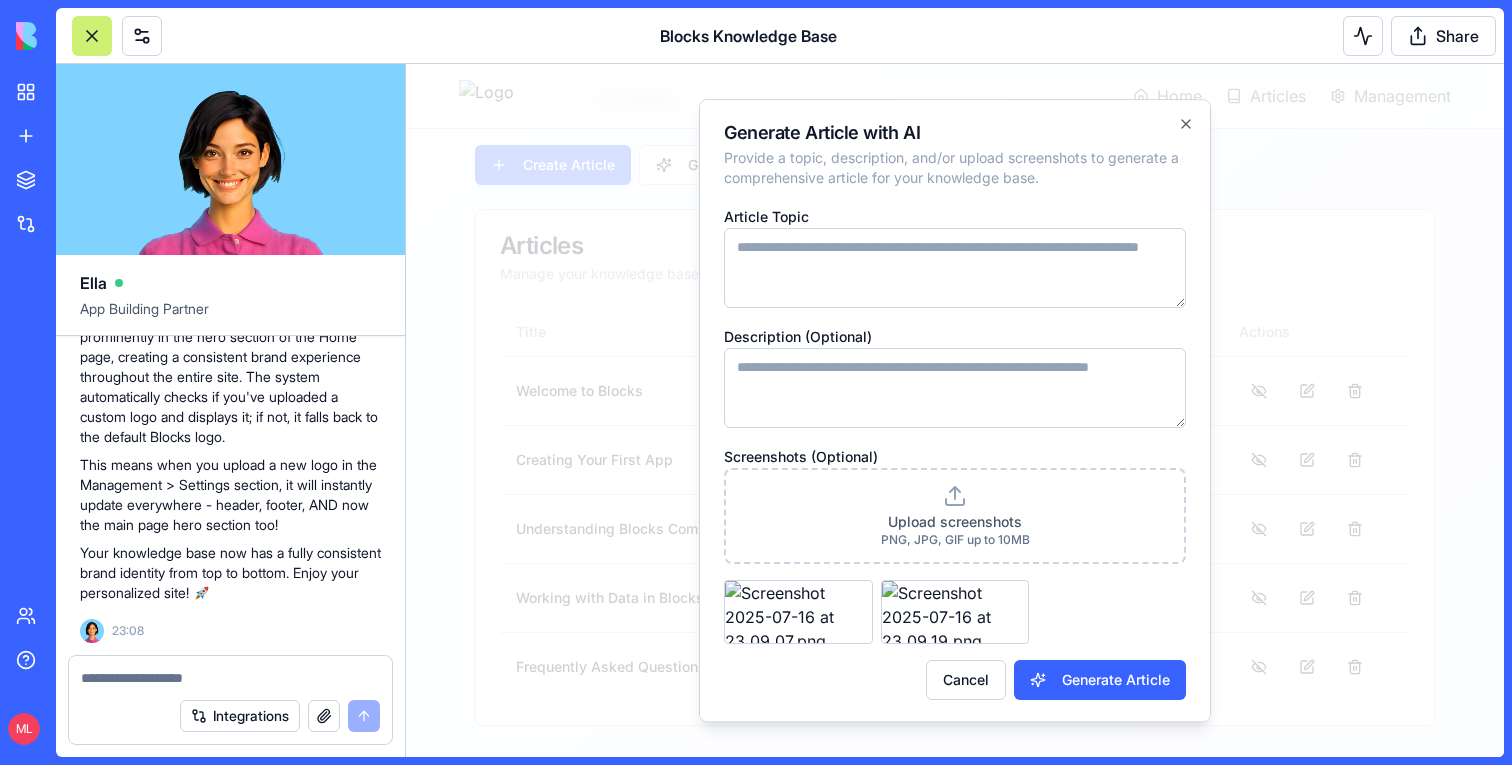 click on "Article Topic" at bounding box center (955, 268) 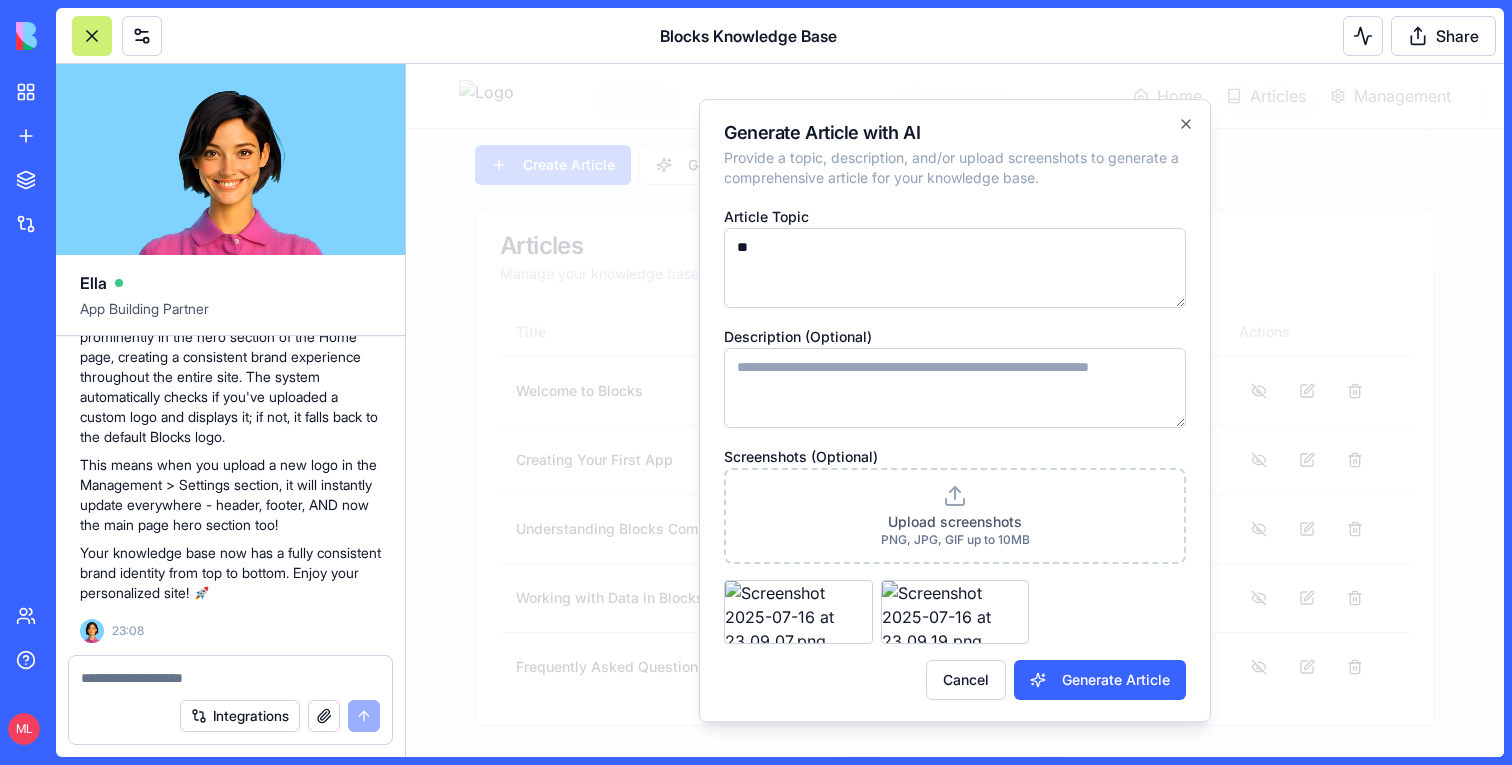 type on "*" 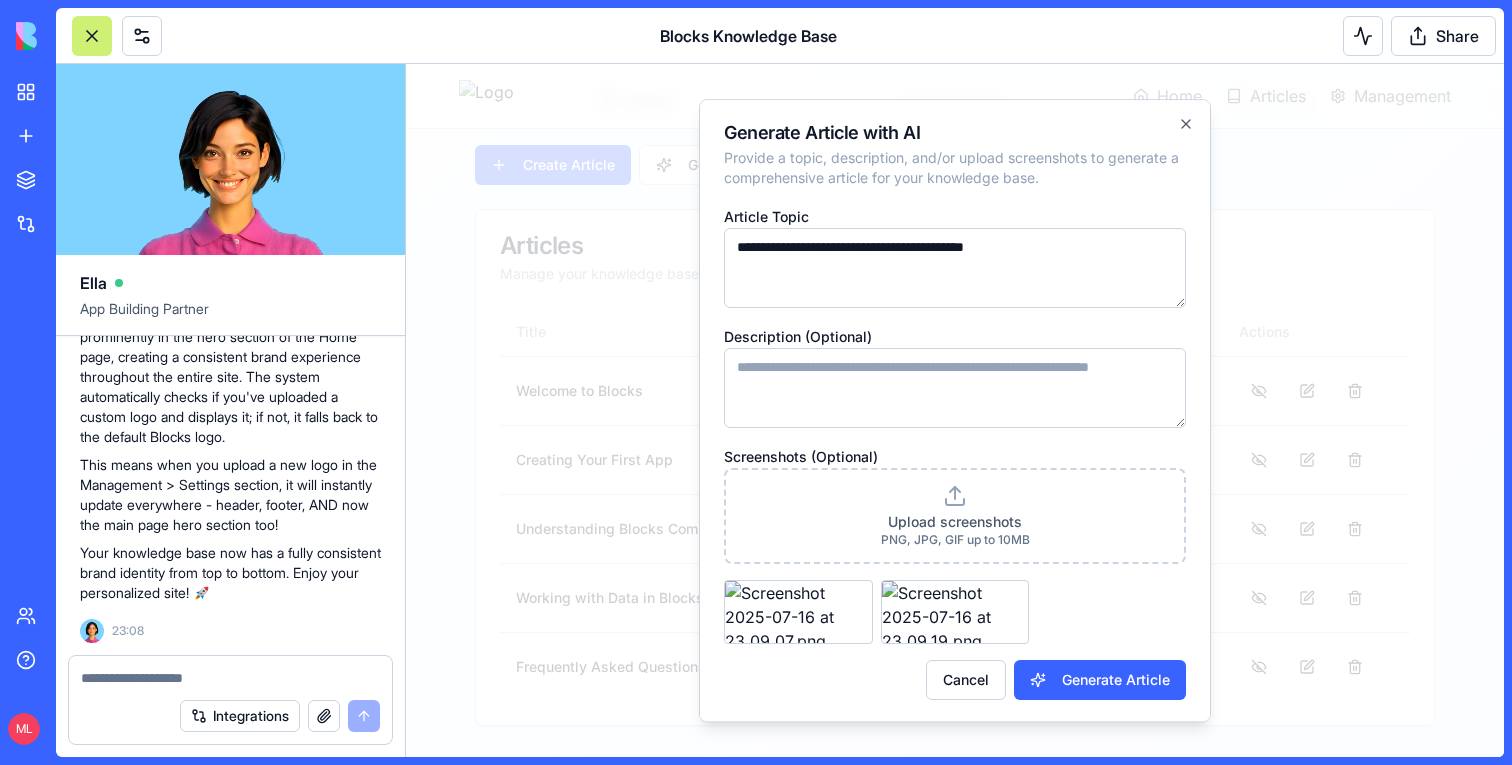 type on "**********" 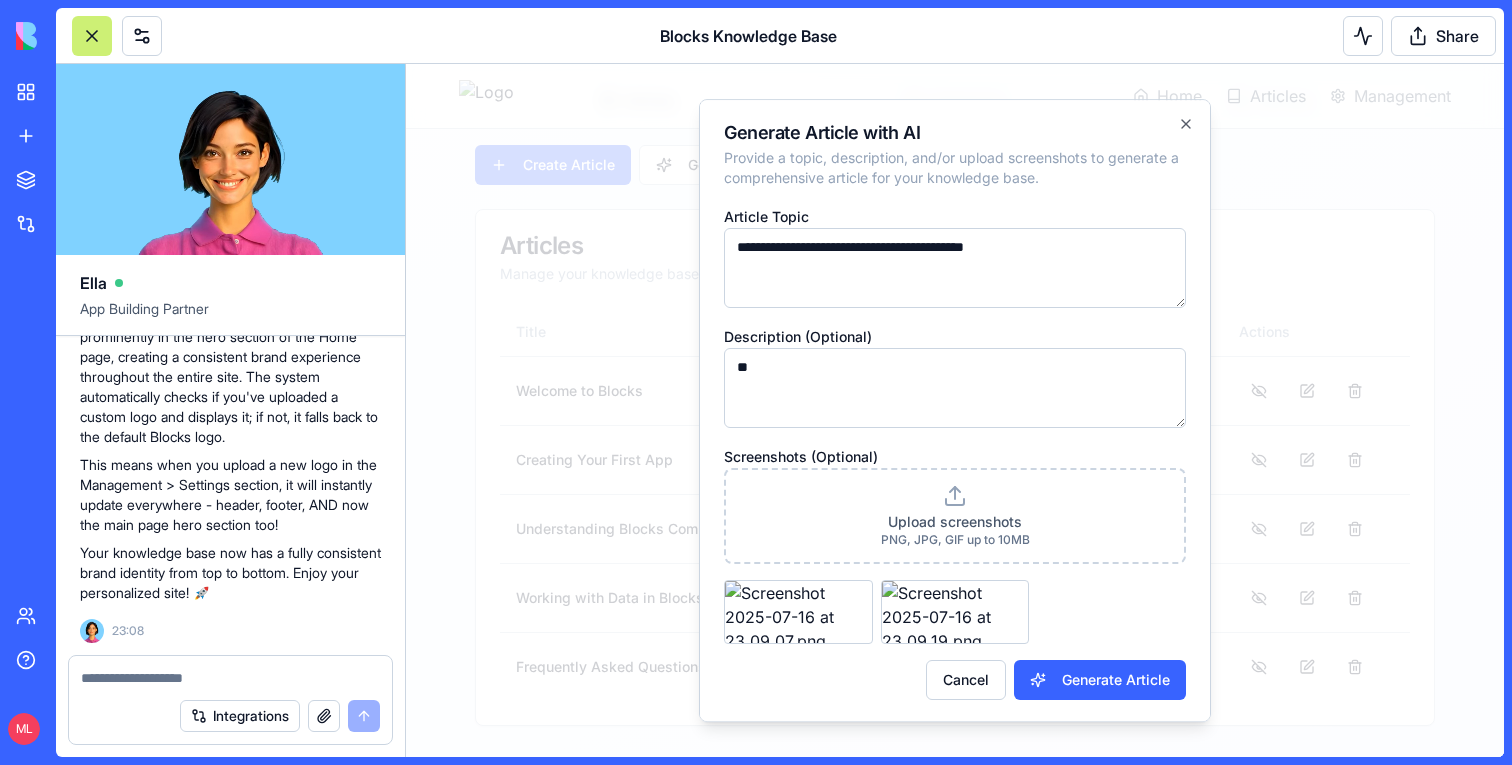type on "*" 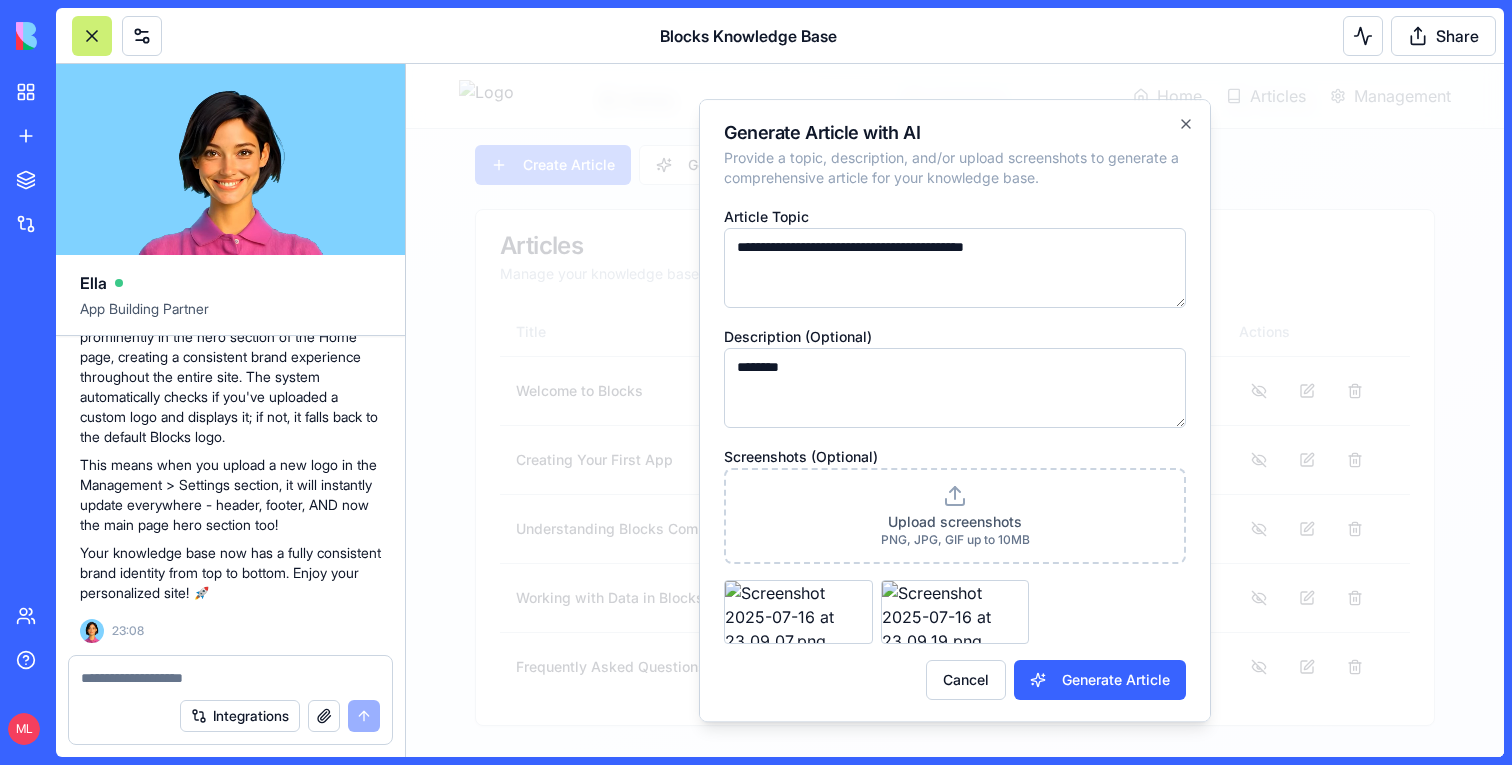 type on "********" 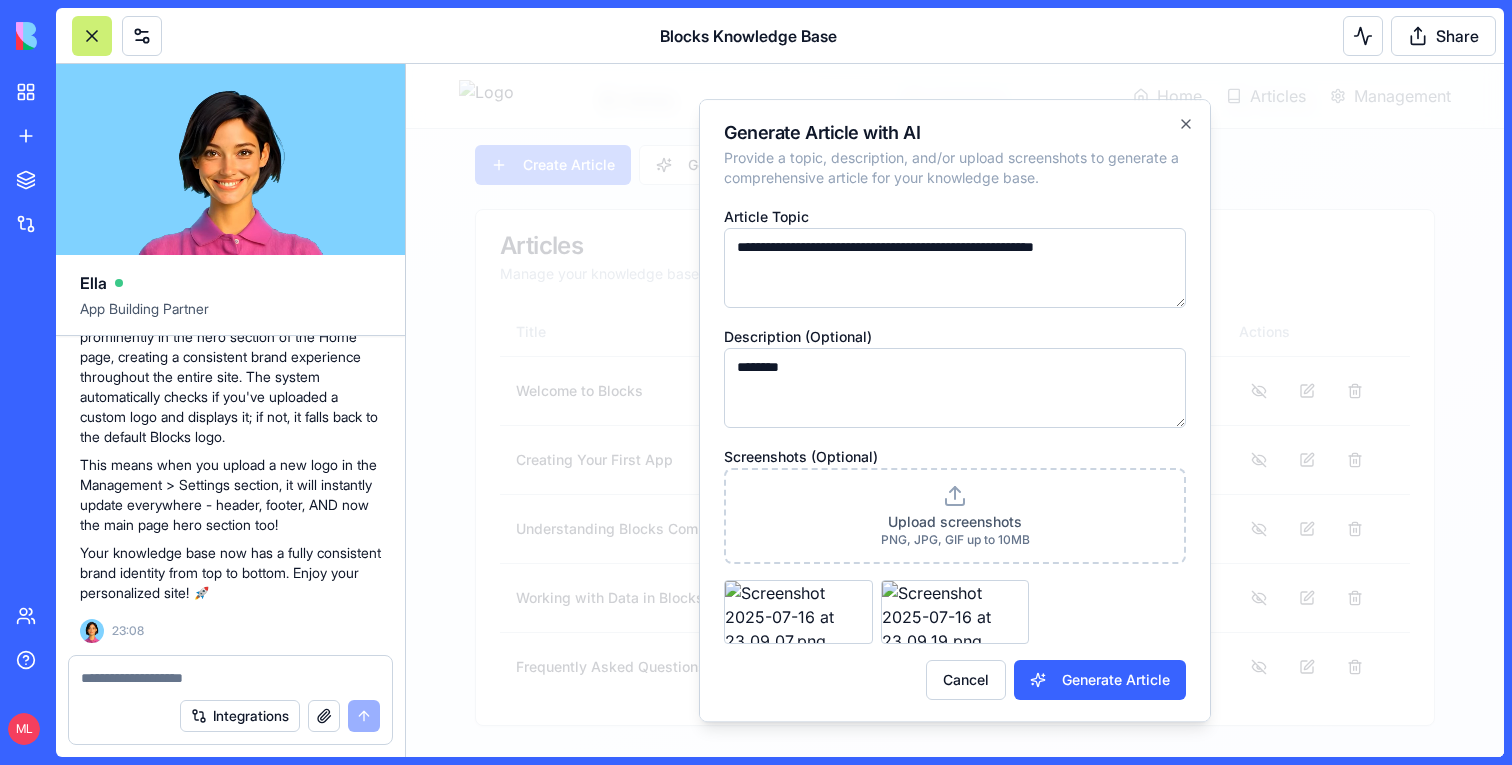 type on "**********" 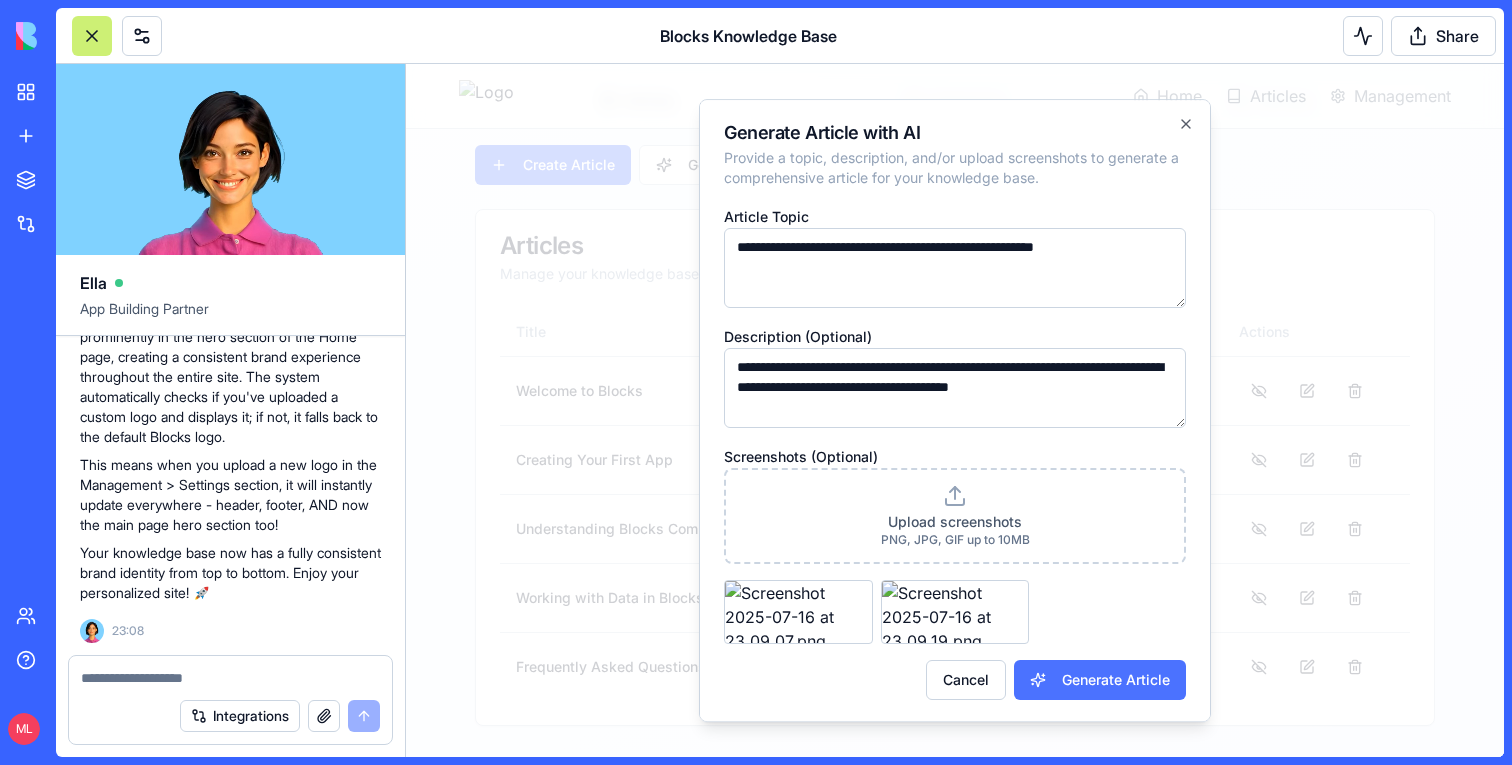 type on "**********" 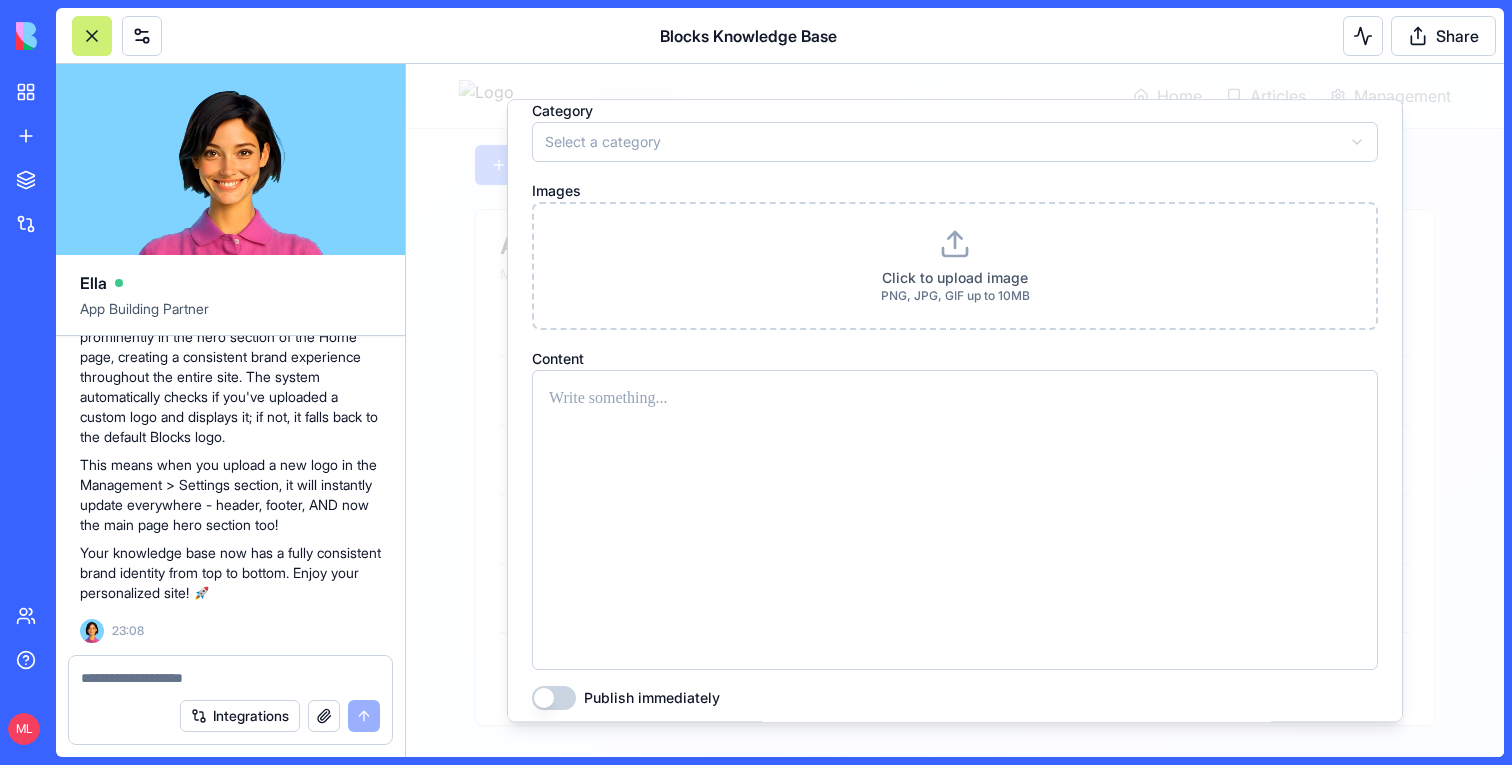 scroll, scrollTop: 234, scrollLeft: 0, axis: vertical 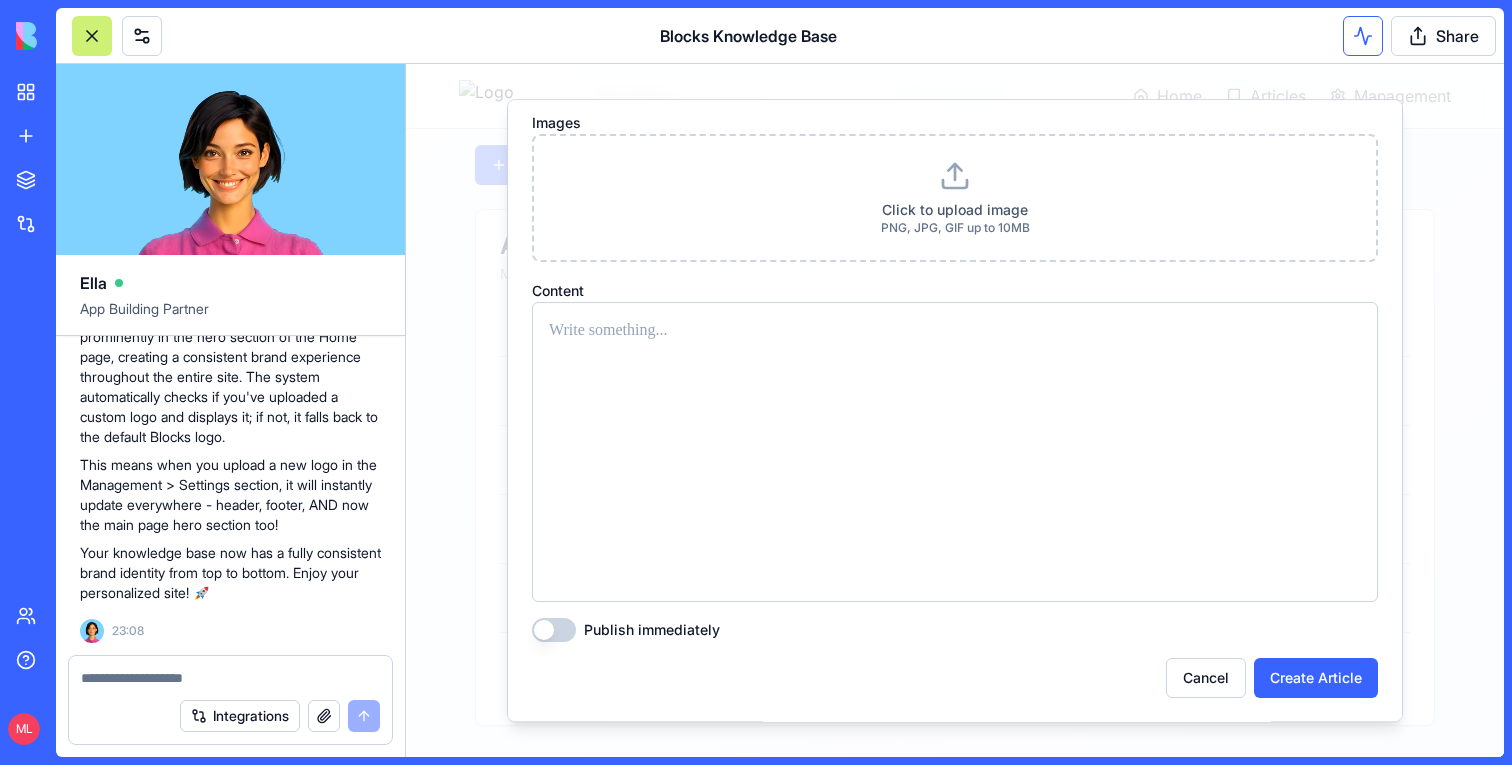 click at bounding box center (1363, 36) 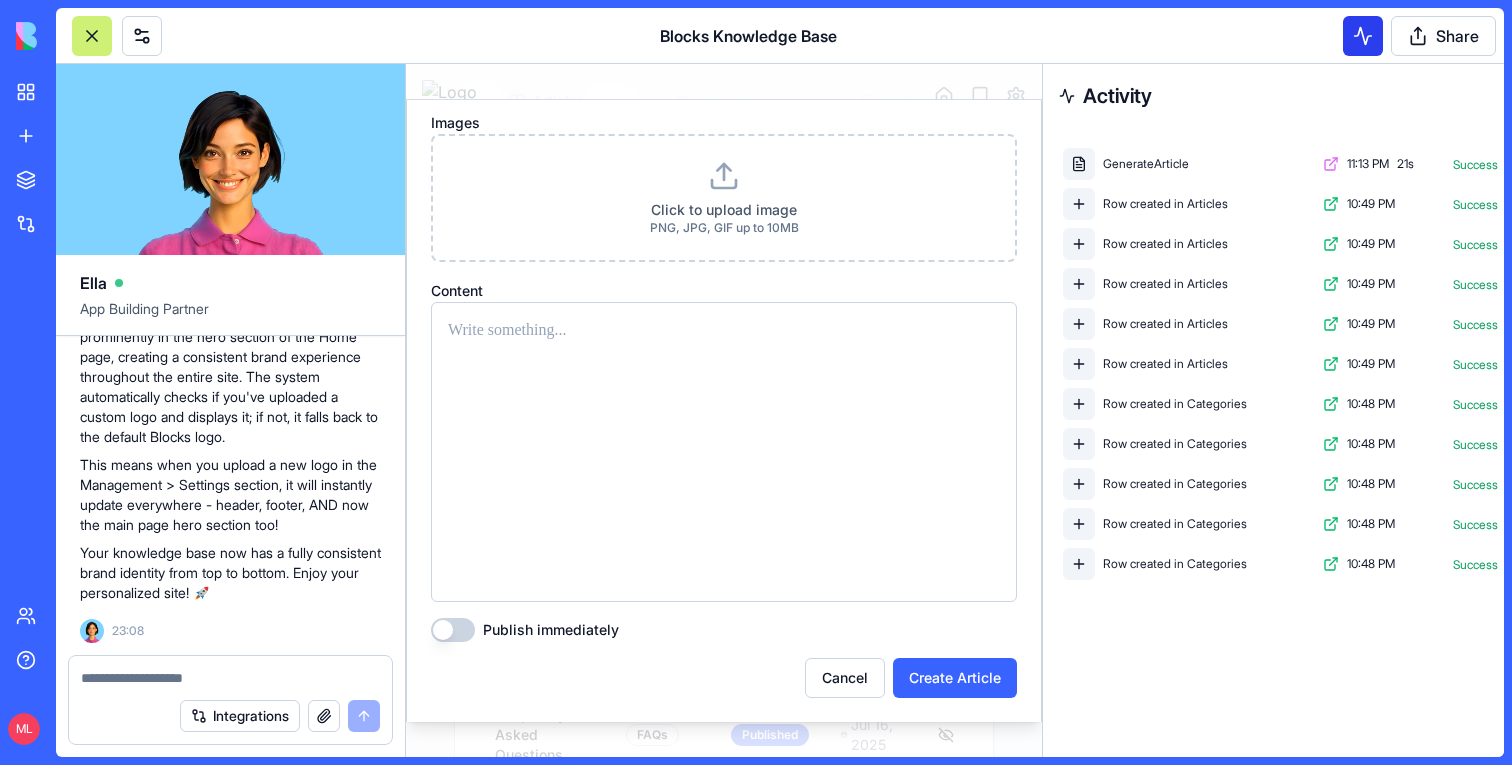 scroll, scrollTop: 248, scrollLeft: 0, axis: vertical 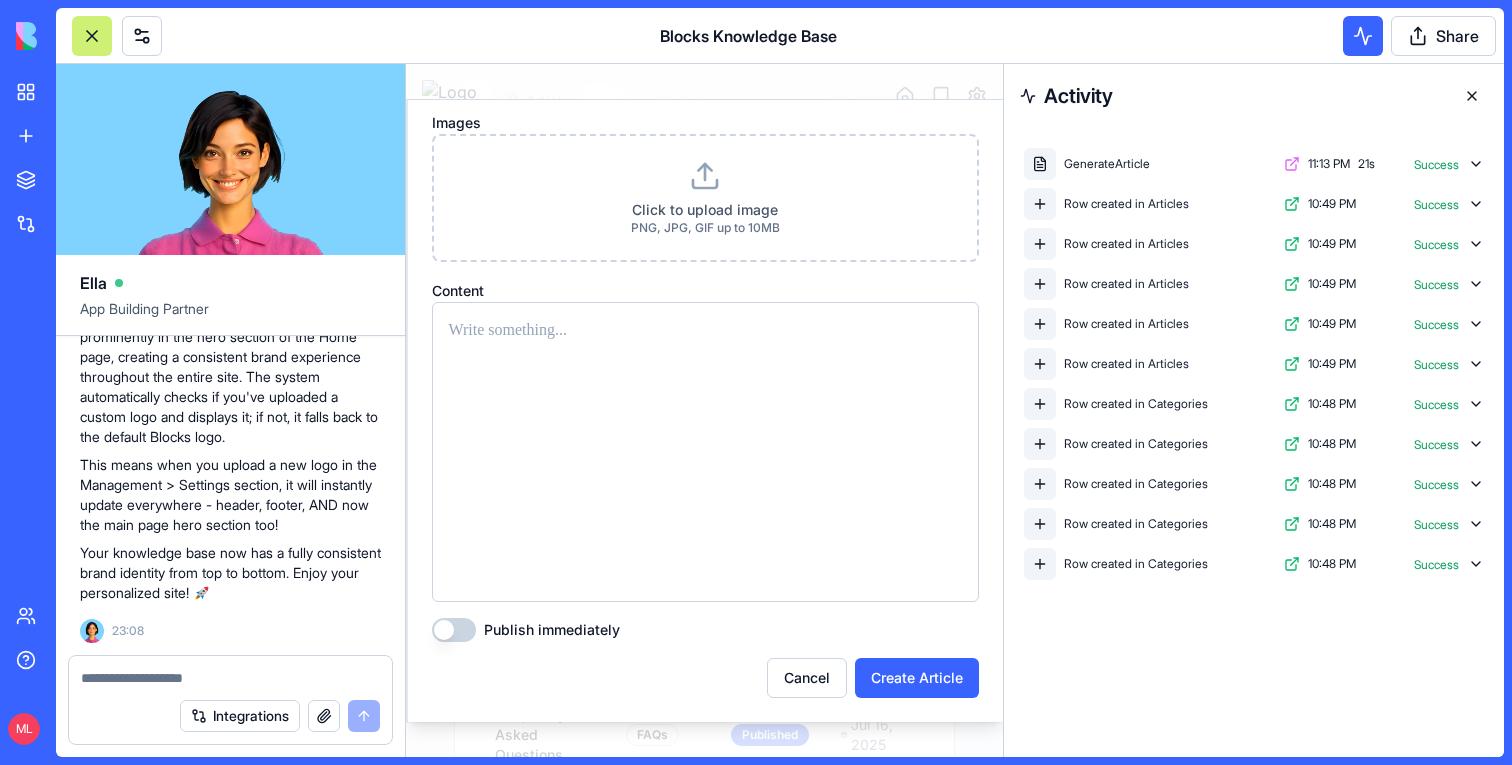 click on "GenerateArticle 11:13 PM 21 s Success Row created in Articles 10:49 PM Success Row created in Articles 10:49 PM Success Row created in Articles 10:49 PM Success Row created in Articles 10:49 PM Success Row created in Articles 10:49 PM Success Row created in Categories 10:48 PM Success Row created in Categories 10:48 PM Success Row created in Categories 10:48 PM Success Row created in Categories 10:48 PM Success Row created in Categories 10:48 PM Success" at bounding box center [1254, 364] 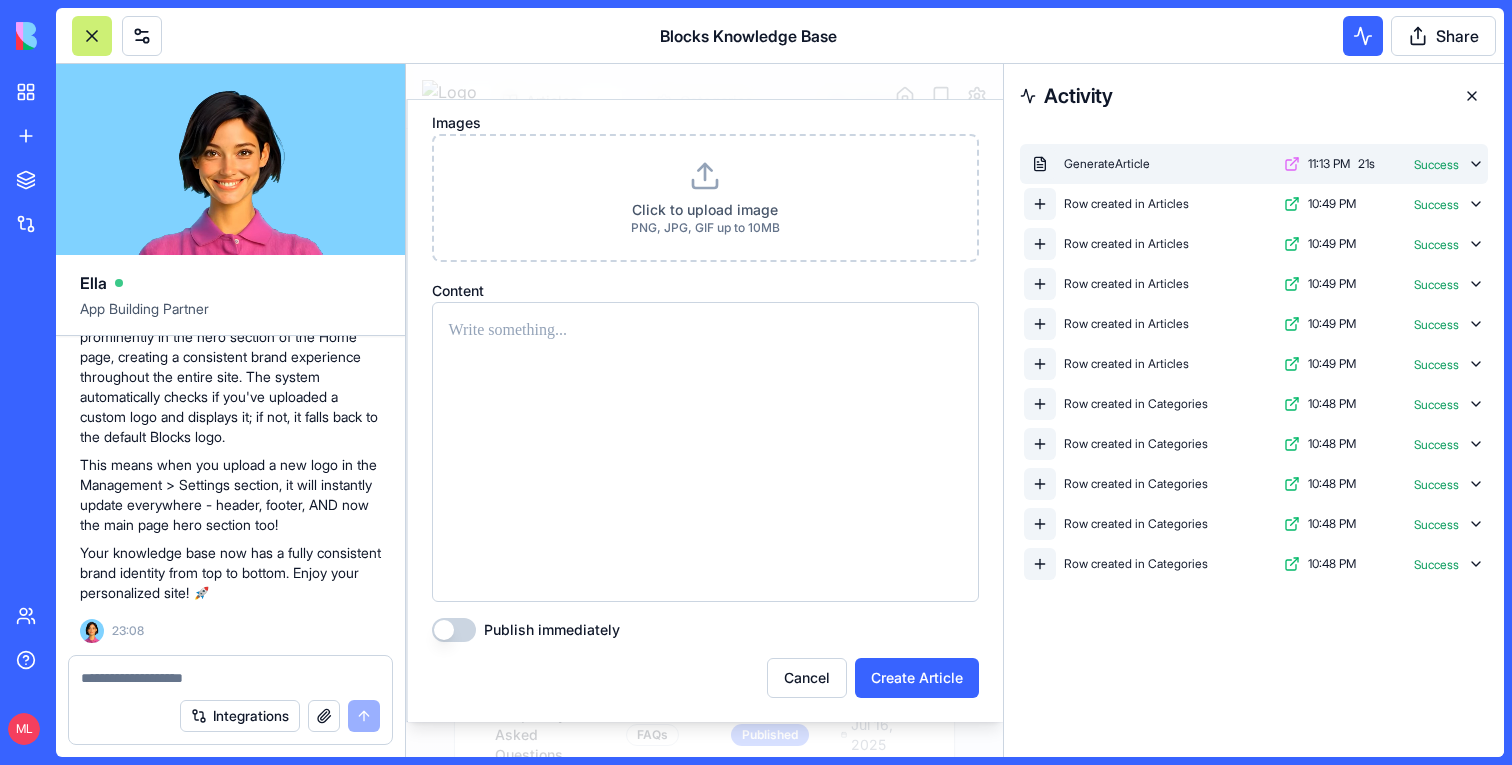 click 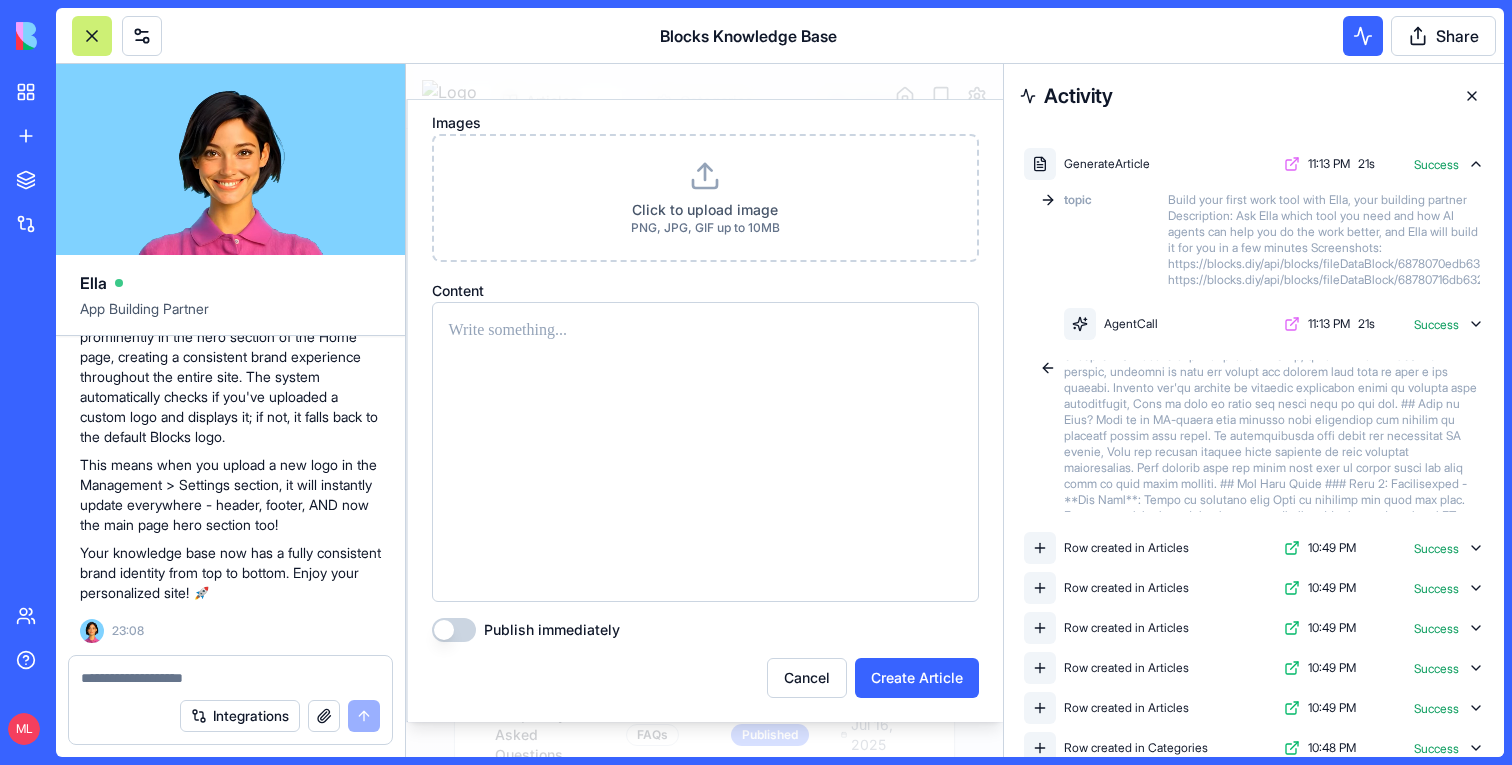 scroll, scrollTop: 0, scrollLeft: 0, axis: both 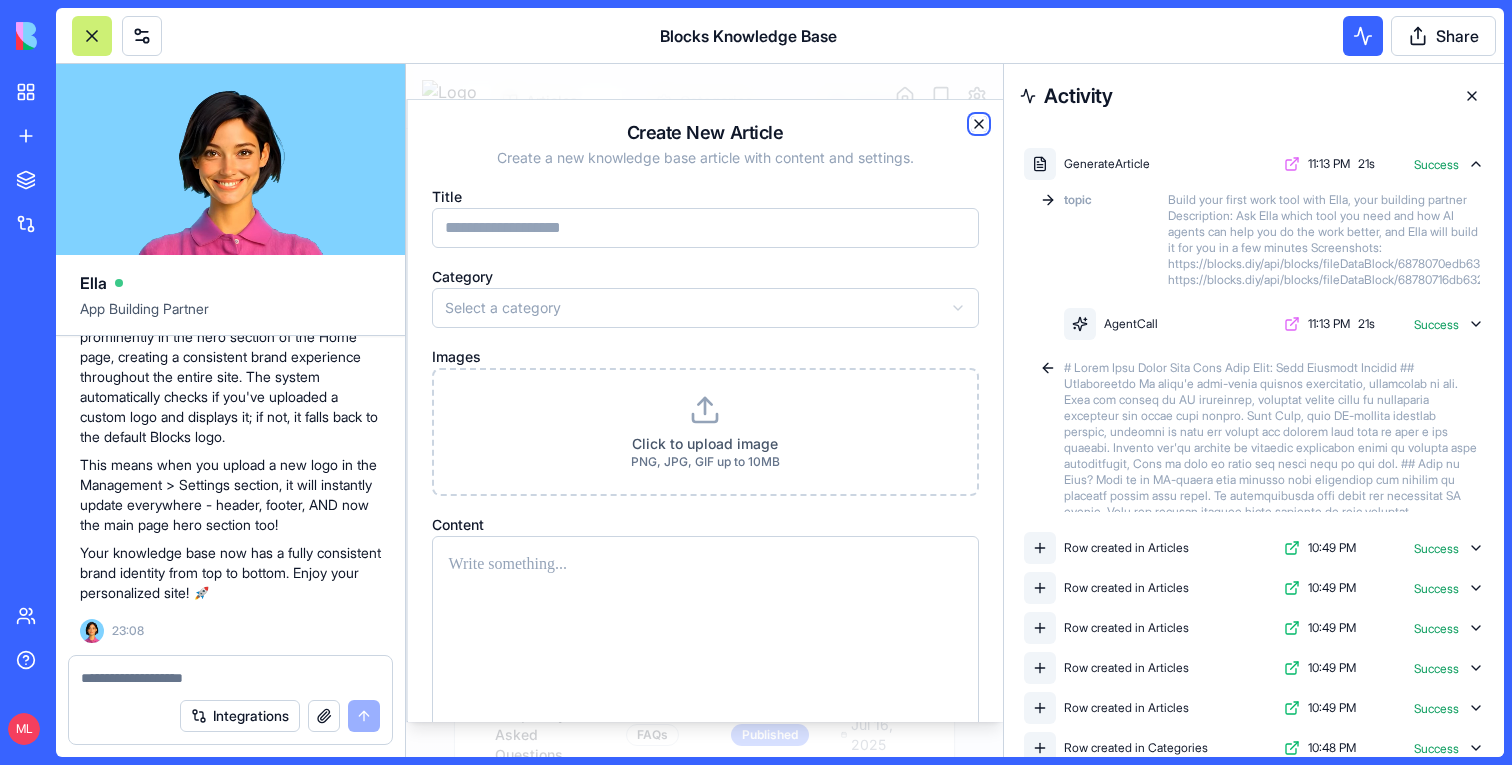 click 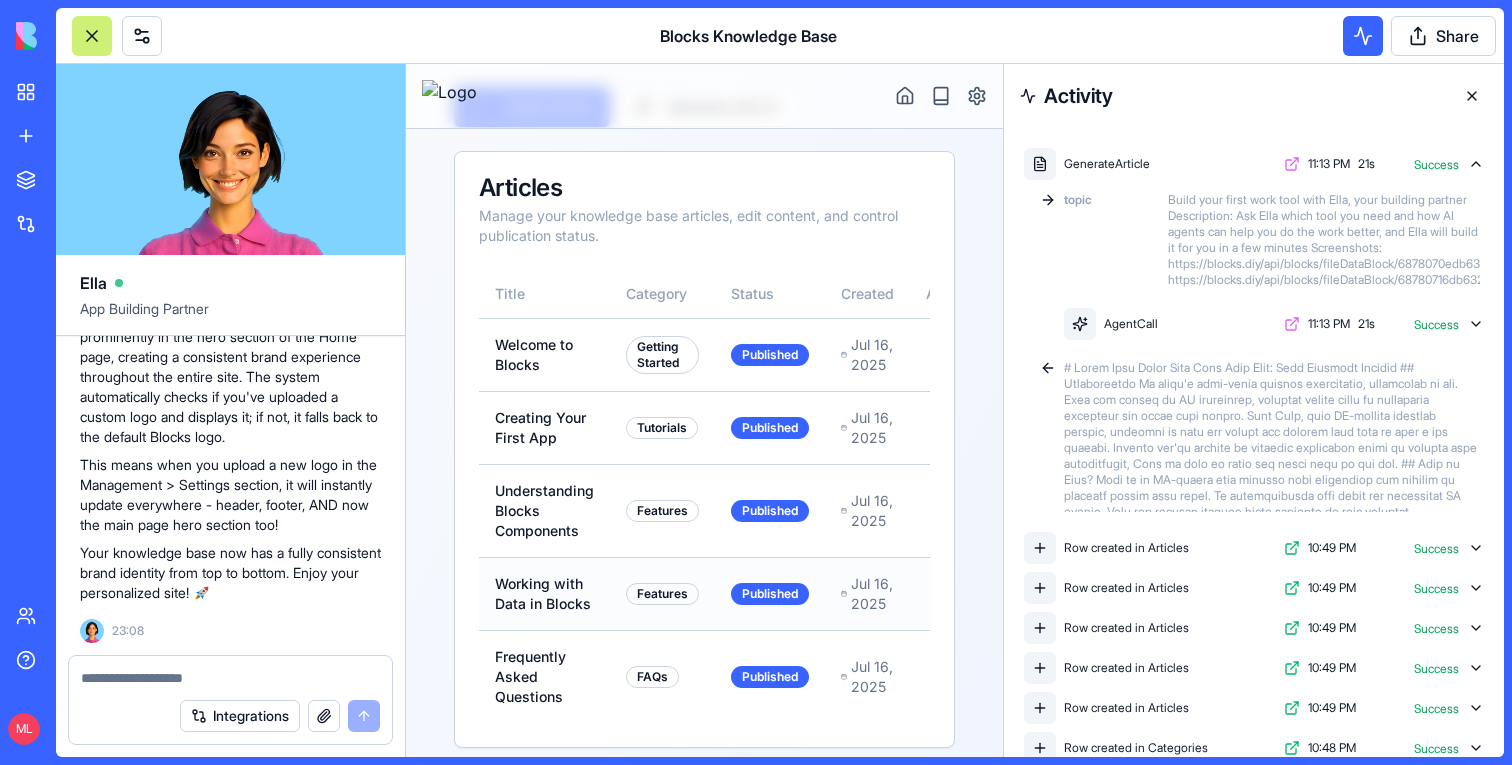 scroll, scrollTop: 313, scrollLeft: 0, axis: vertical 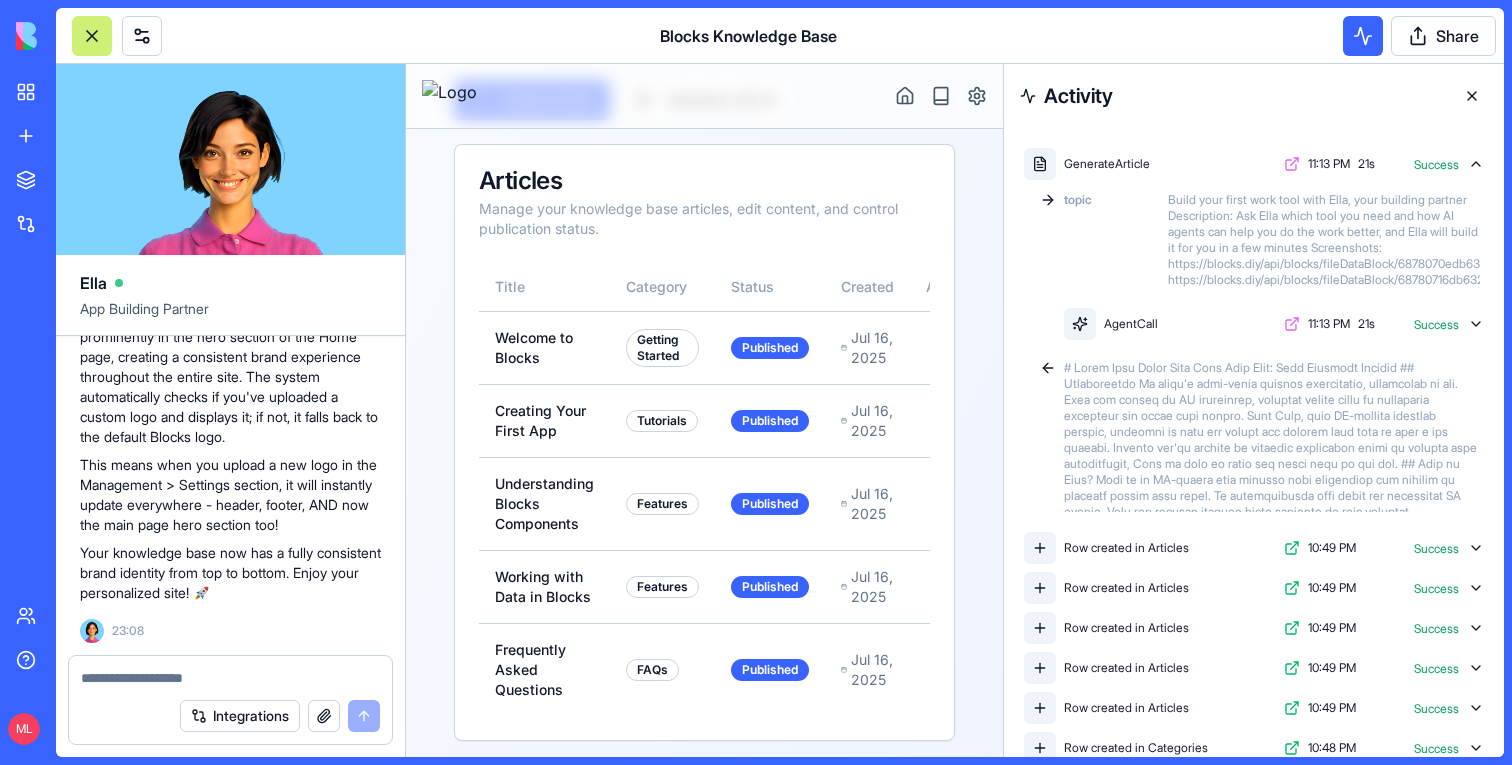 click at bounding box center (1472, 96) 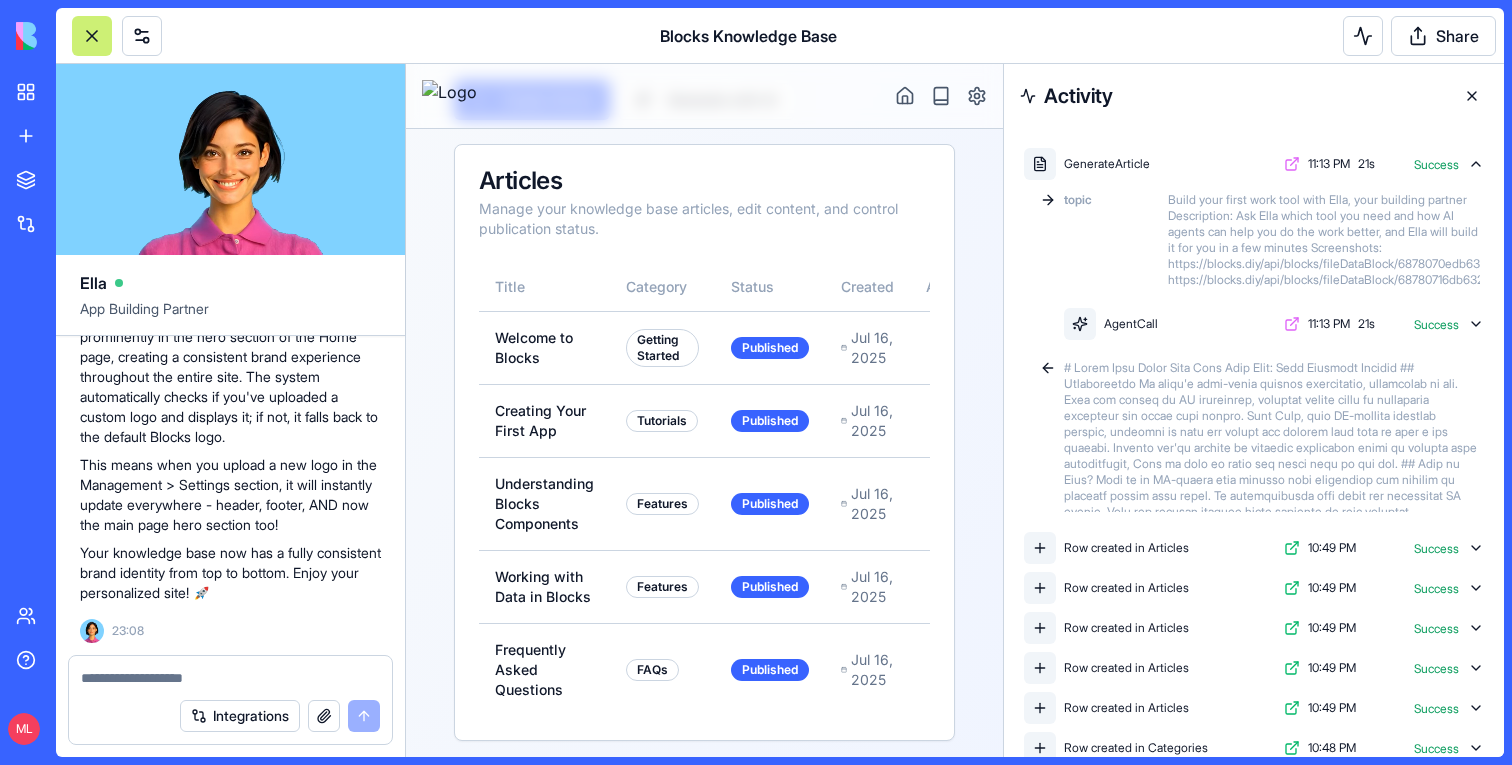 scroll, scrollTop: 249, scrollLeft: 0, axis: vertical 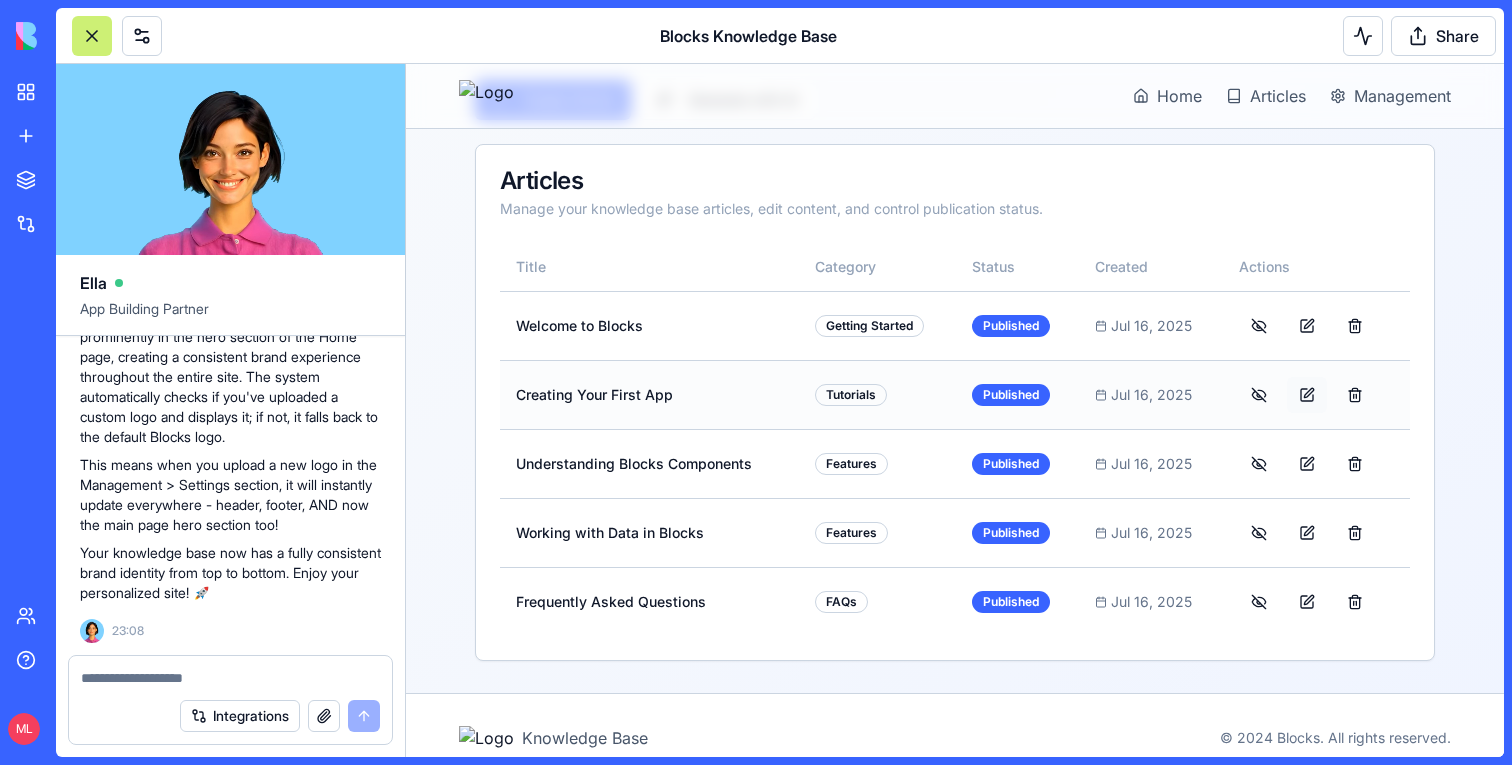 click at bounding box center [1307, 395] 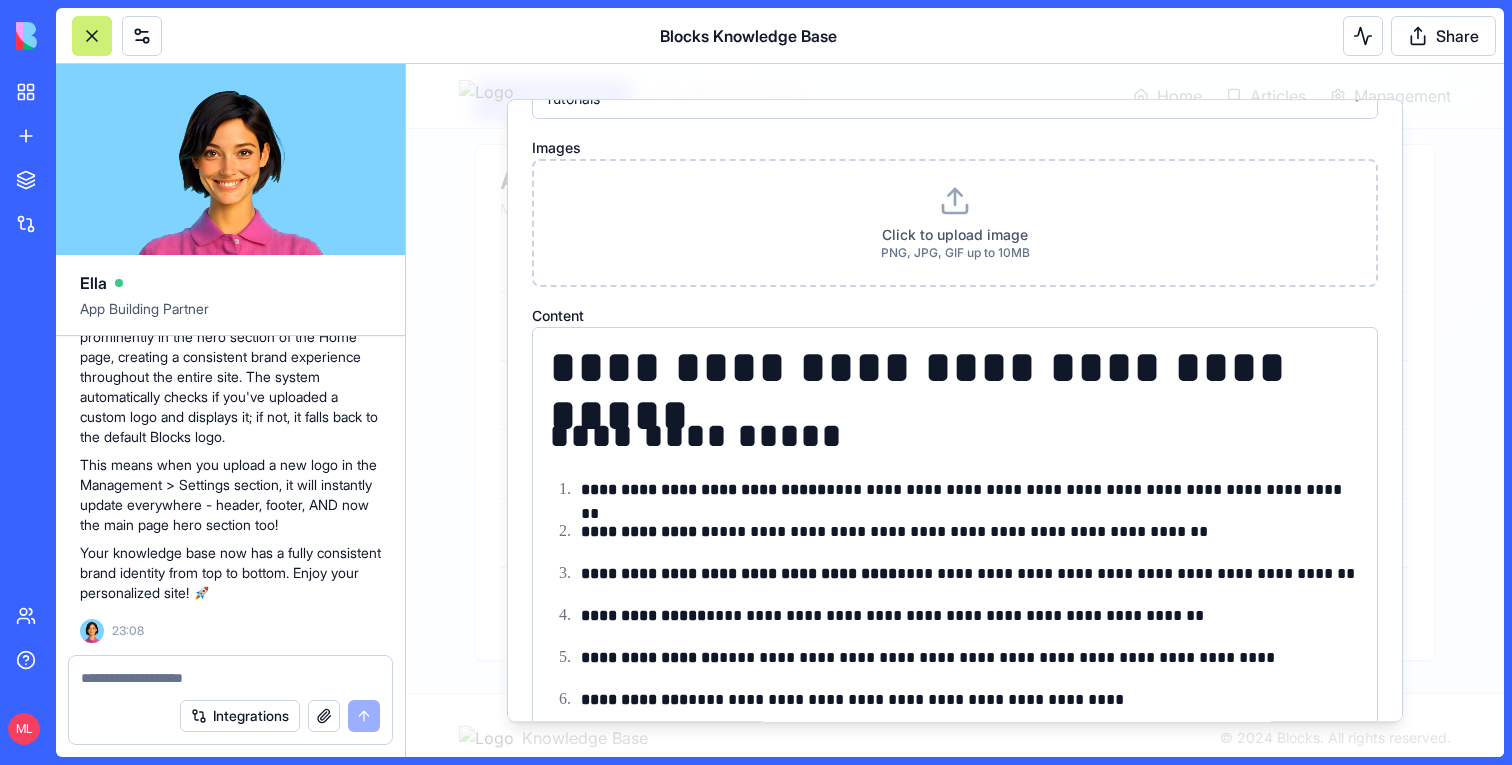 scroll, scrollTop: 272, scrollLeft: 0, axis: vertical 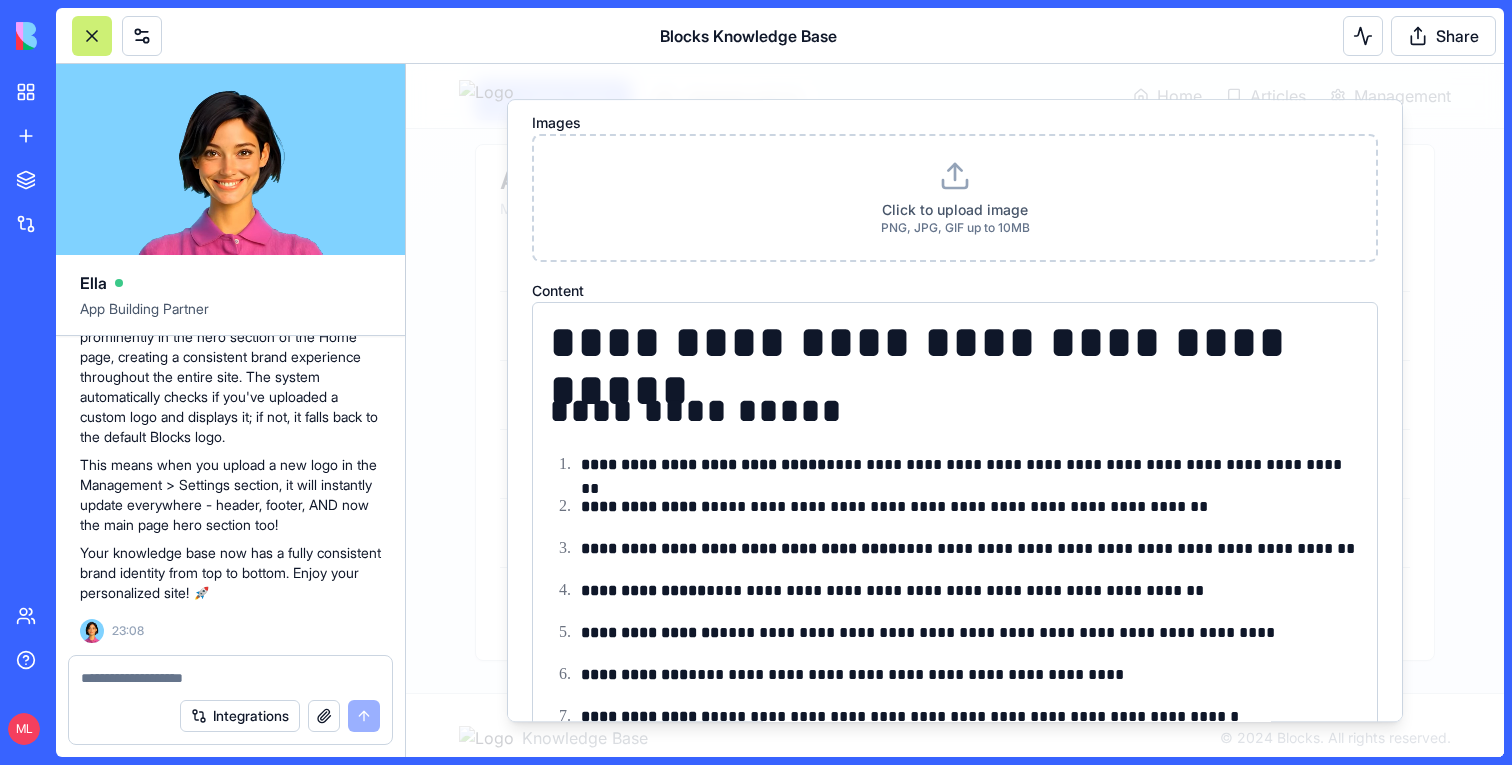click at bounding box center (955, 410) 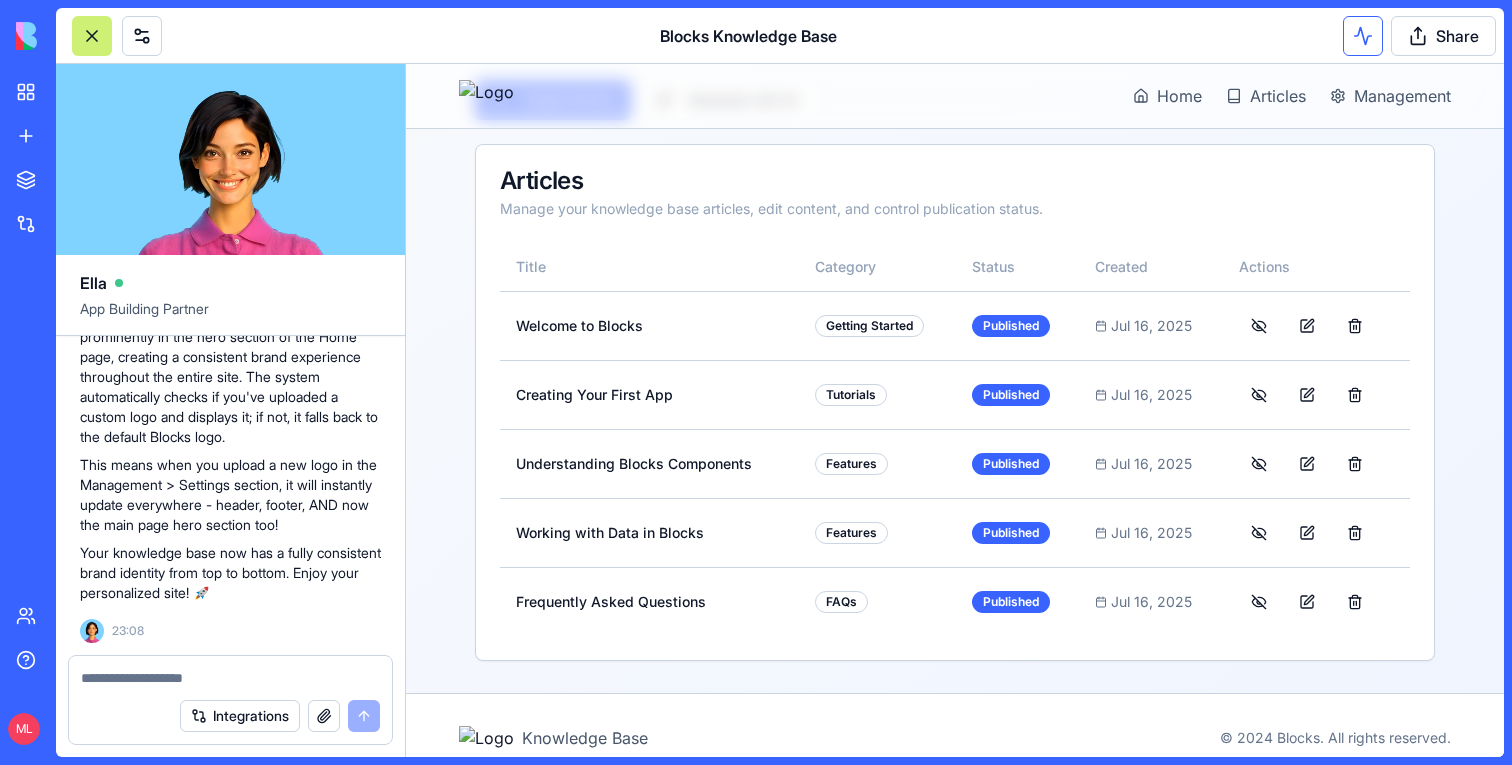 click at bounding box center [1363, 36] 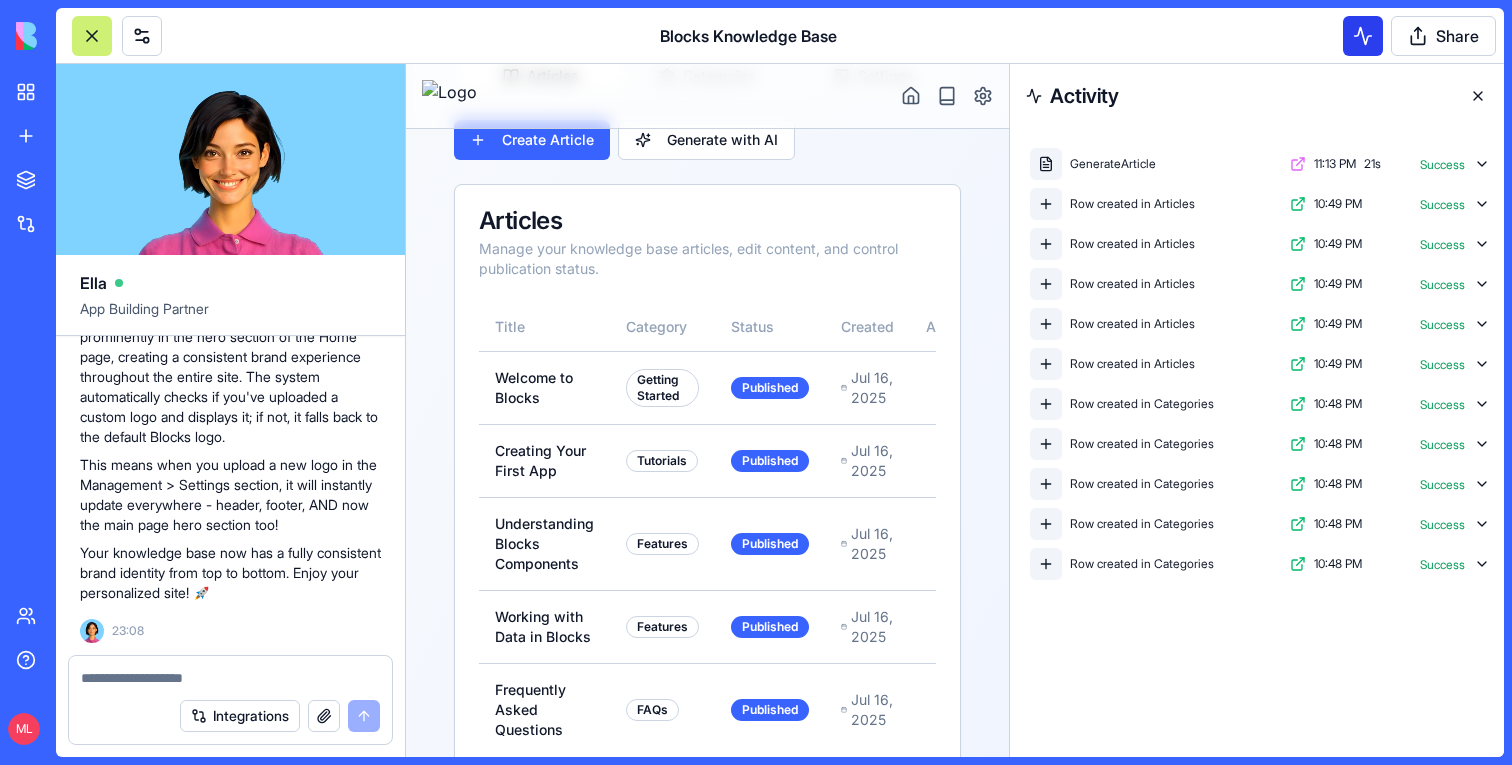 scroll, scrollTop: 313, scrollLeft: 0, axis: vertical 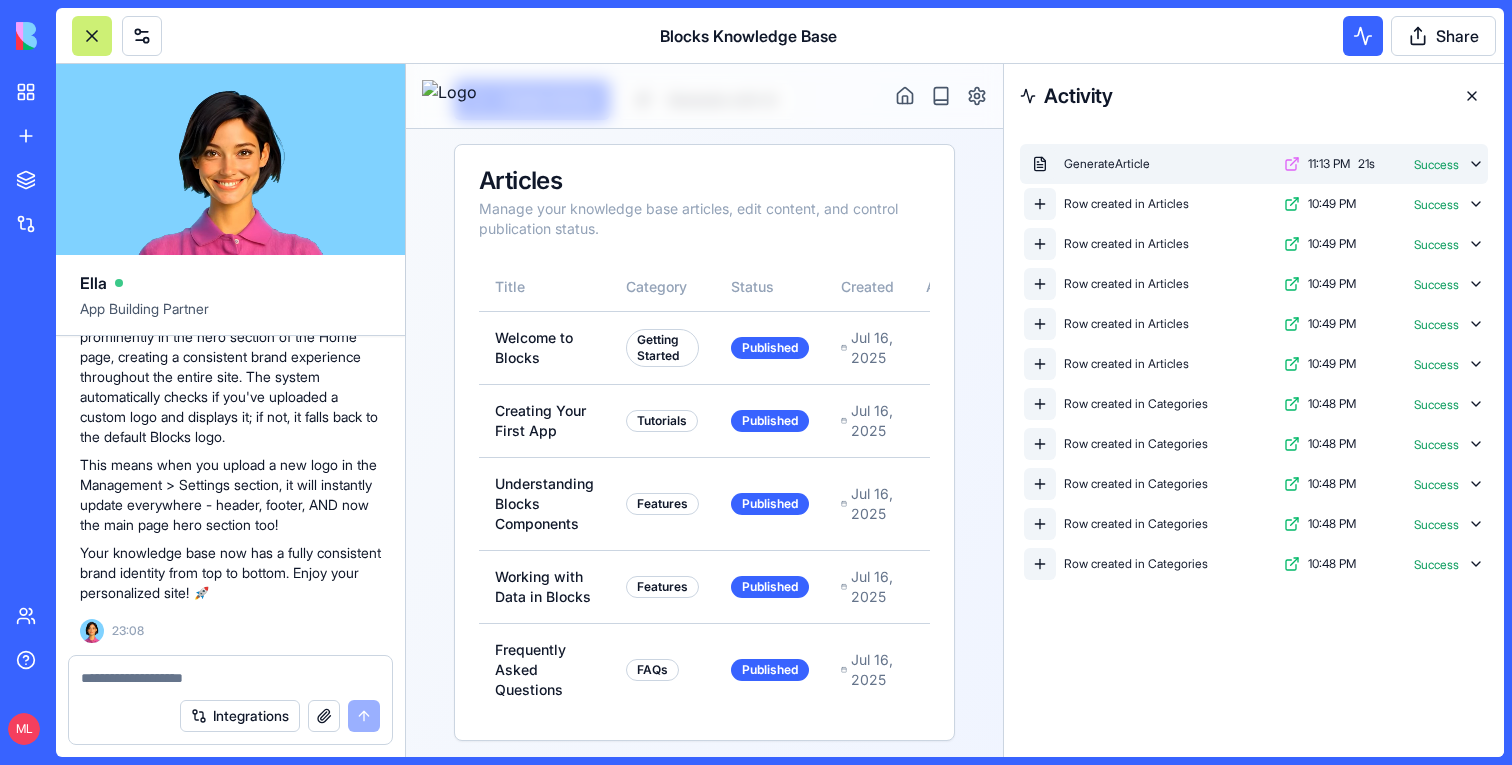 click on "GenerateArticle 11:13 PM 21 s Success" at bounding box center (1254, 164) 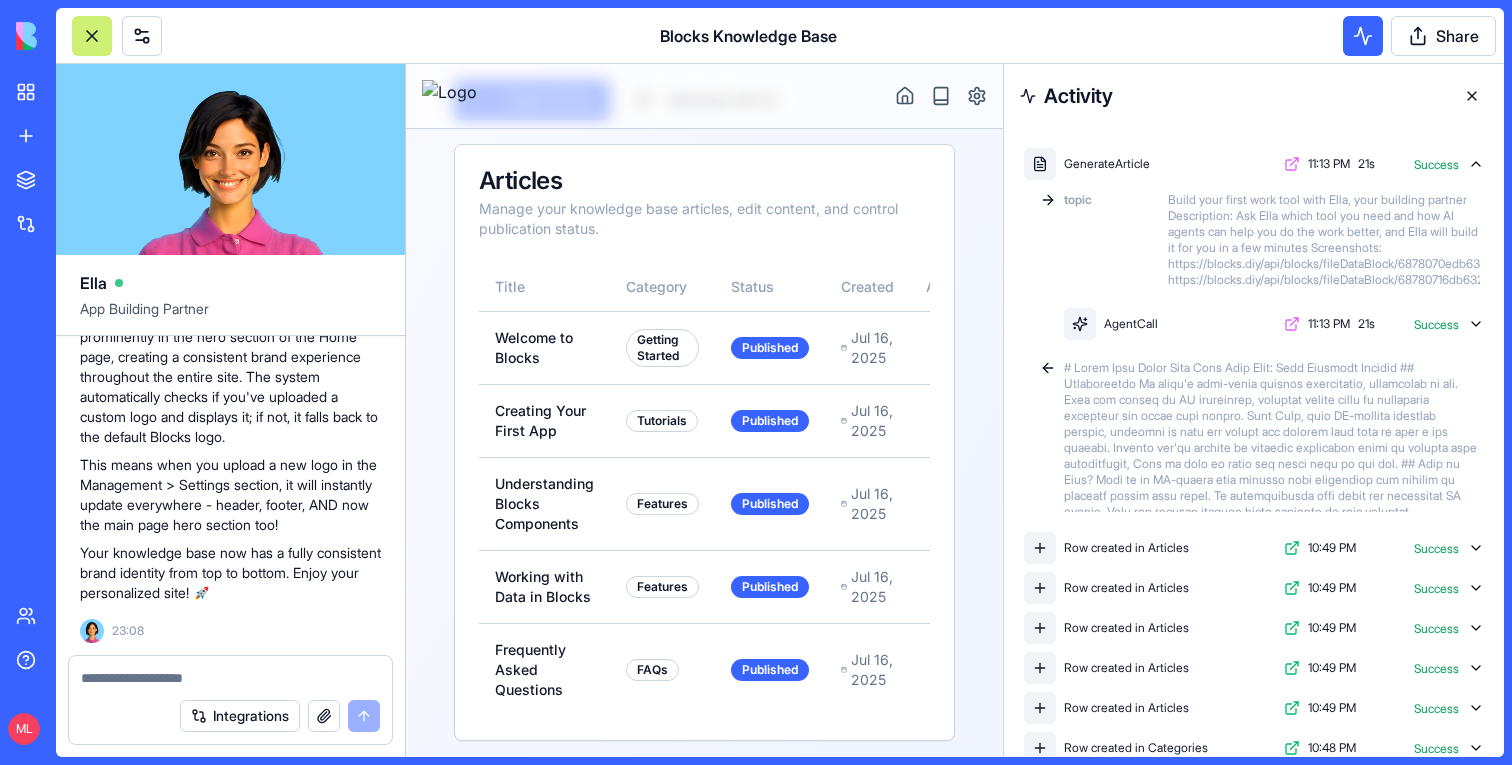 scroll, scrollTop: 46, scrollLeft: 0, axis: vertical 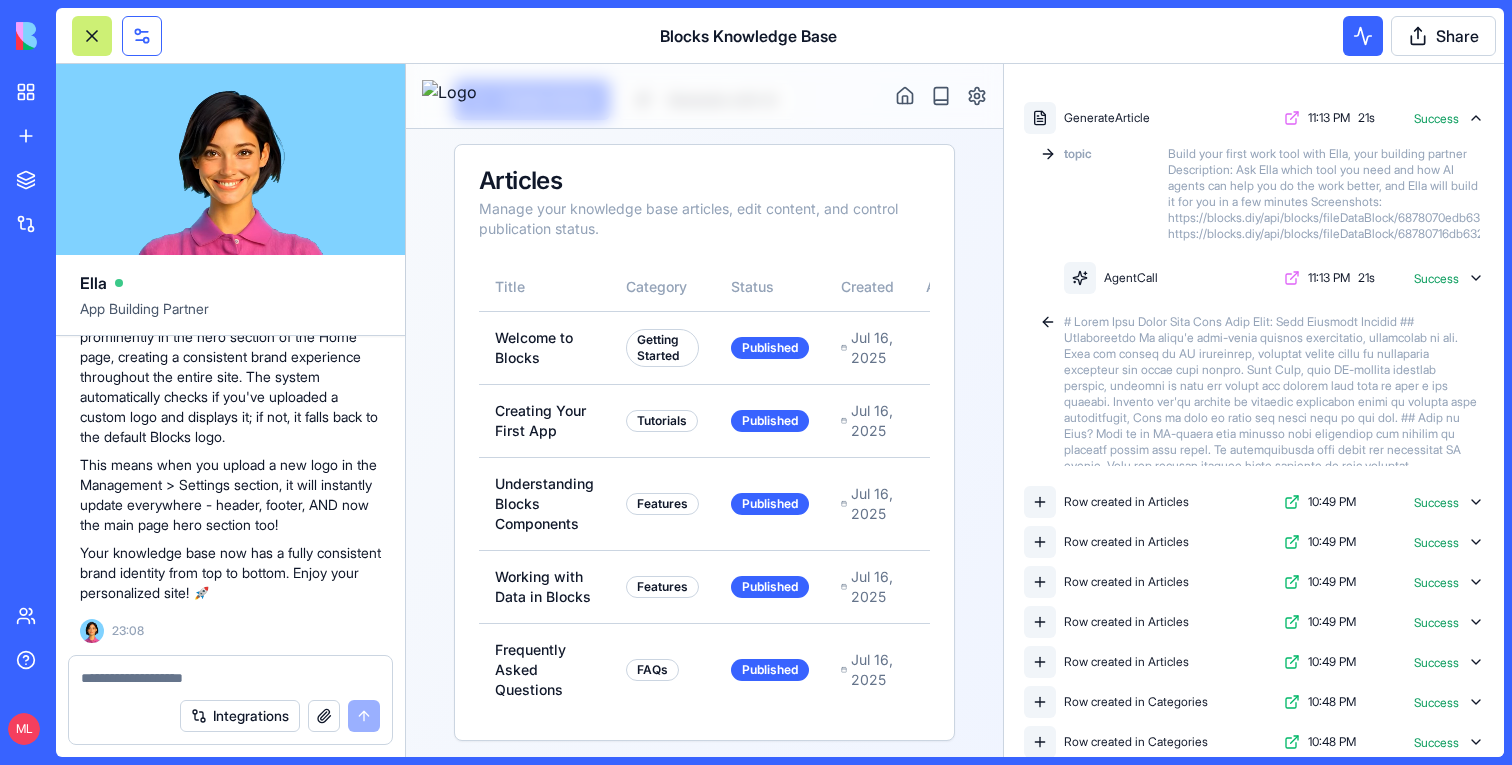 click at bounding box center [142, 36] 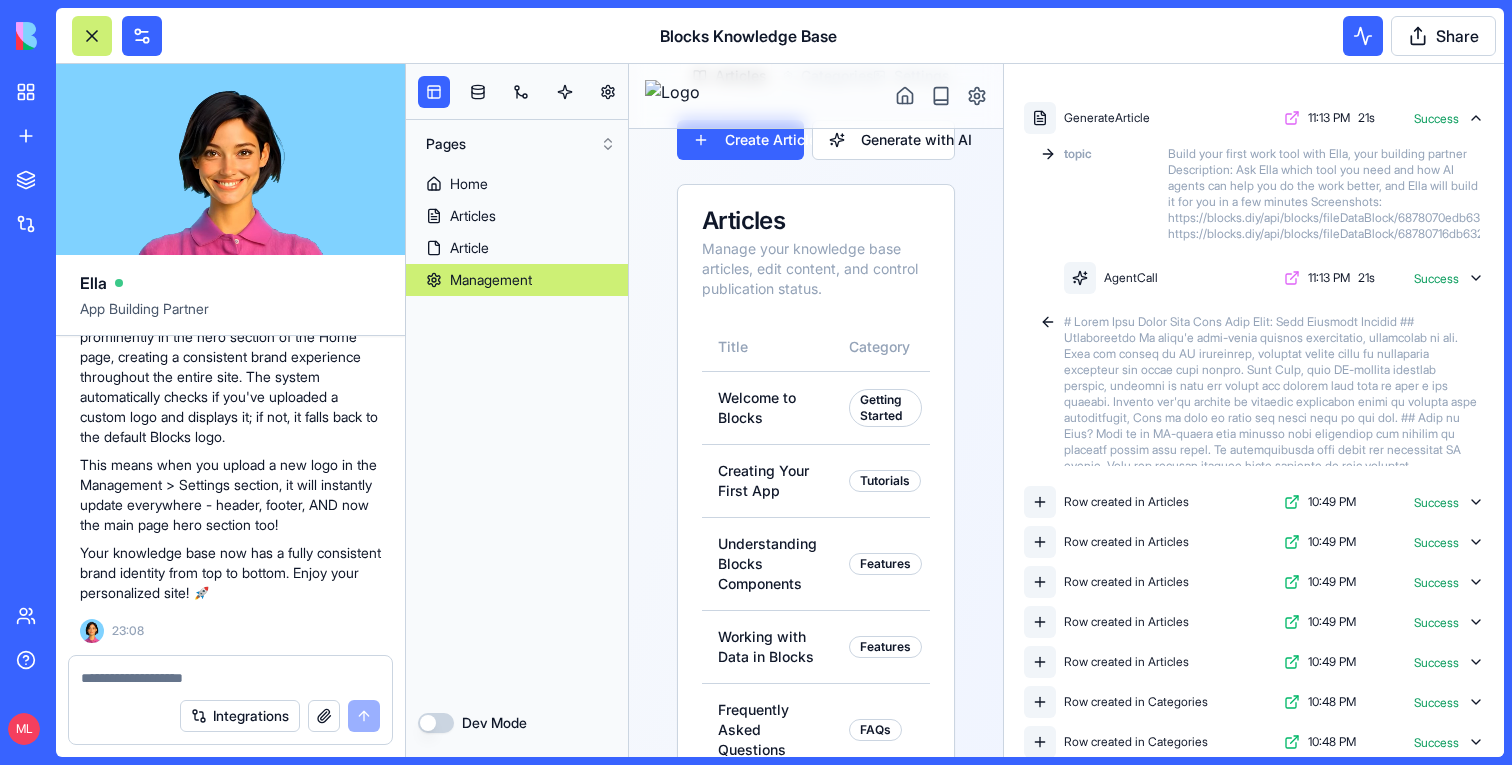 scroll, scrollTop: 353, scrollLeft: 0, axis: vertical 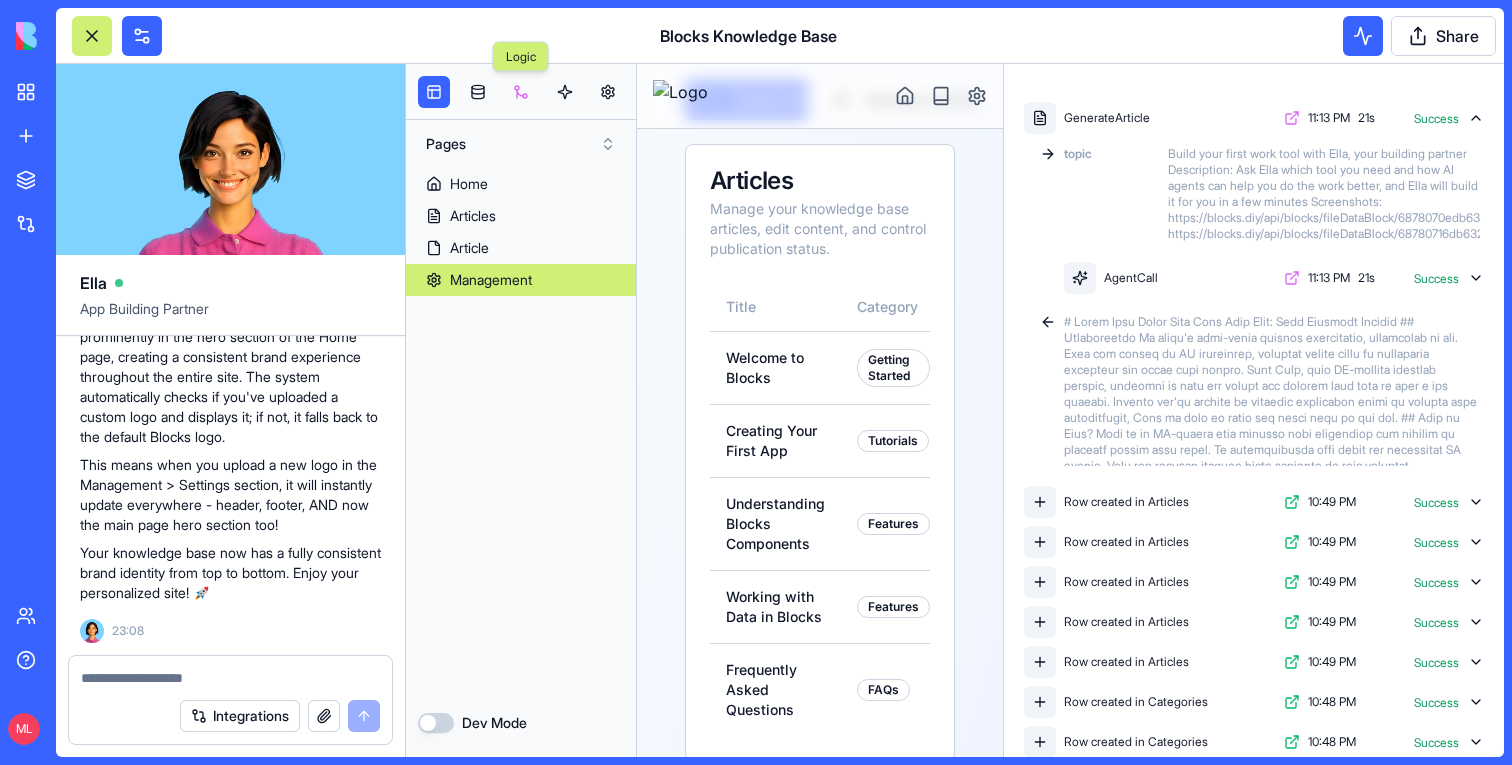 click at bounding box center [521, 92] 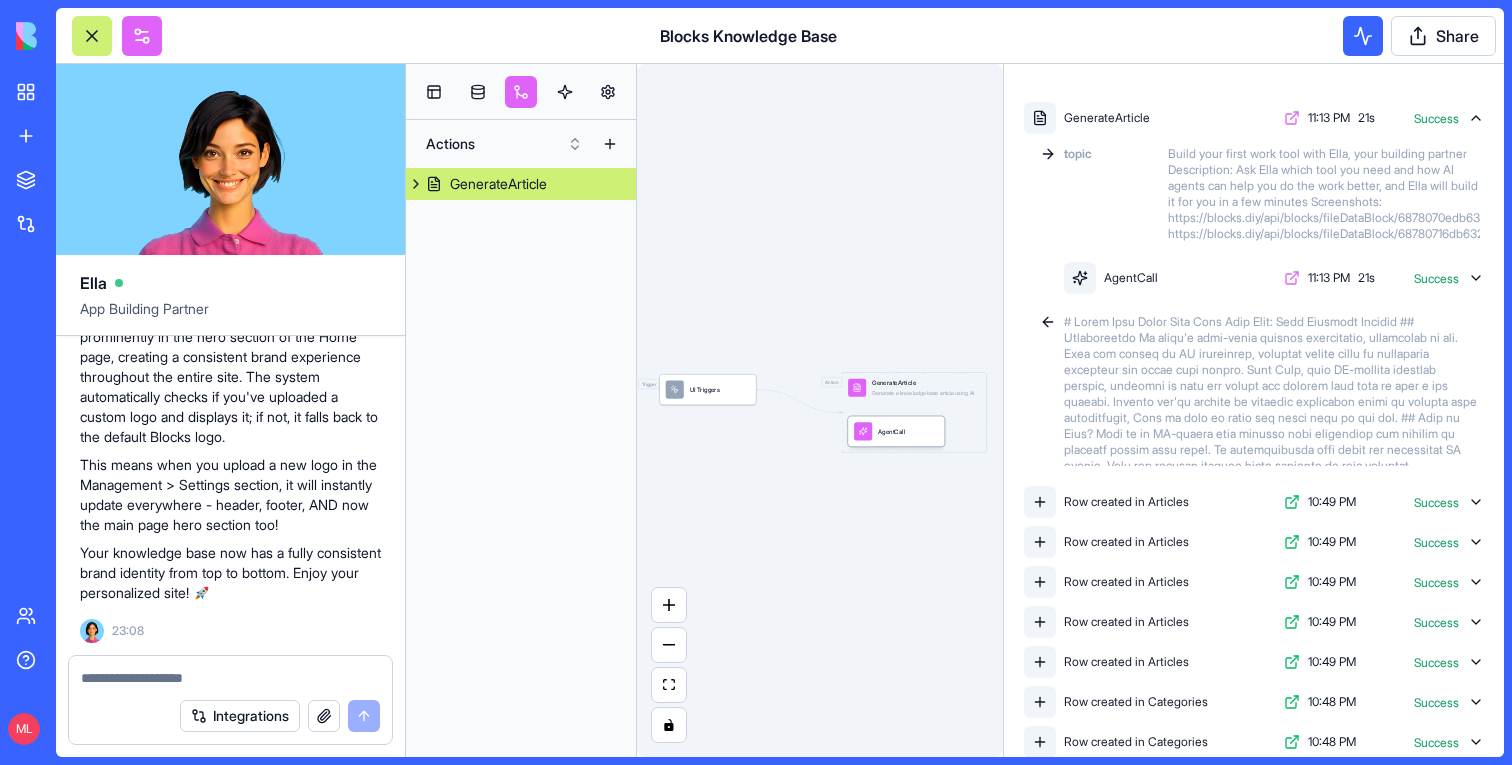 click on "AgentCall" at bounding box center (896, 431) 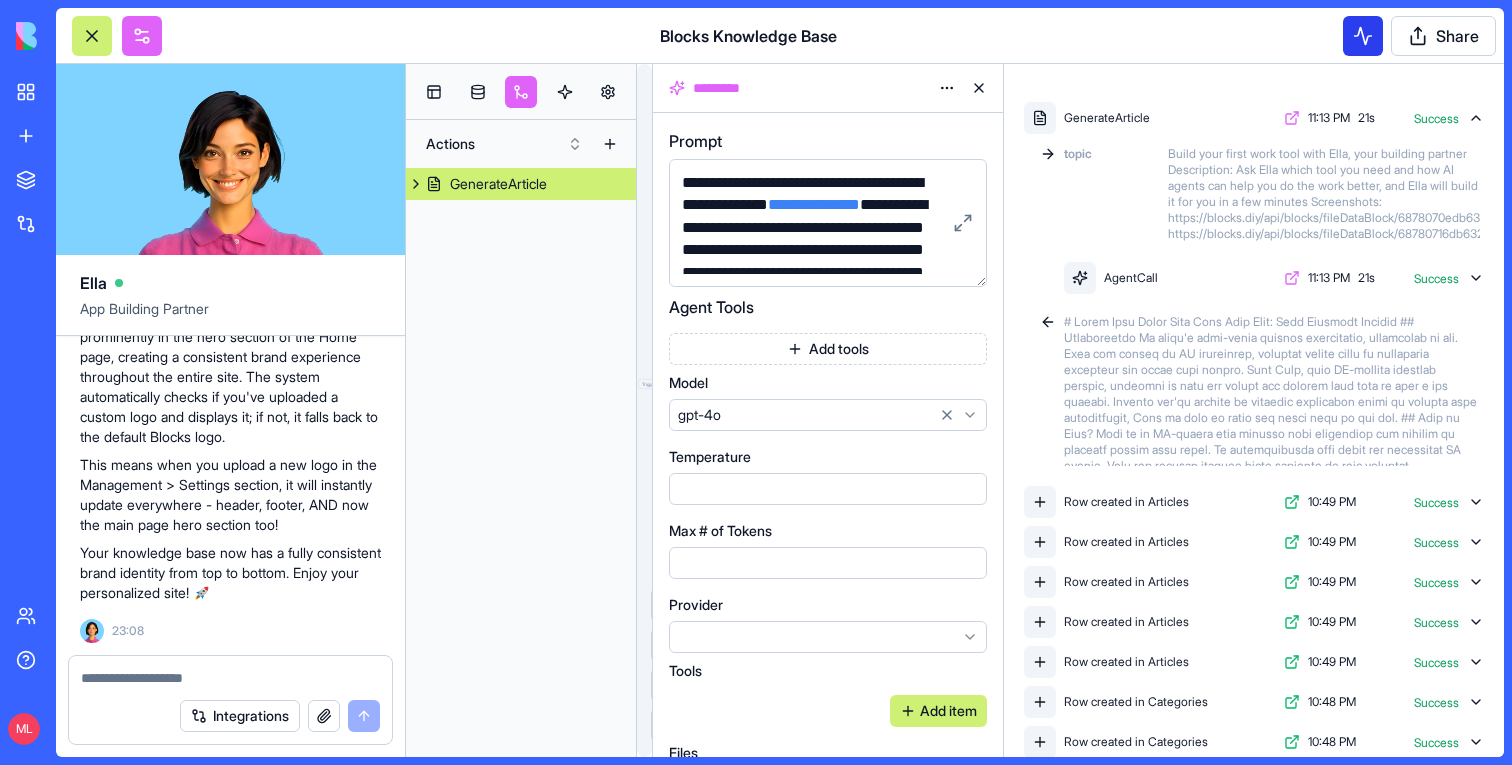 click at bounding box center (1363, 36) 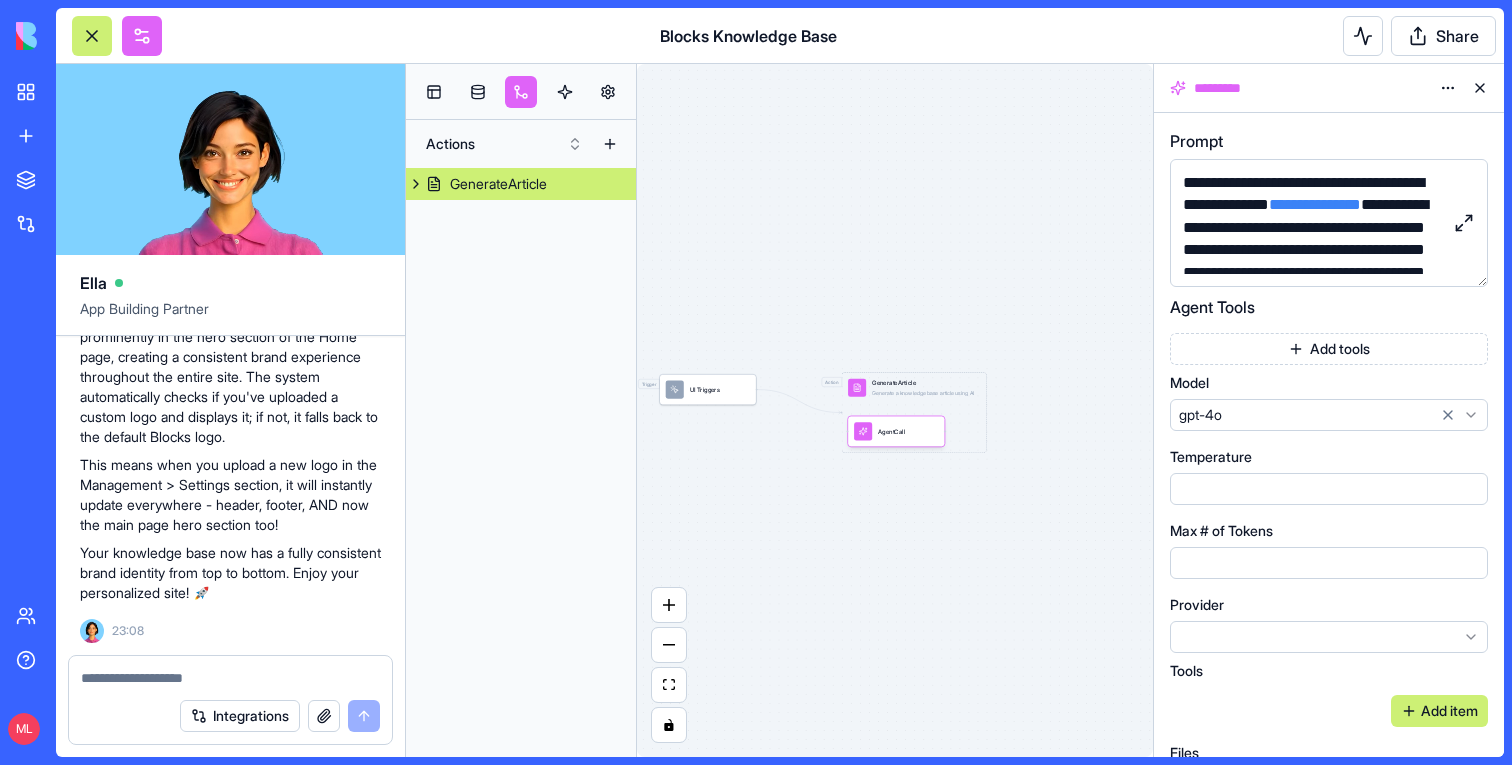 click at bounding box center [1464, 223] 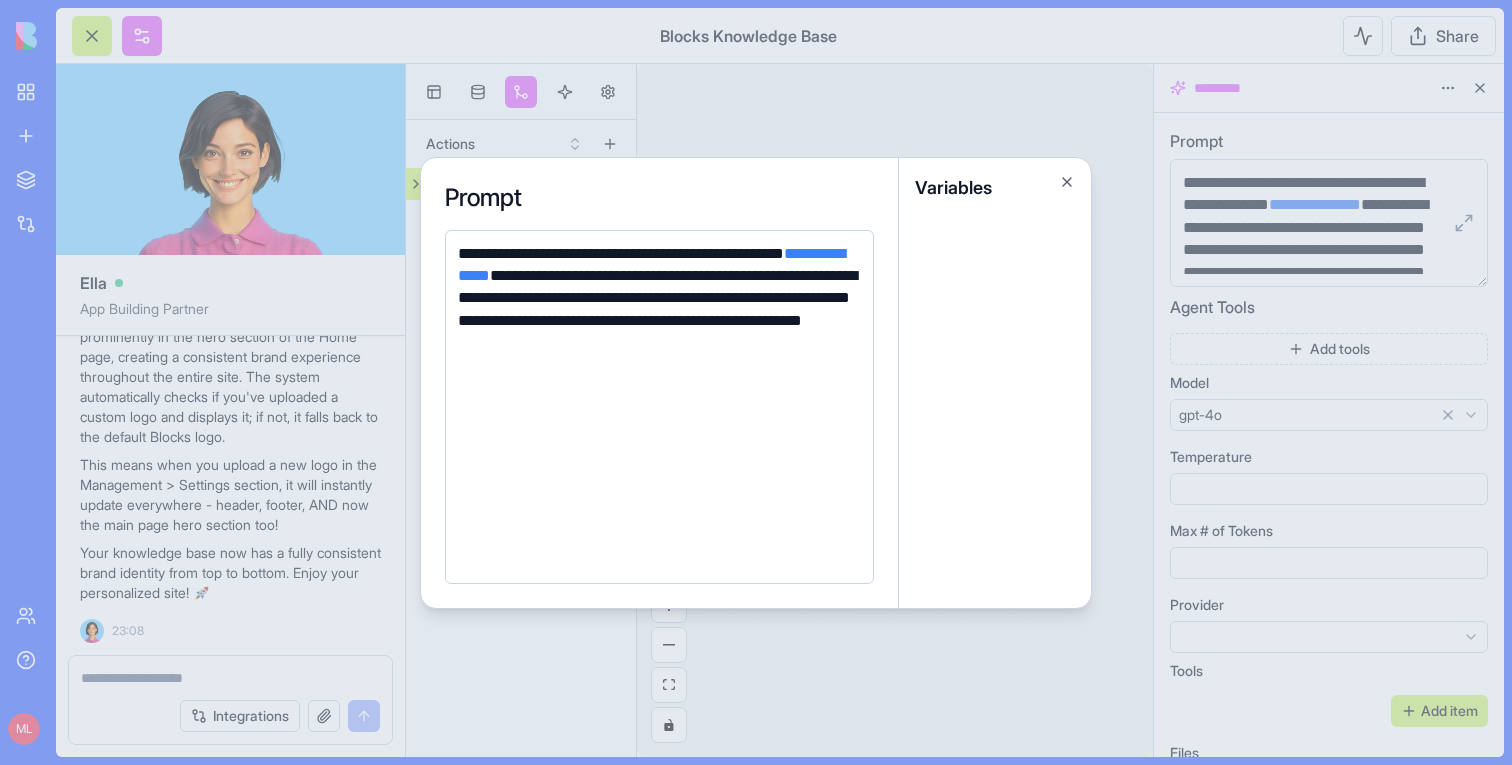 click at bounding box center [756, 382] 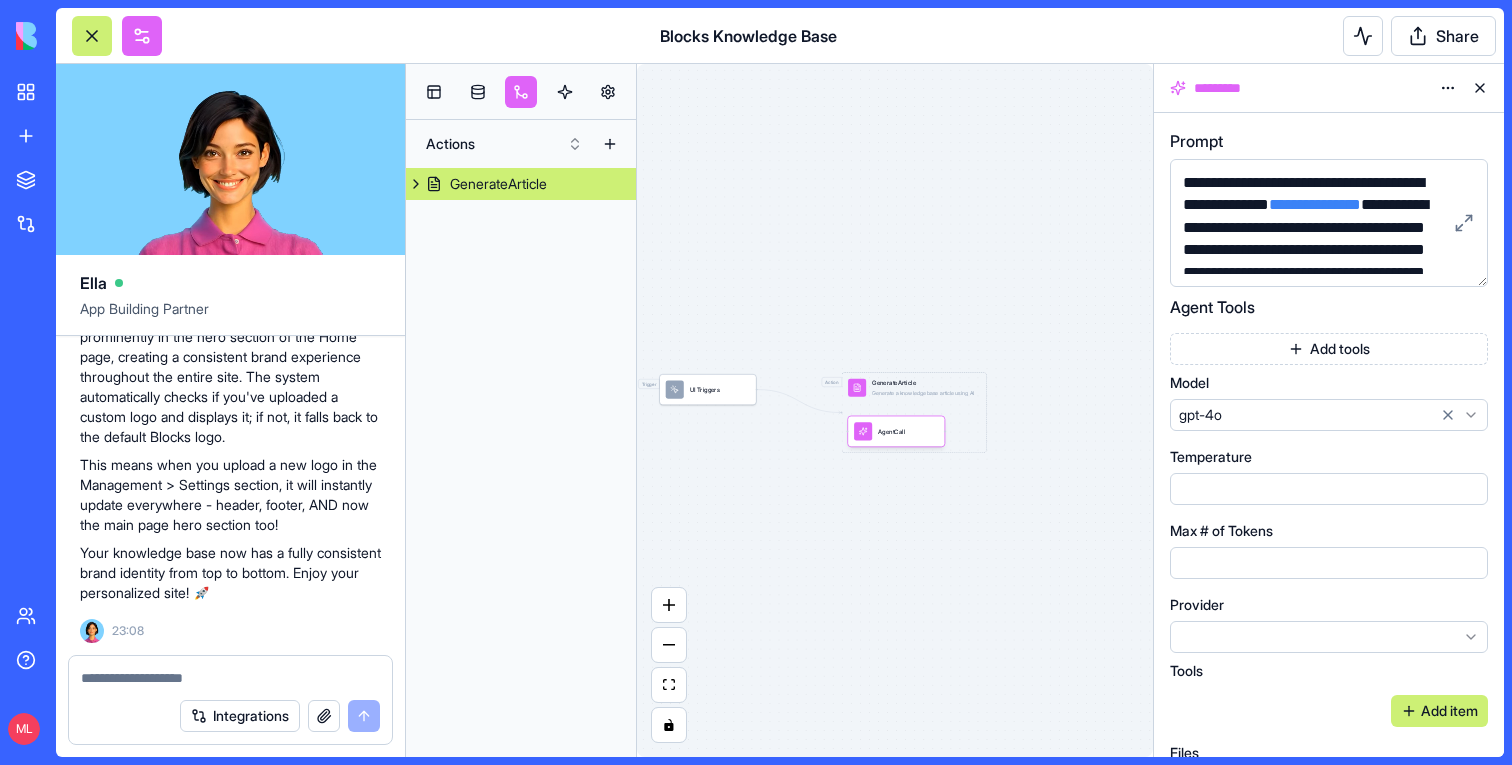 click on "BETA My workspace New app
To pick up a draggable item, press the space bar.
While dragging, use the arrow keys to move the item.
Press space again to drop the item in its new position, or press escape to cancel.
Marketplace Integrations Recent Task Master Todo List Blocks Knowledge Base Team Help ML Blocks Knowledge Base Share Ella App Building Partner Can you generate a knowledge base for my customers for my company Blocks. I'd like to have the design of blocks http://blocks.diy and use our logo: https://res.cloudinary.com/blocksws/image/upload/v1734387625/Blocks/logo/Blocks_Logo_2_u8xrgn.png.
Ella, as you are familiar with our platform, please generate the first knowledge base articles for us base on what you know. Add the options to upload images.
I'd like to have a public view for everyone to be able to explore and learn about our platform and a mangement system to build the articles with ai
Undo M 22:48 🚀 Building Your Blocks Knowledge Base!
Setting up your data structure" at bounding box center (756, 382) 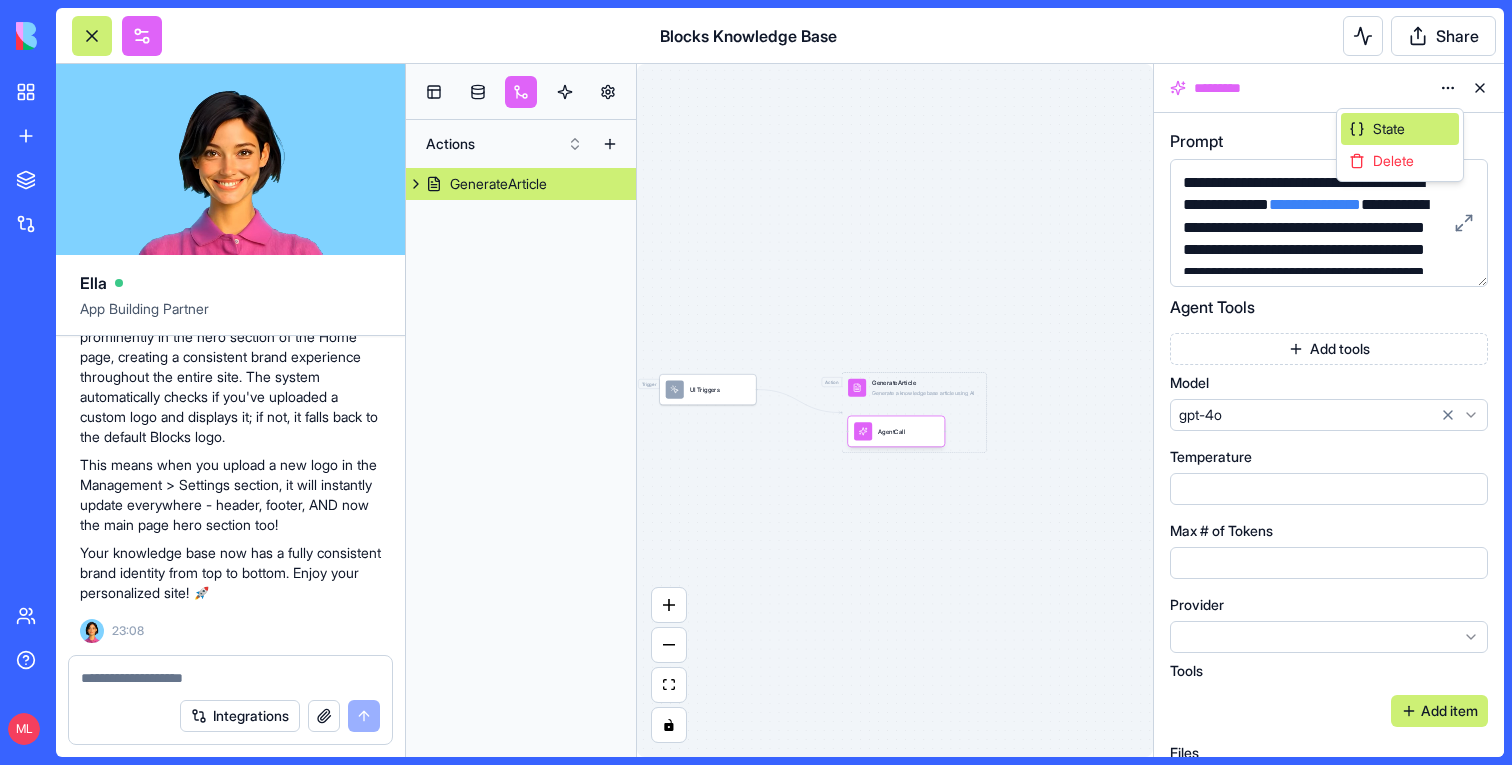 click on "State" at bounding box center [1400, 129] 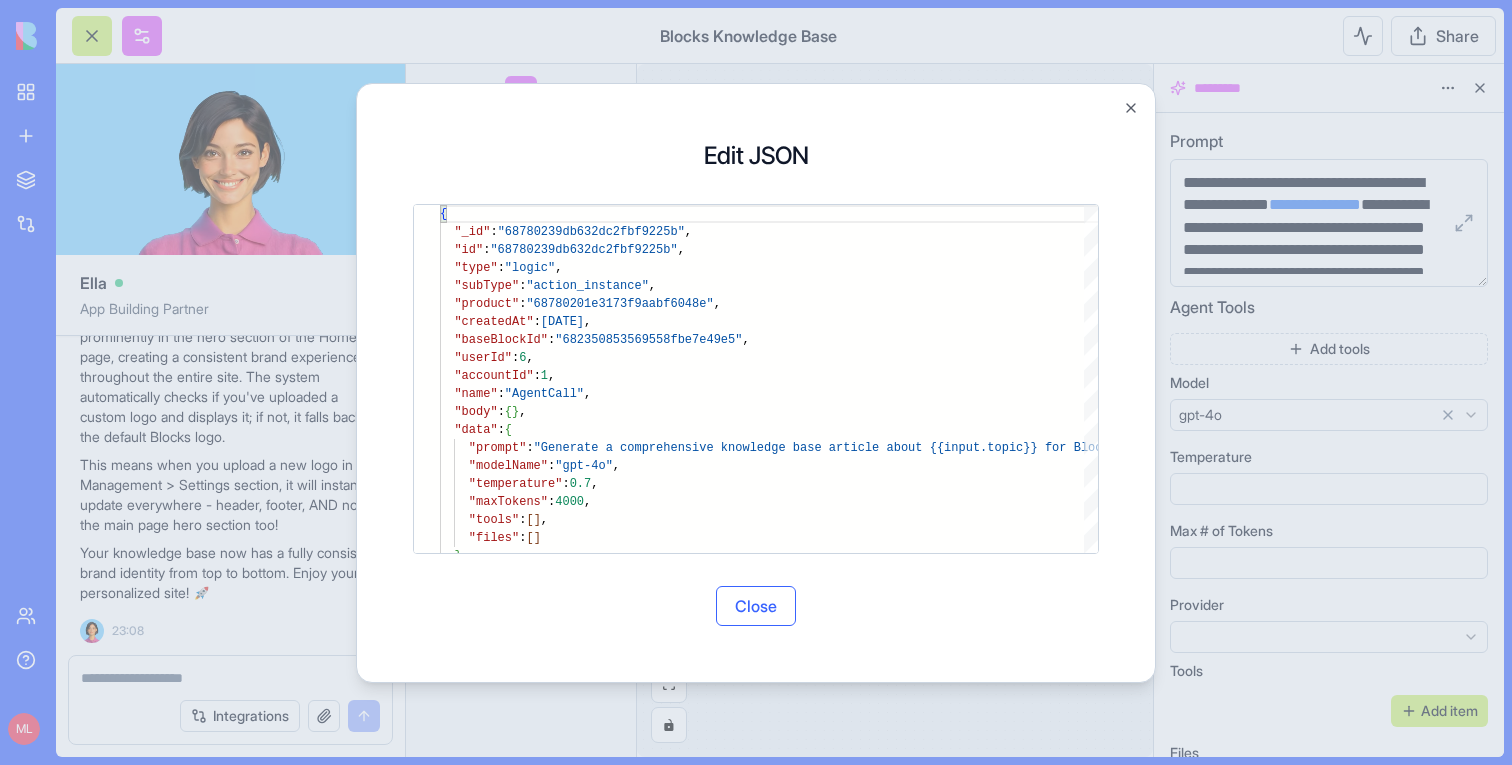 click on "Close" at bounding box center [756, 606] 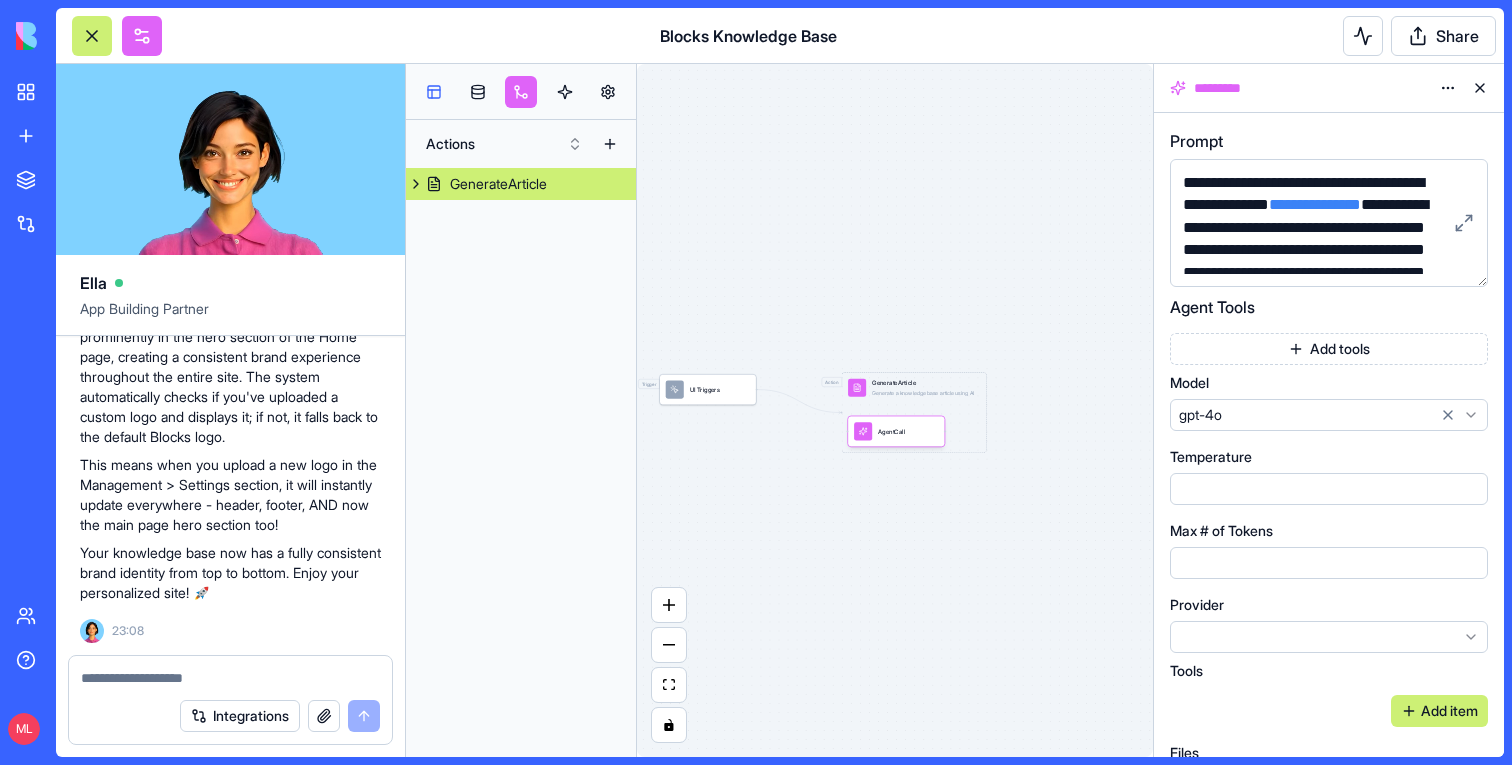 click at bounding box center (434, 92) 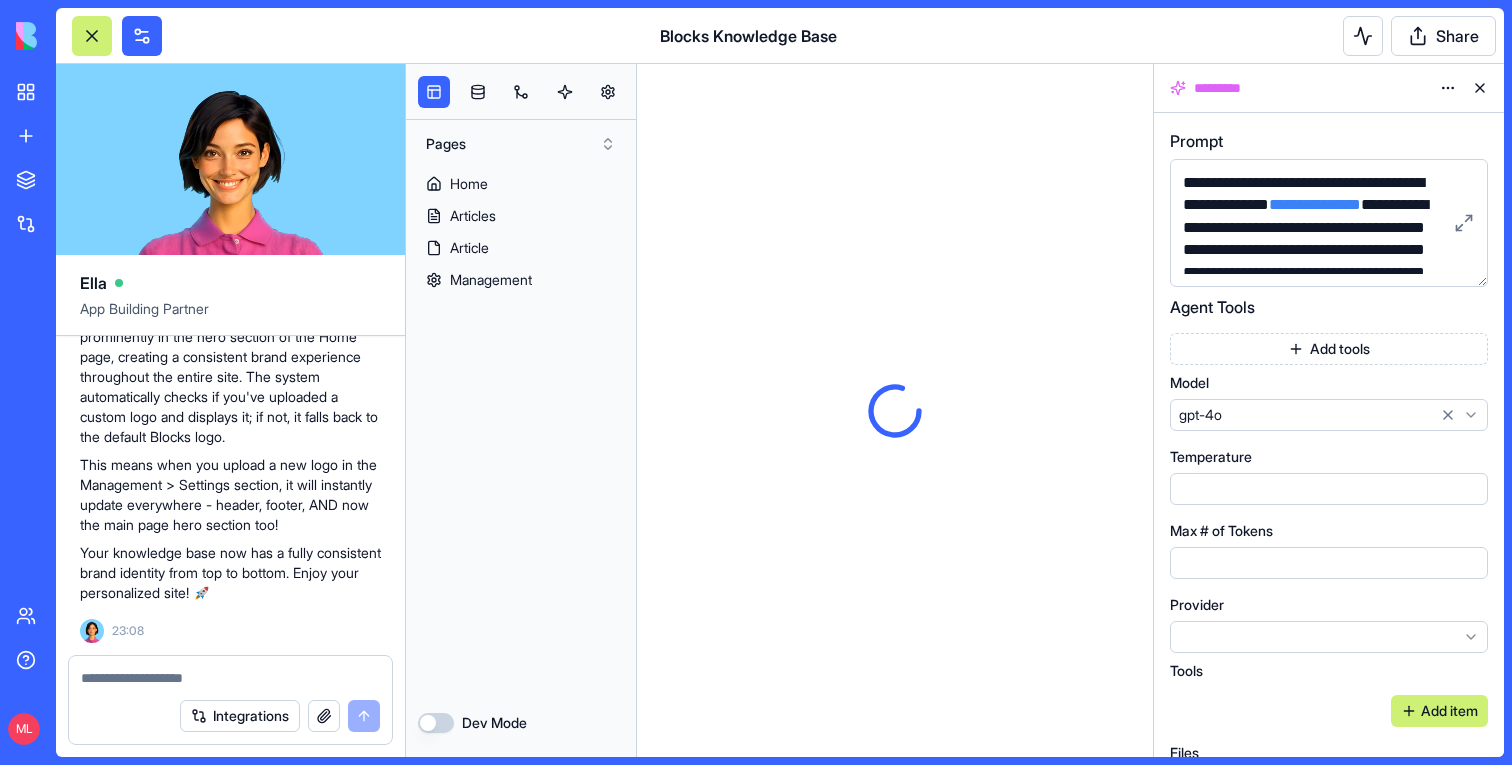 scroll, scrollTop: 0, scrollLeft: 0, axis: both 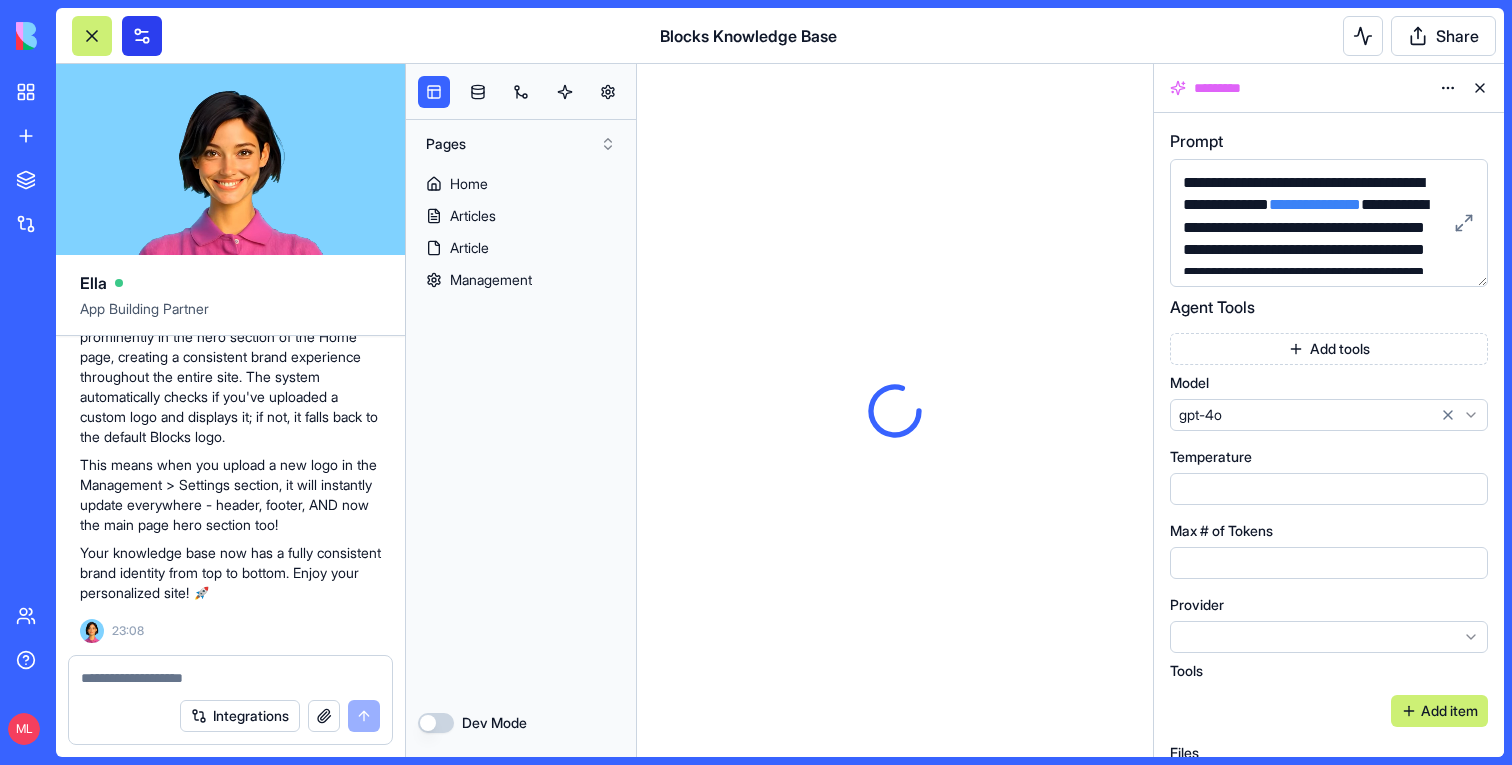 click at bounding box center [142, 36] 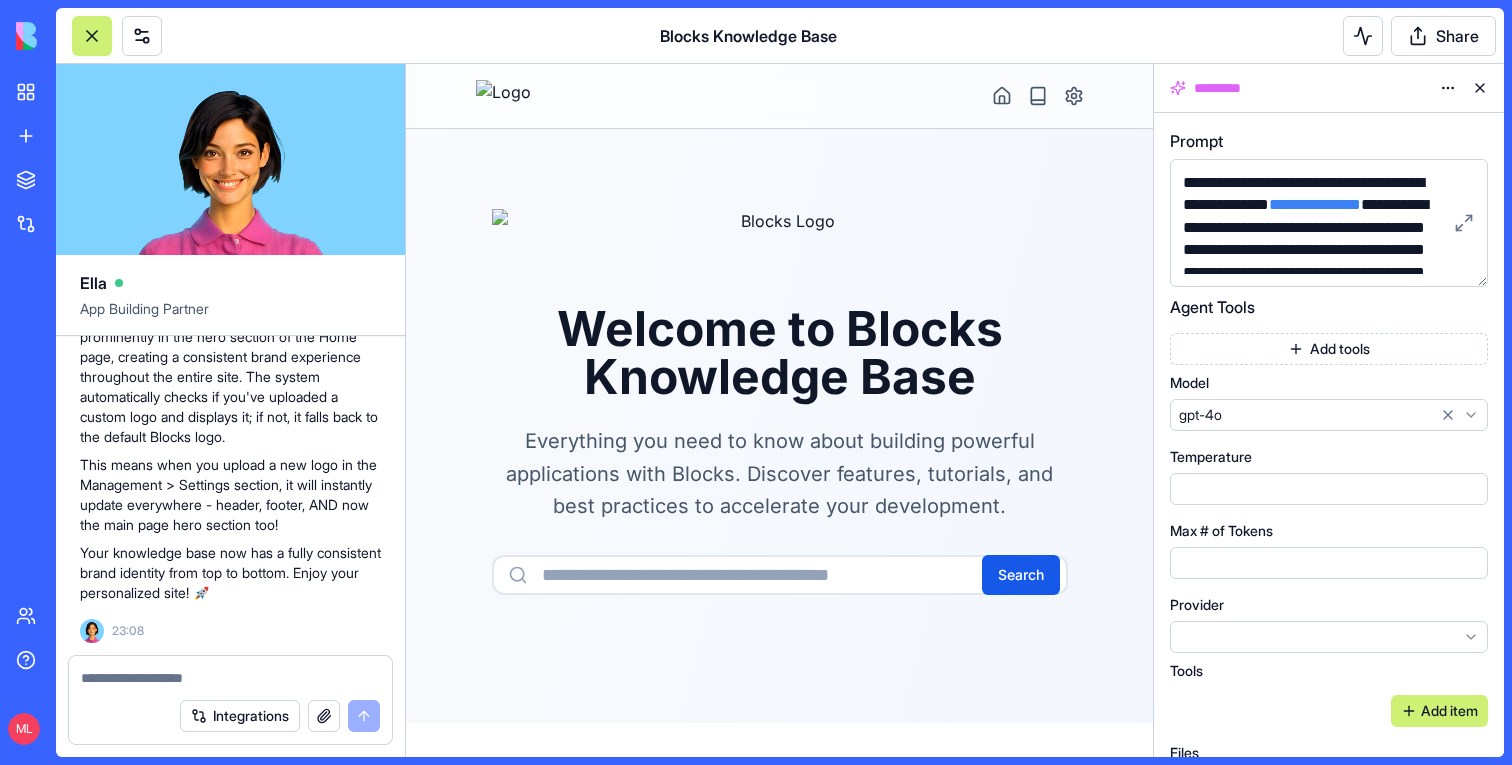 click at bounding box center [92, 36] 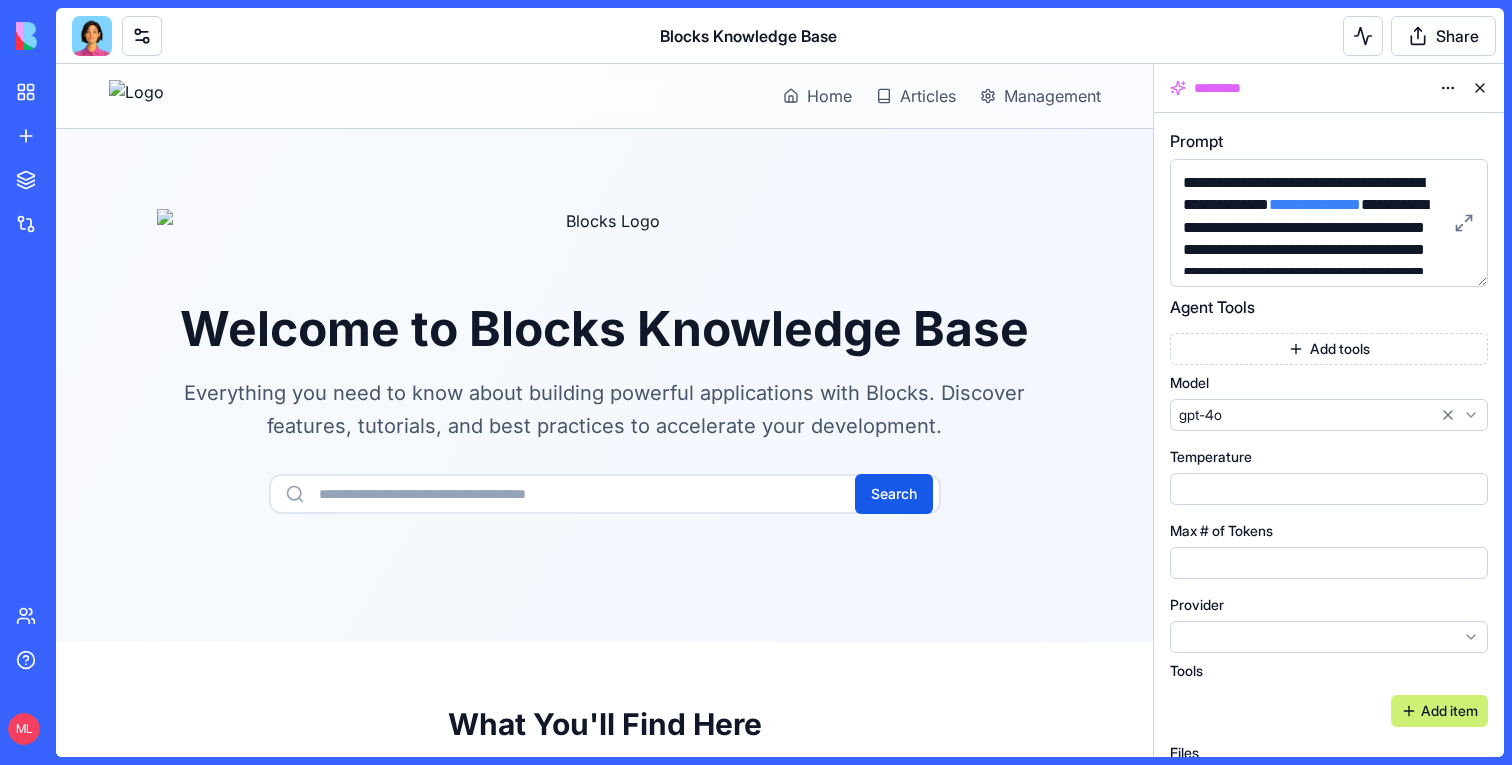 click at bounding box center (1480, 88) 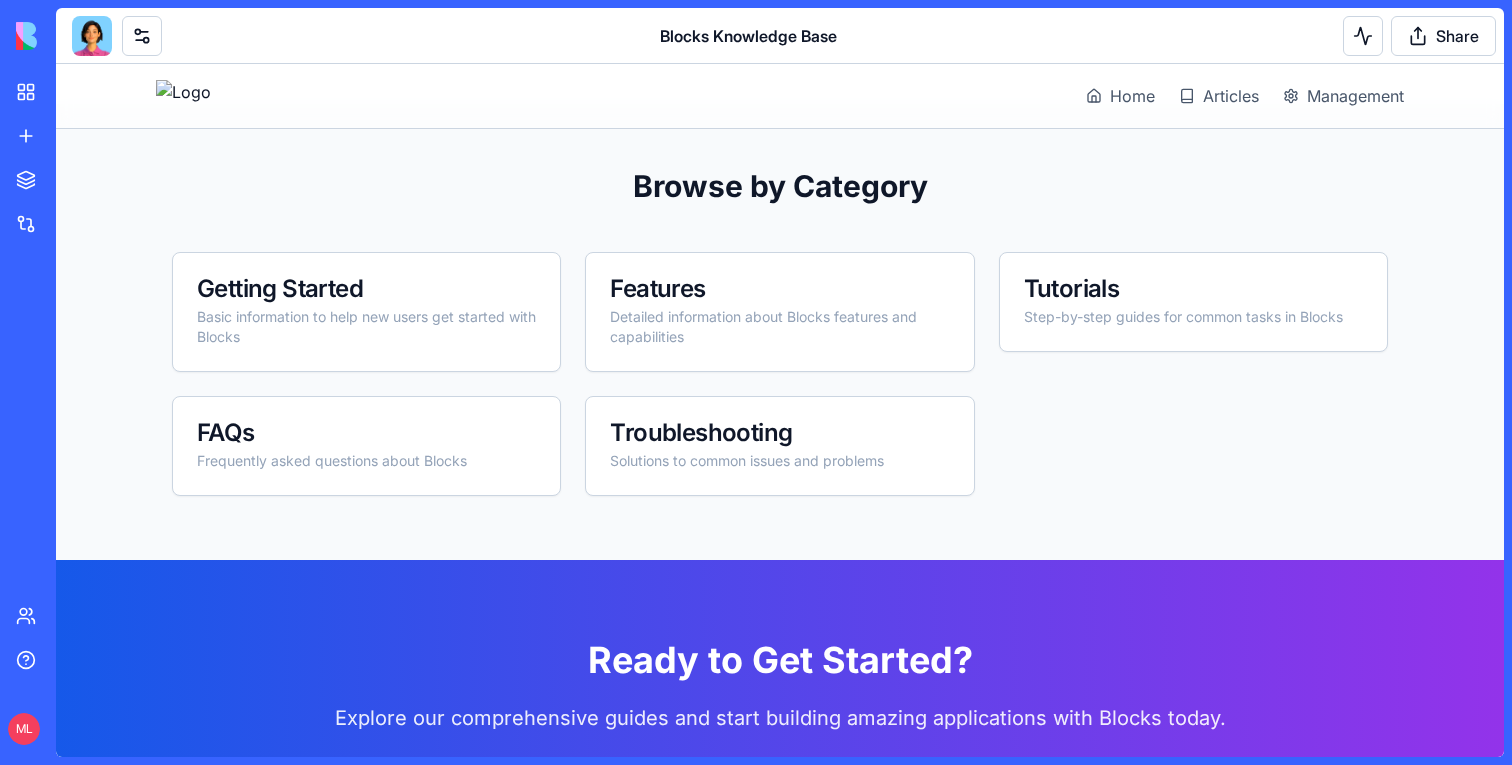 scroll, scrollTop: 1182, scrollLeft: 0, axis: vertical 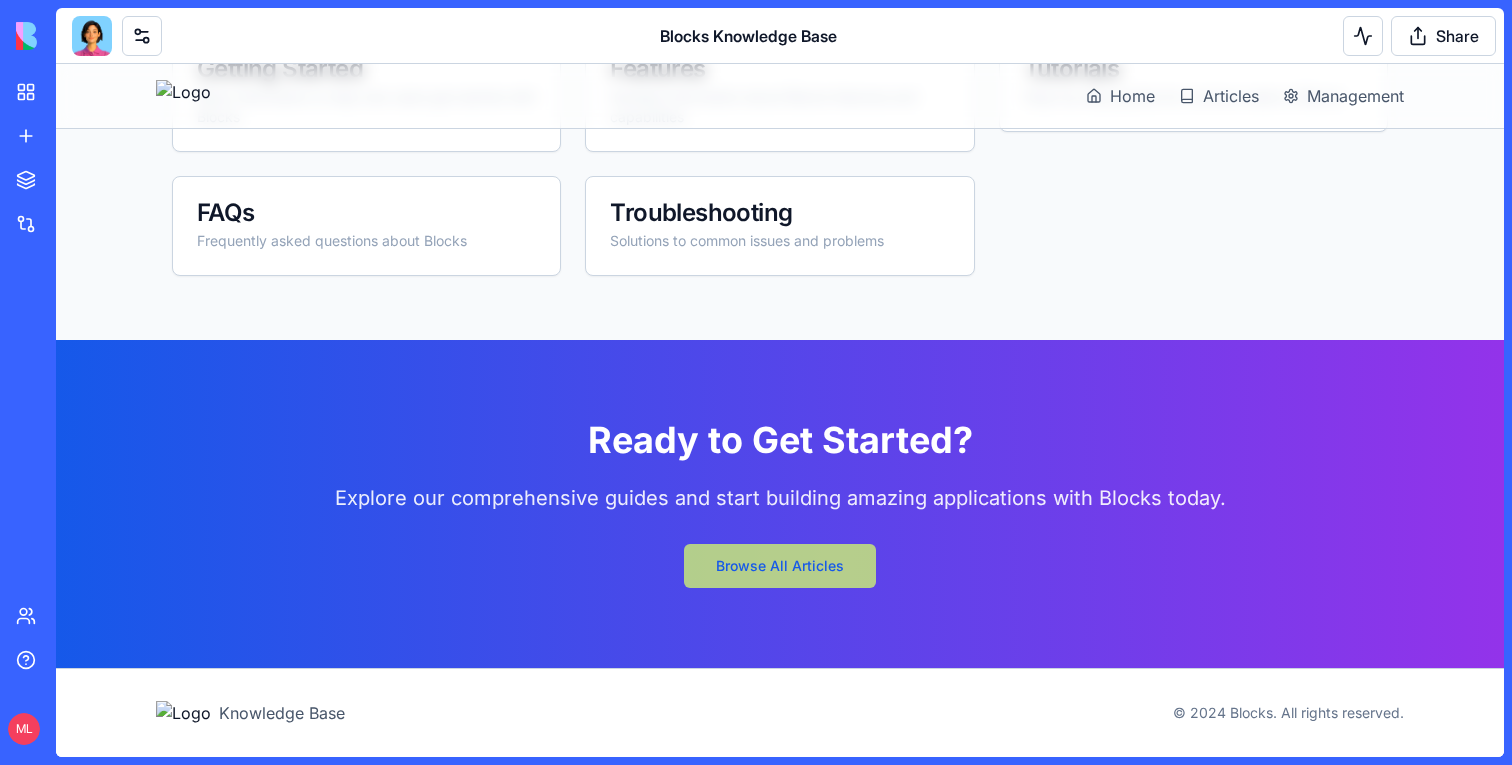 click on "Browse All Articles" at bounding box center [780, 566] 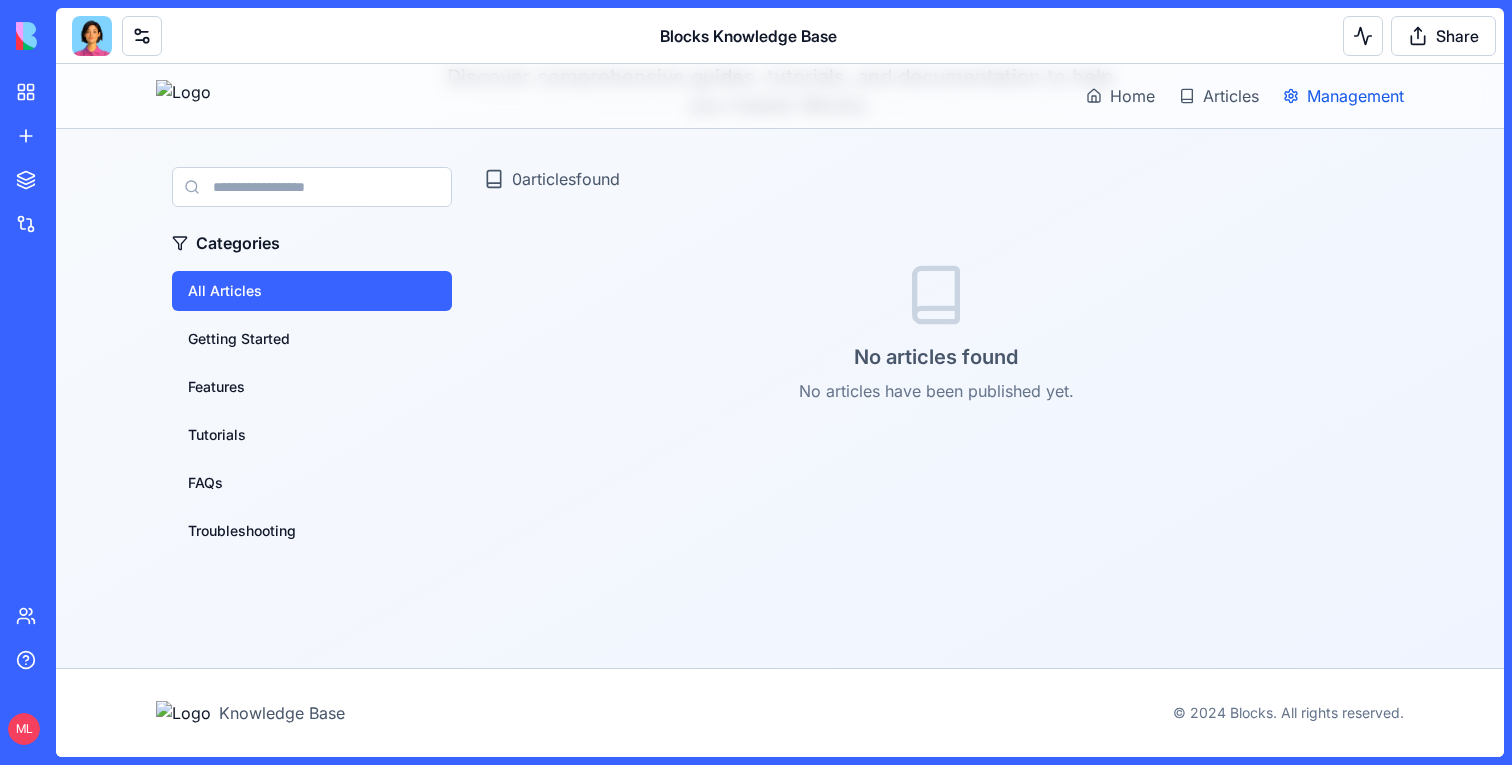 click on "Management" at bounding box center (1355, 96) 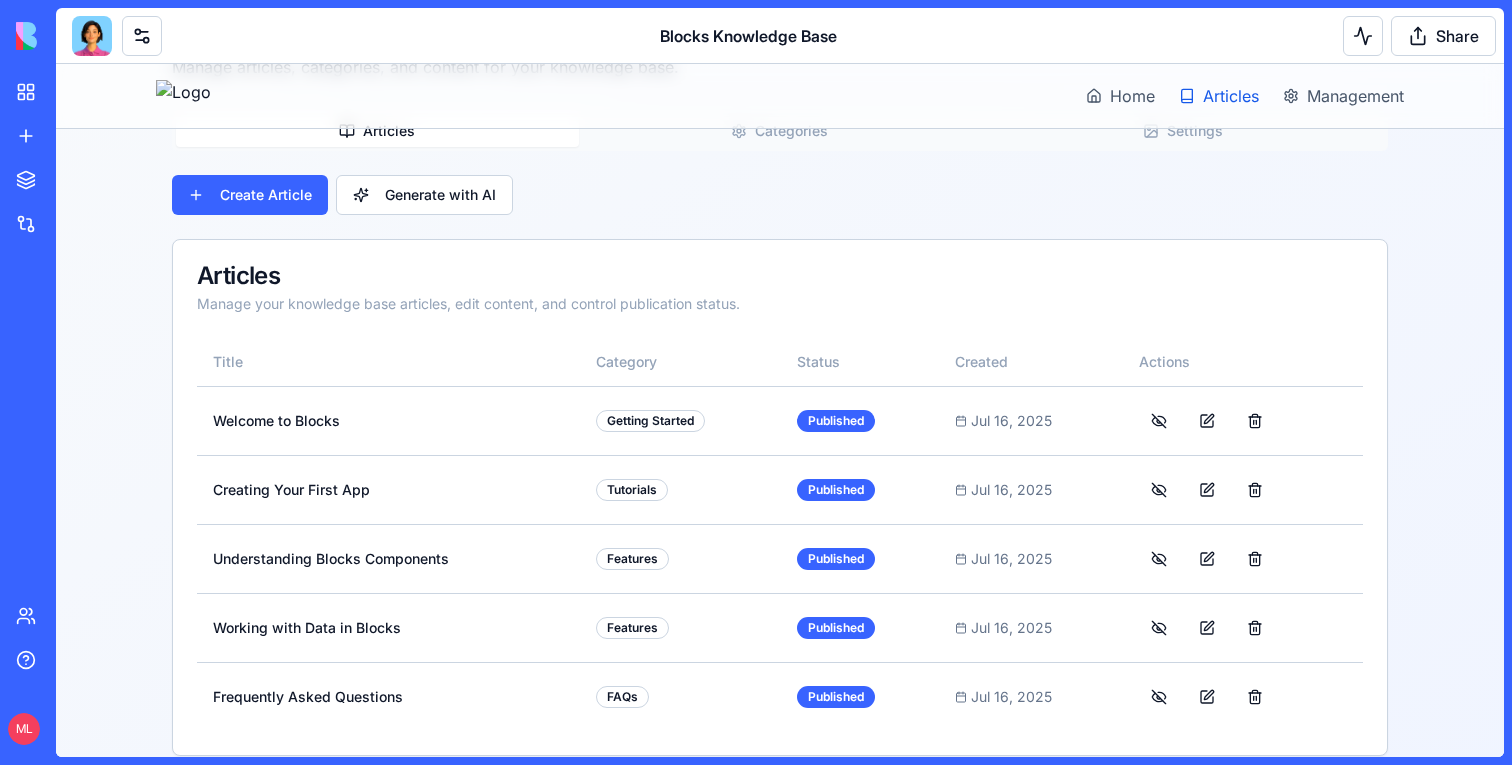 click on "Articles" at bounding box center [1231, 96] 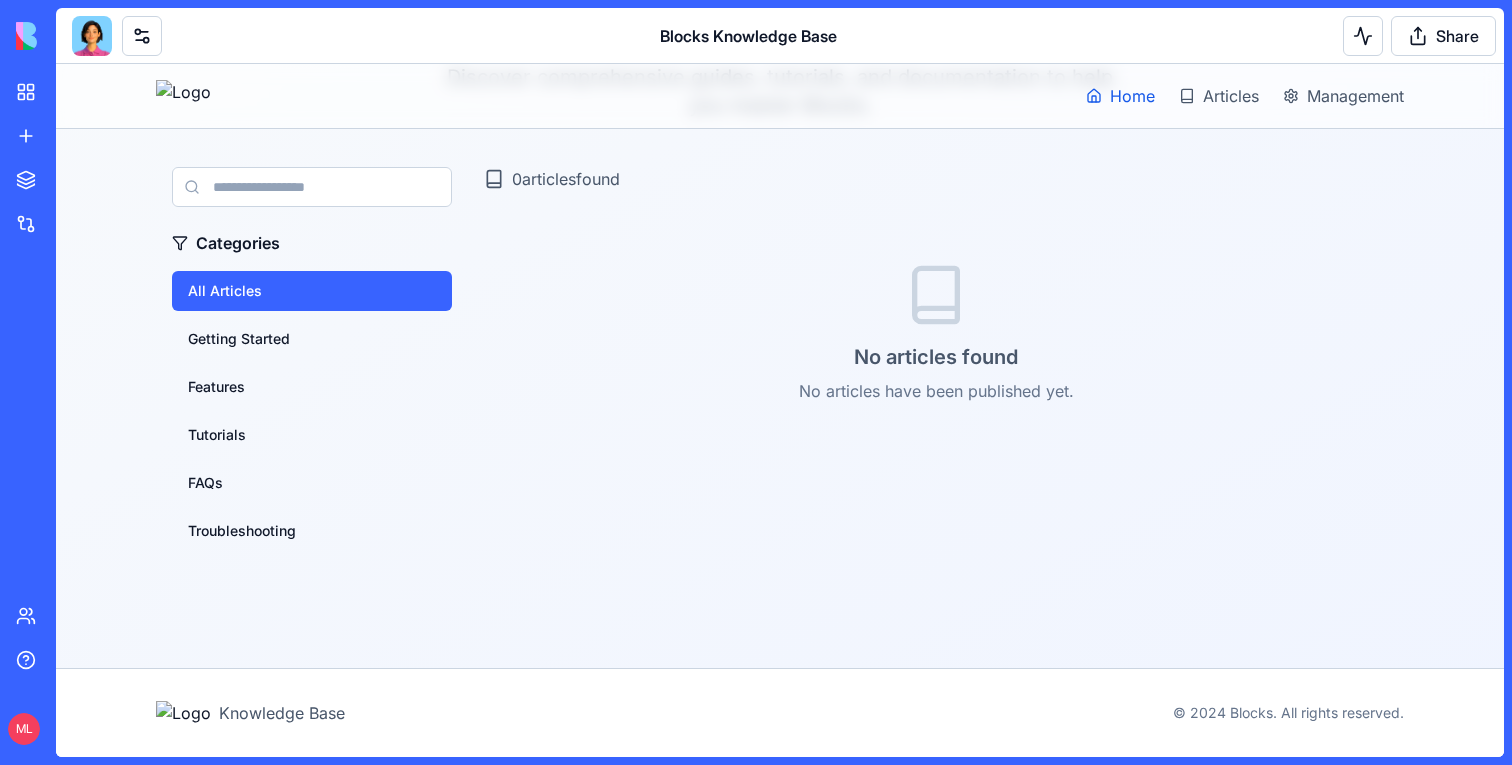 click on "Home" at bounding box center [1132, 96] 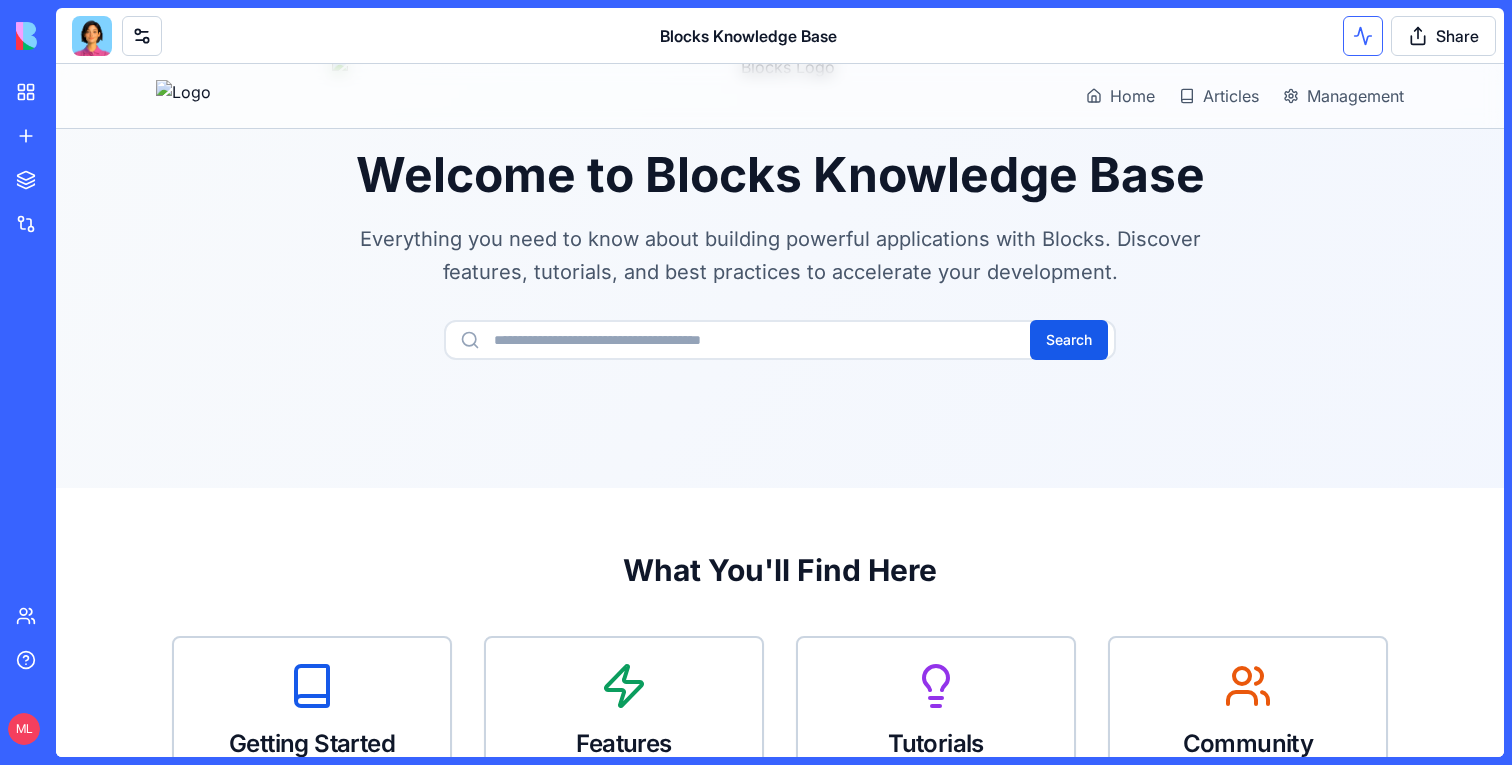 click at bounding box center (1363, 36) 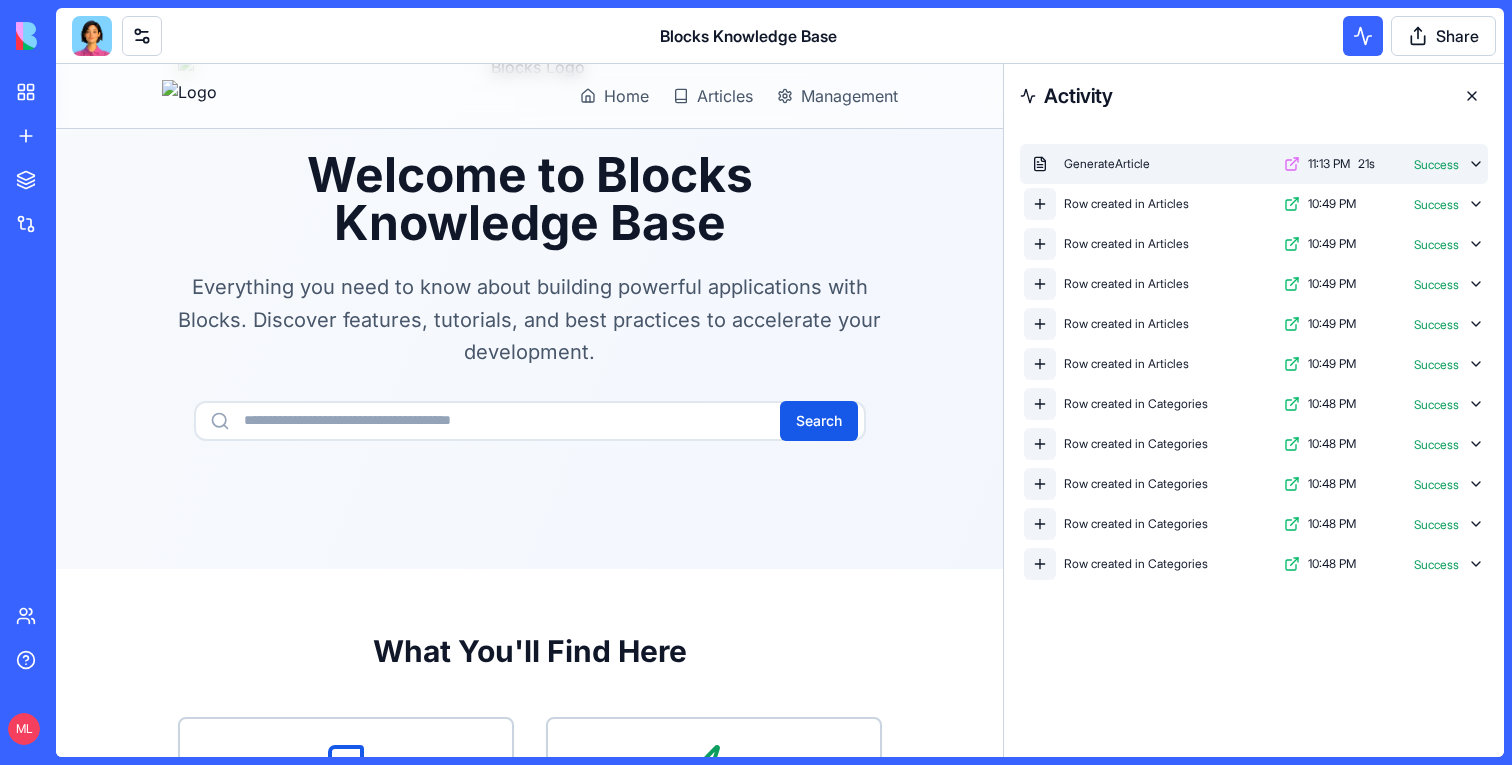 click on "GenerateArticle 11:13 PM 21 s Success" at bounding box center [1254, 164] 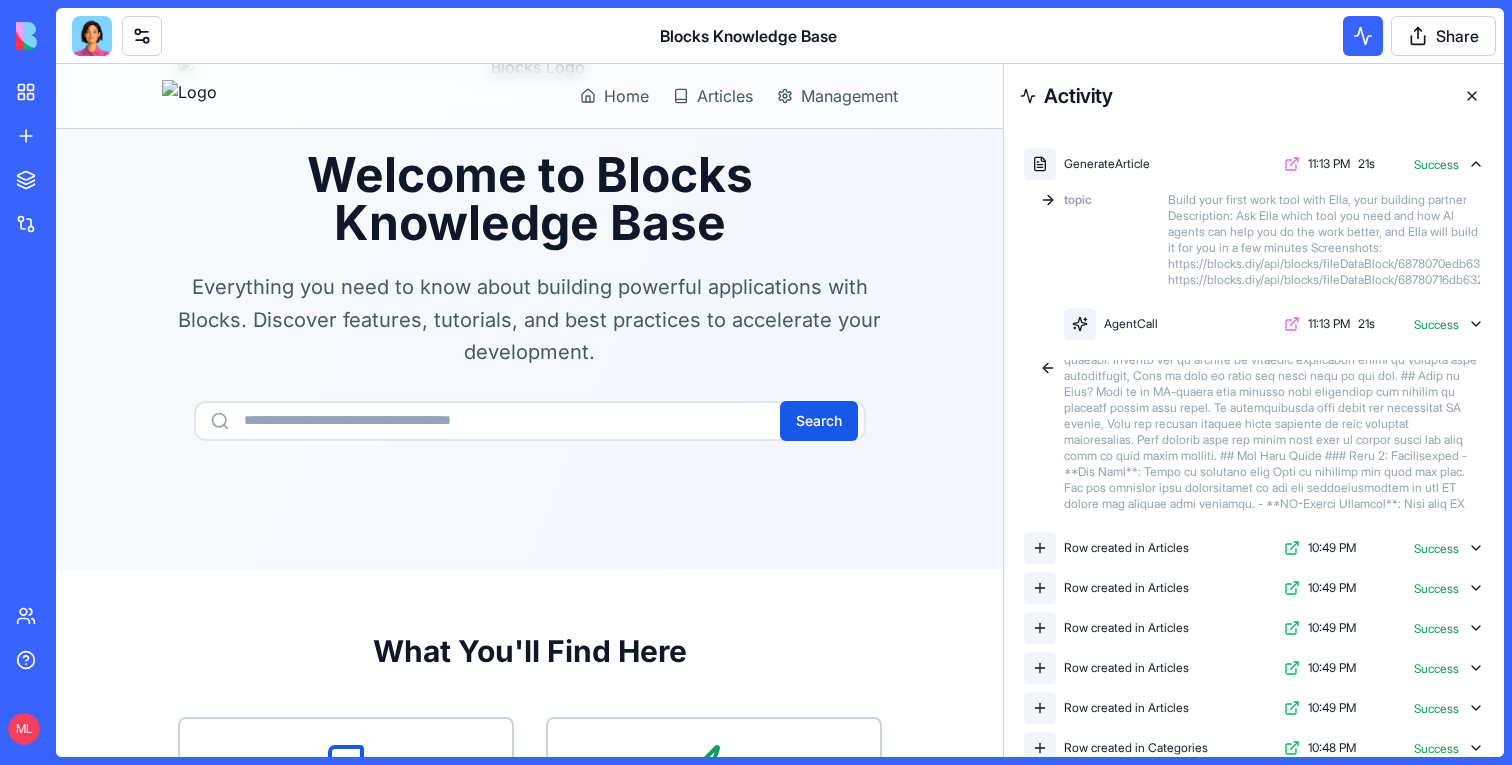 scroll, scrollTop: 84, scrollLeft: 0, axis: vertical 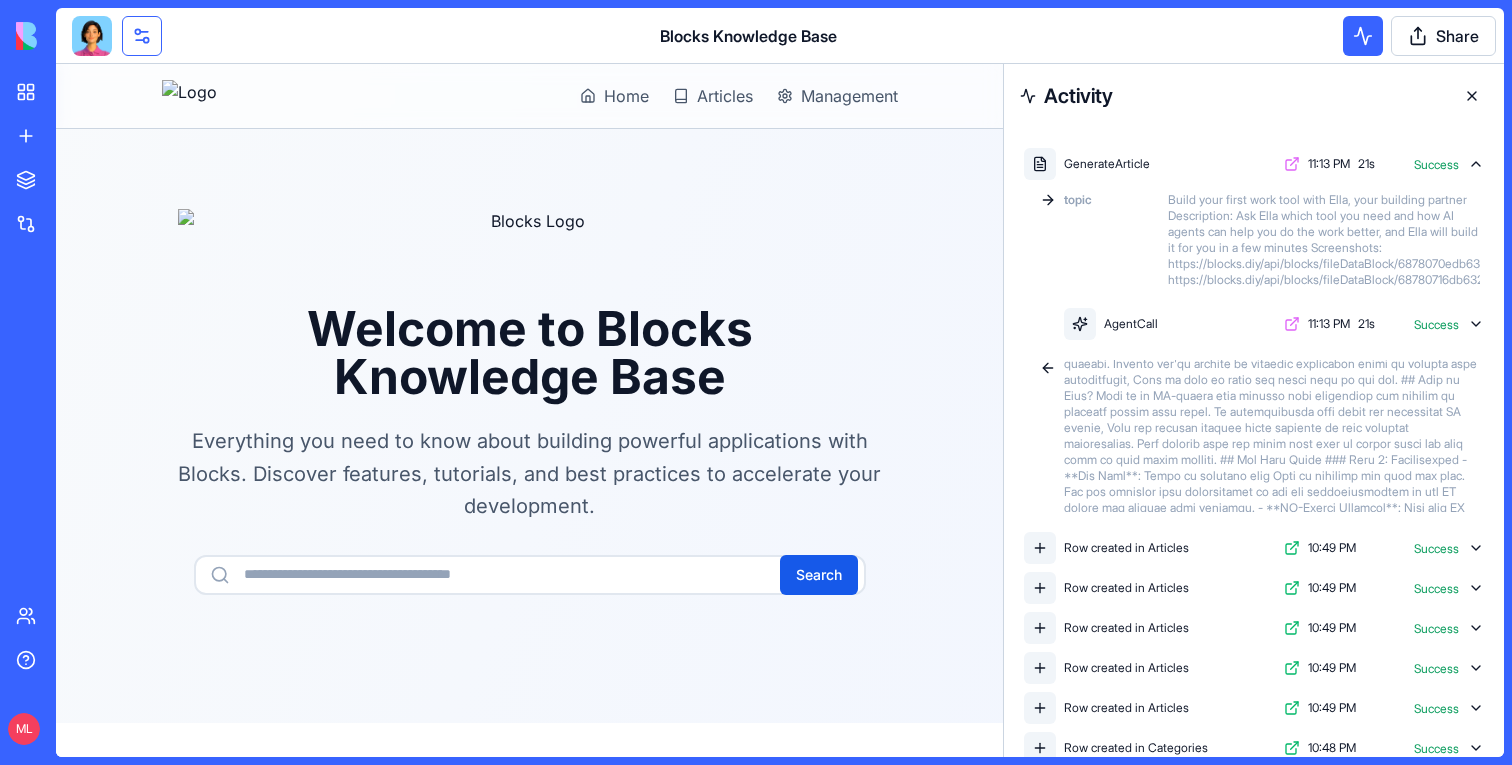 click at bounding box center [142, 36] 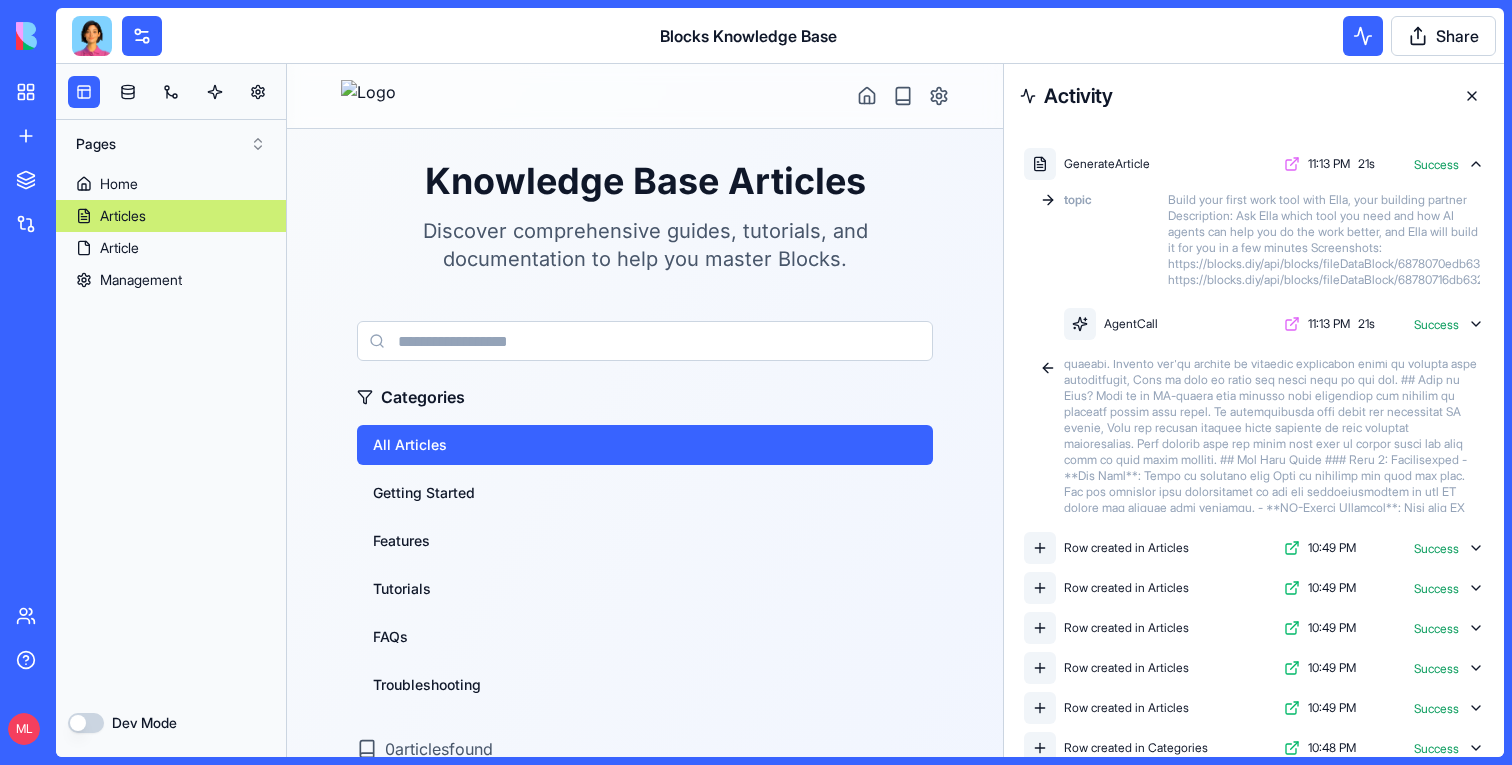 click on "Articles" at bounding box center (123, 216) 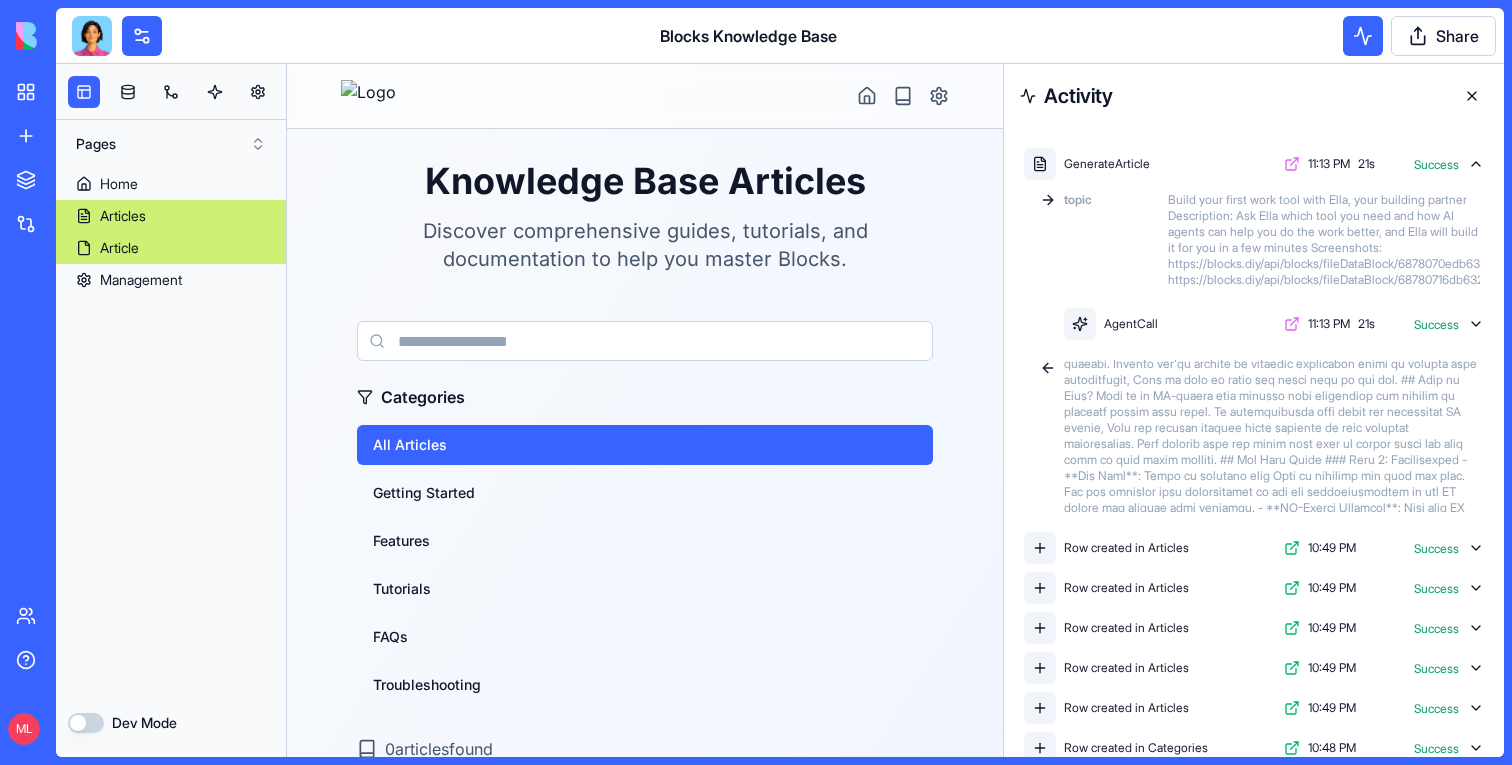 click on "Article" at bounding box center [171, 248] 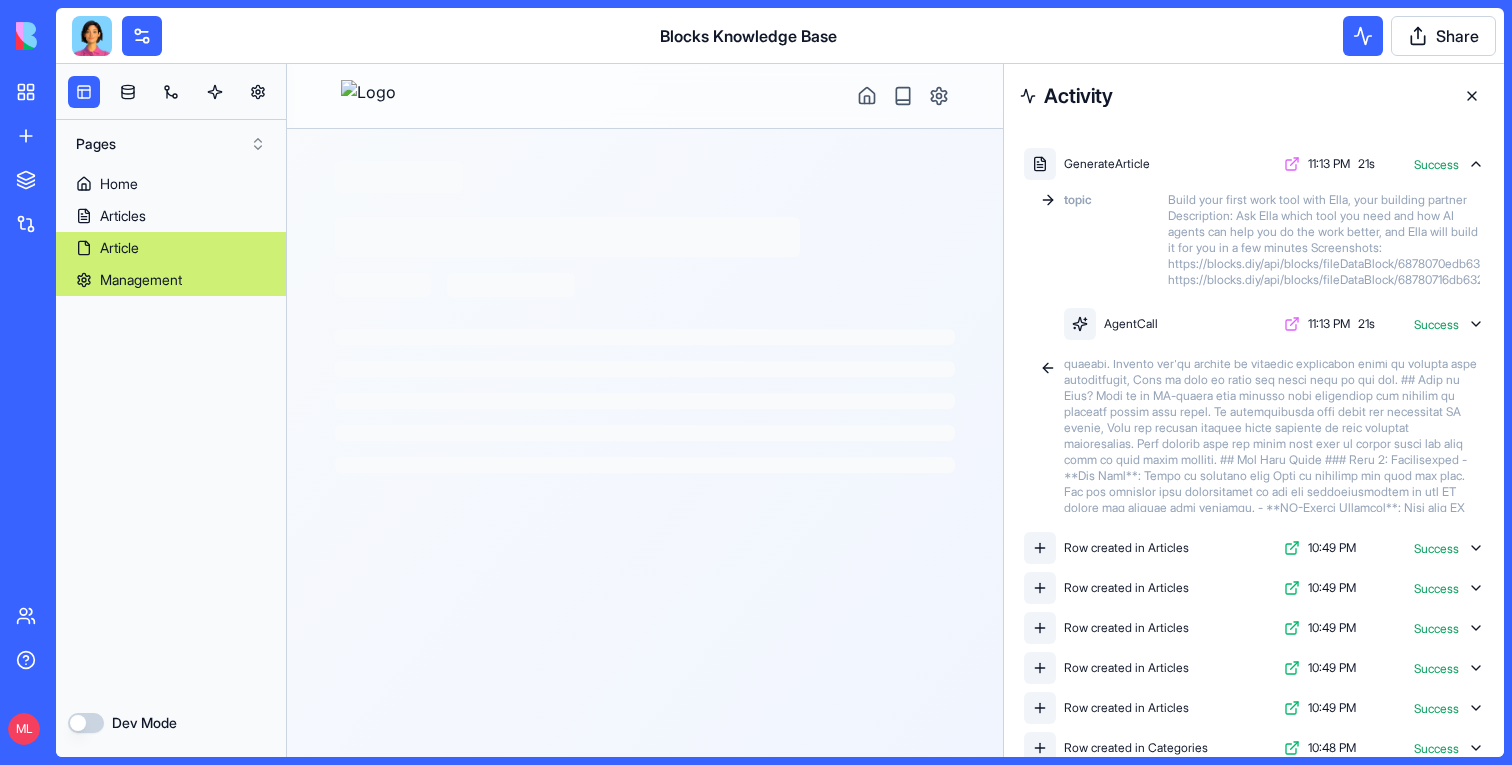 click on "Management" at bounding box center (171, 280) 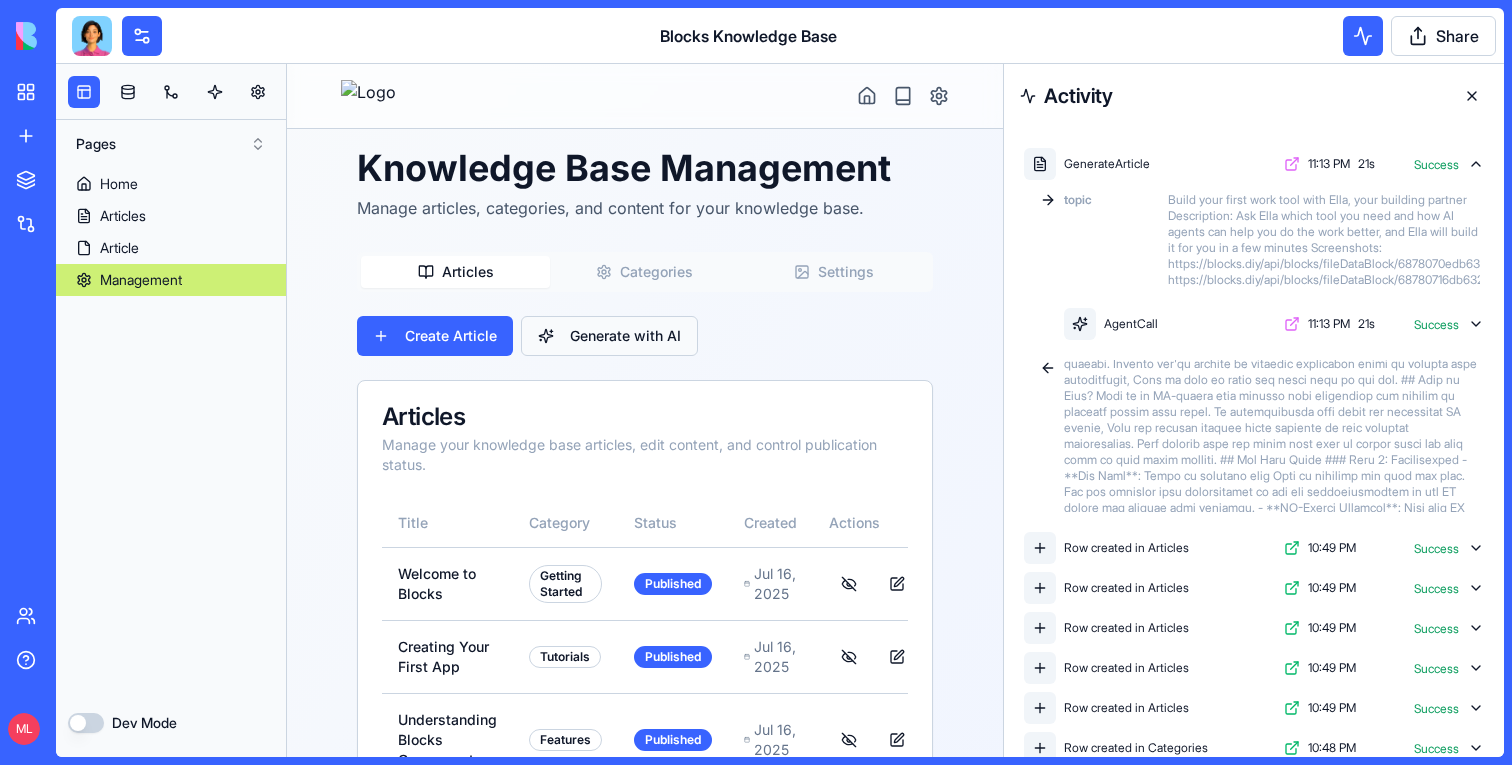 scroll, scrollTop: 0, scrollLeft: 0, axis: both 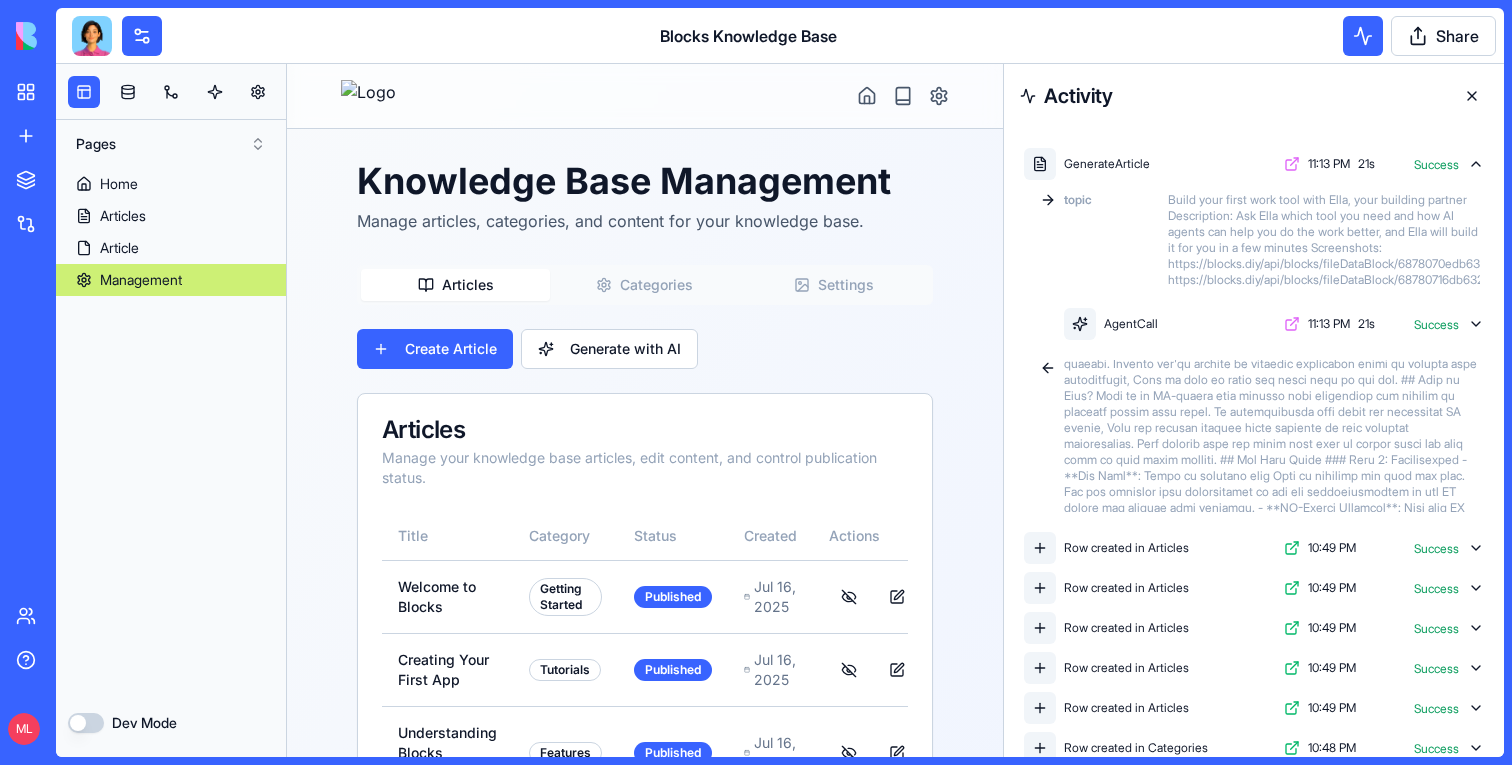 click at bounding box center (92, 36) 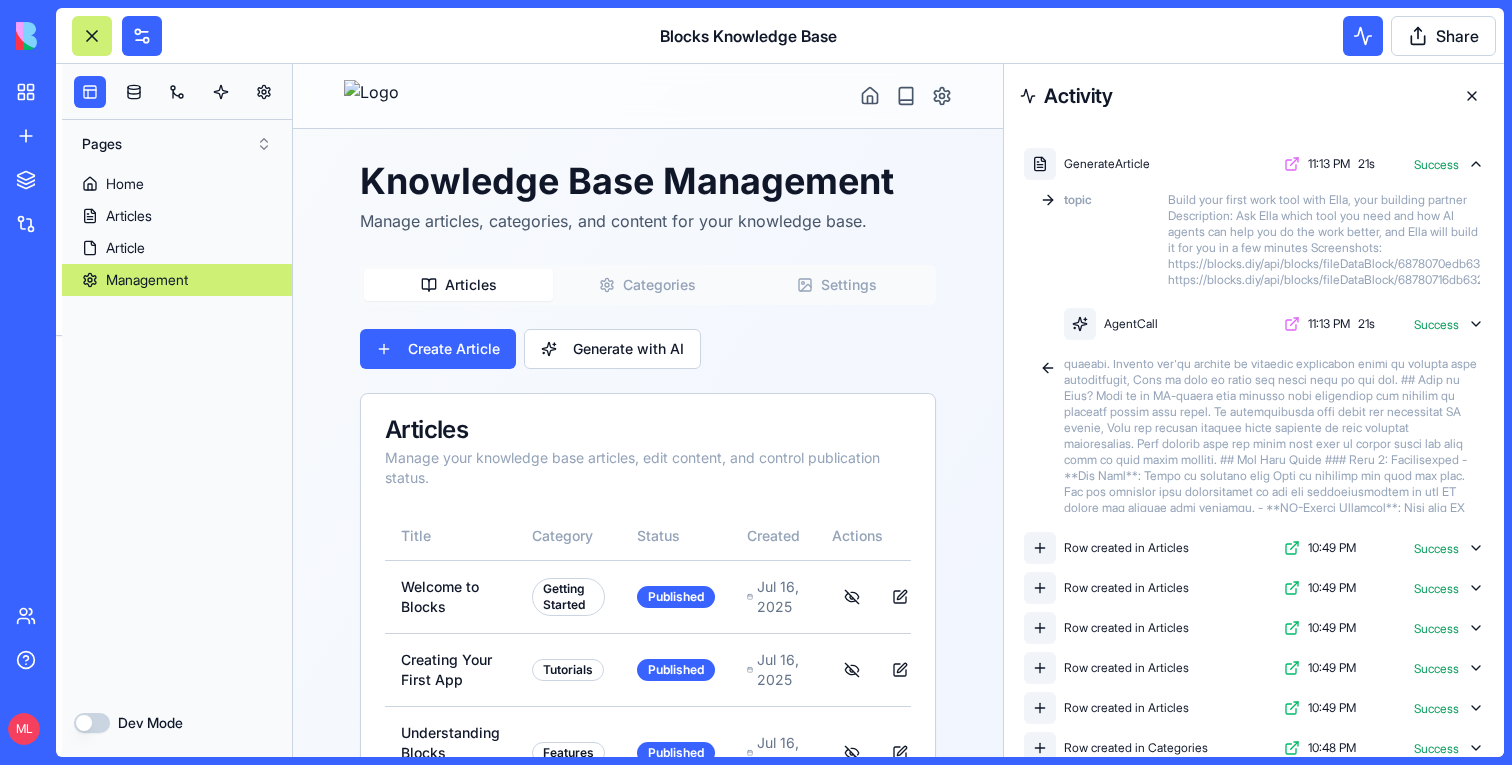 scroll, scrollTop: 4897, scrollLeft: 0, axis: vertical 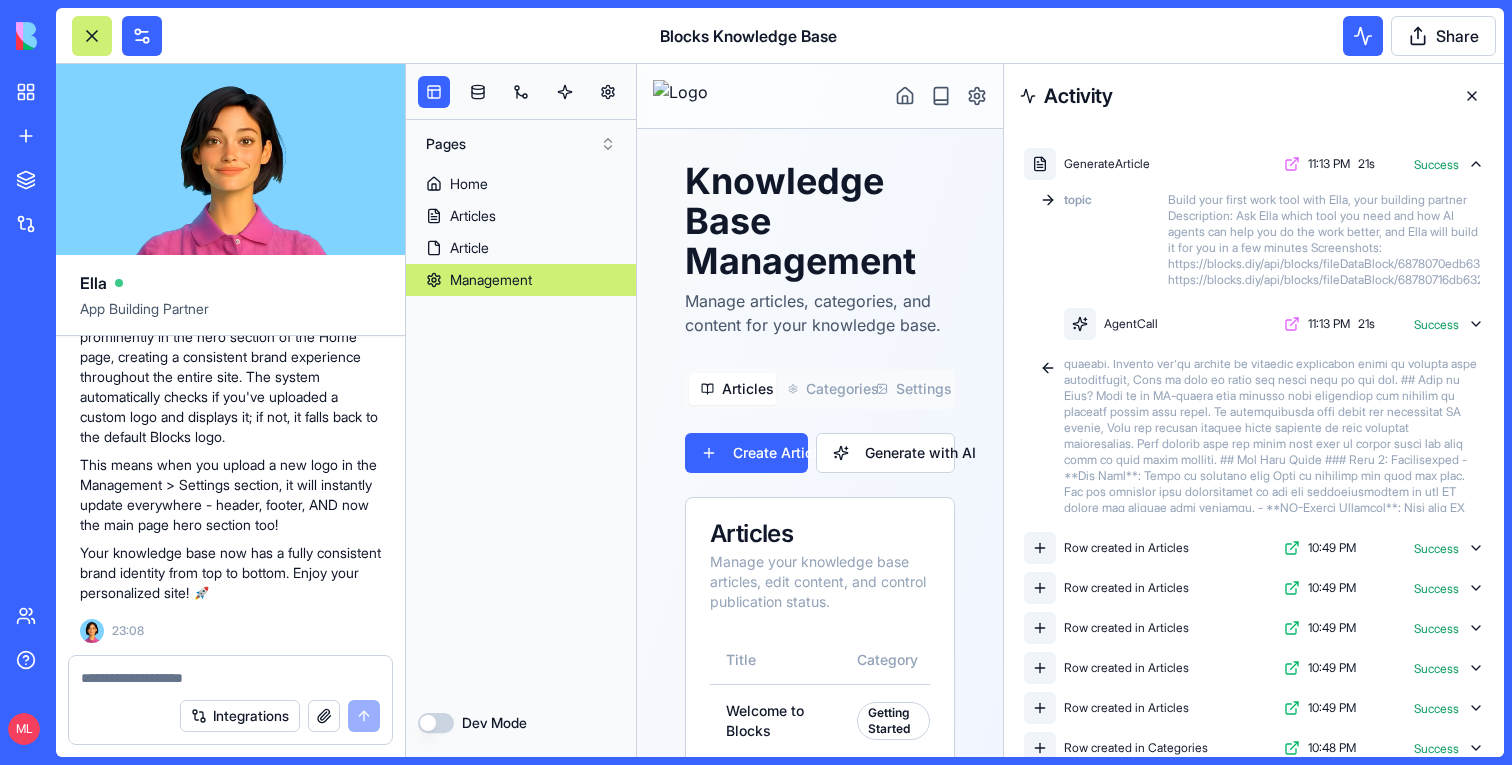click at bounding box center (230, 672) 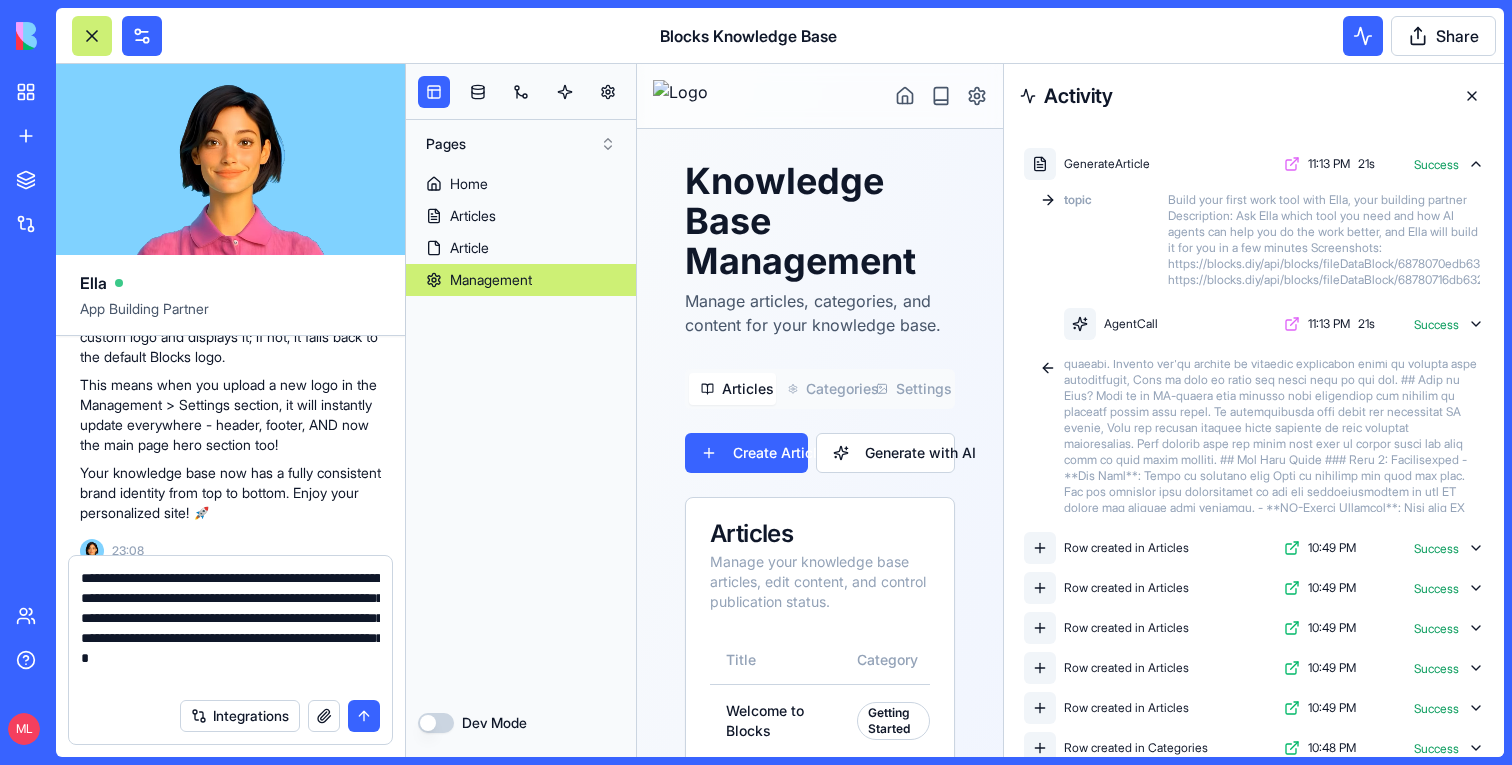 type on "**********" 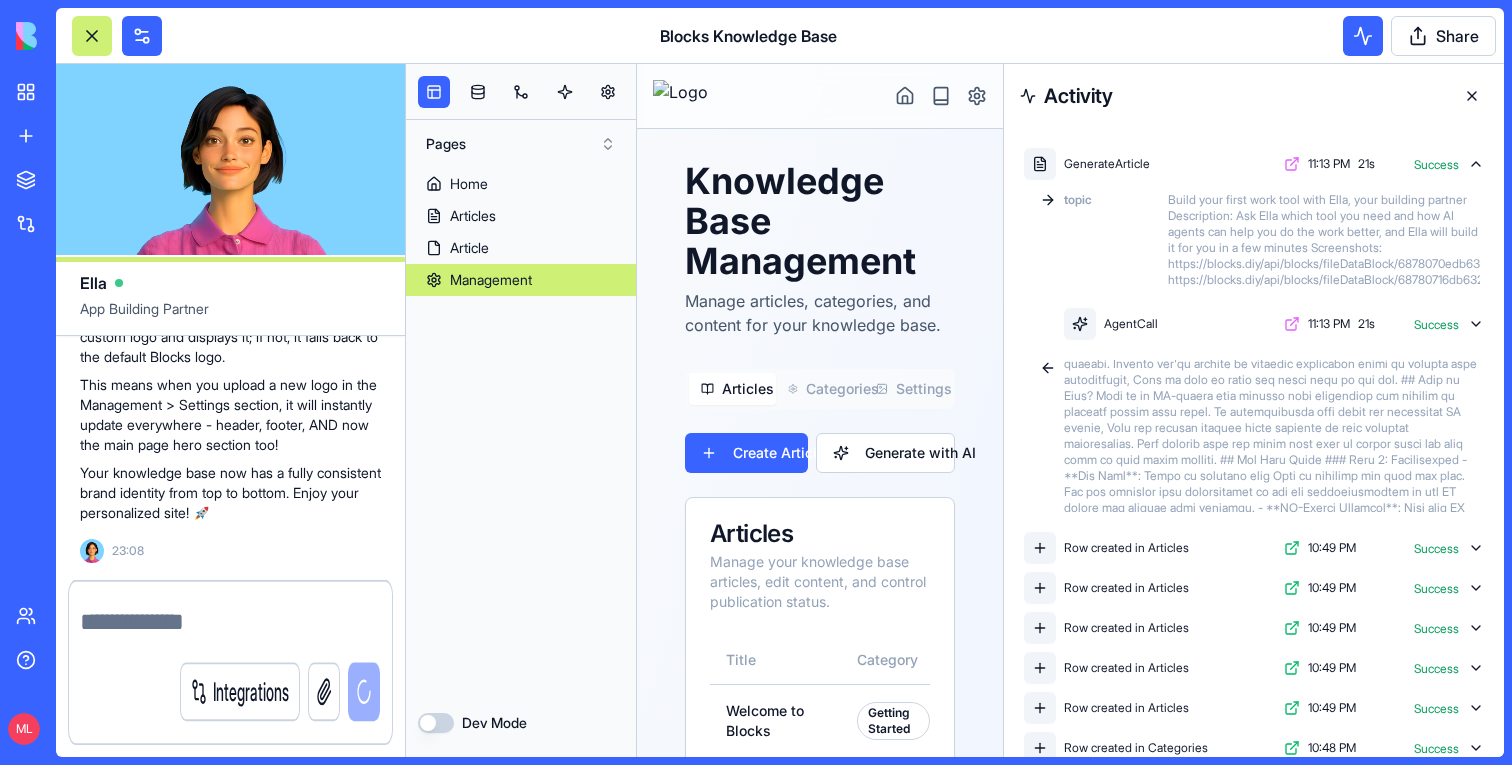 scroll, scrollTop: 5073, scrollLeft: 0, axis: vertical 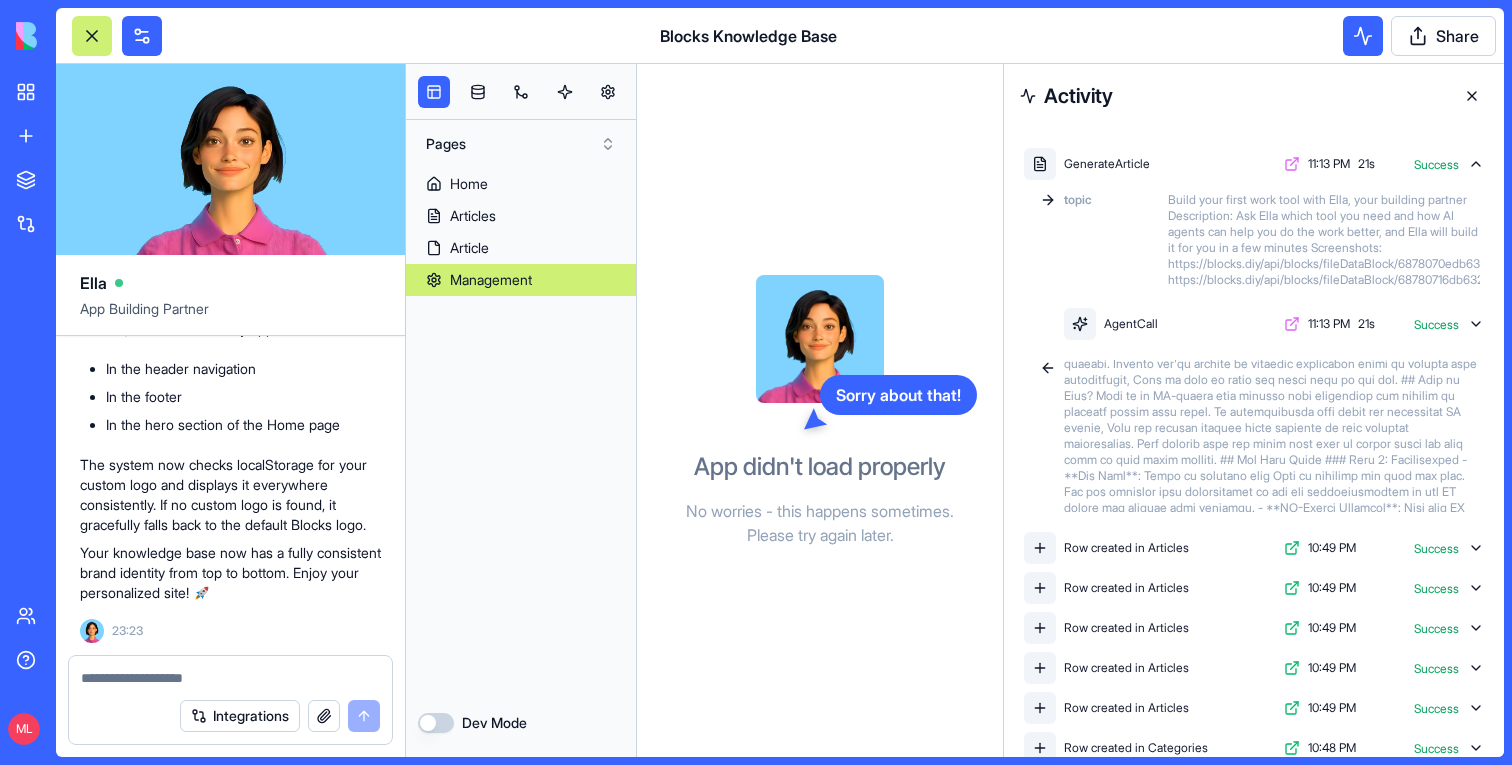 click at bounding box center [1472, 96] 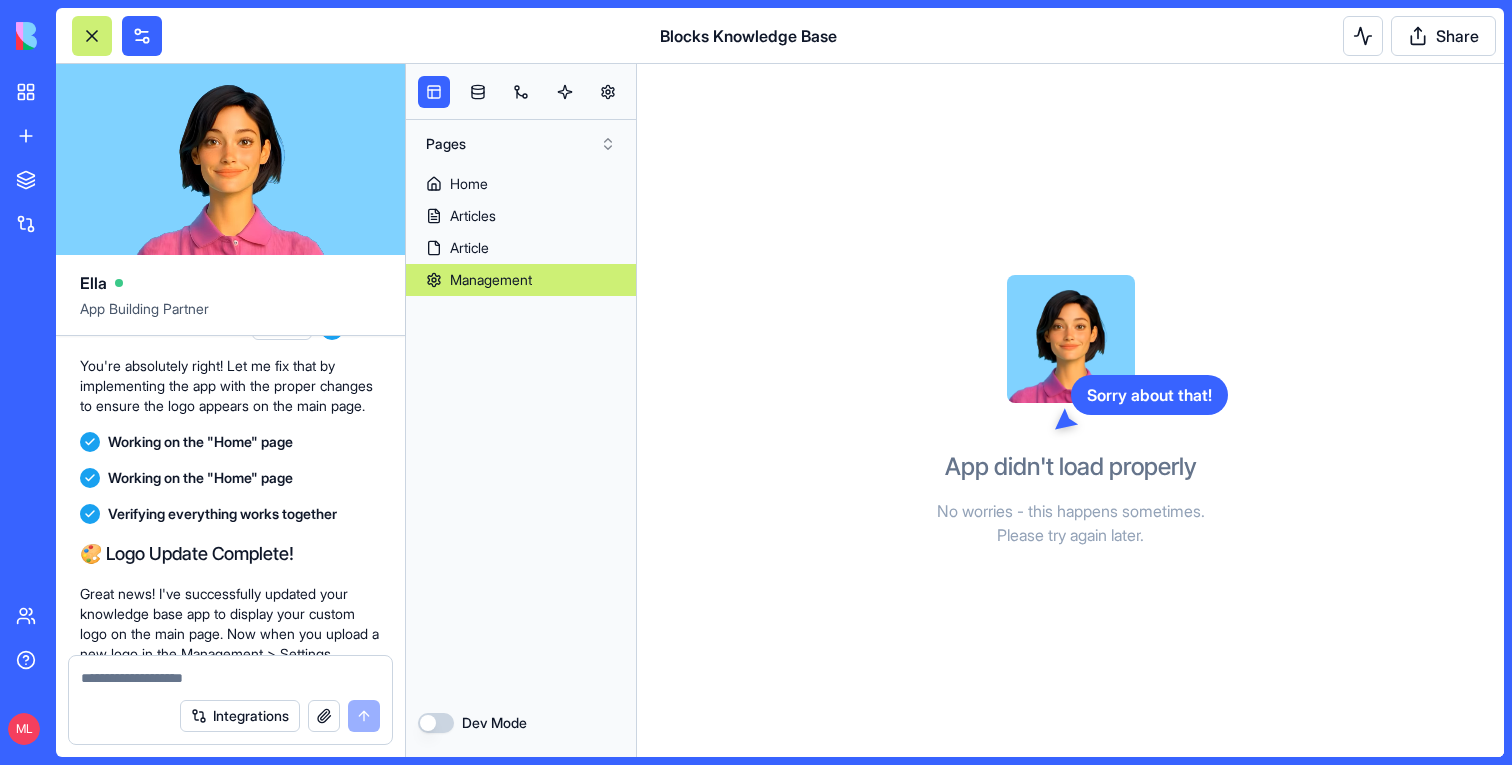 scroll, scrollTop: 5293, scrollLeft: 0, axis: vertical 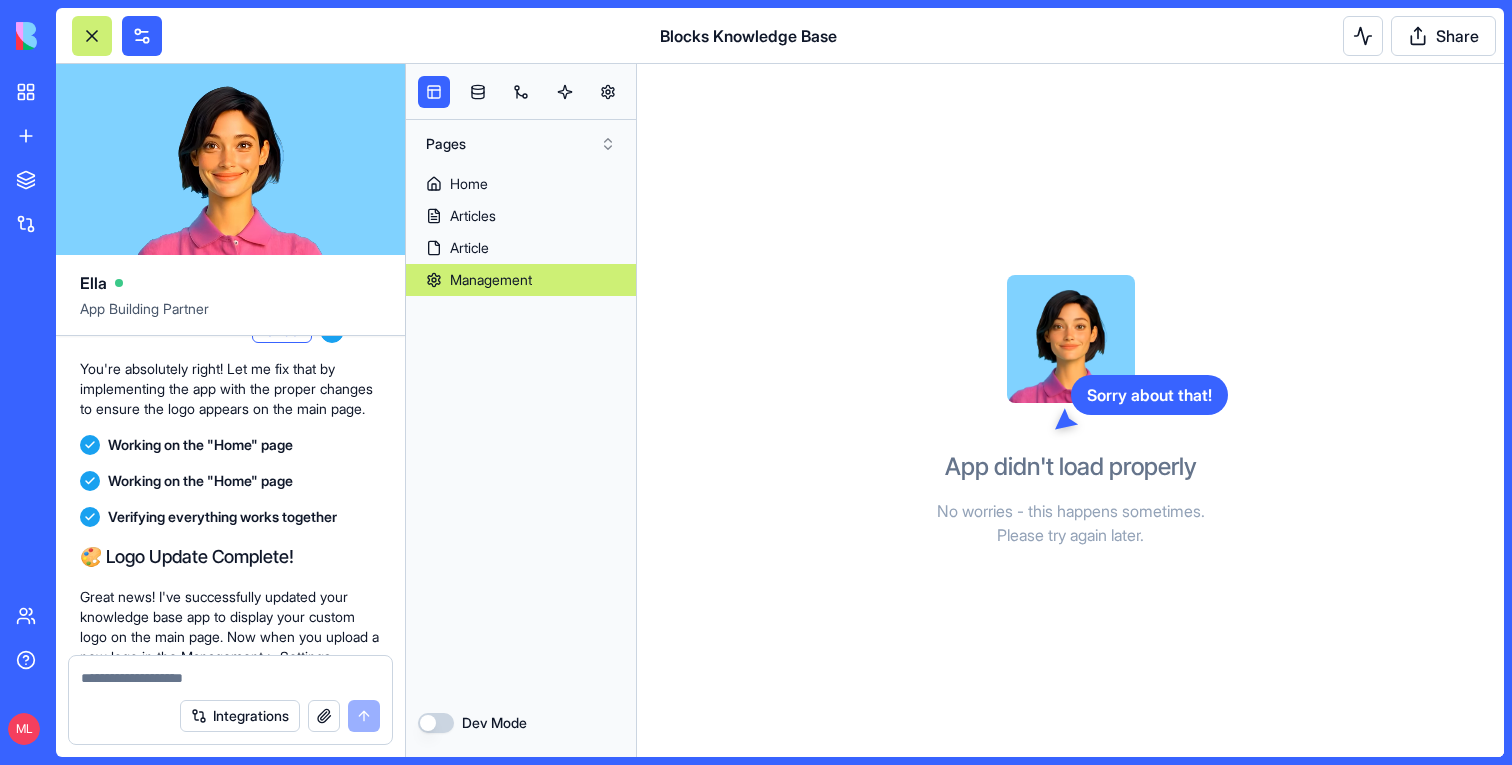 click on "Undo" at bounding box center (282, 331) 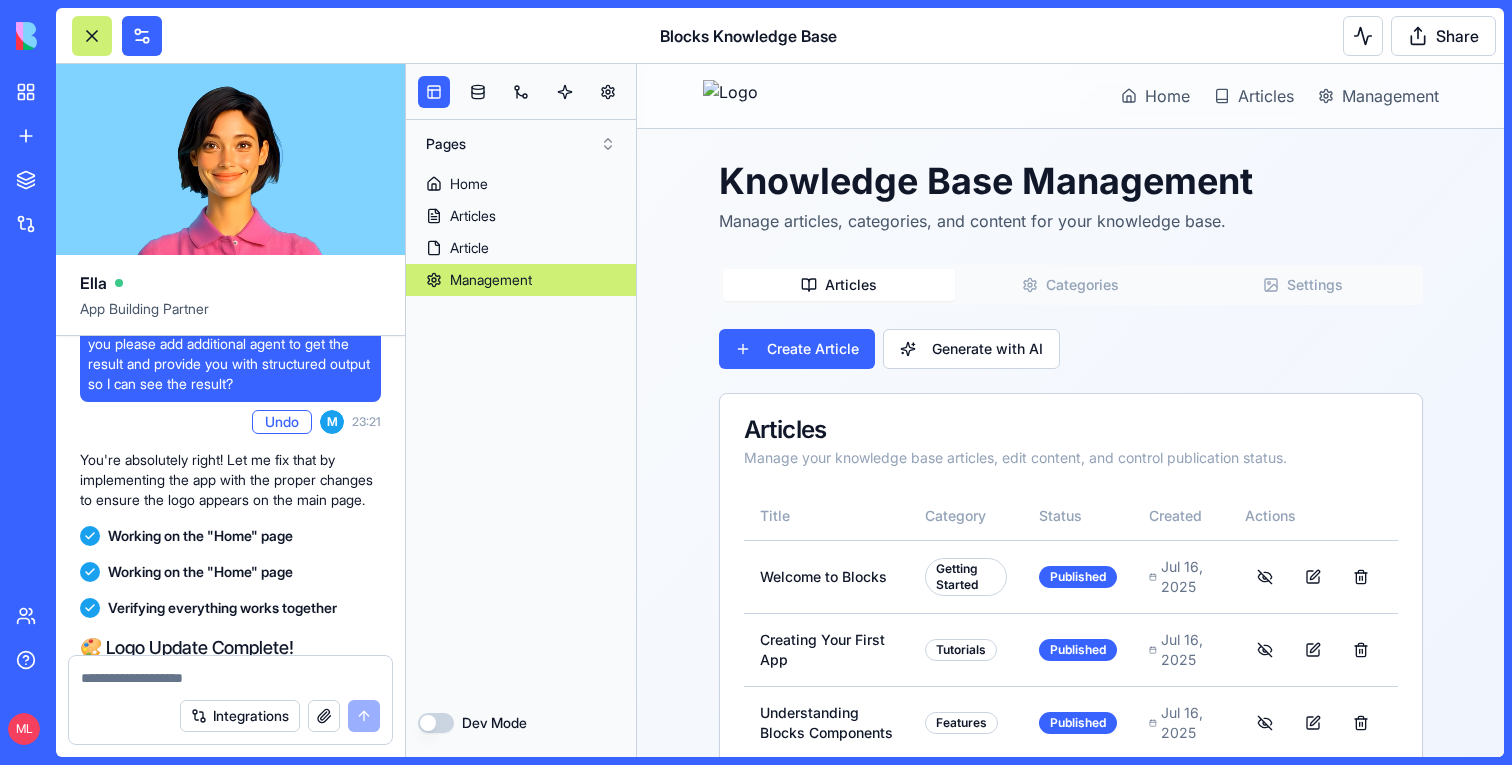scroll, scrollTop: 5176, scrollLeft: 0, axis: vertical 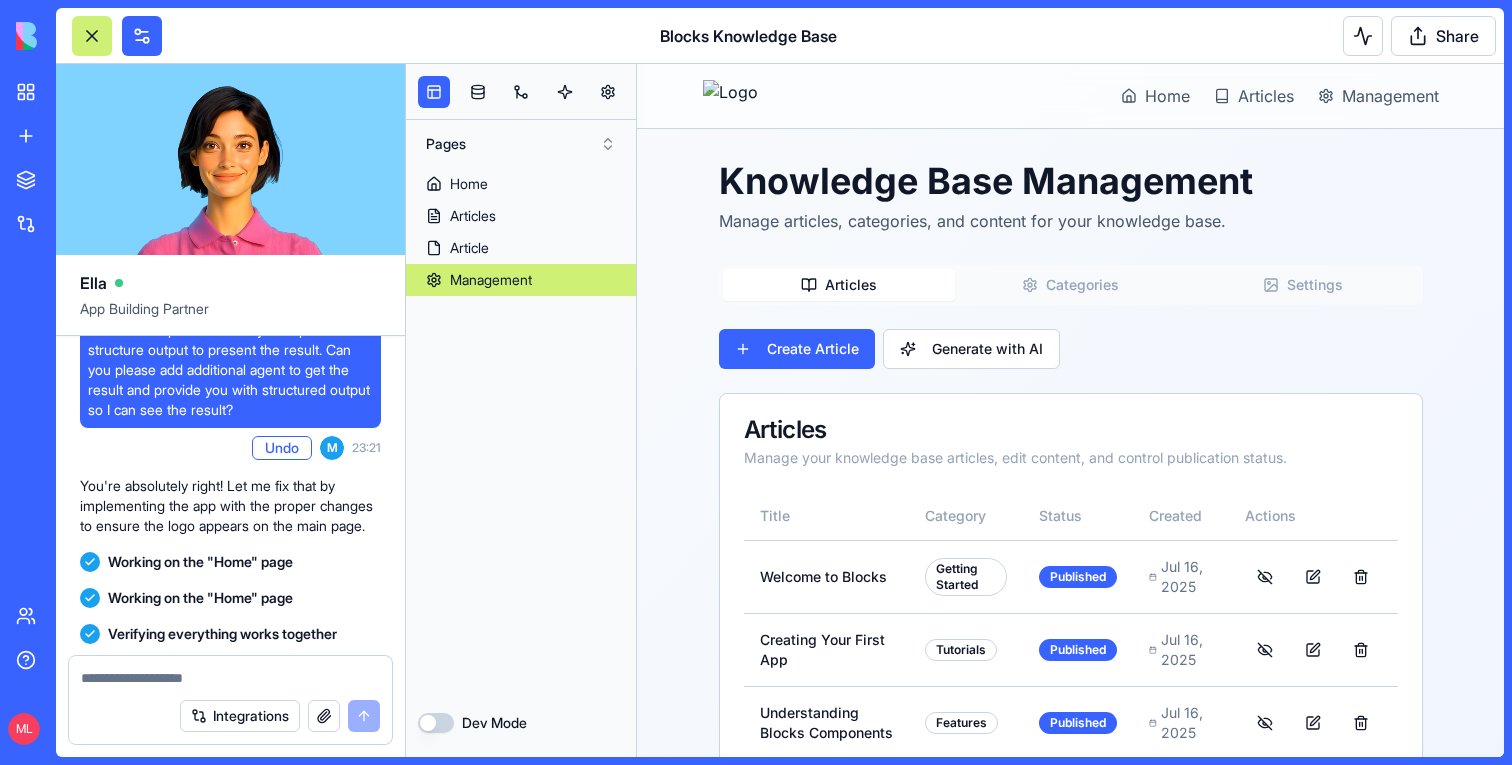 click on "You didn't ask from the agent to provide you structure output but I think you expect structure output to present the result. Can you please add additional agent to get the result and provide you with structured output so I can see the result?" at bounding box center [230, 360] 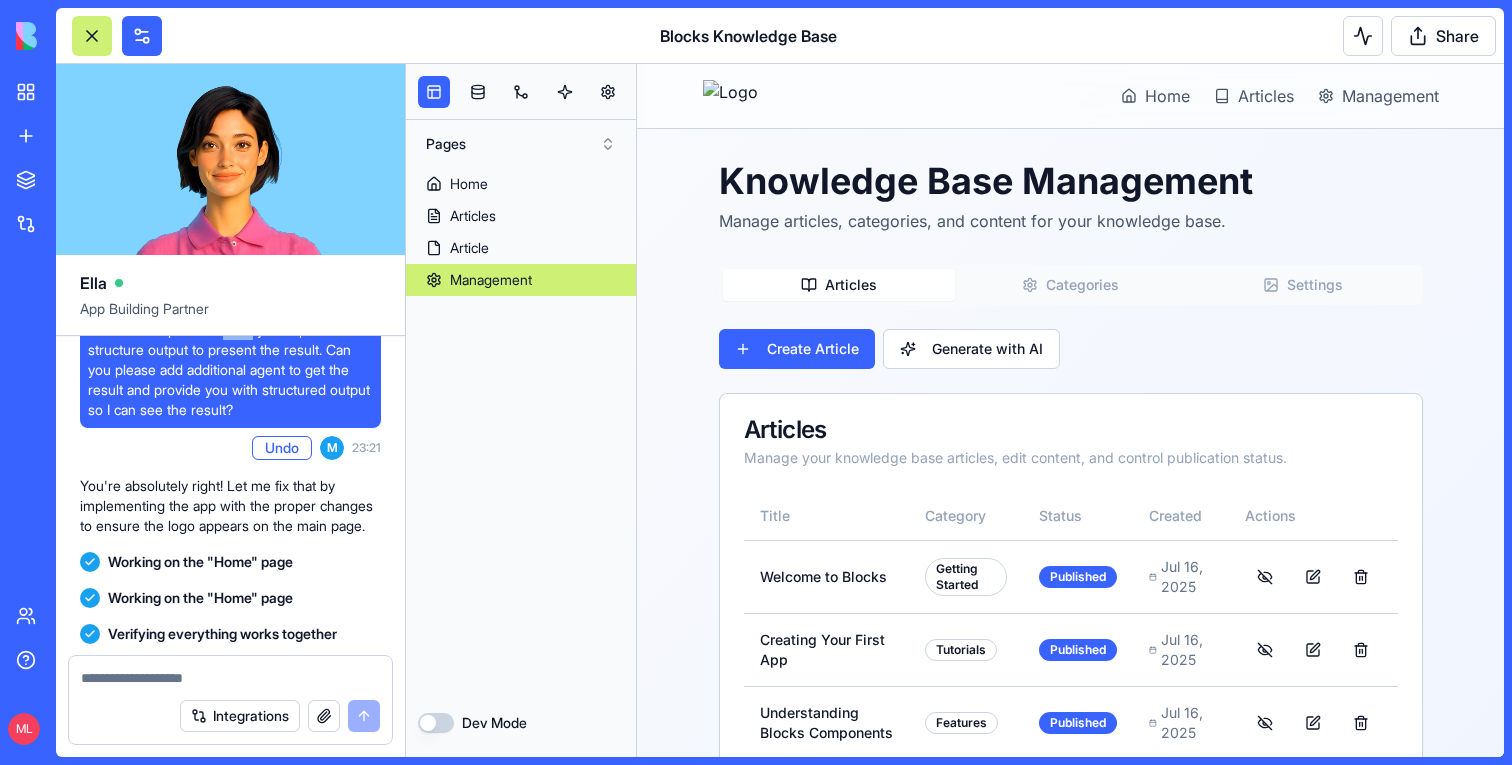 click on "You didn't ask from the agent to provide you structure output but I think you expect structure output to present the result. Can you please add additional agent to get the result and provide you with structured output so I can see the result?" at bounding box center (230, 360) 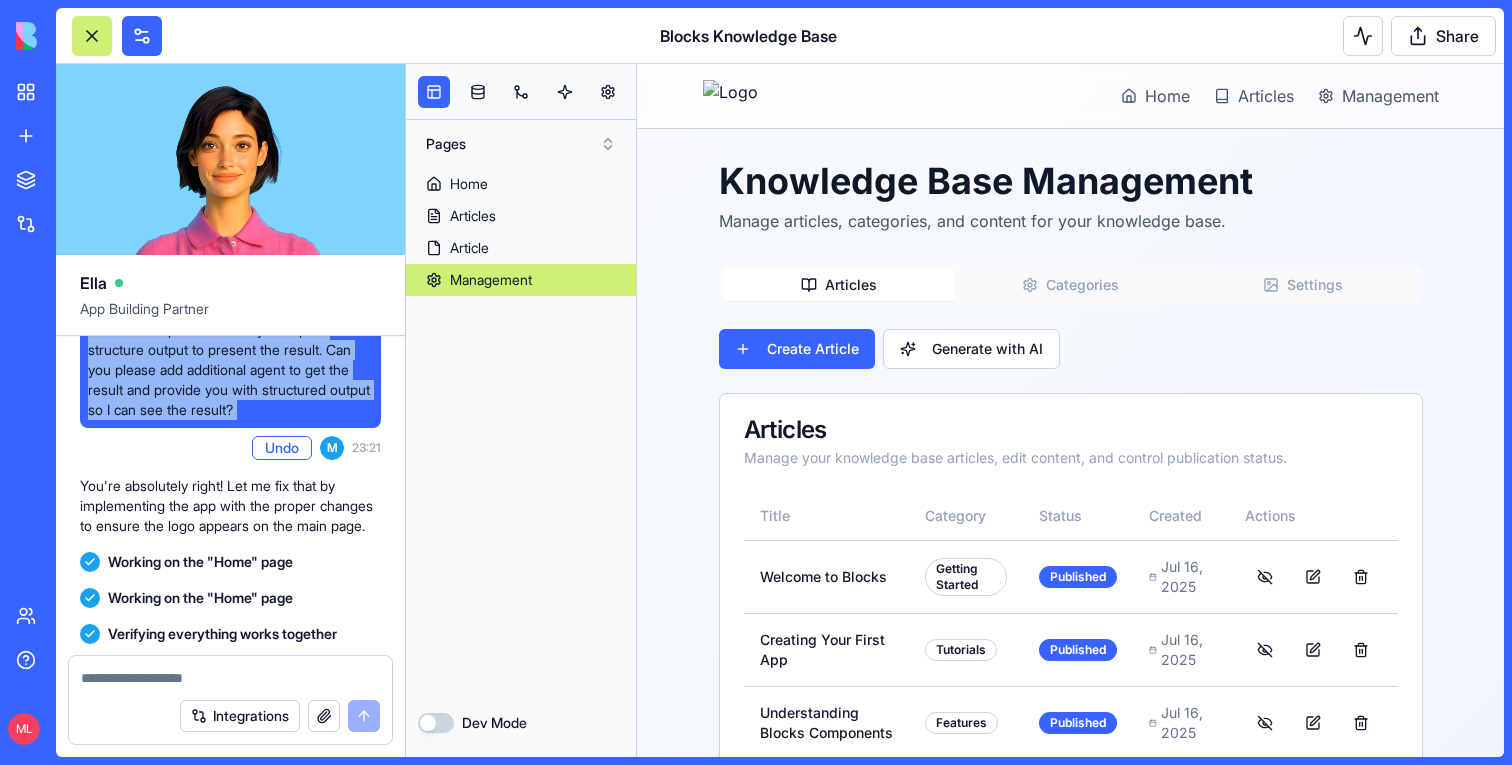click on "You didn't ask from the agent to provide you structure output but I think you expect structure output to present the result. Can you please add additional agent to get the result and provide you with structured output so I can see the result?" at bounding box center (230, 360) 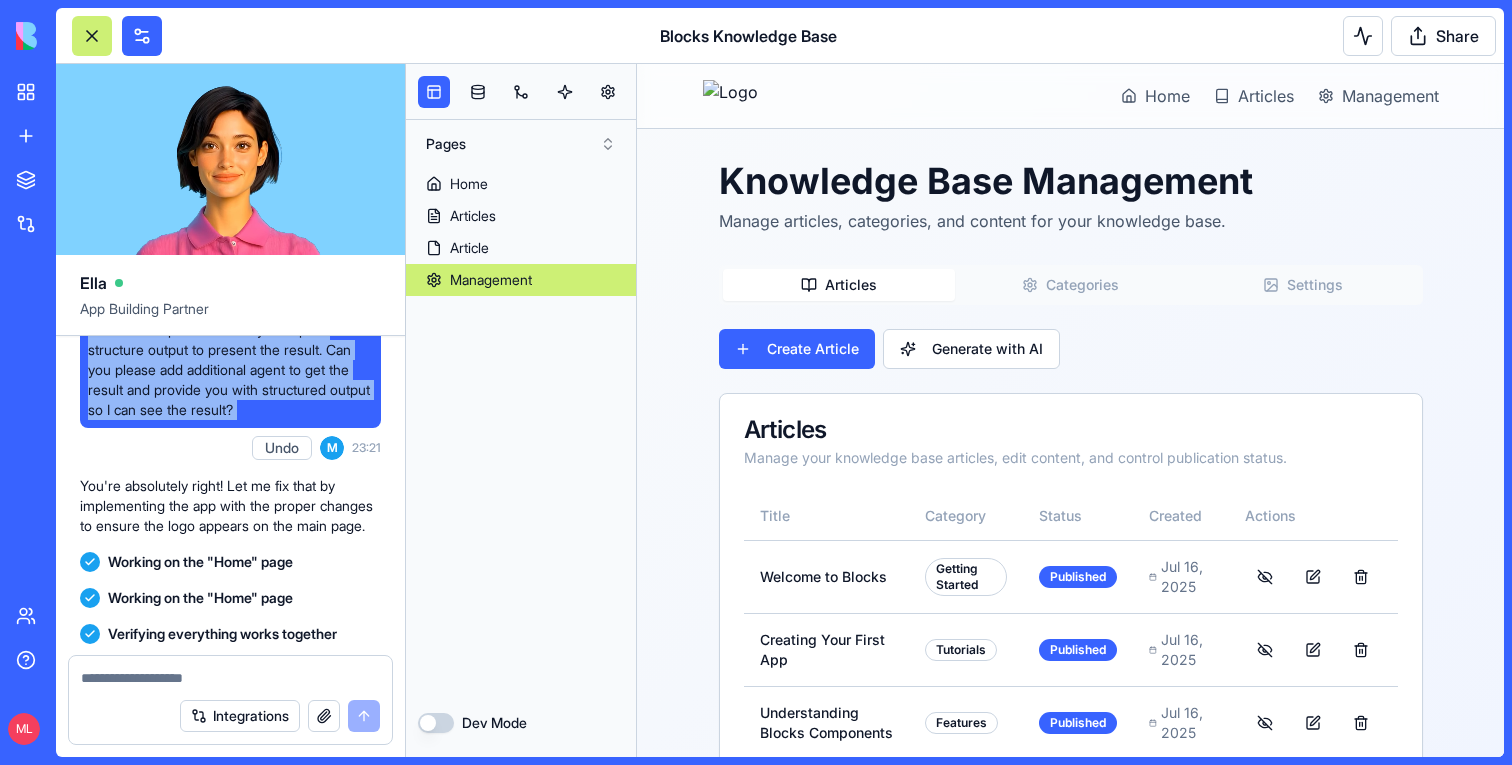 copy on "You didn't ask from the agent to provide you structure output but I think you expect structure output to present the result. Can you please add additional agent to get the result and provide you with structured output so I can see the result?" 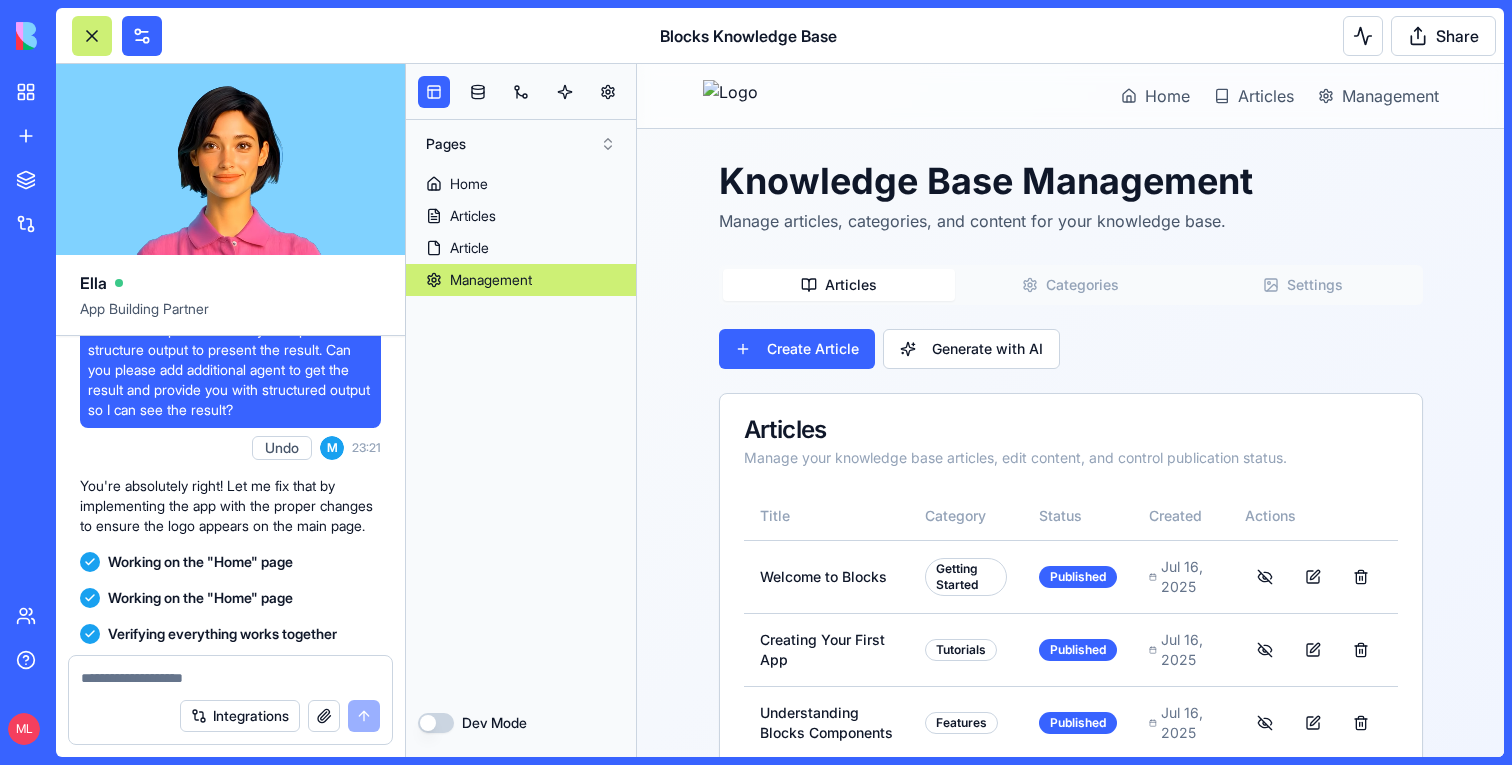 click at bounding box center (230, 678) 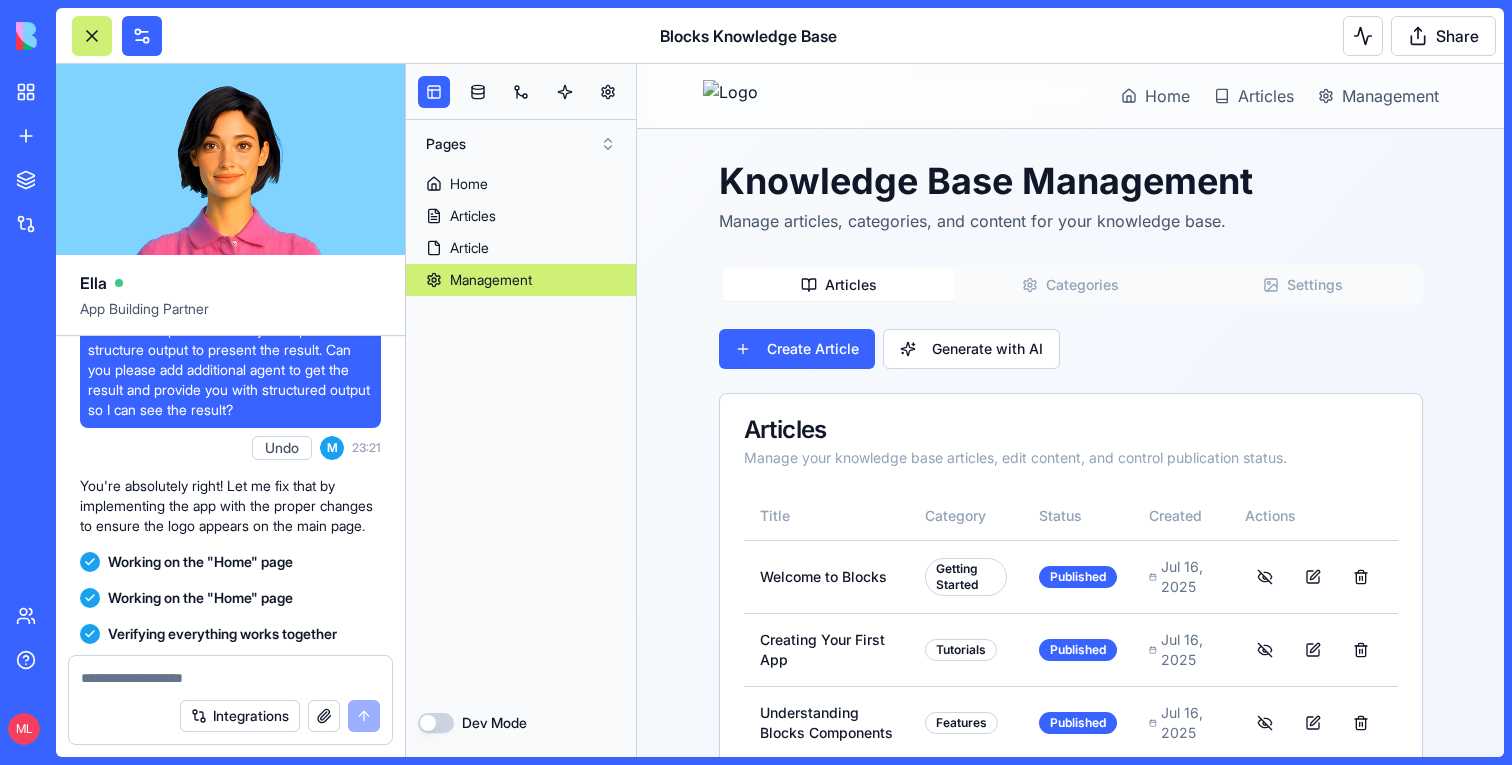 paste on "**********" 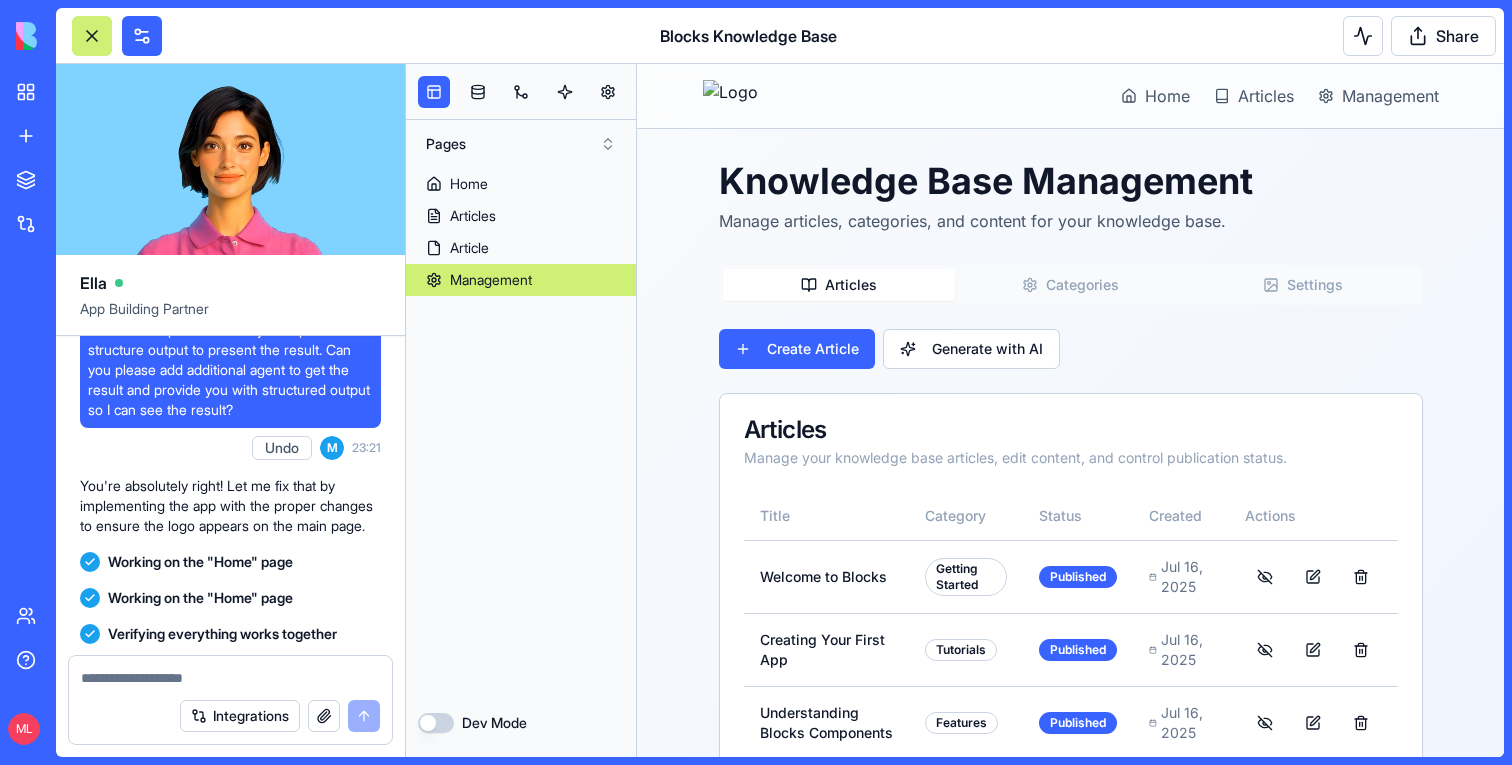 type on "**********" 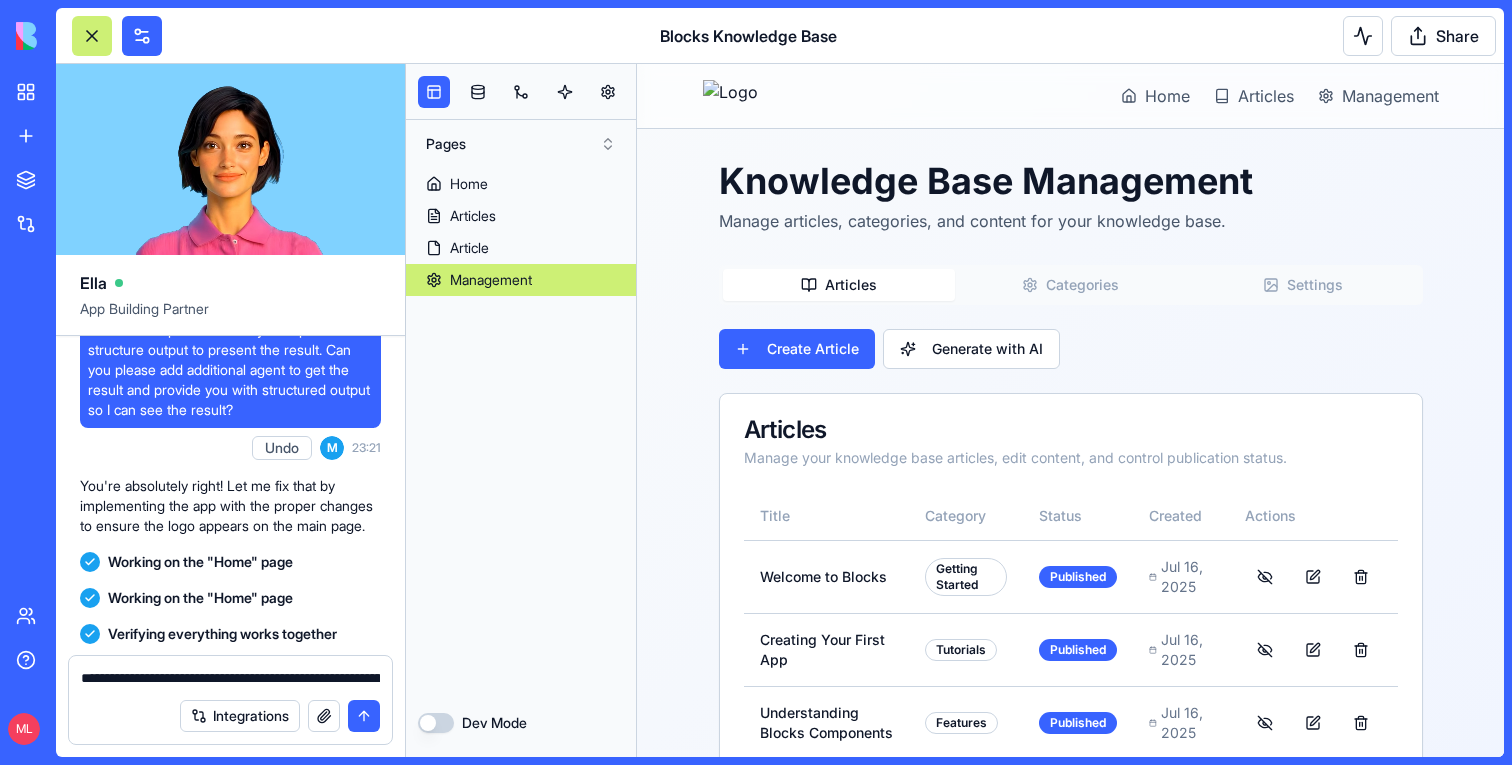 scroll, scrollTop: 18, scrollLeft: 0, axis: vertical 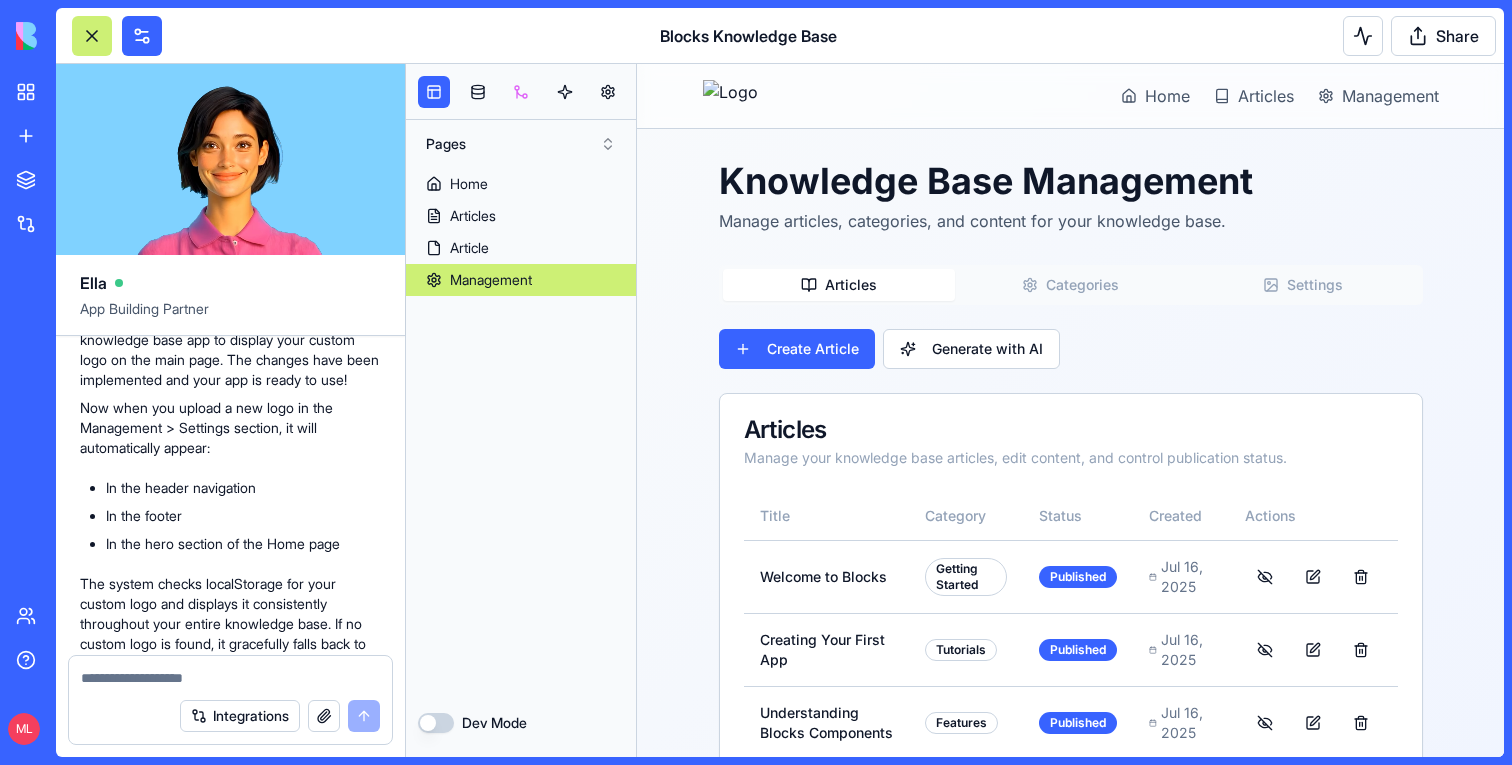 click at bounding box center (521, 92) 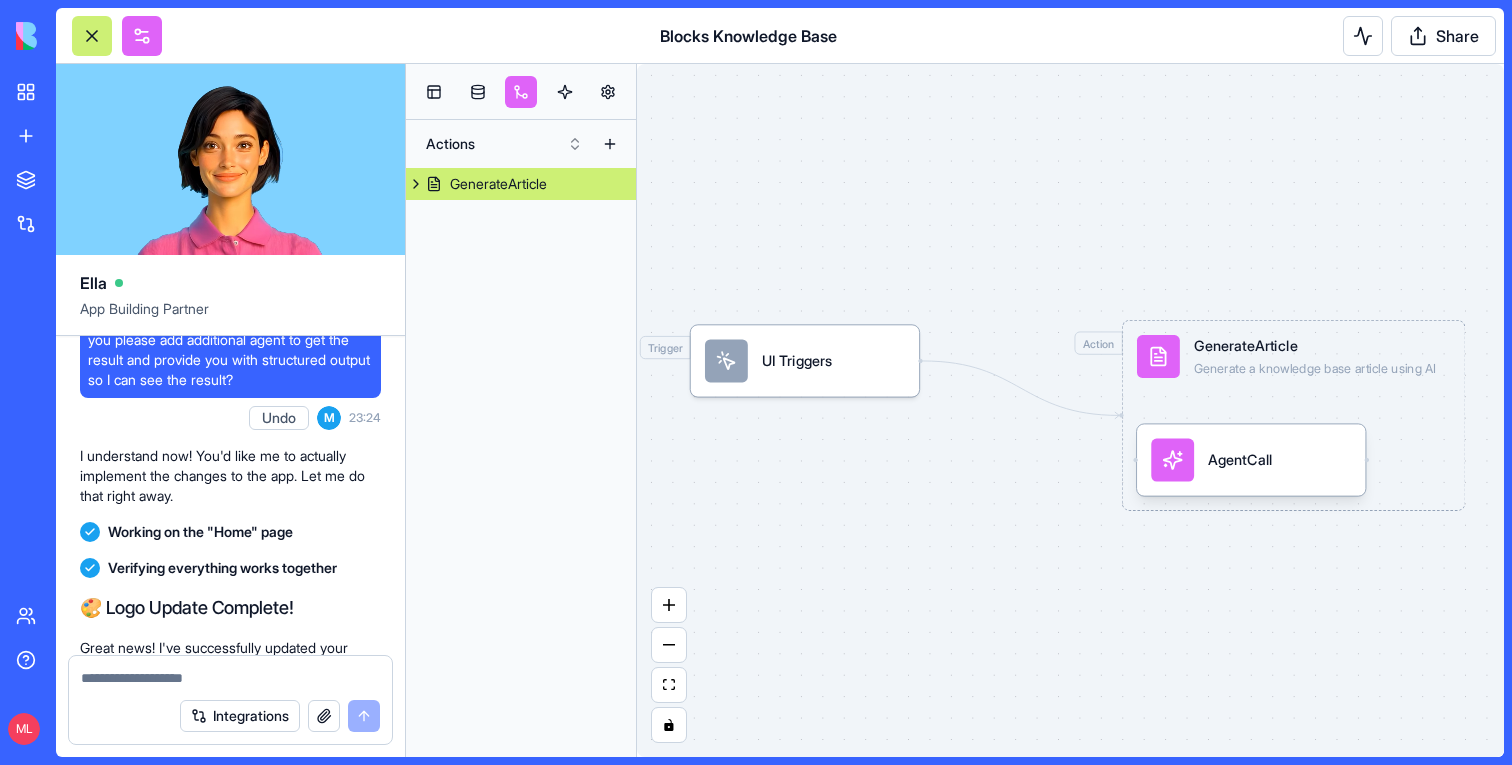 scroll, scrollTop: 6009, scrollLeft: 0, axis: vertical 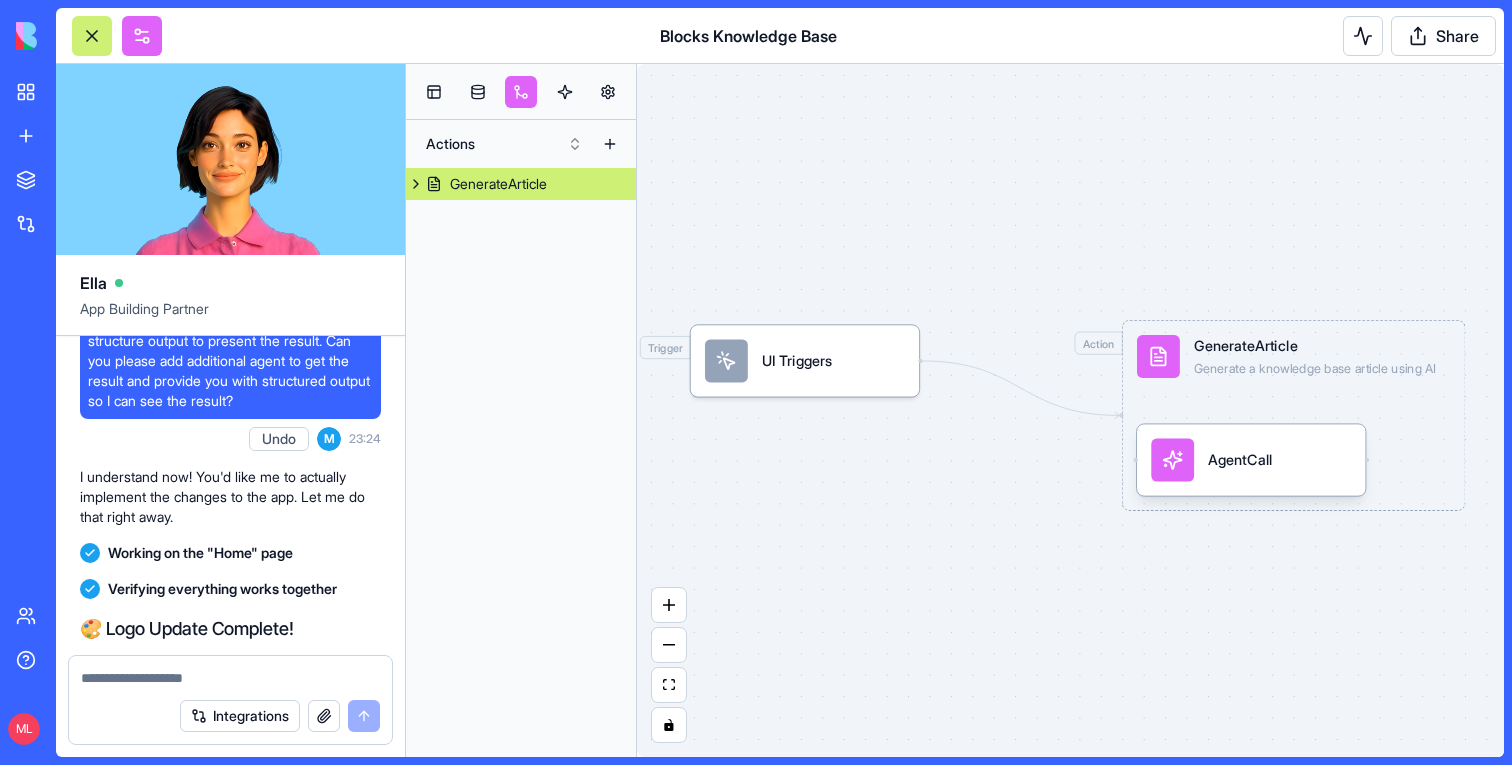 click on "You didn't ask from the agent to provide you structure output but I think you expect structure output to present the result. Can you please add additional agent to get the result and provide you with structured output so I can see the result?" at bounding box center [230, 351] 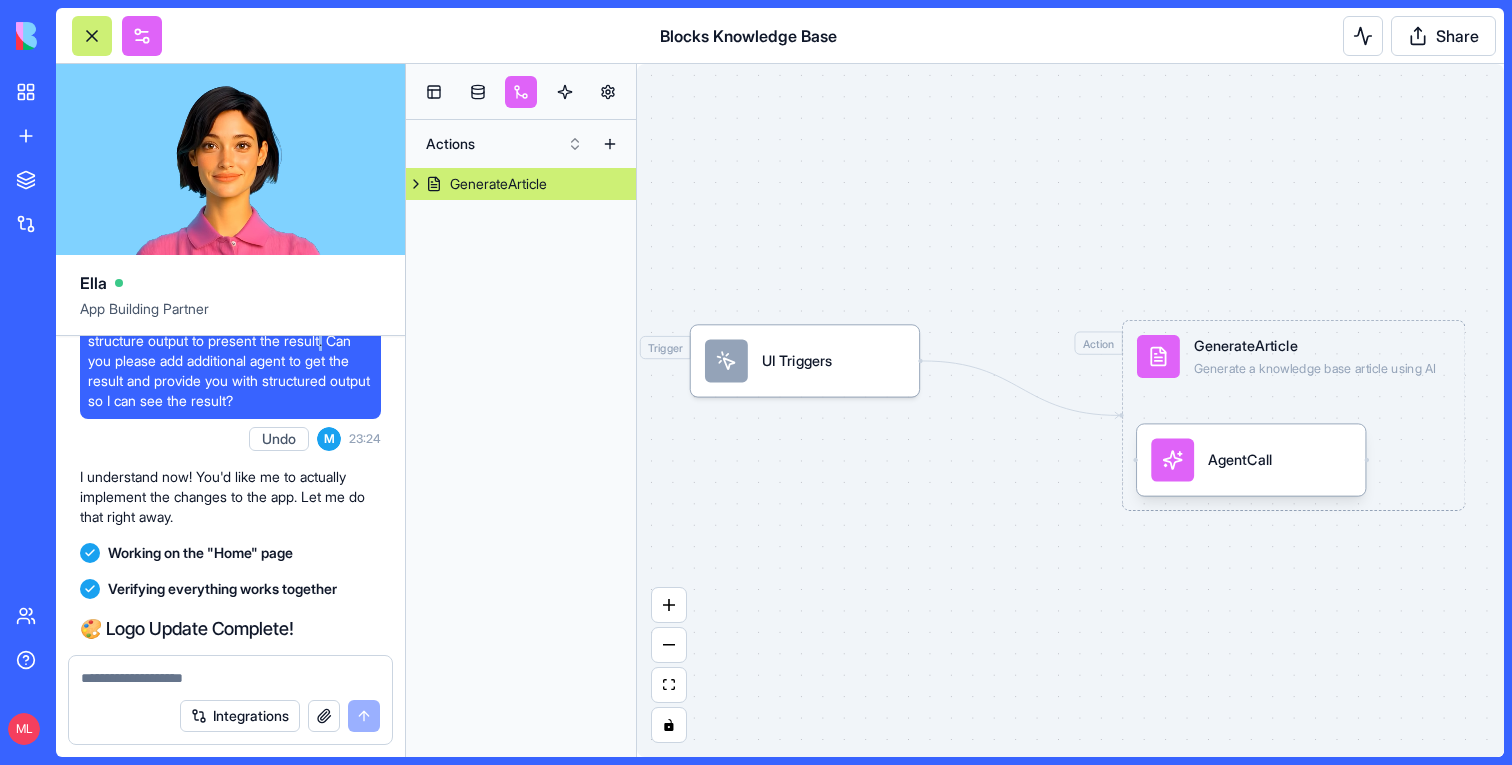 click on "You didn't ask from the agent to provide you structure output but I think you expect structure output to present the result. Can you please add additional agent to get the result and provide you with structured output so I can see the result?" at bounding box center (230, 351) 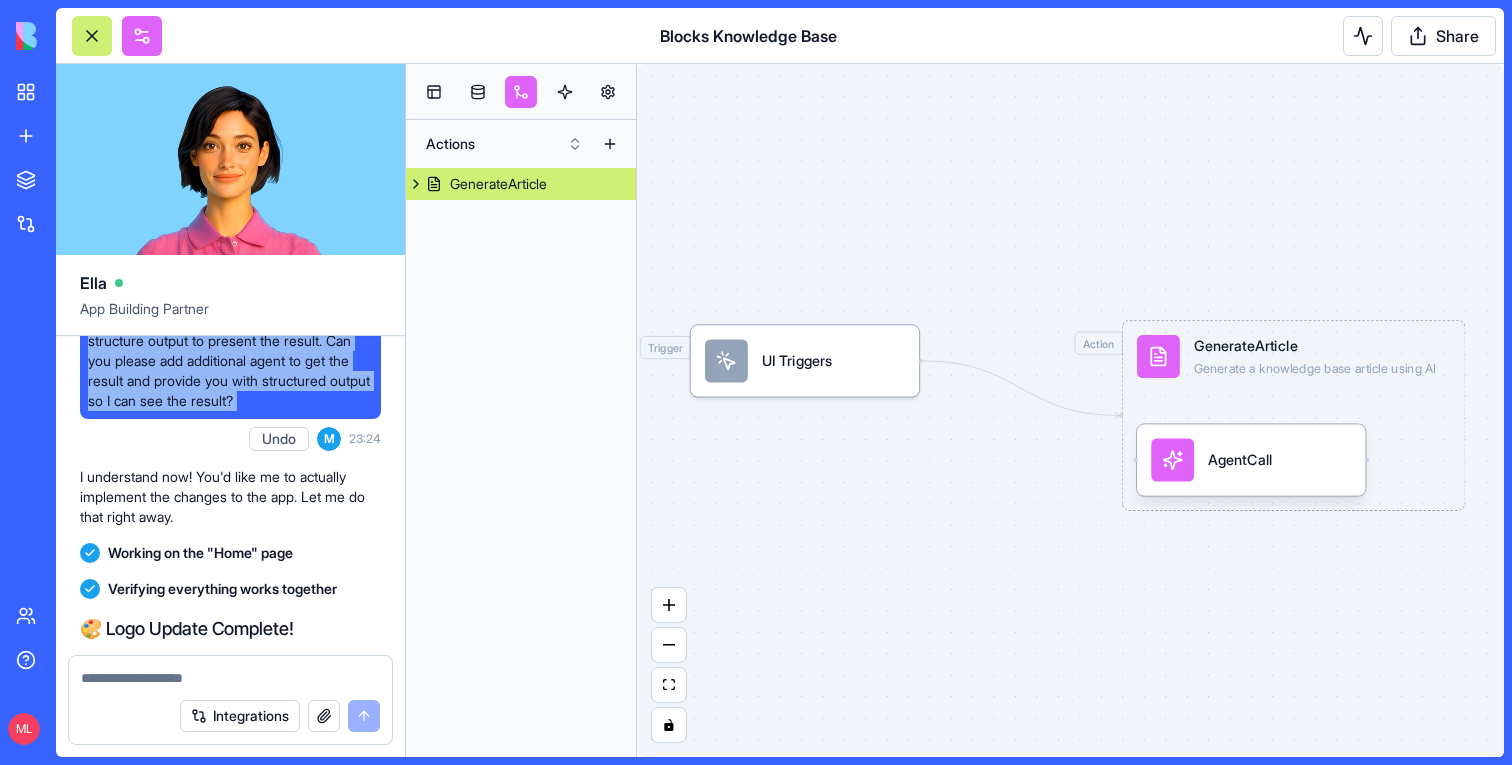 click on "You didn't ask from the agent to provide you structure output but I think you expect structure output to present the result. Can you please add additional agent to get the result and provide you with structured output so I can see the result?" at bounding box center (230, 351) 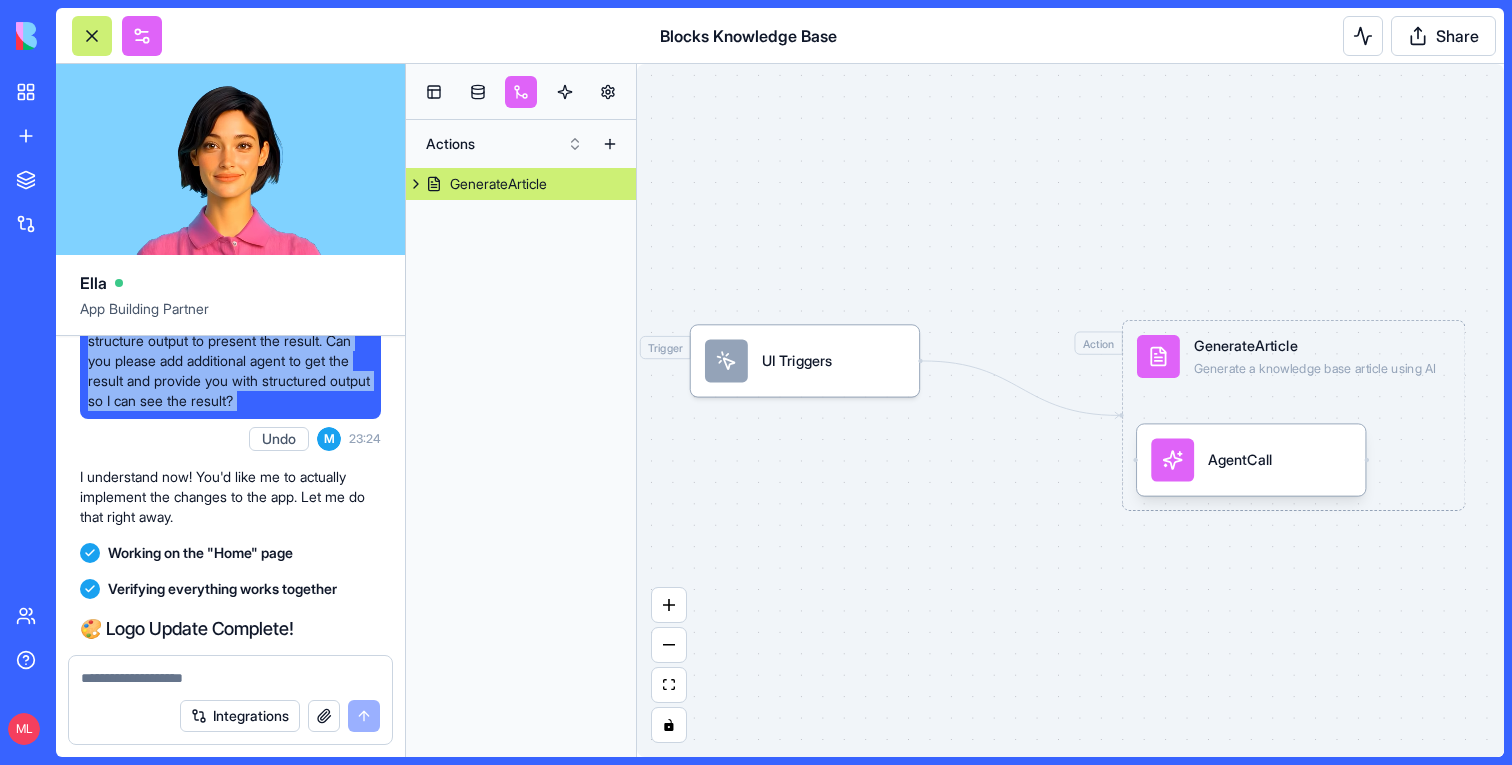 copy on "You didn't ask from the agent to provide you structure output but I think you expect structure output to present the result. Can you please add additional agent to get the result and provide you with structured output so I can see the result?" 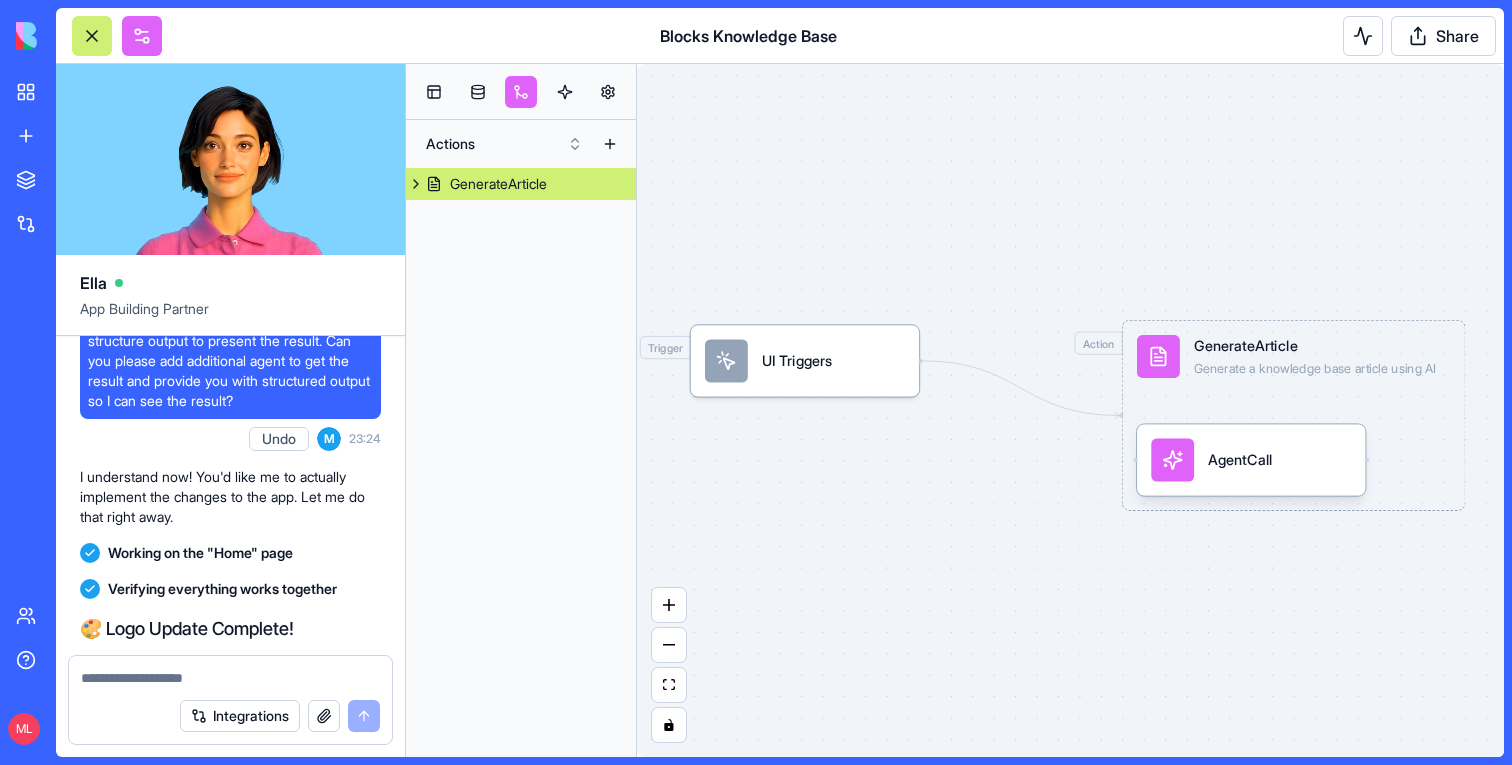 click at bounding box center (230, 678) 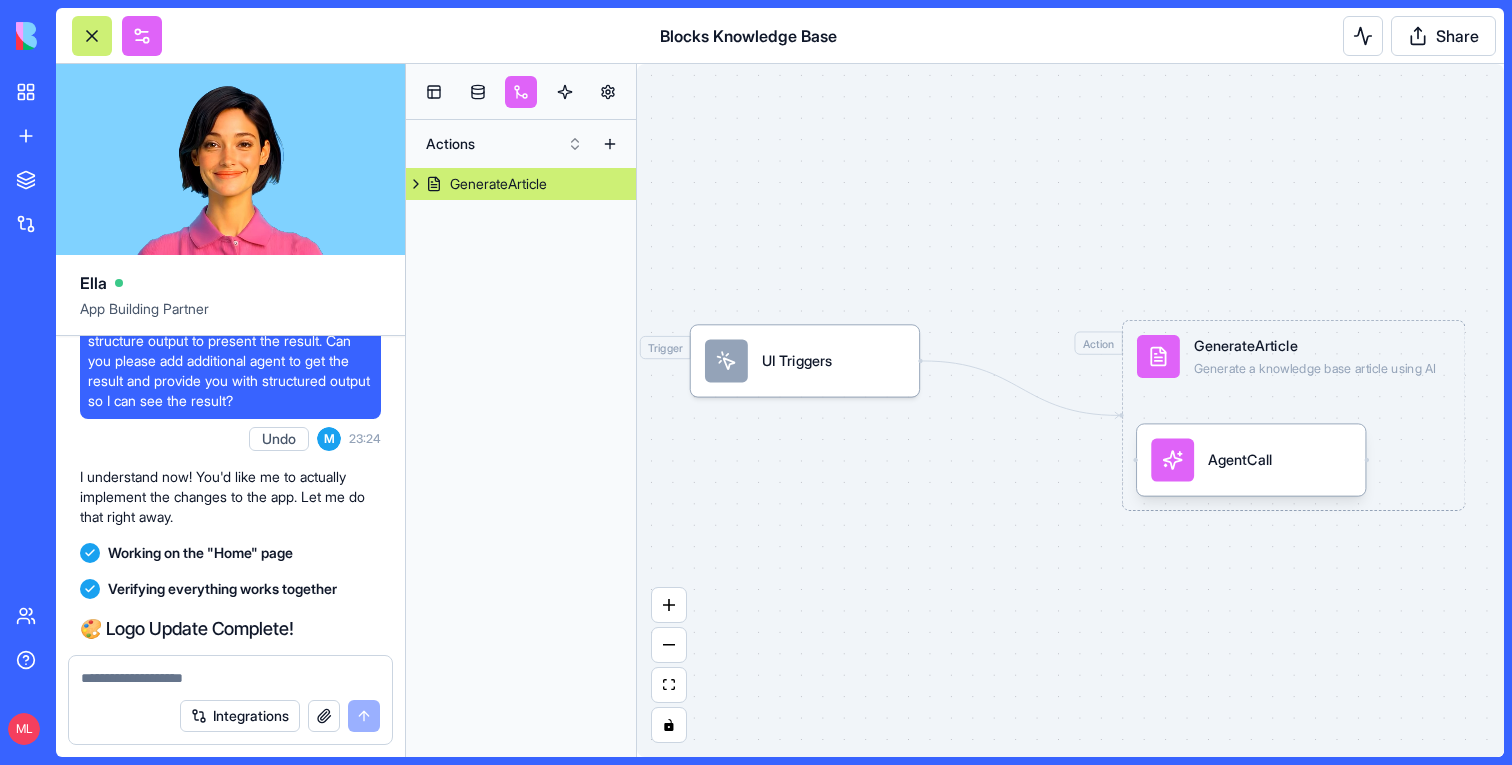 paste on "**********" 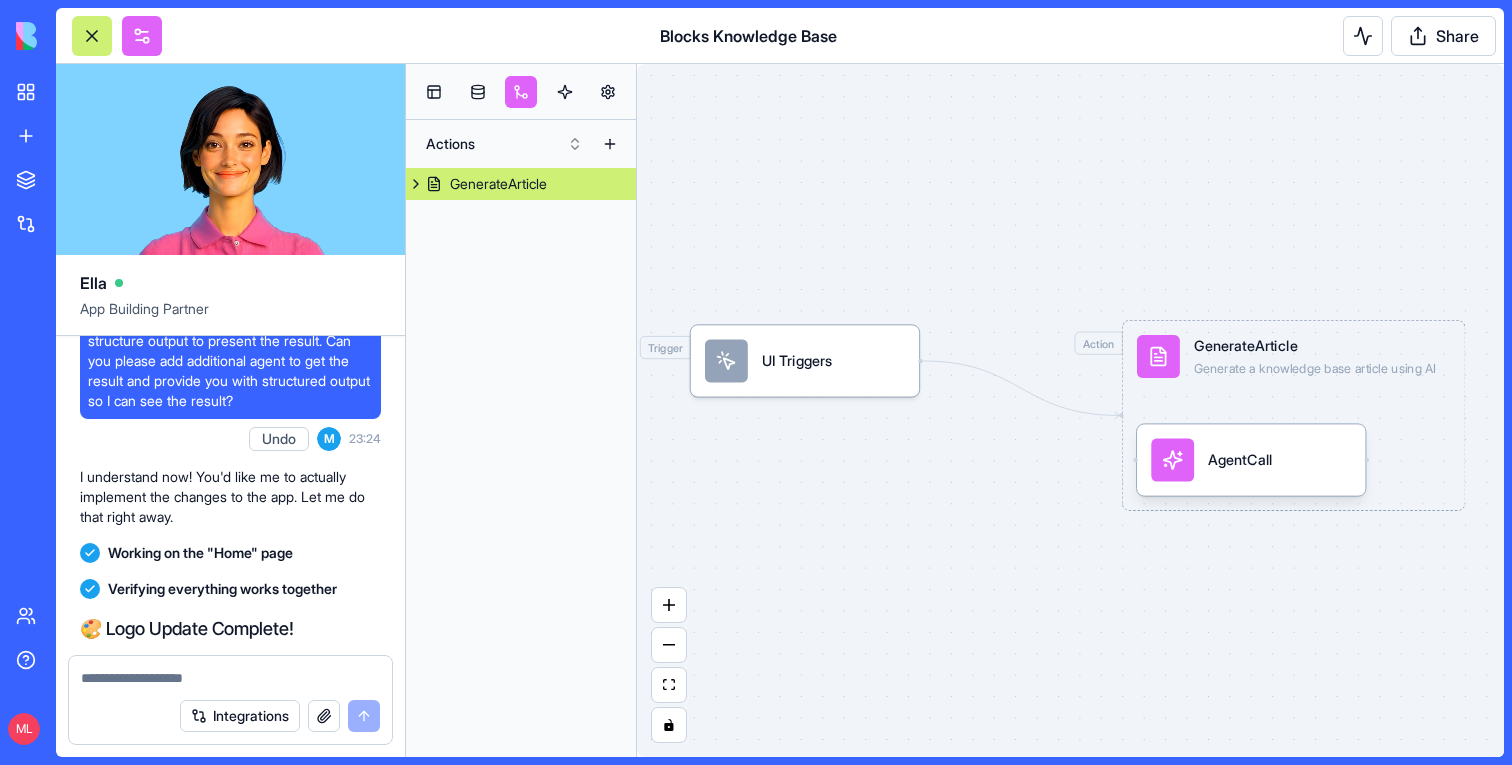 type on "**********" 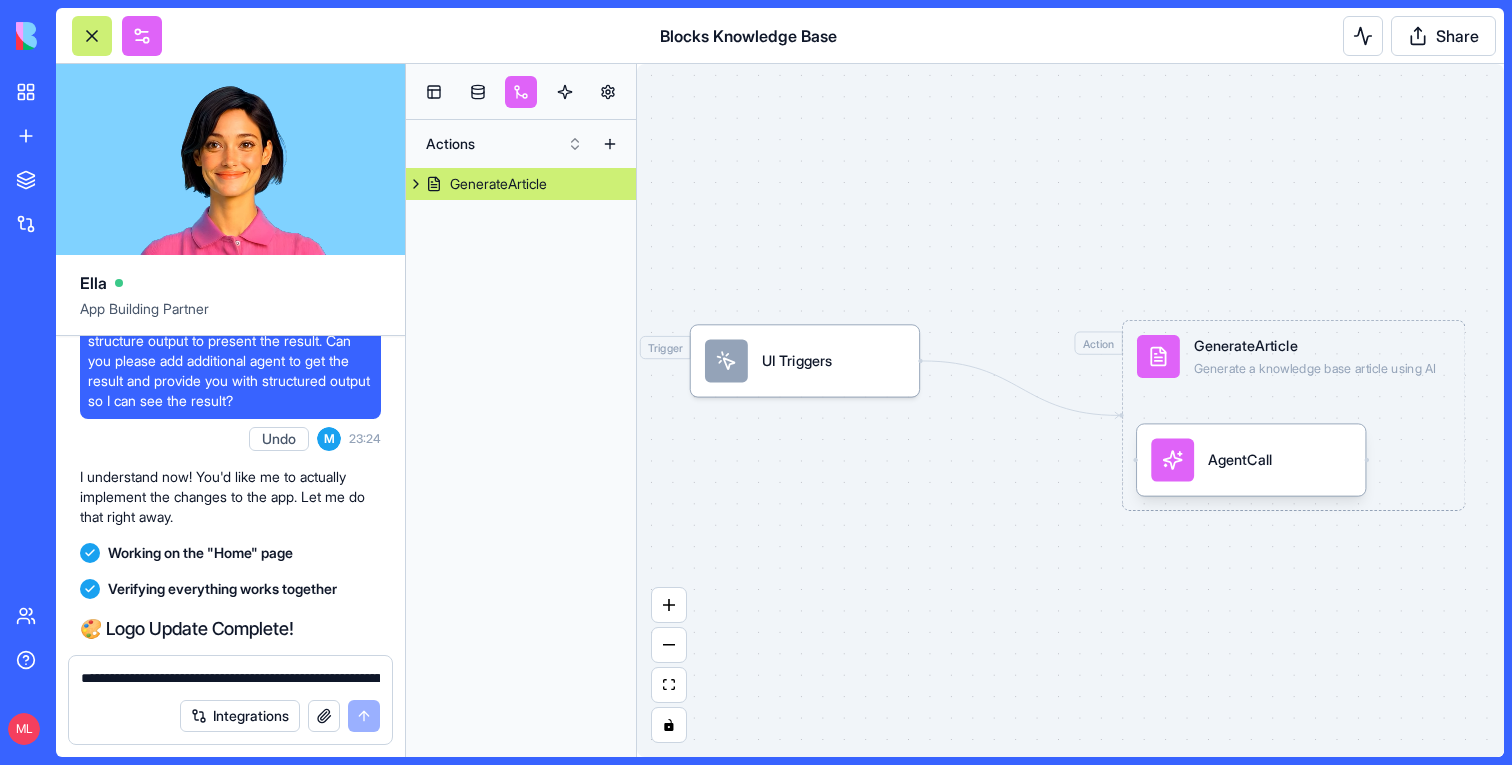 scroll, scrollTop: 18, scrollLeft: 0, axis: vertical 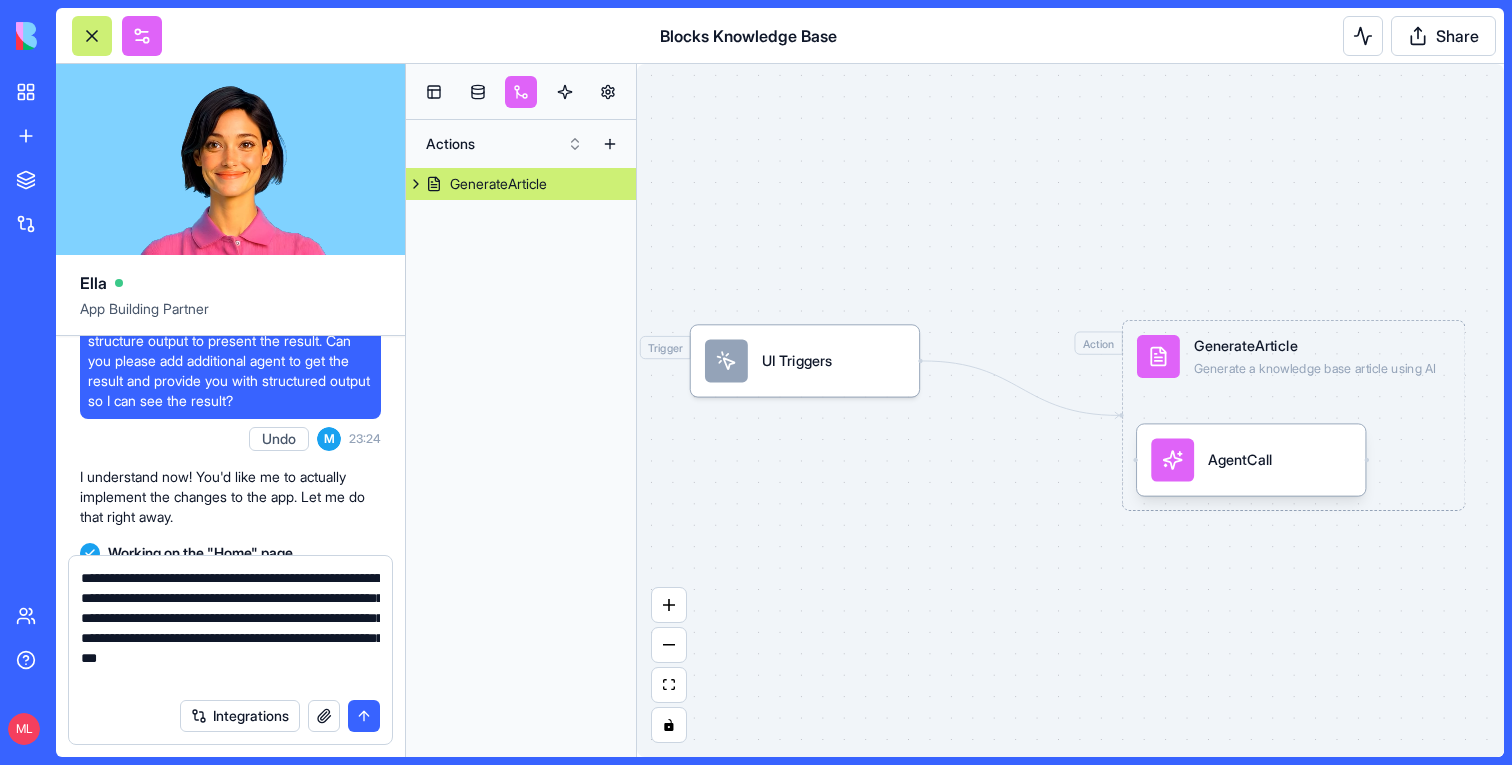 type 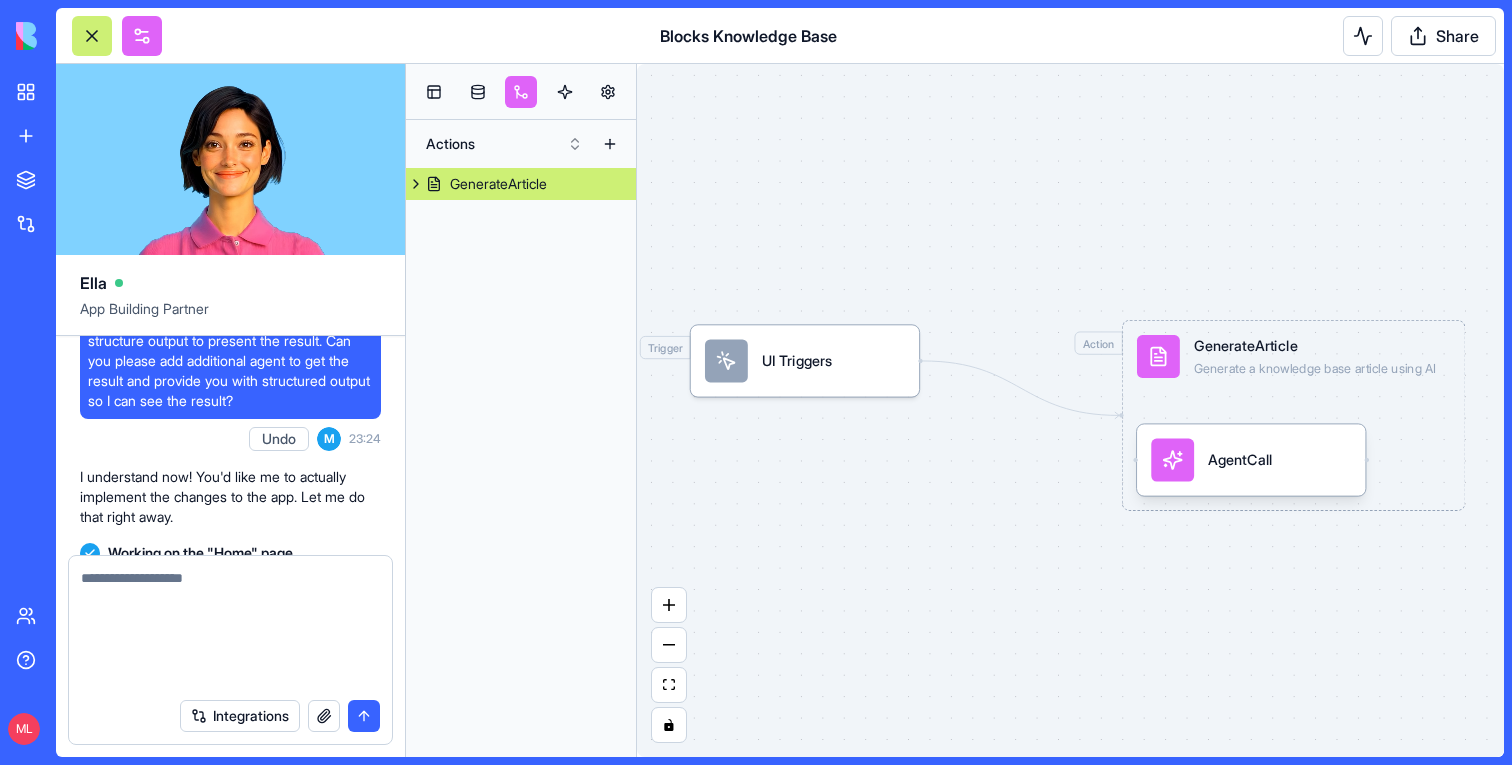 scroll, scrollTop: 6813, scrollLeft: 0, axis: vertical 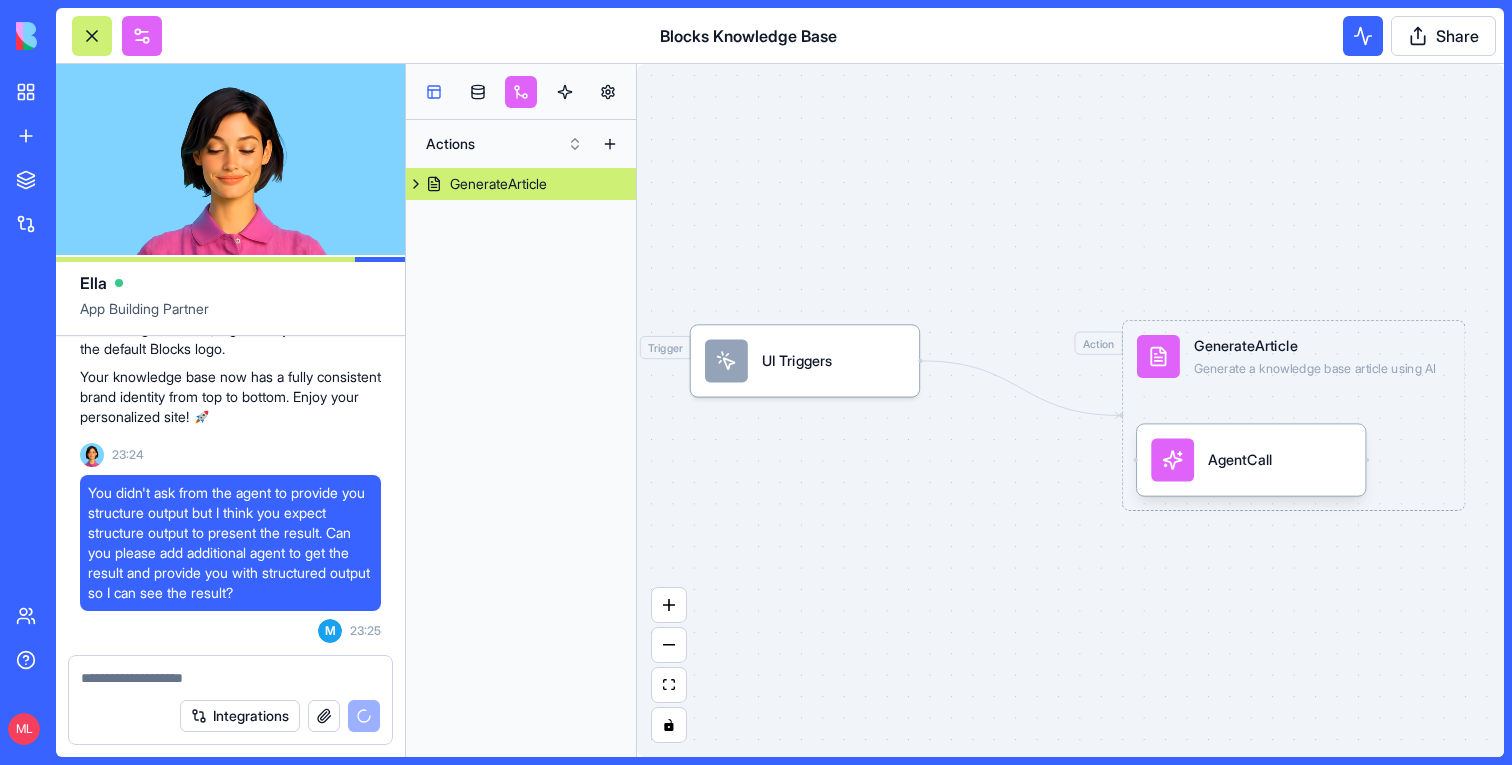 click at bounding box center [434, 92] 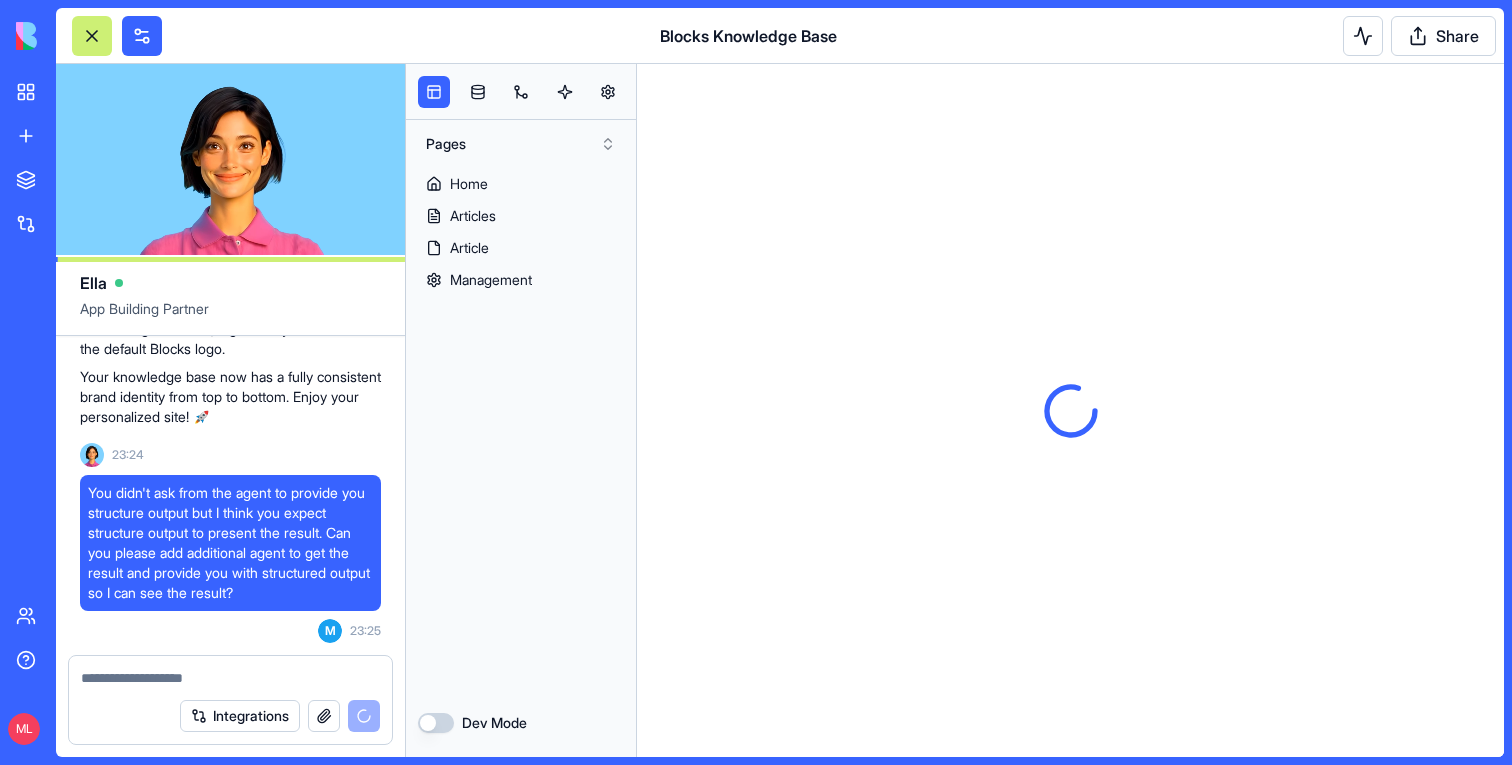scroll, scrollTop: 0, scrollLeft: 0, axis: both 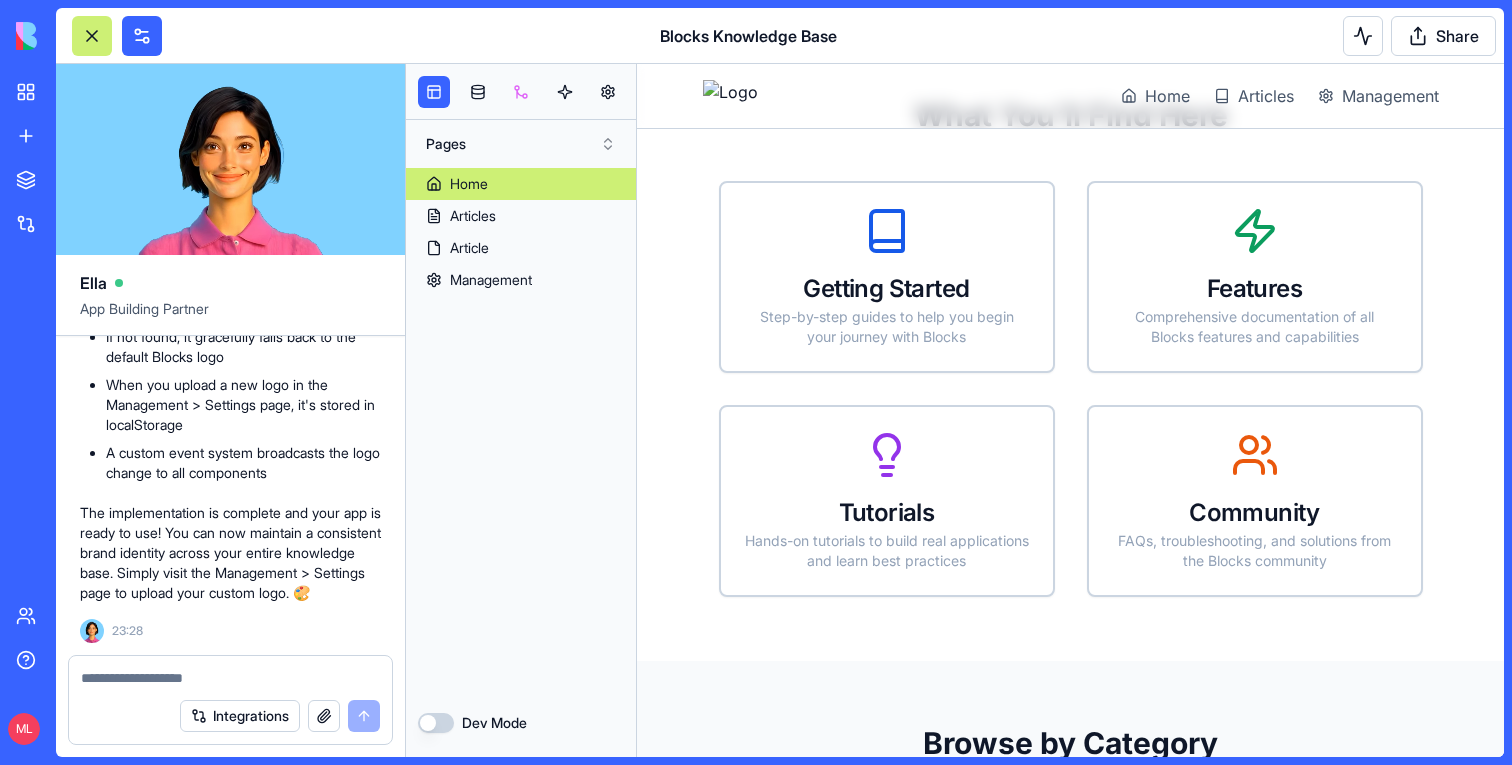click at bounding box center (521, 92) 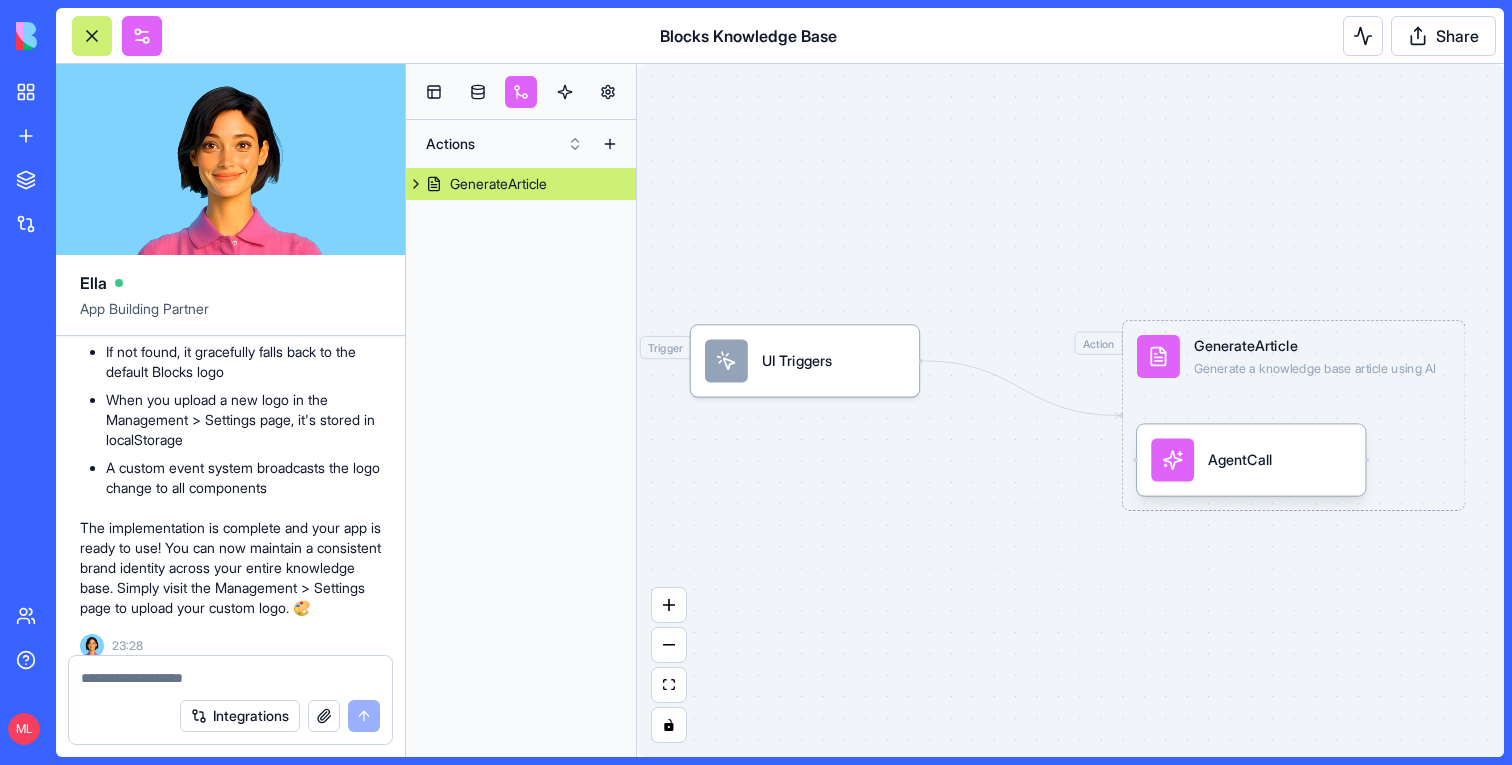 scroll, scrollTop: 7997, scrollLeft: 0, axis: vertical 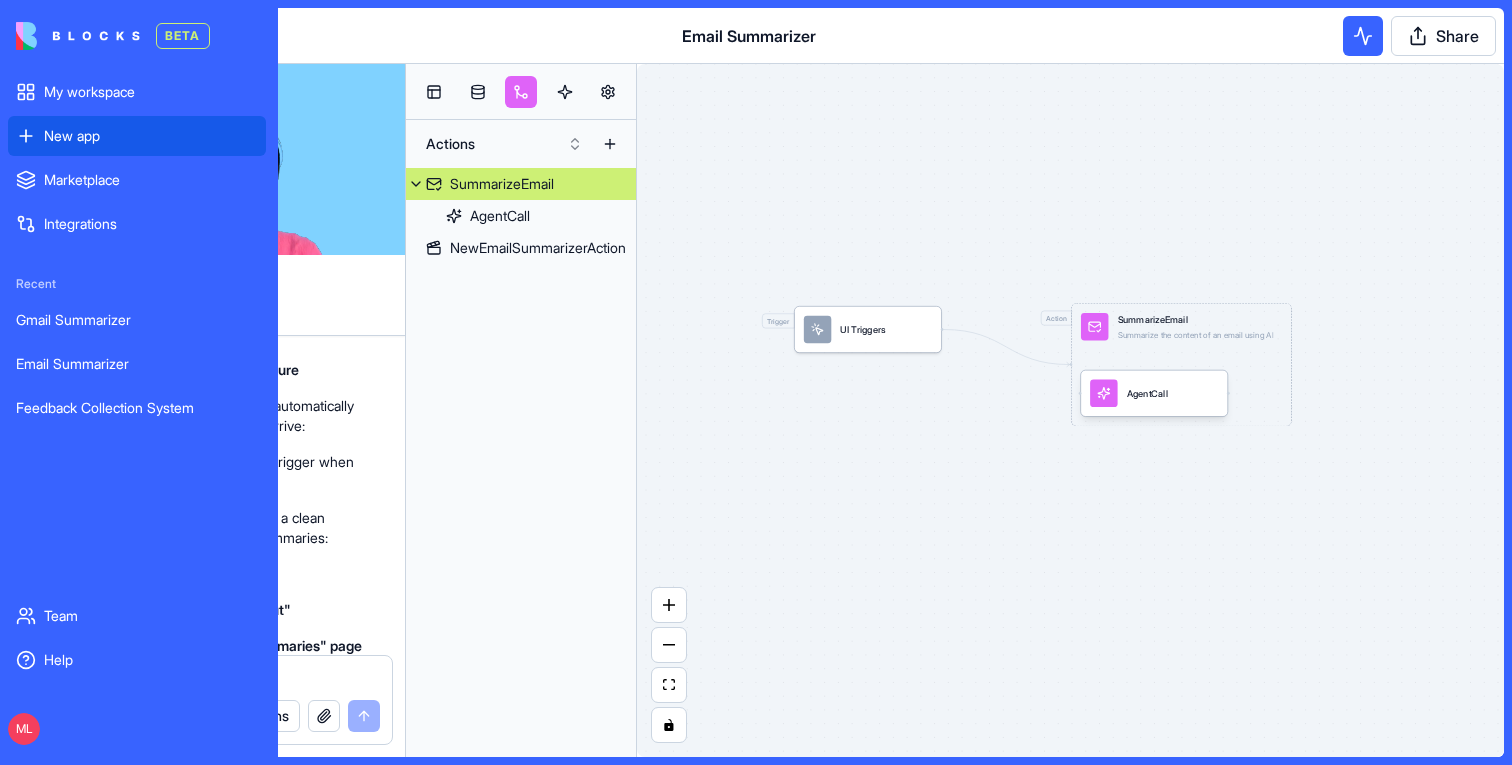 click on "New app" at bounding box center [137, 136] 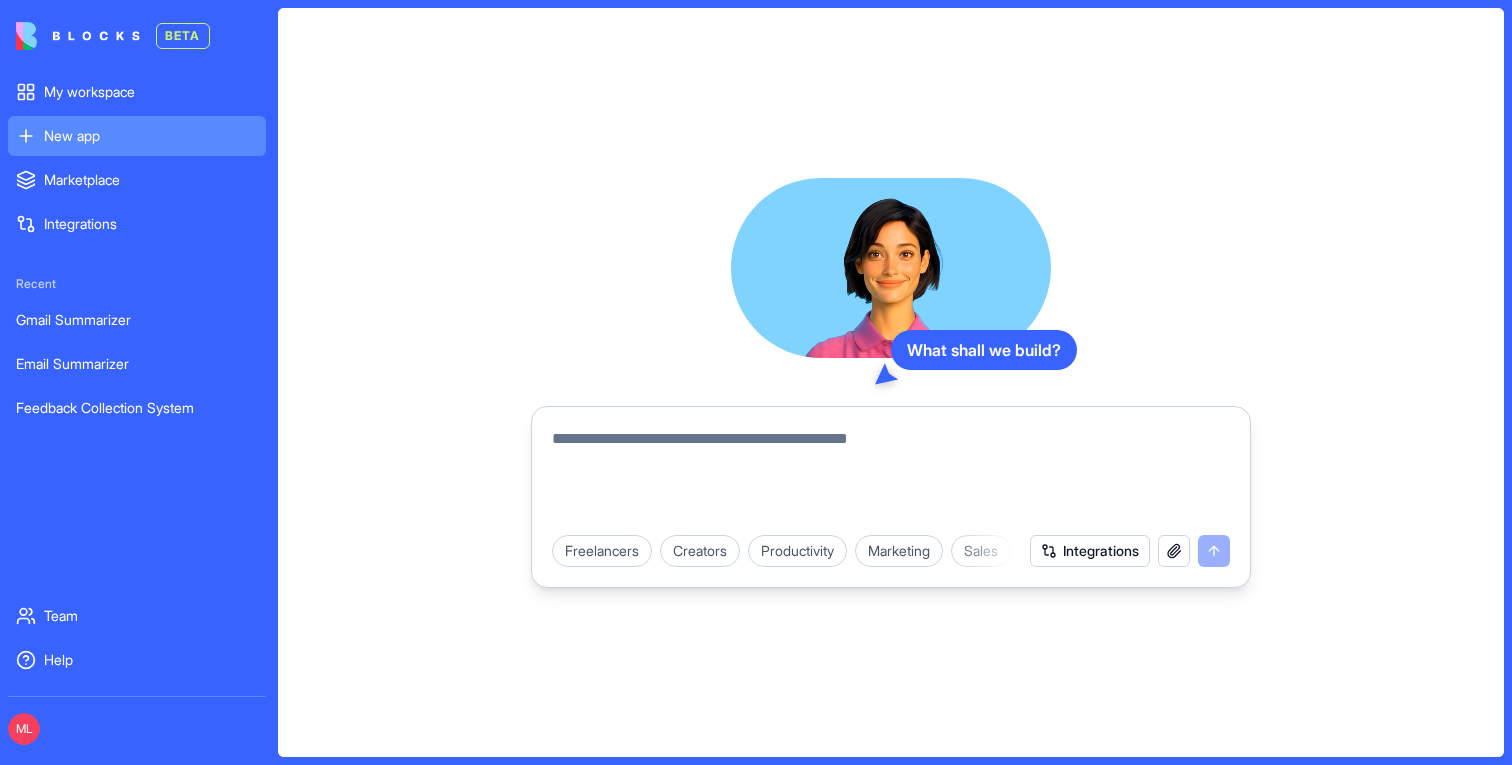 type 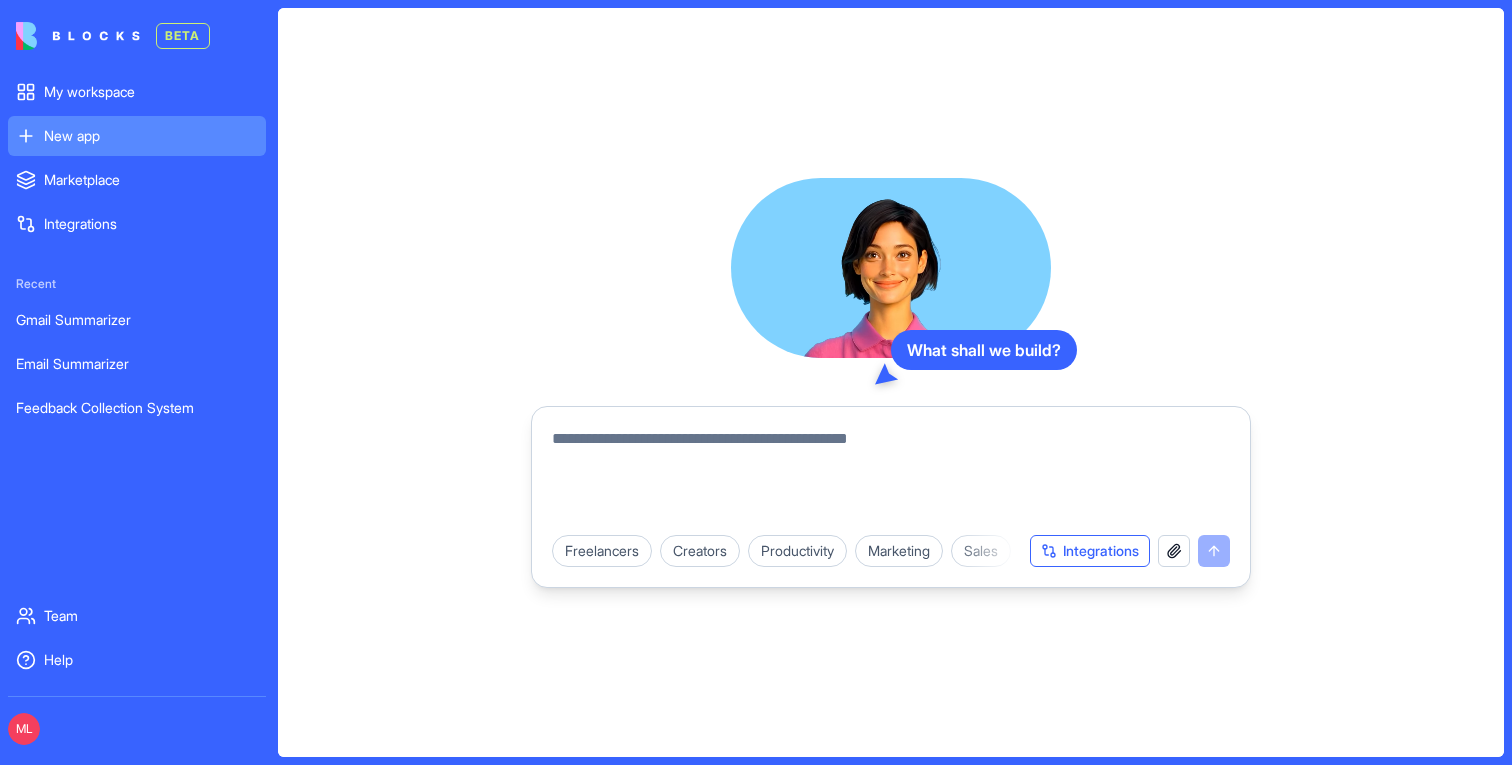 click on "Integrations" at bounding box center (1090, 551) 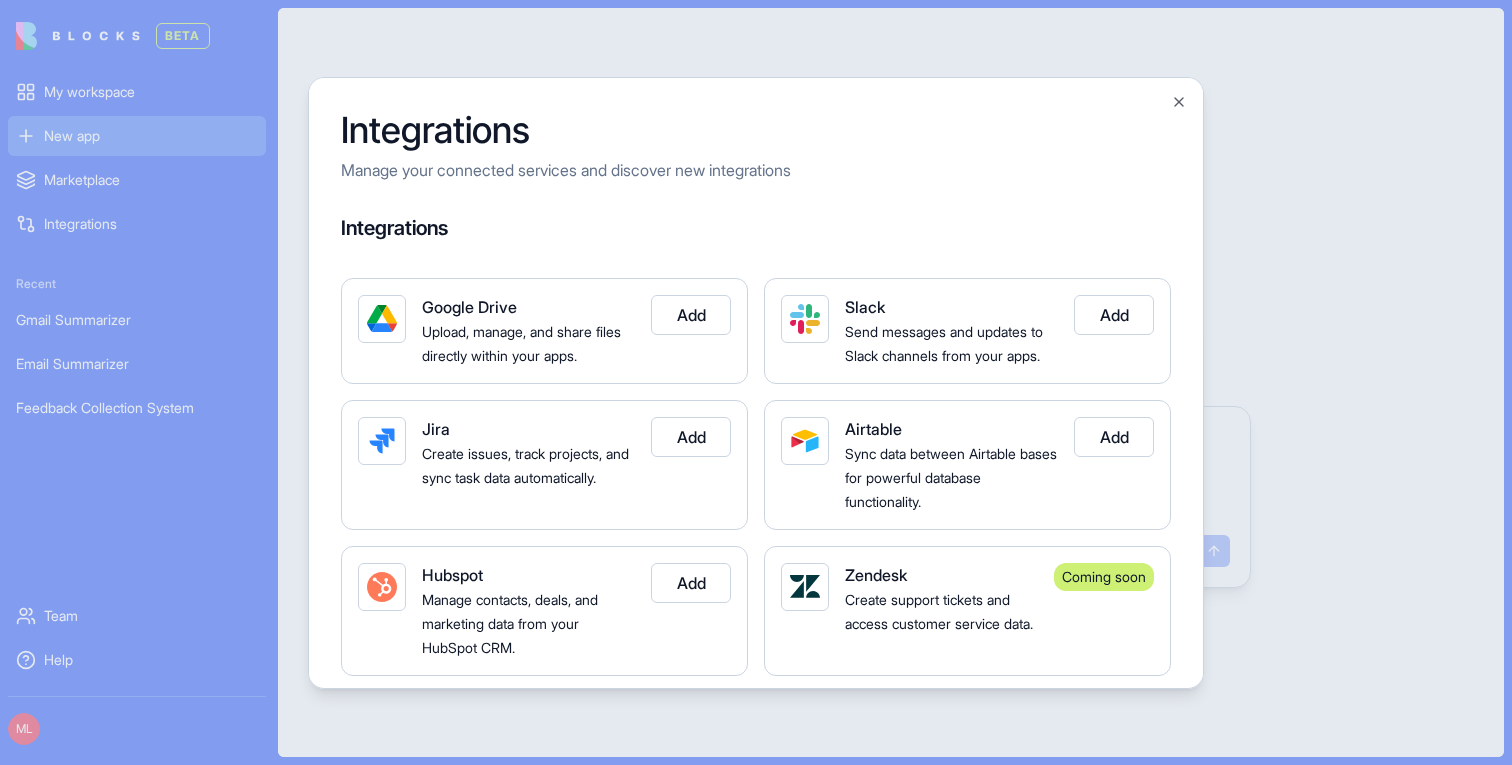 type 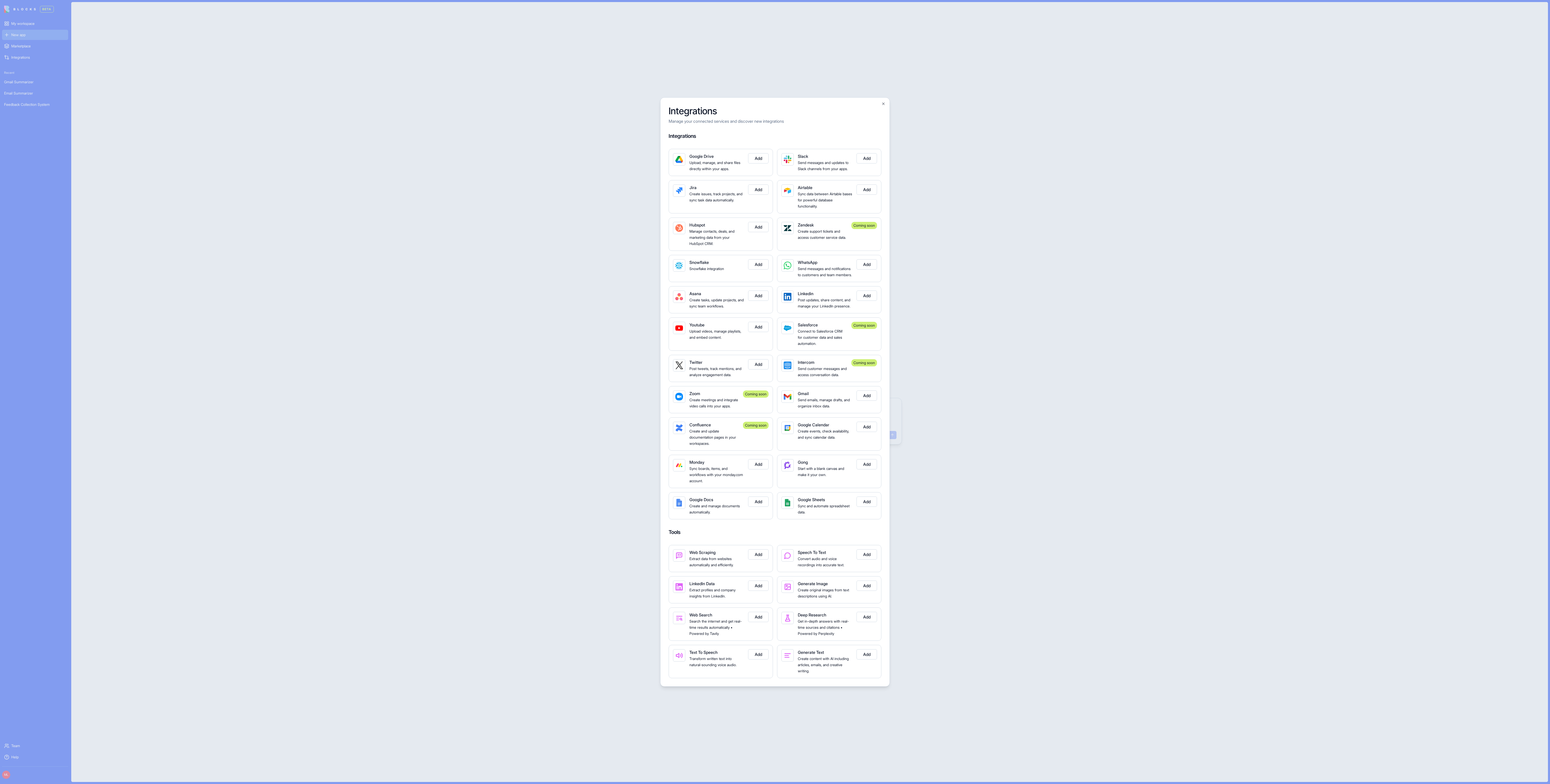 click at bounding box center (775, 392) 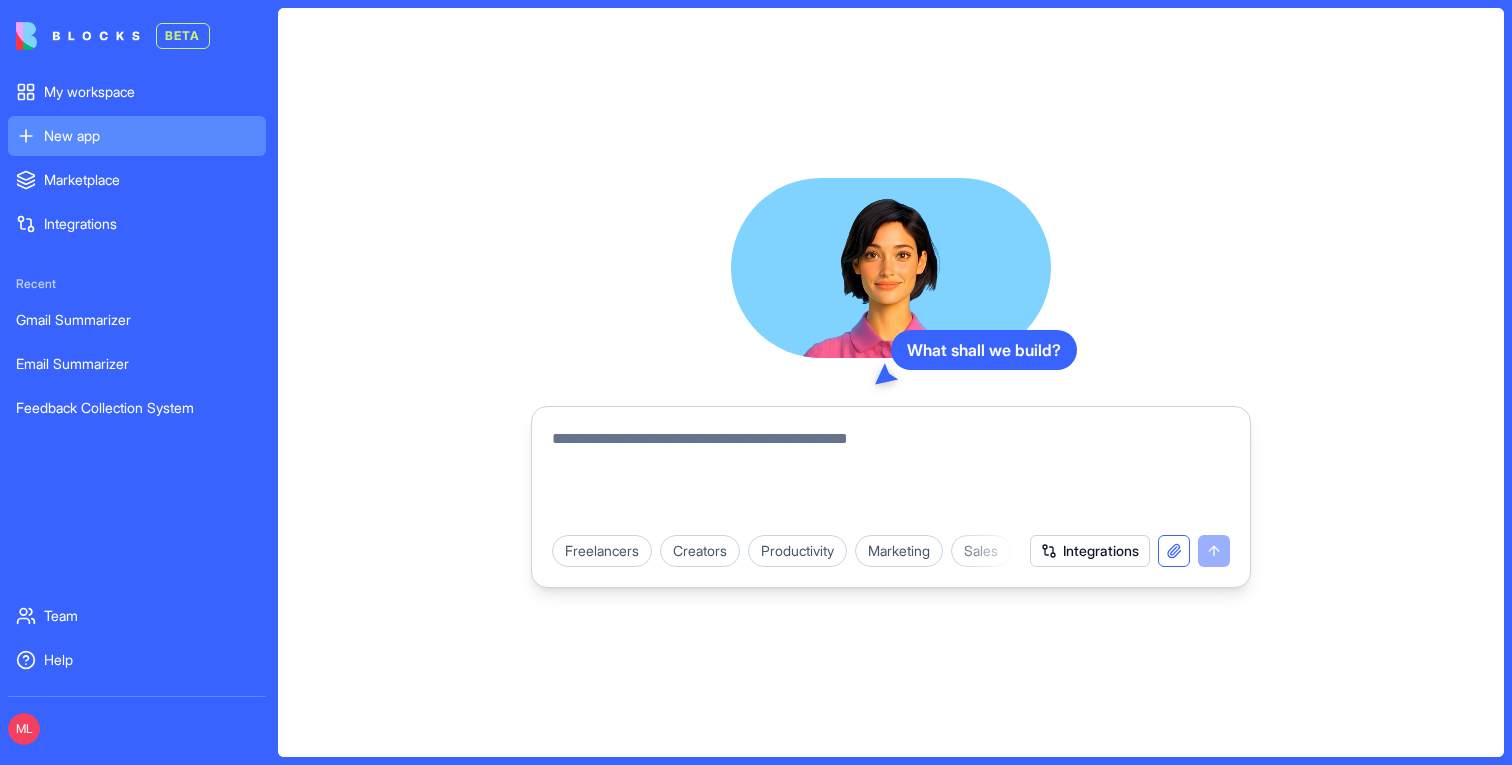 click at bounding box center [1174, 551] 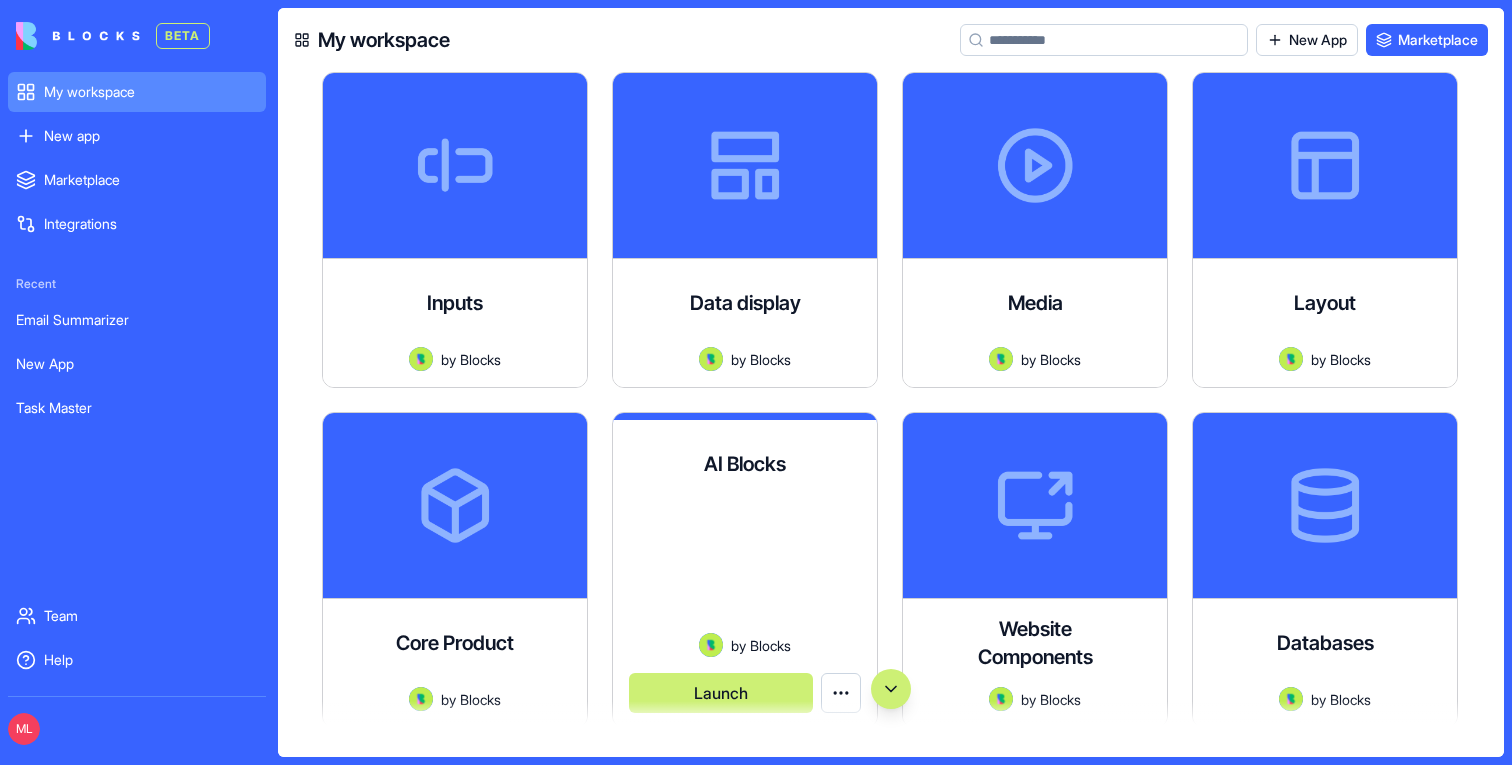 scroll, scrollTop: 0, scrollLeft: 0, axis: both 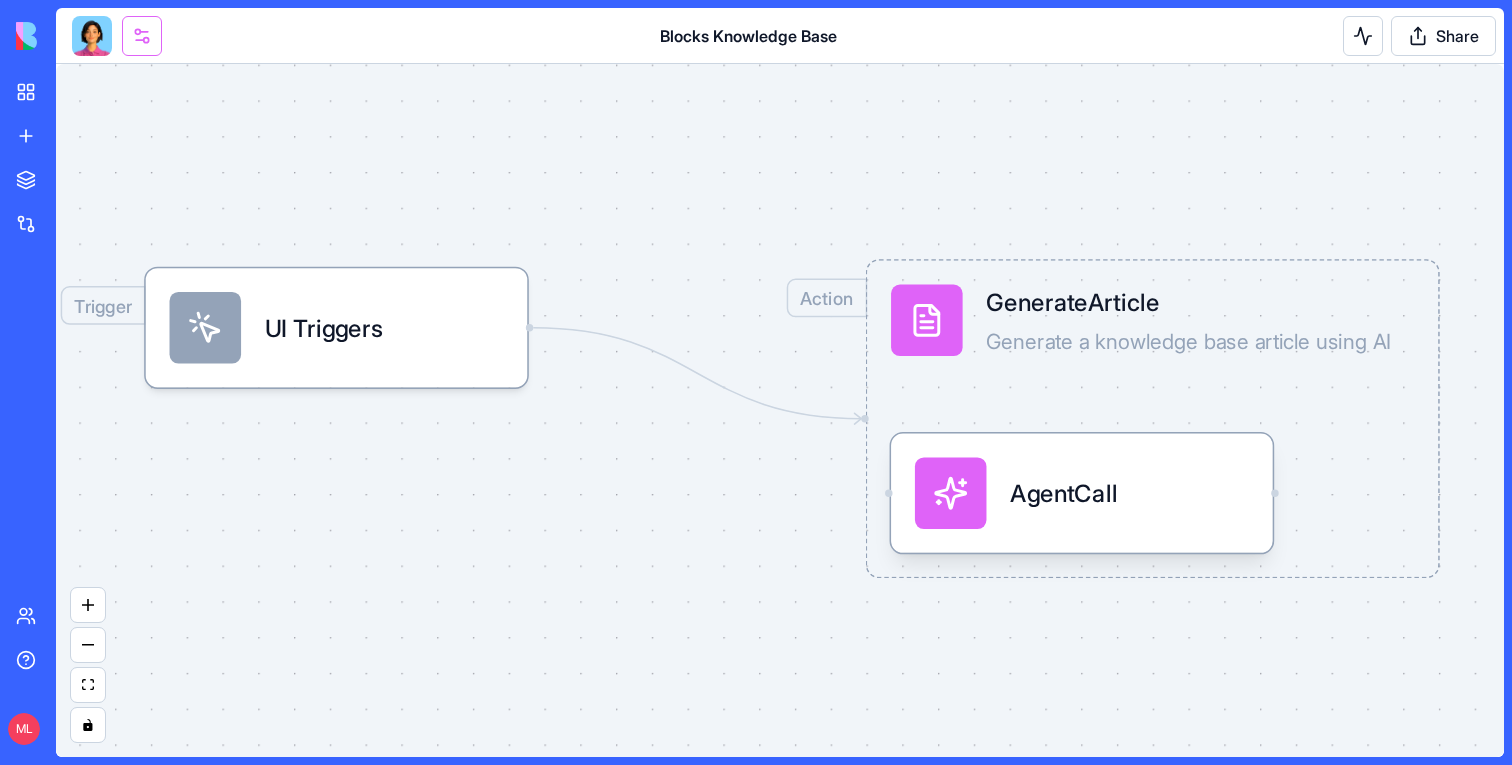 click at bounding box center [142, 36] 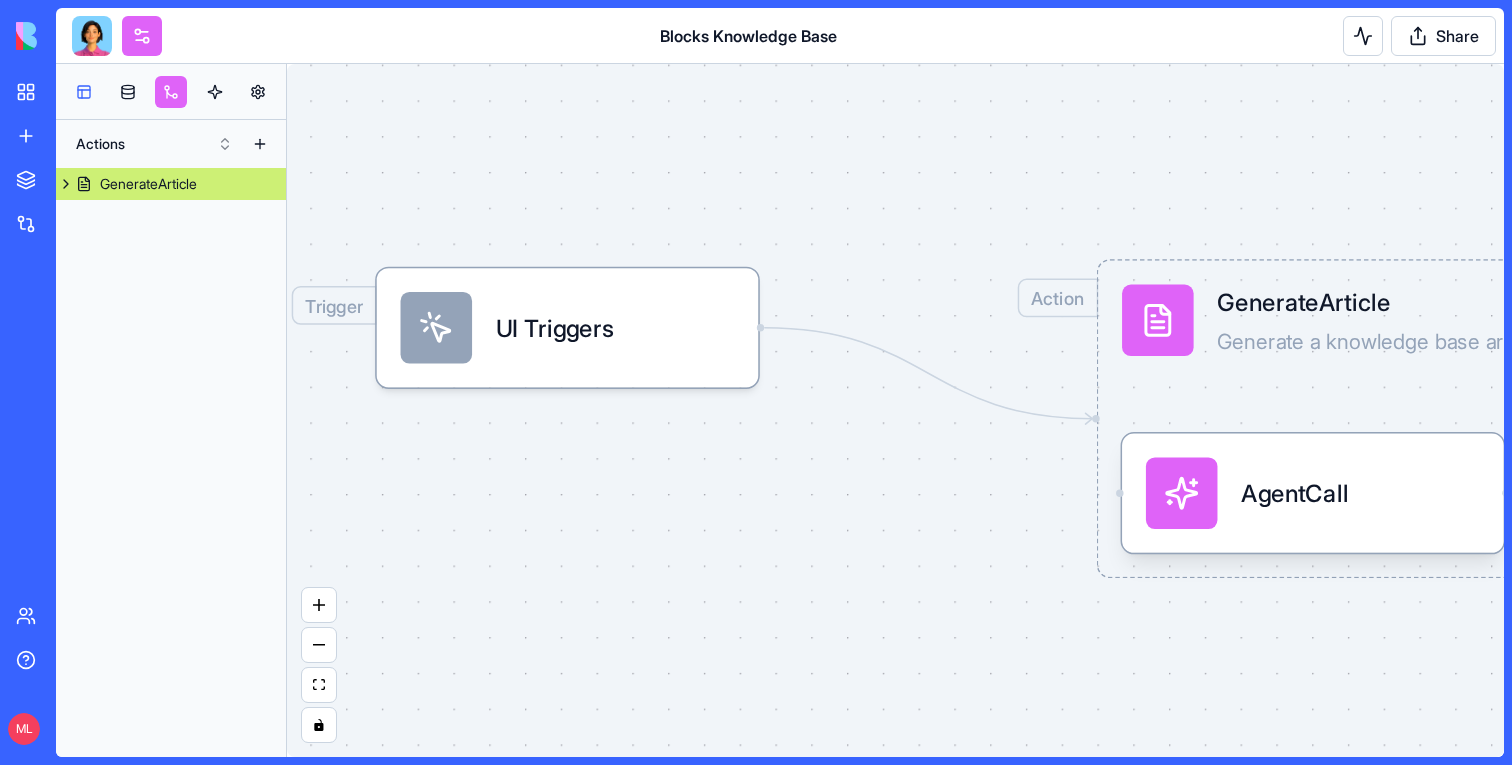 click at bounding box center [84, 92] 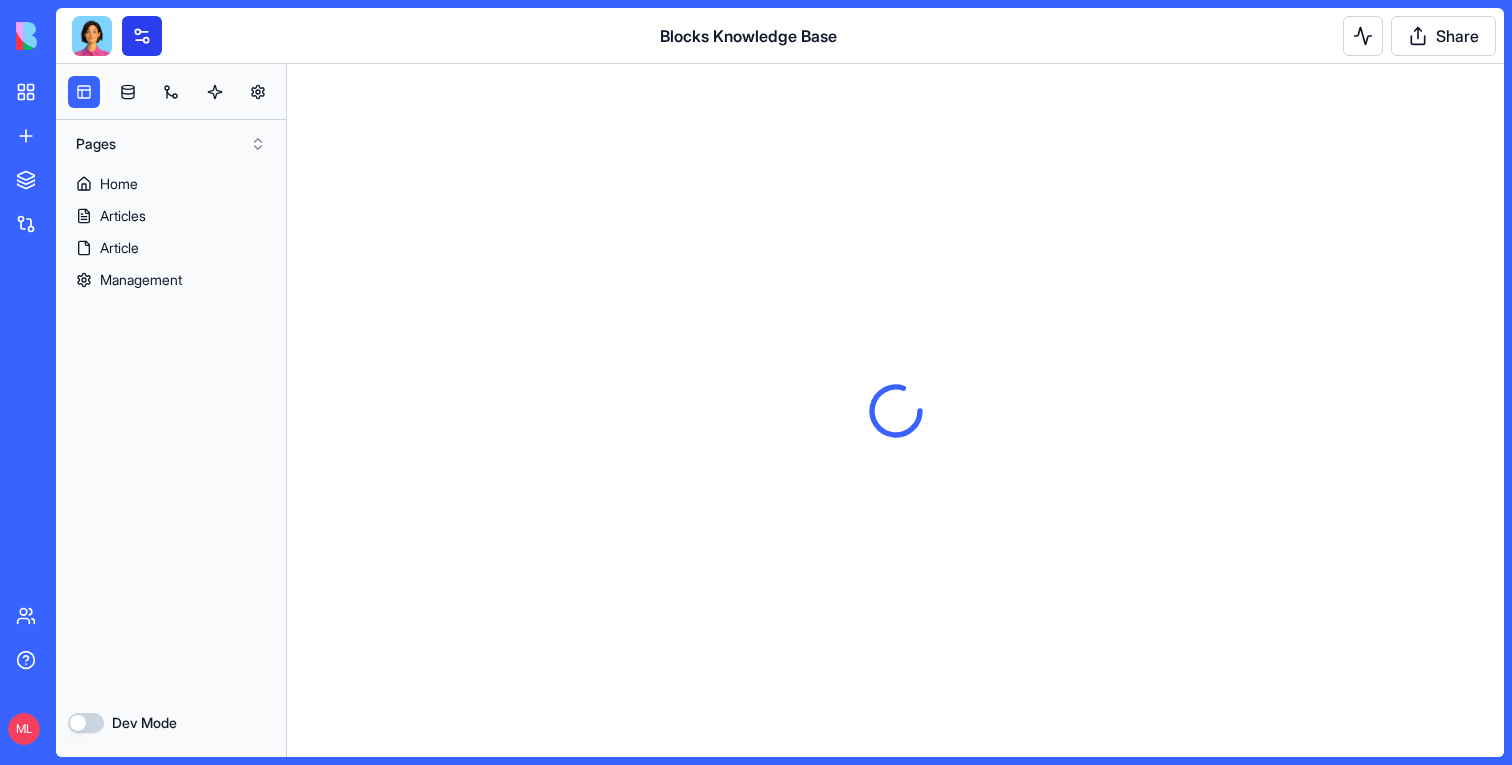 scroll, scrollTop: 0, scrollLeft: 0, axis: both 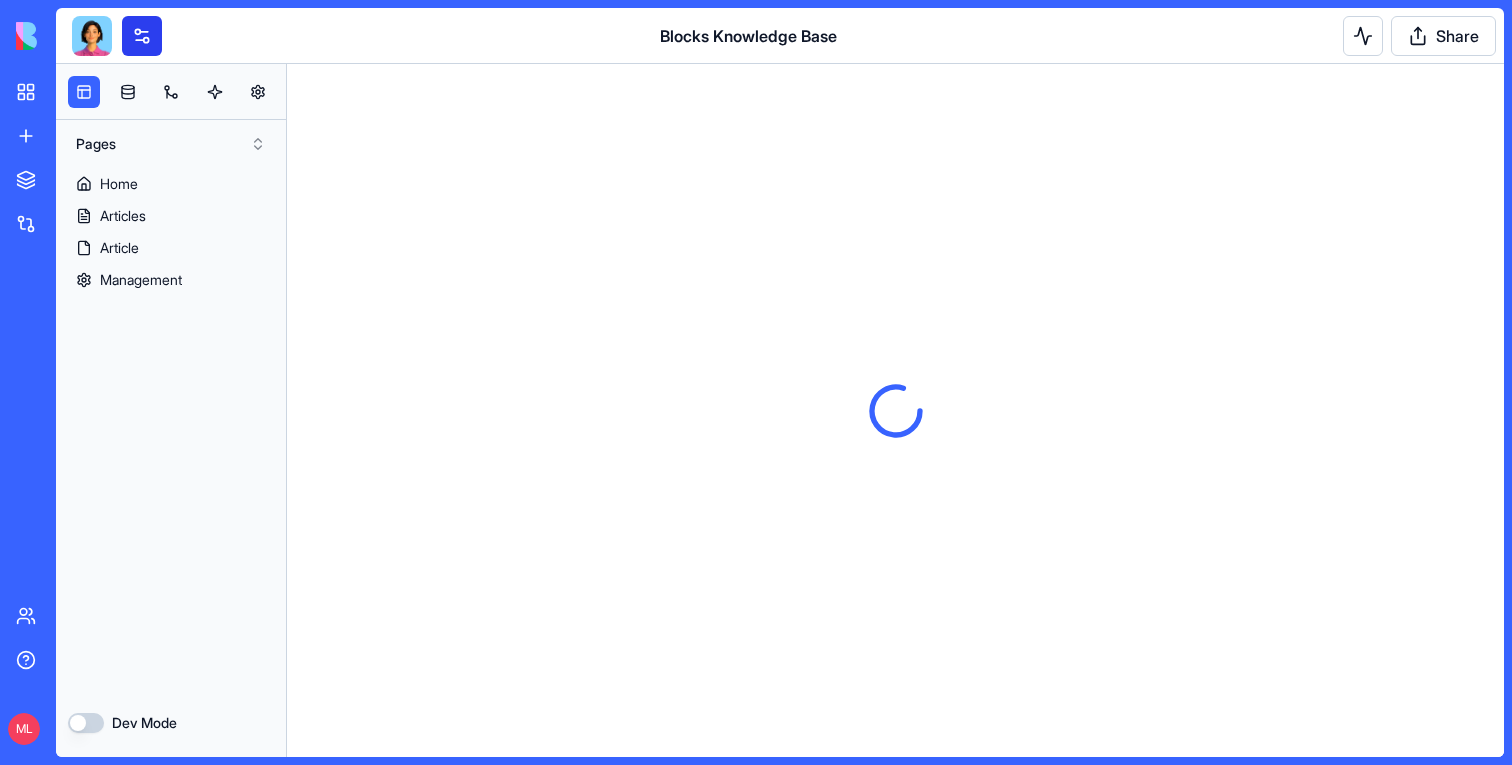 click at bounding box center (142, 36) 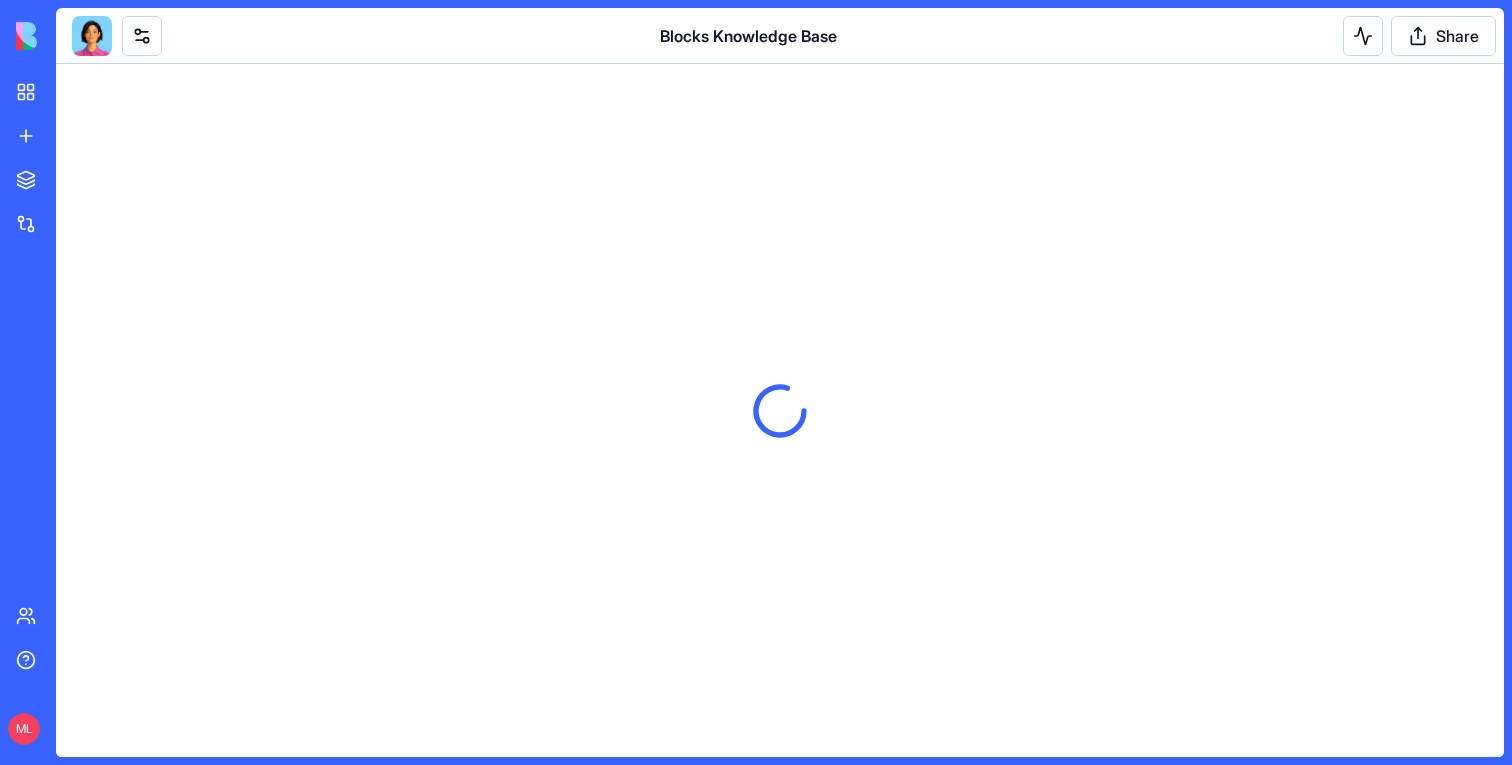 click at bounding box center [92, 36] 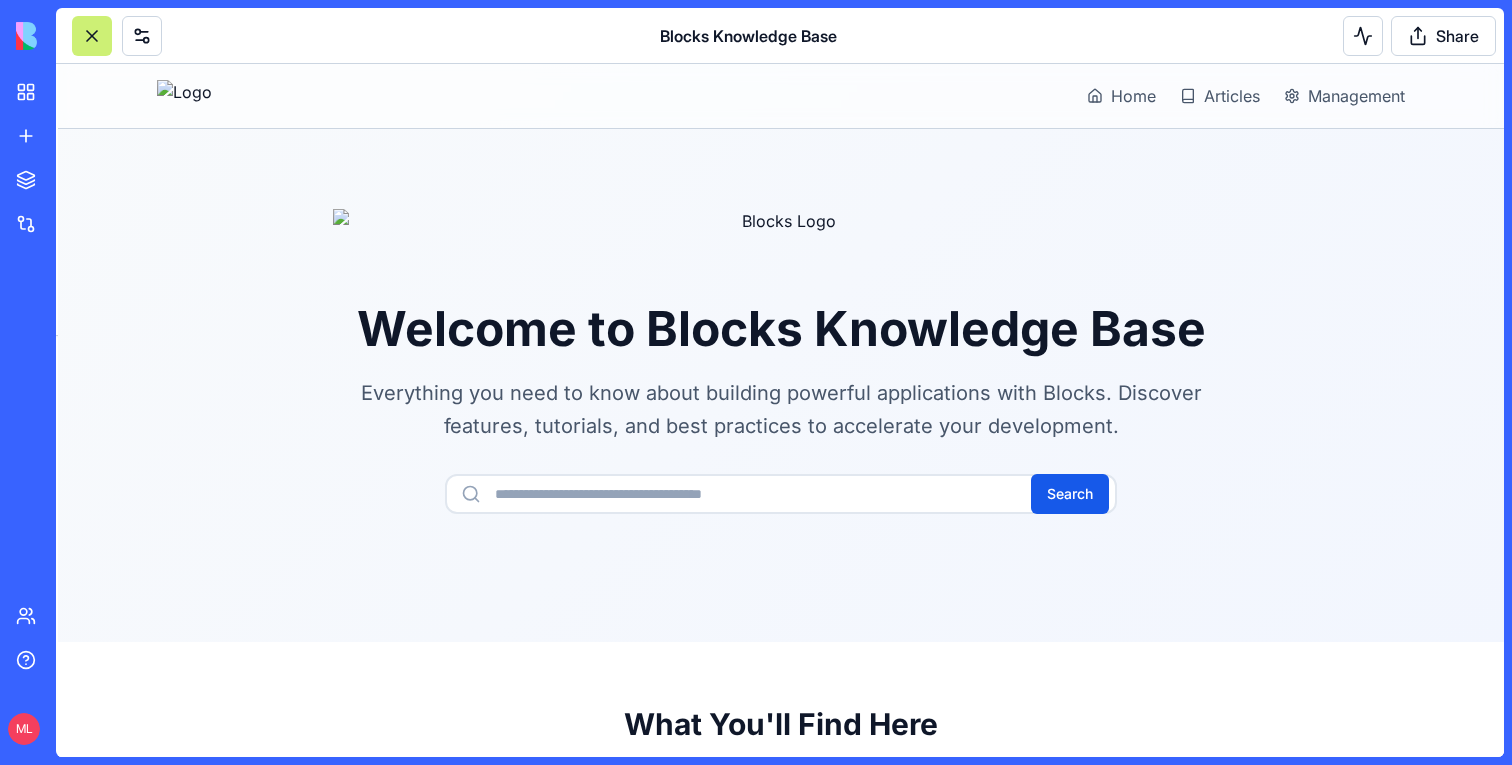 scroll, scrollTop: 7997, scrollLeft: 0, axis: vertical 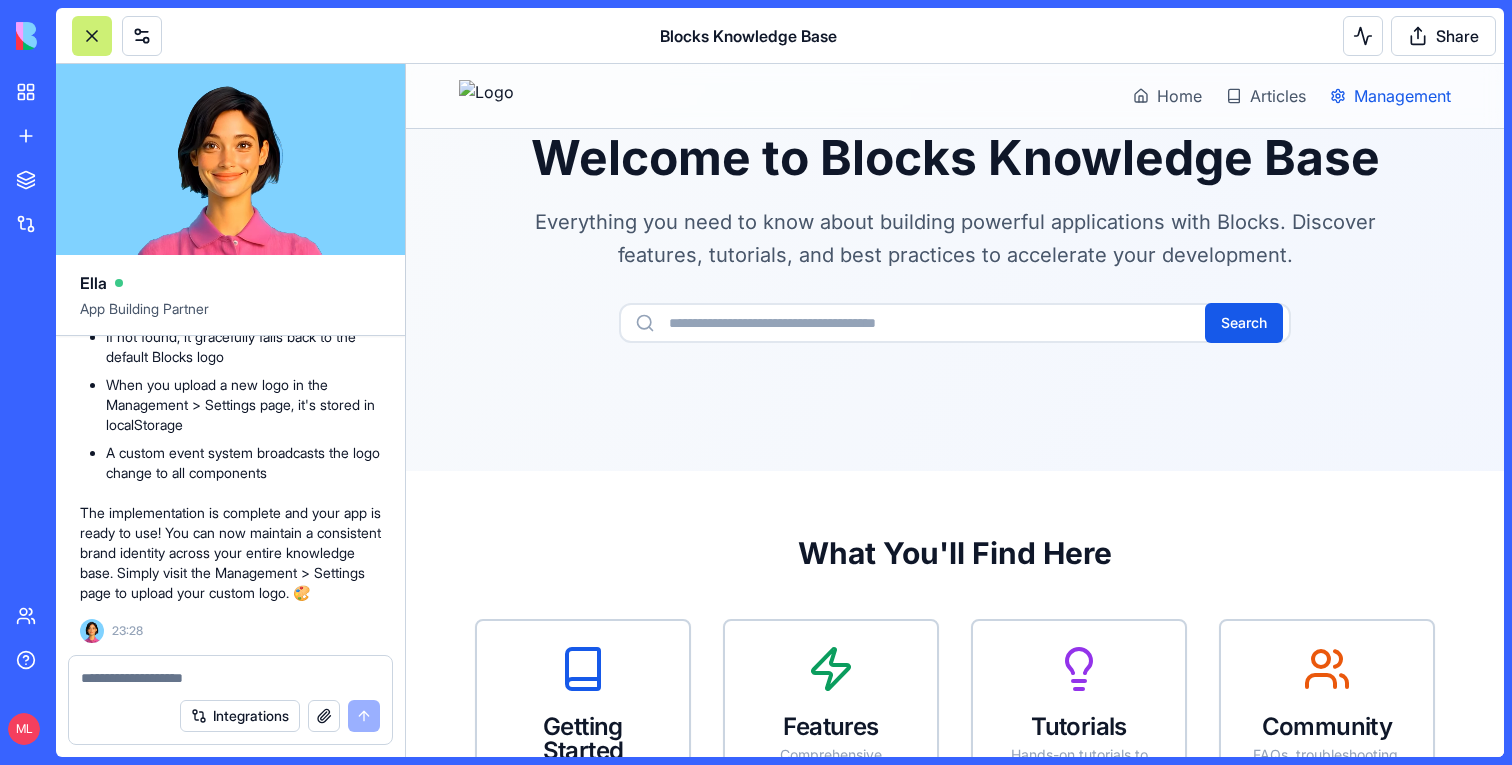 click on "Management" at bounding box center [1402, 96] 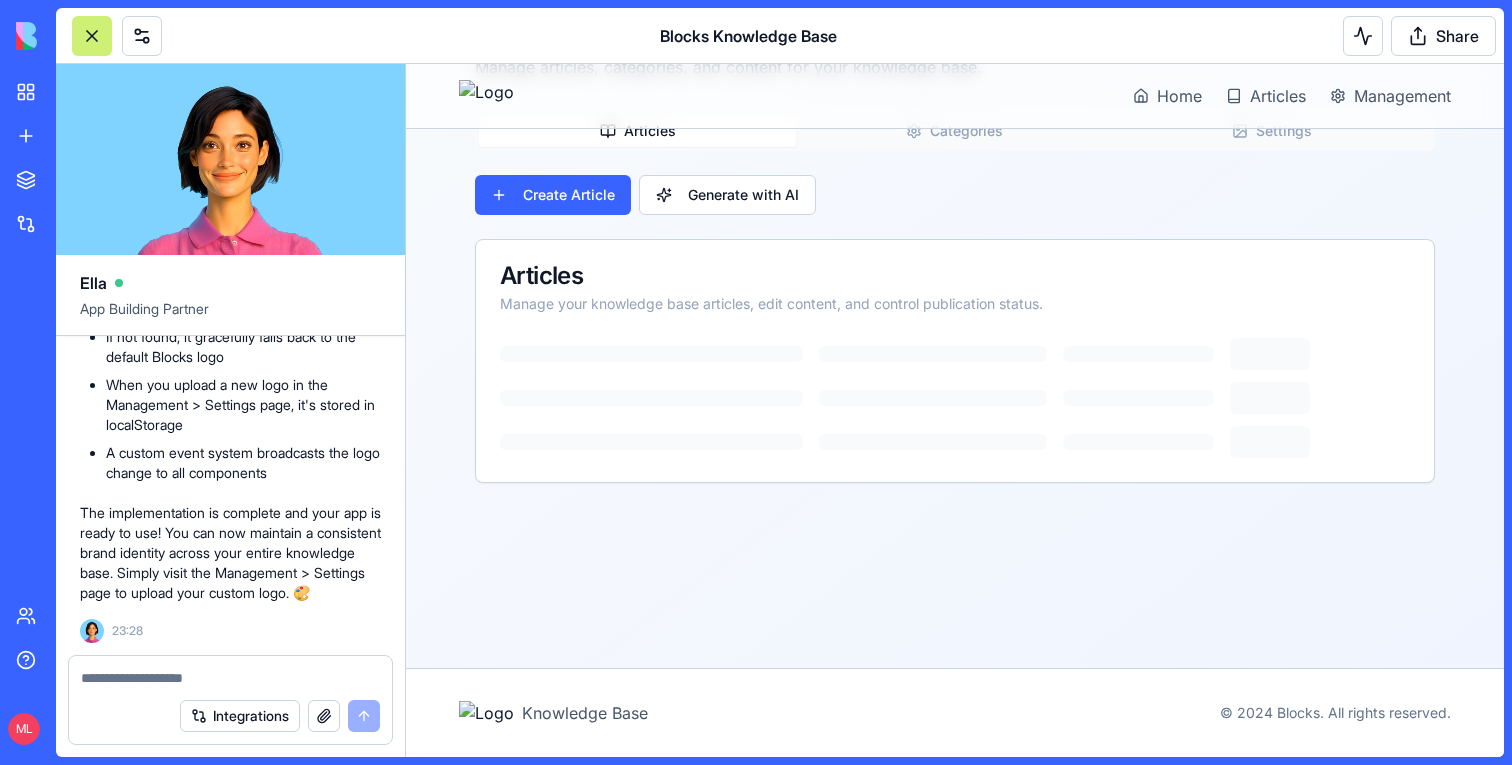 scroll, scrollTop: 171, scrollLeft: 0, axis: vertical 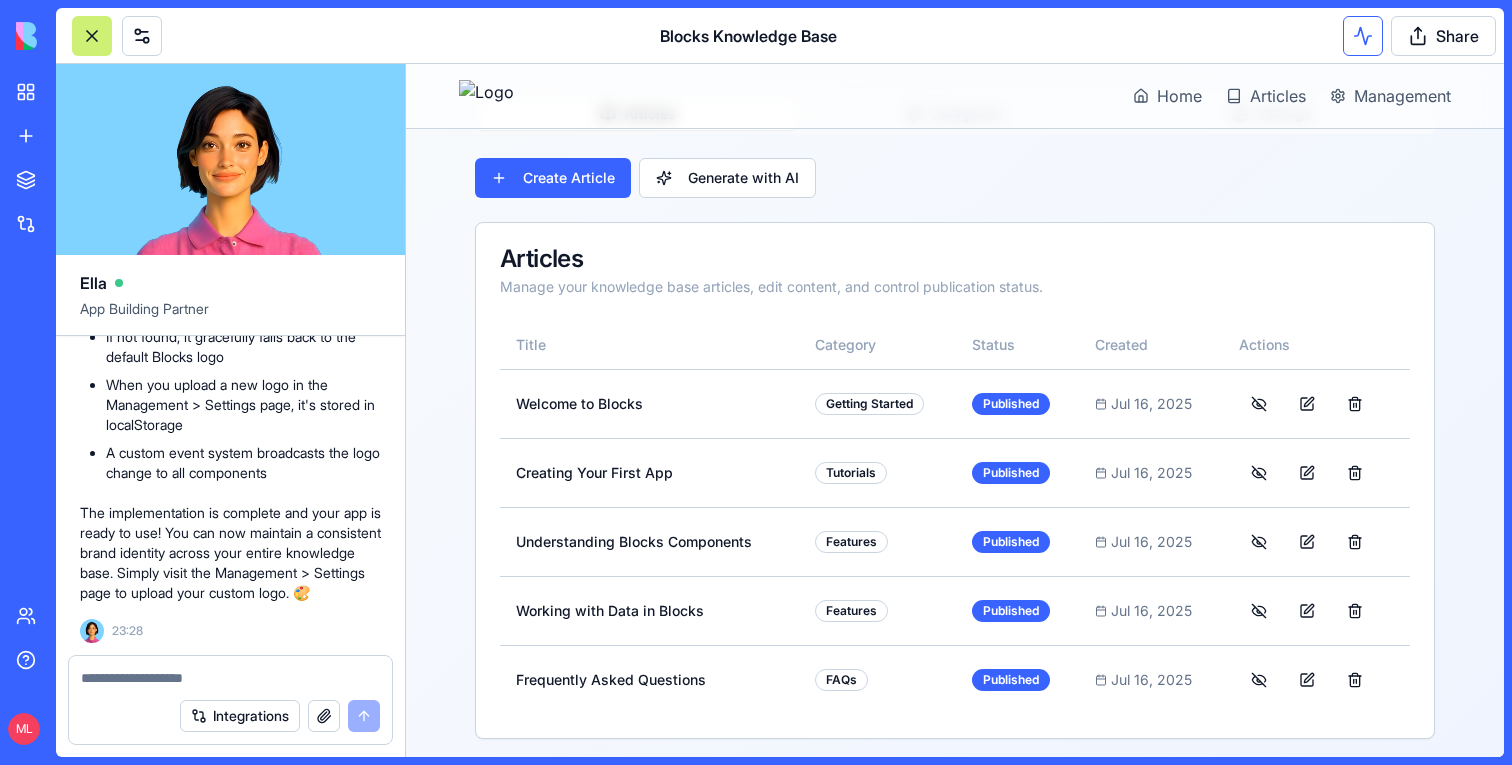 click at bounding box center (1363, 36) 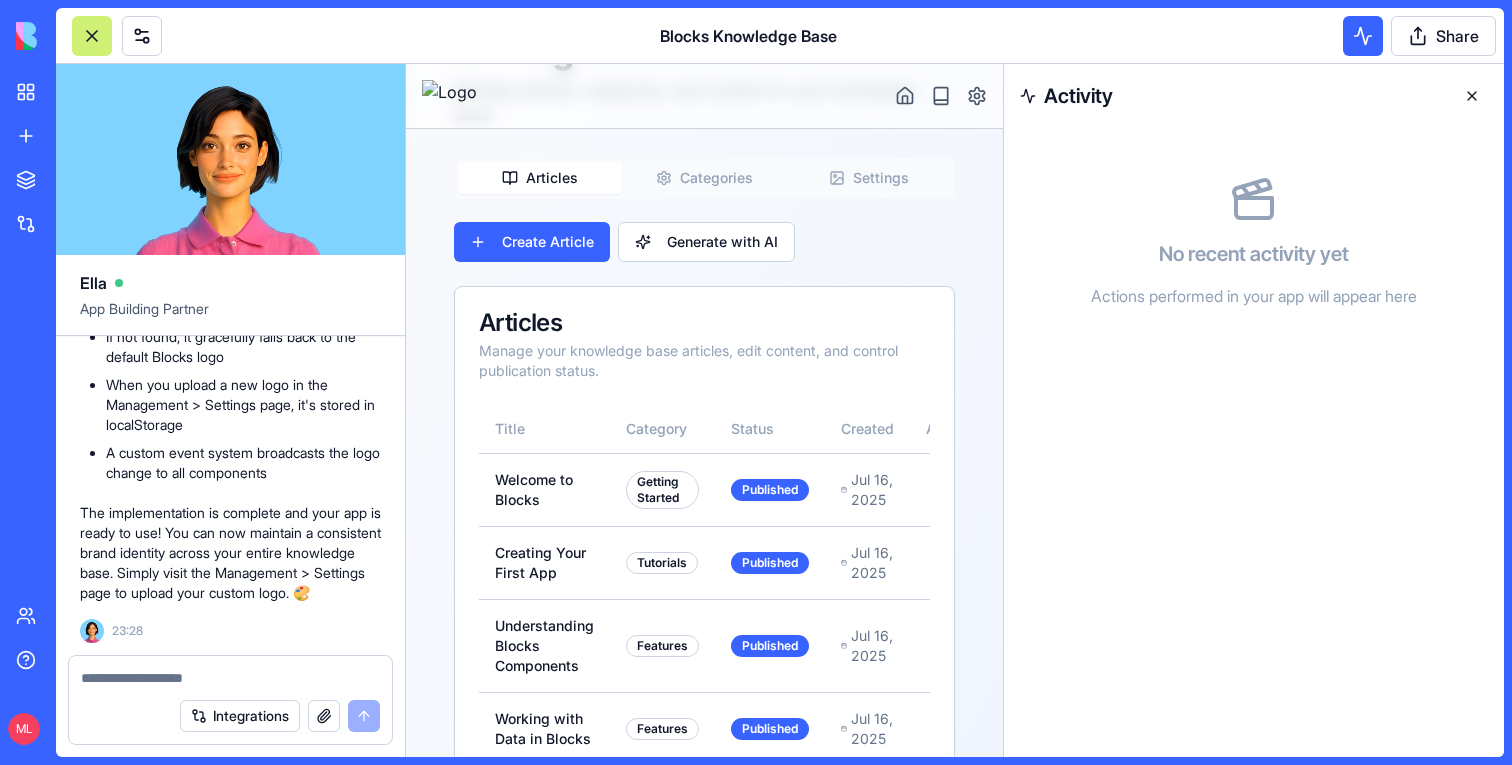 click at bounding box center (1472, 96) 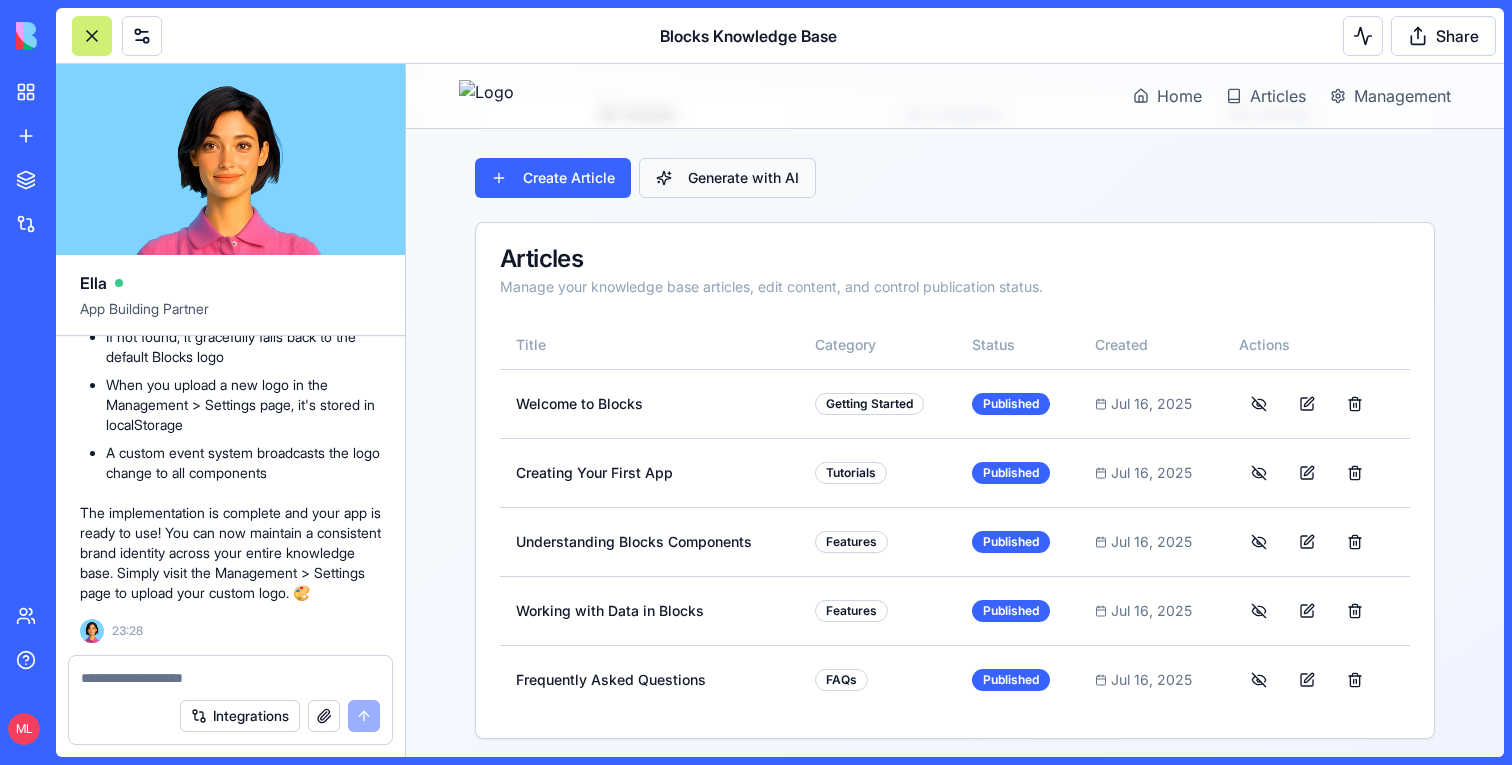 click on "Generate with AI" at bounding box center (727, 178) 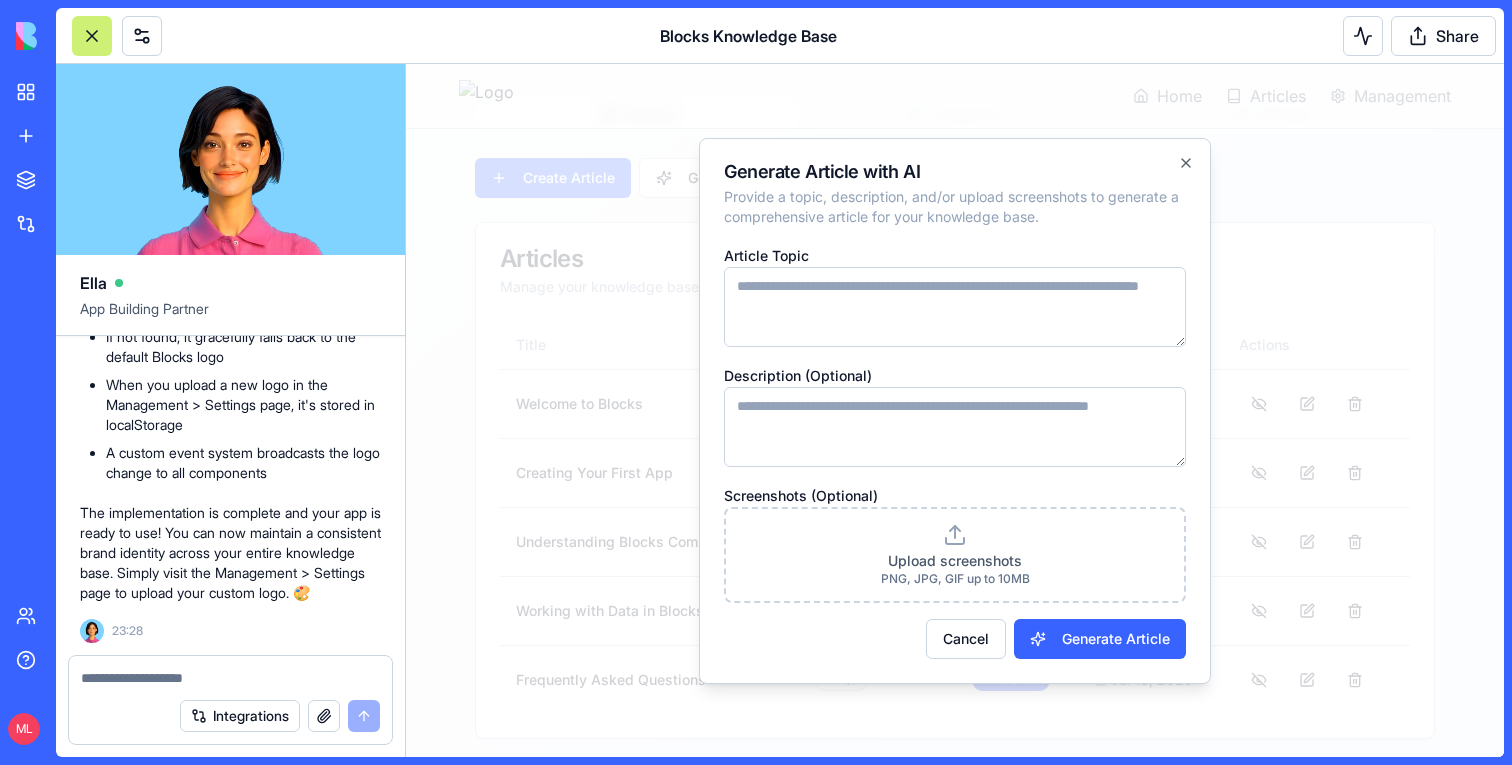click on "Article Topic" at bounding box center (955, 307) 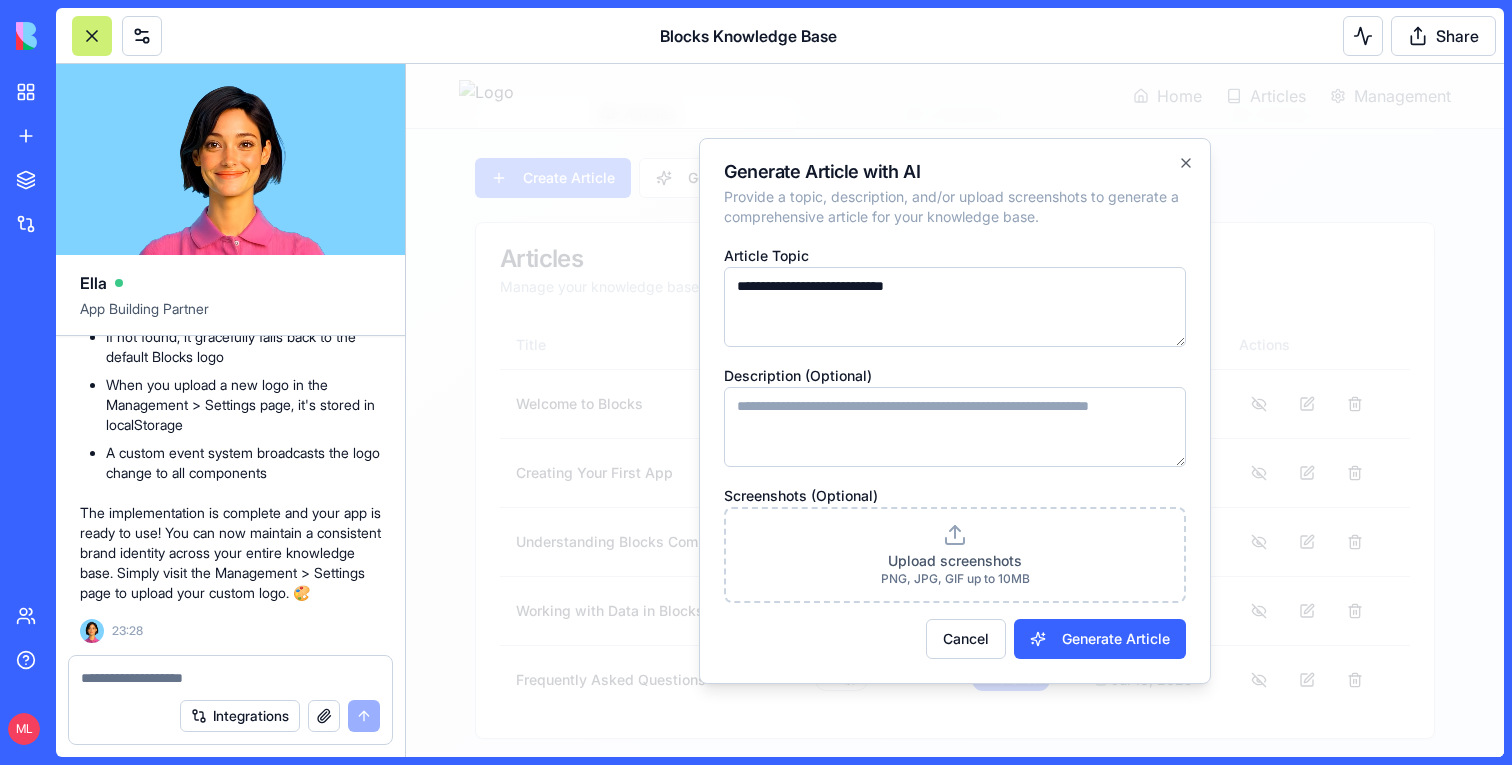 type on "**********" 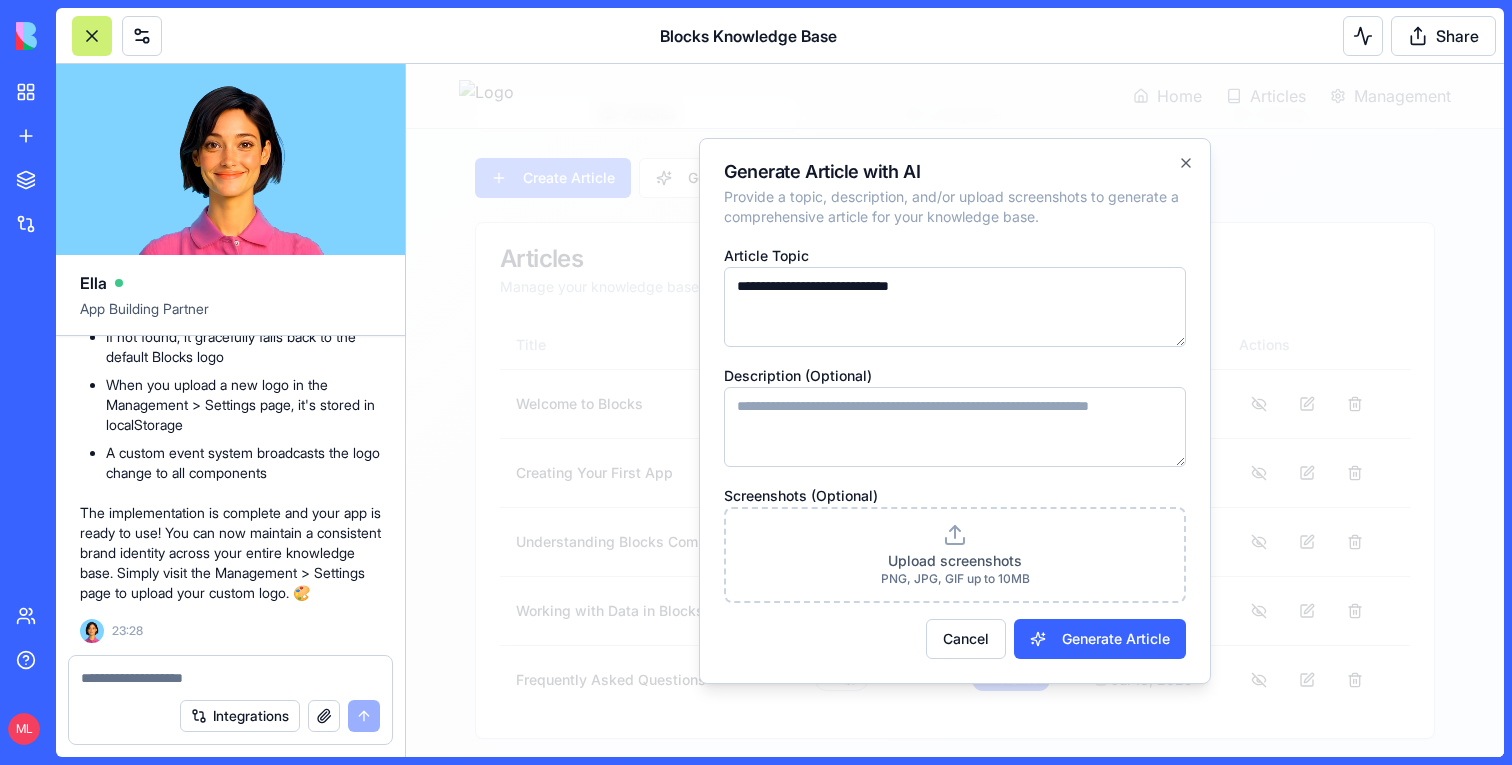 click on "**********" at bounding box center [955, 307] 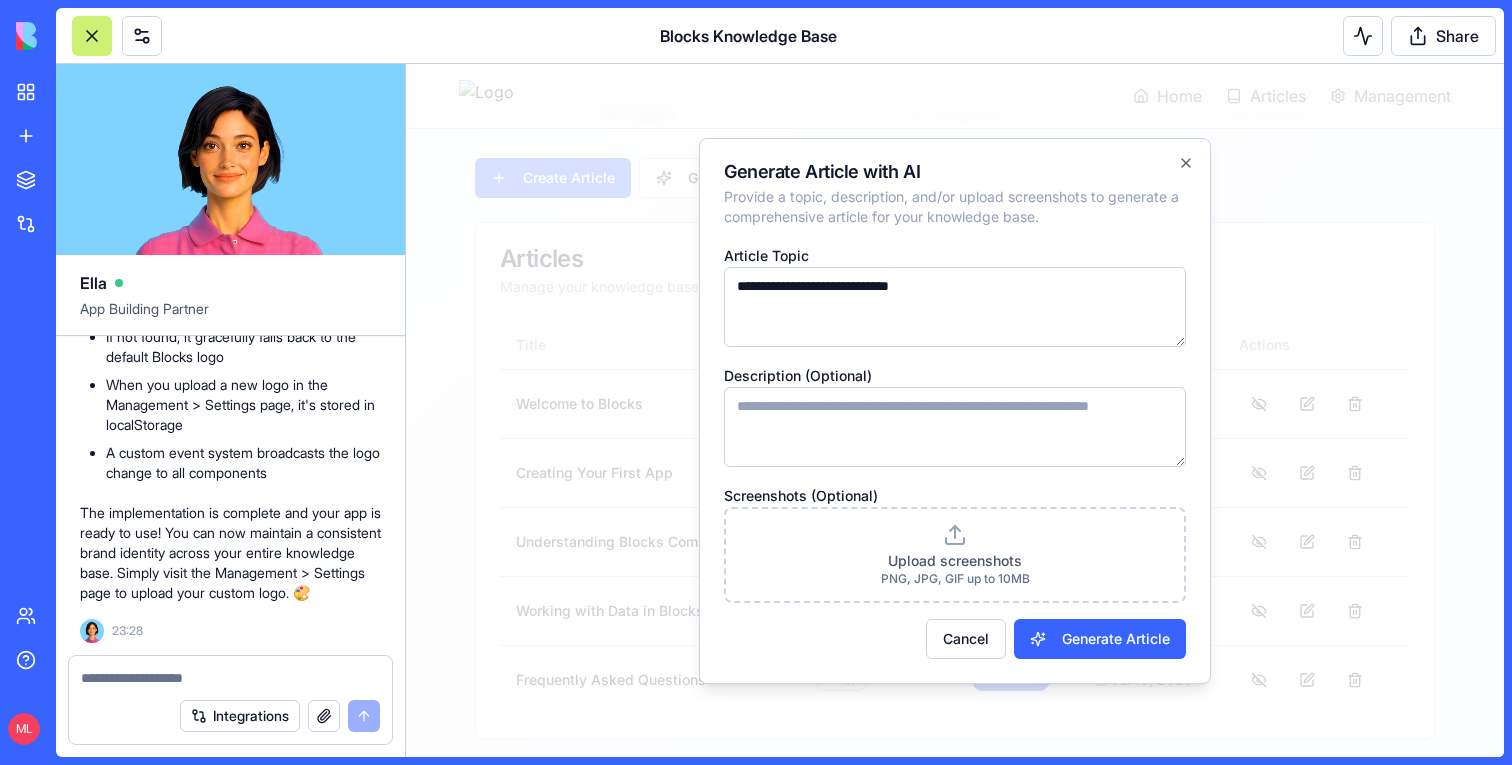click on "**********" at bounding box center (955, 307) 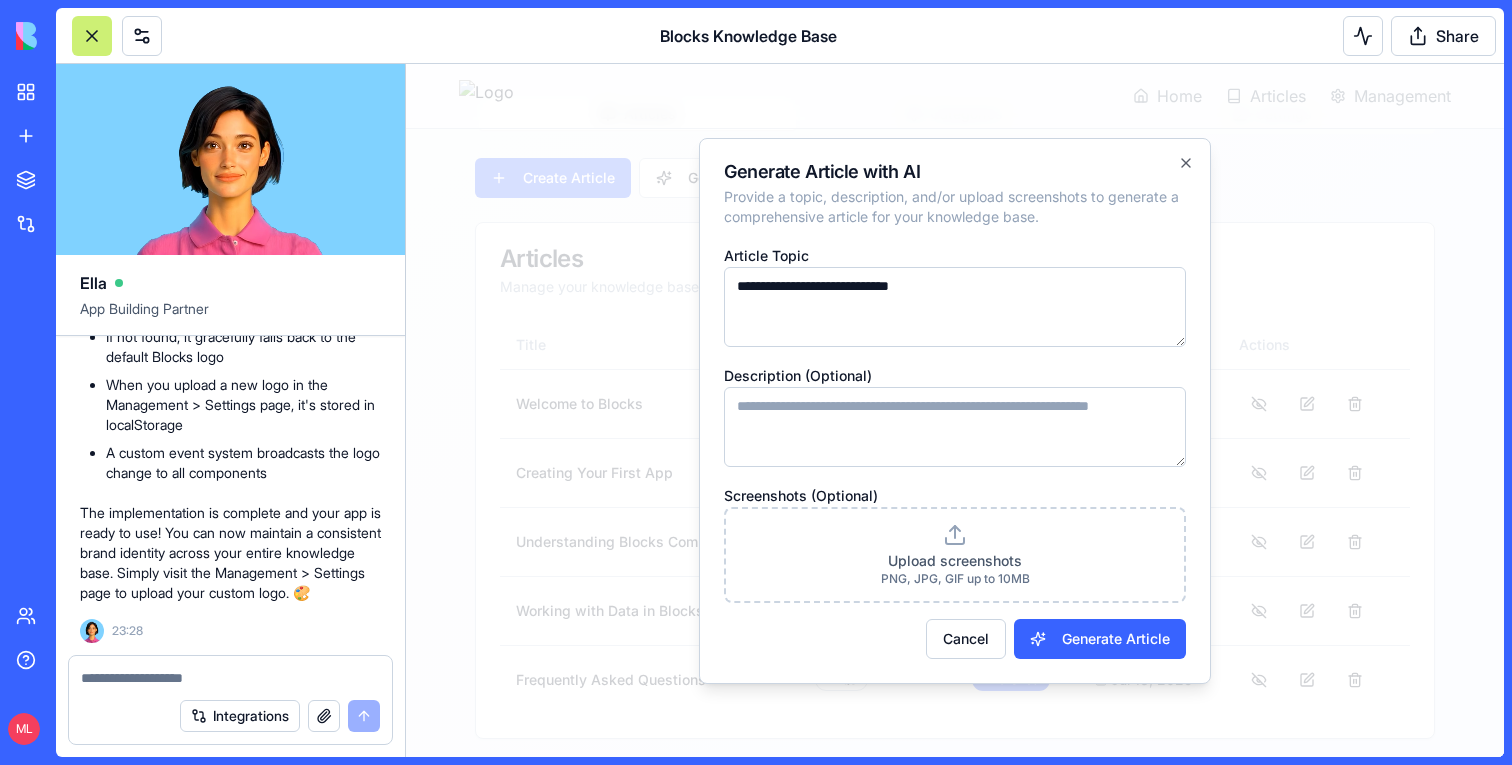 click on "**********" at bounding box center [955, 307] 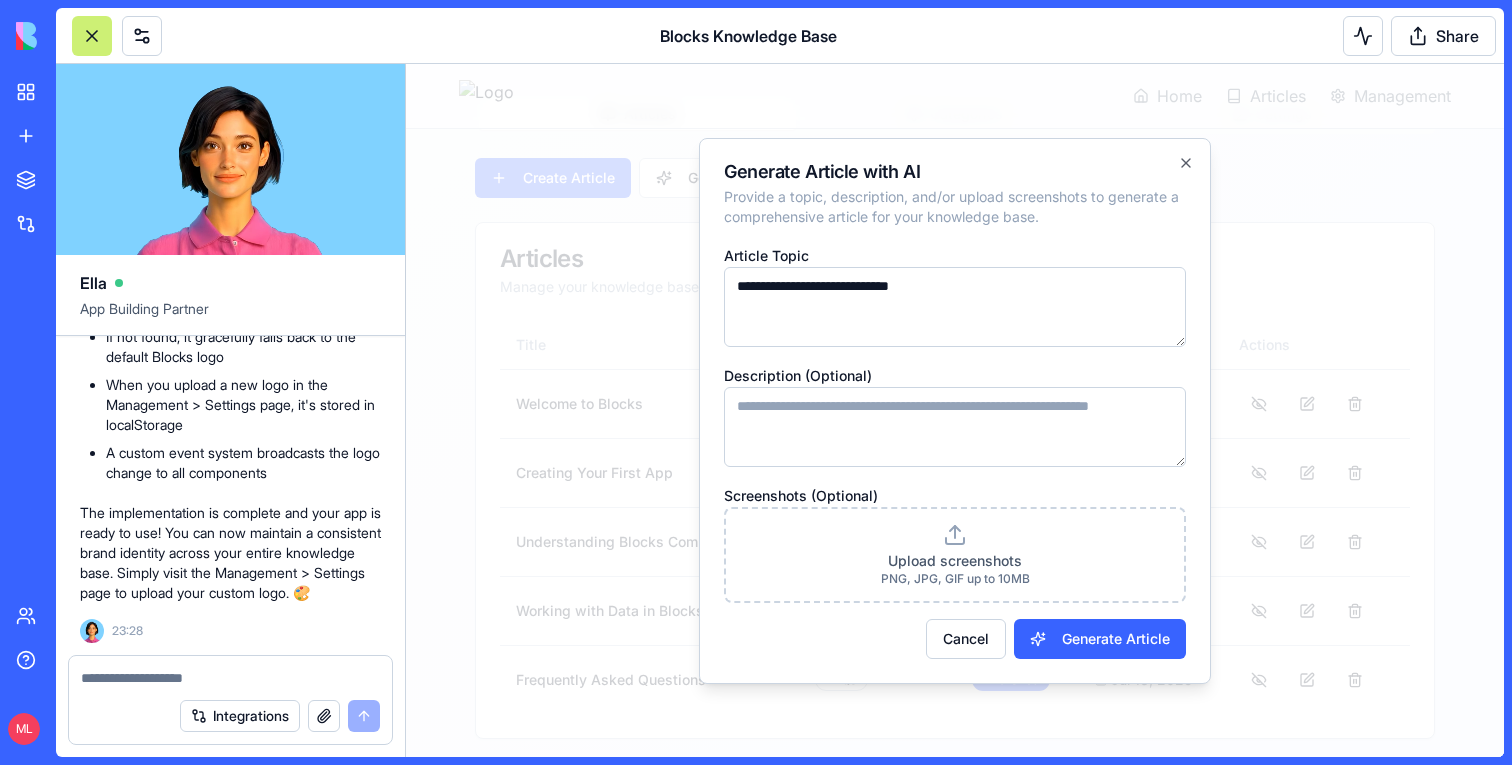 type 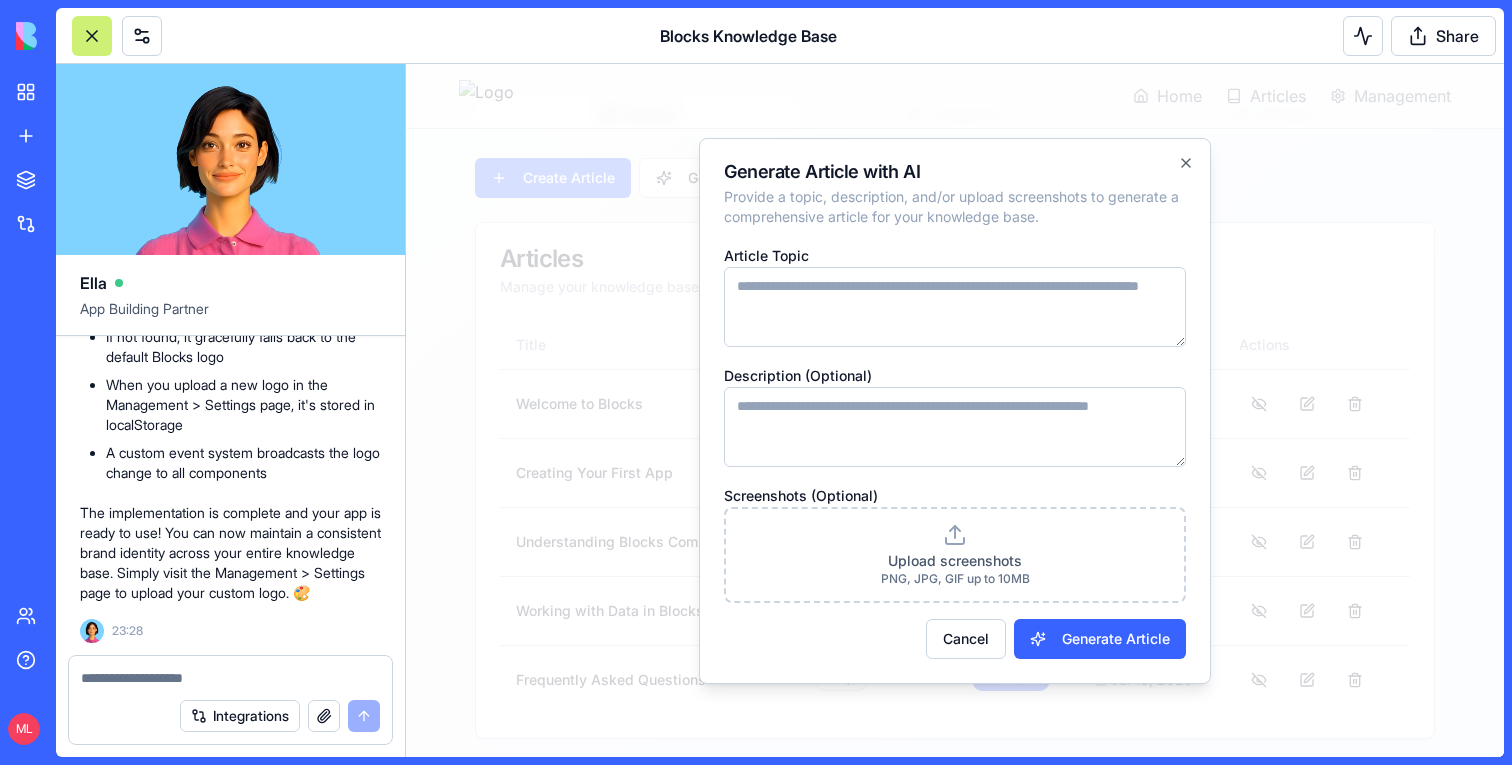 click on "Description (Optional)" at bounding box center [955, 427] 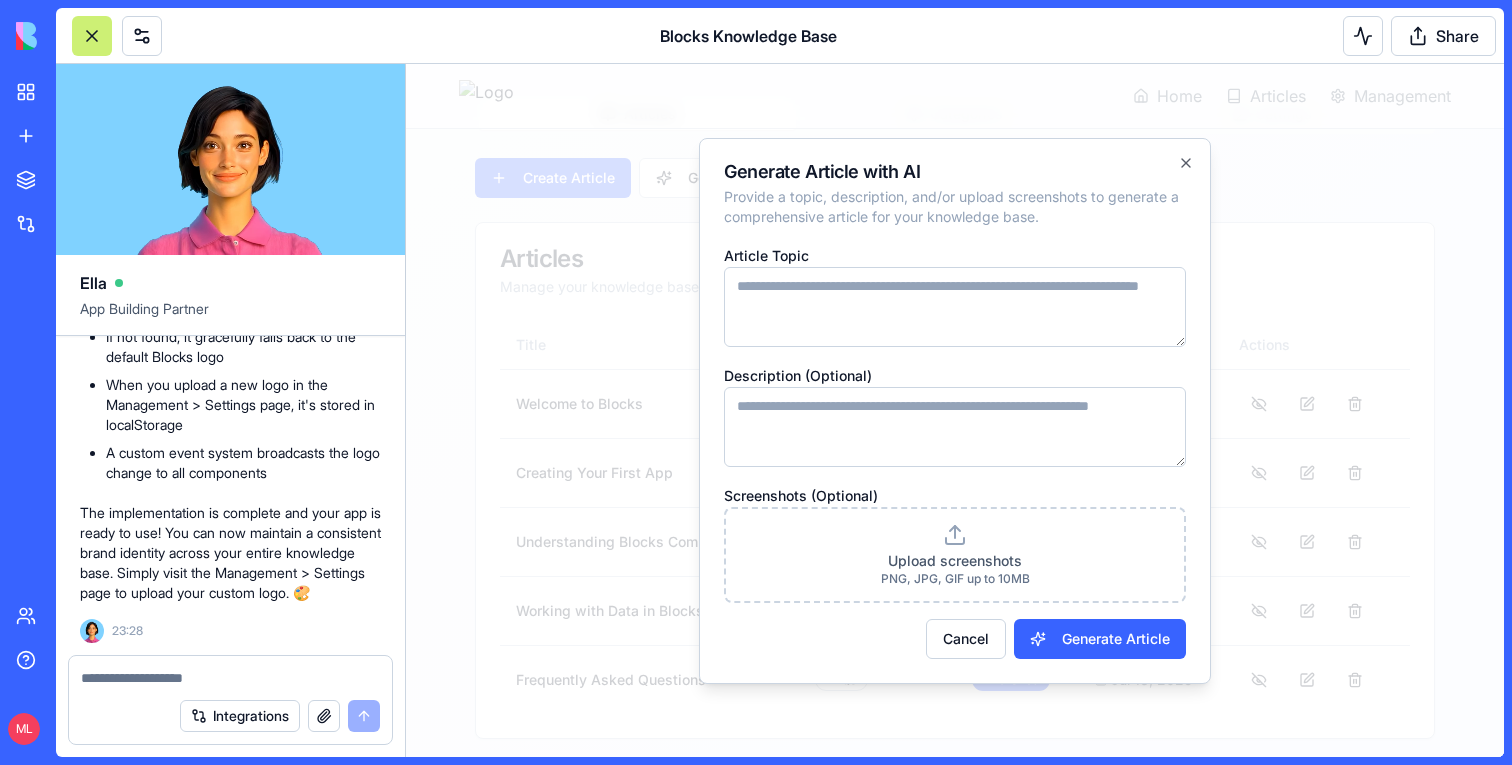 paste on "**********" 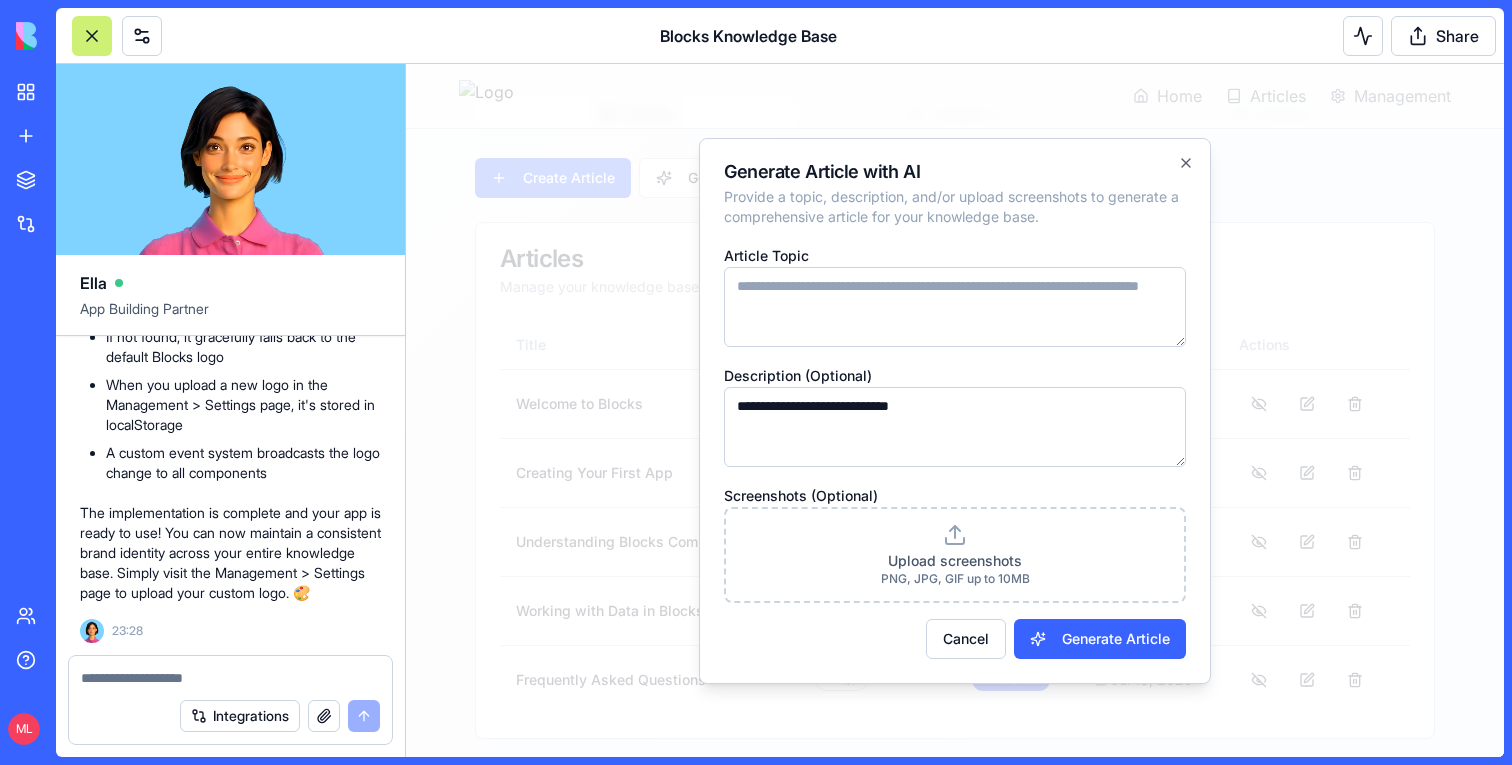 type on "**********" 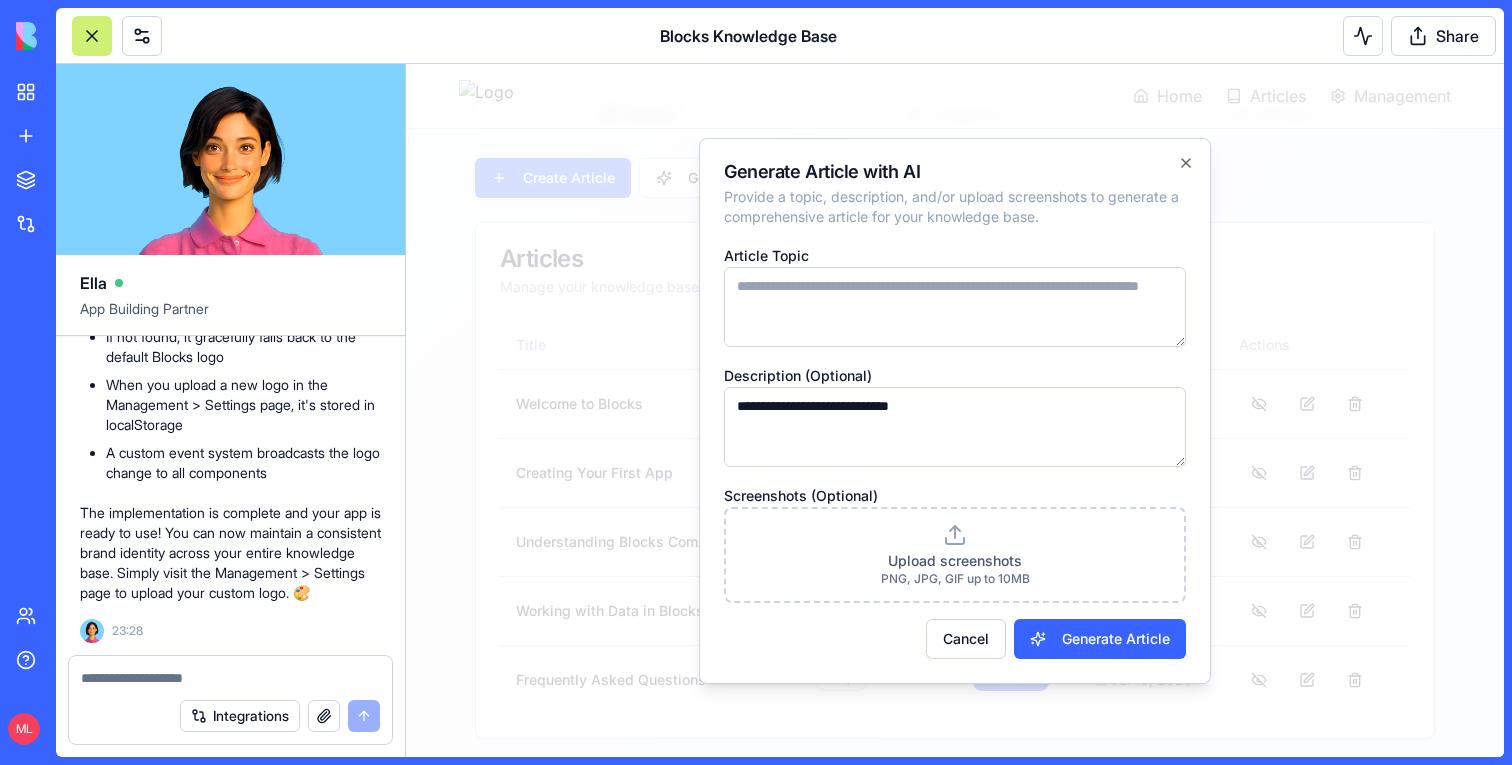 click on "Article Topic" at bounding box center (955, 307) 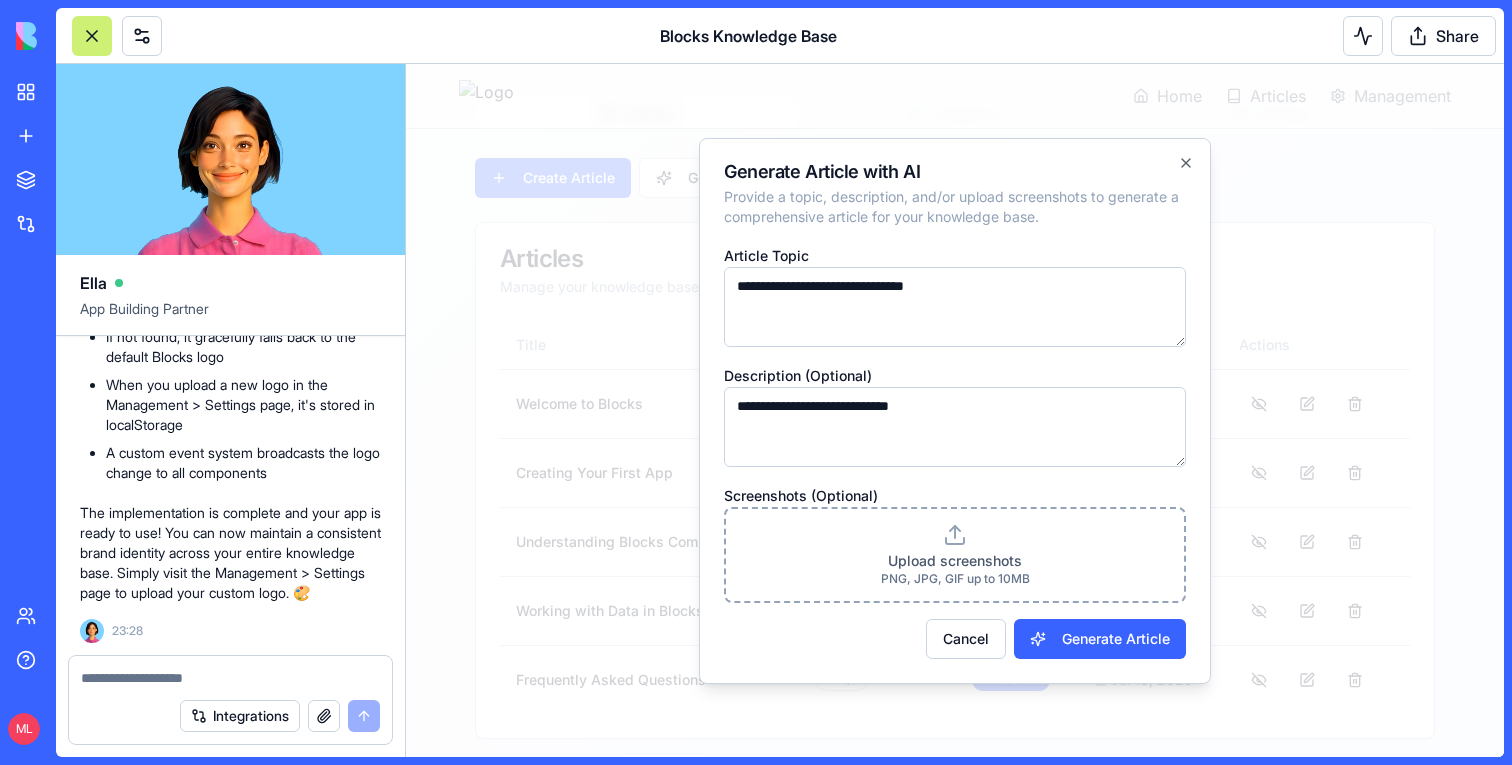 type on "**********" 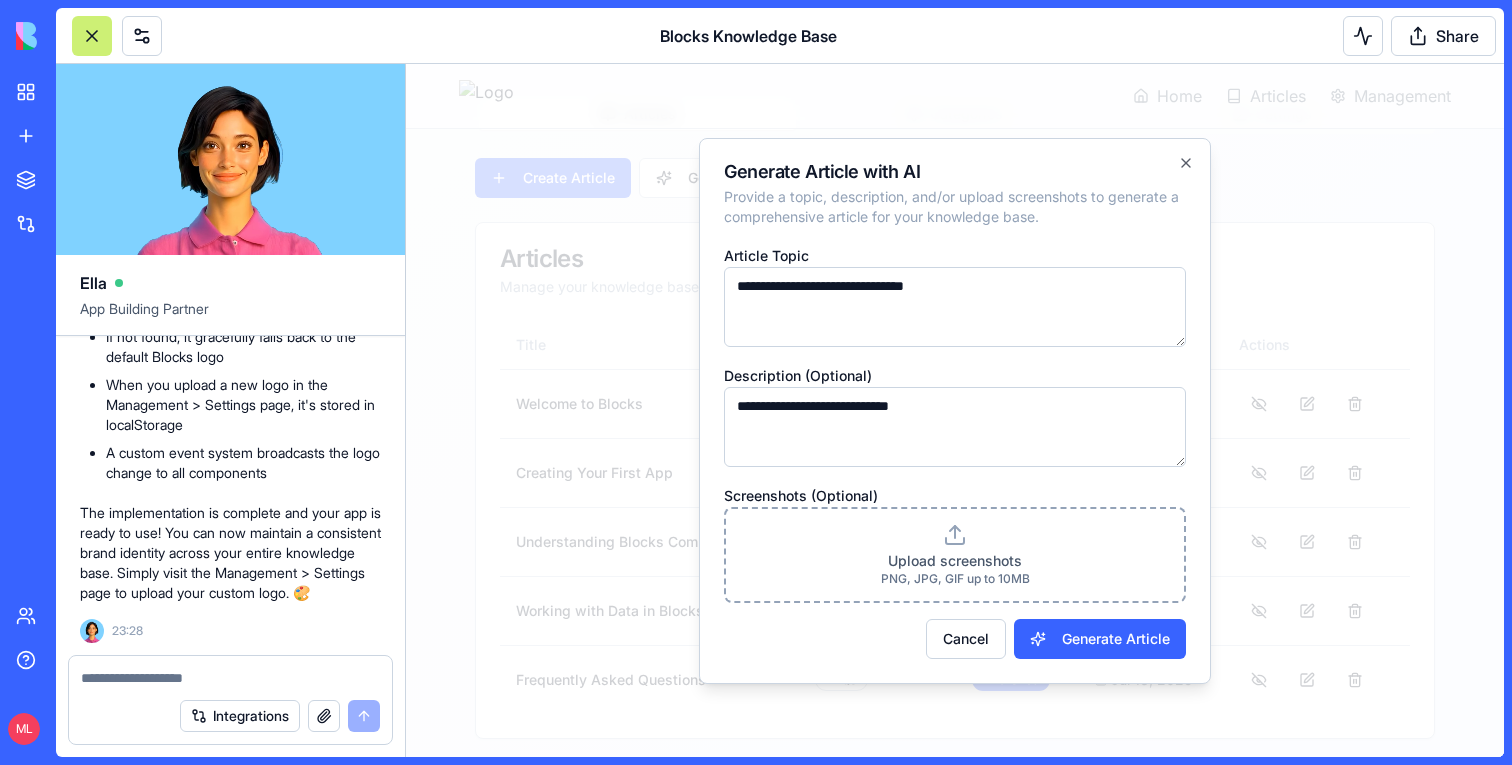 click on "Upload screenshots PNG, JPG, GIF up to 10MB" at bounding box center (955, 555) 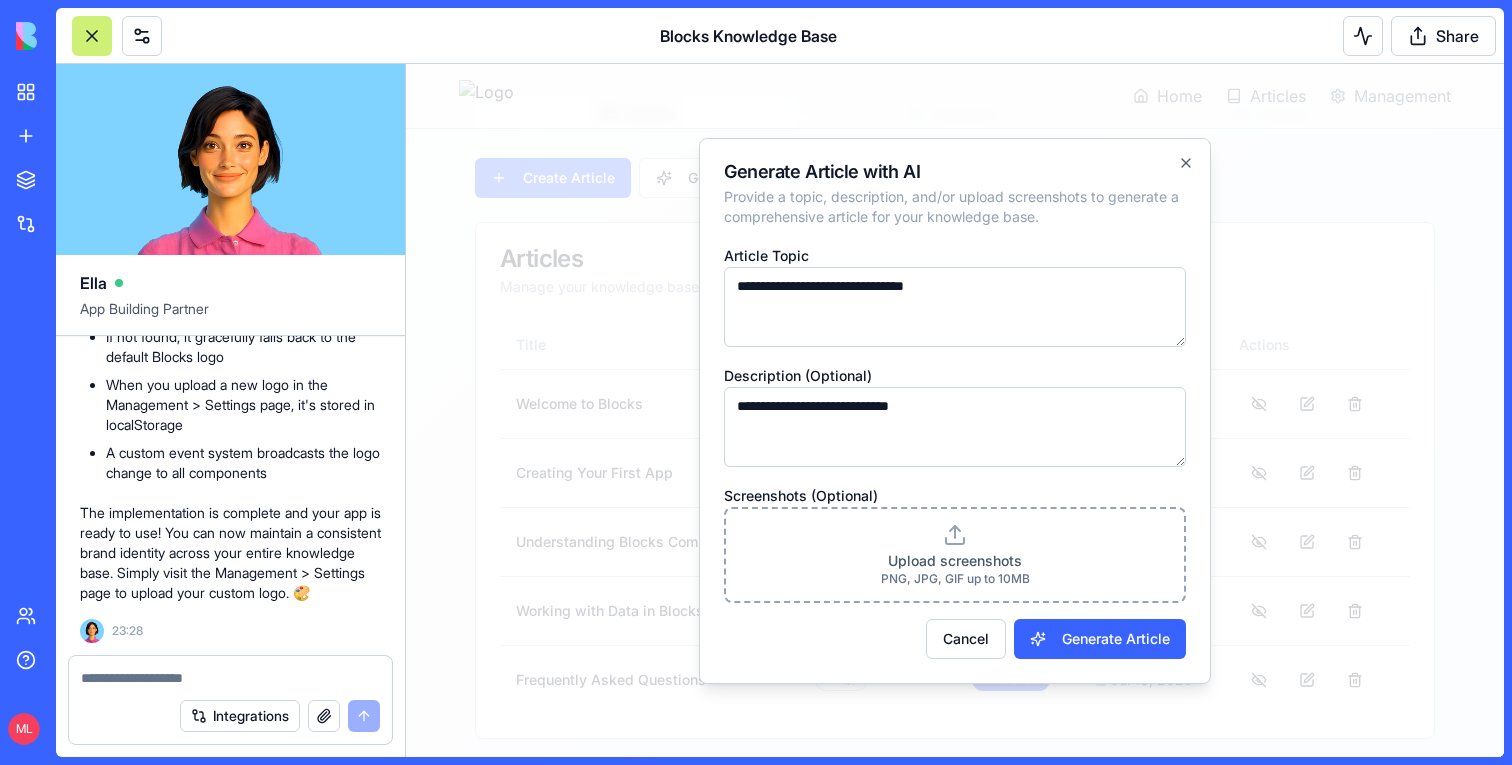 click on "Upload screenshots PNG, JPG, GIF up to 10MB" at bounding box center [406, 64] 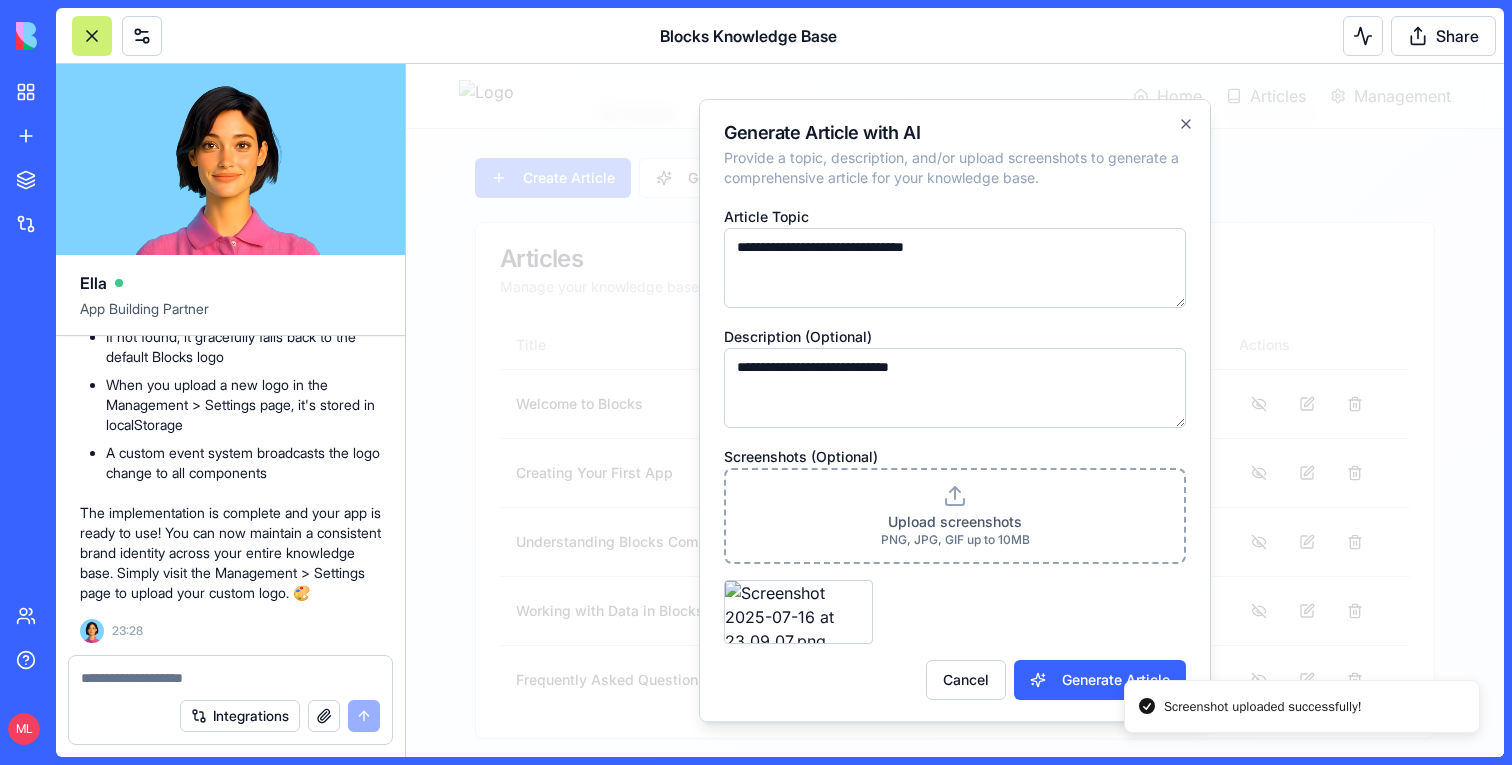 click on "PNG, JPG, GIF up to 10MB" at bounding box center (955, 540) 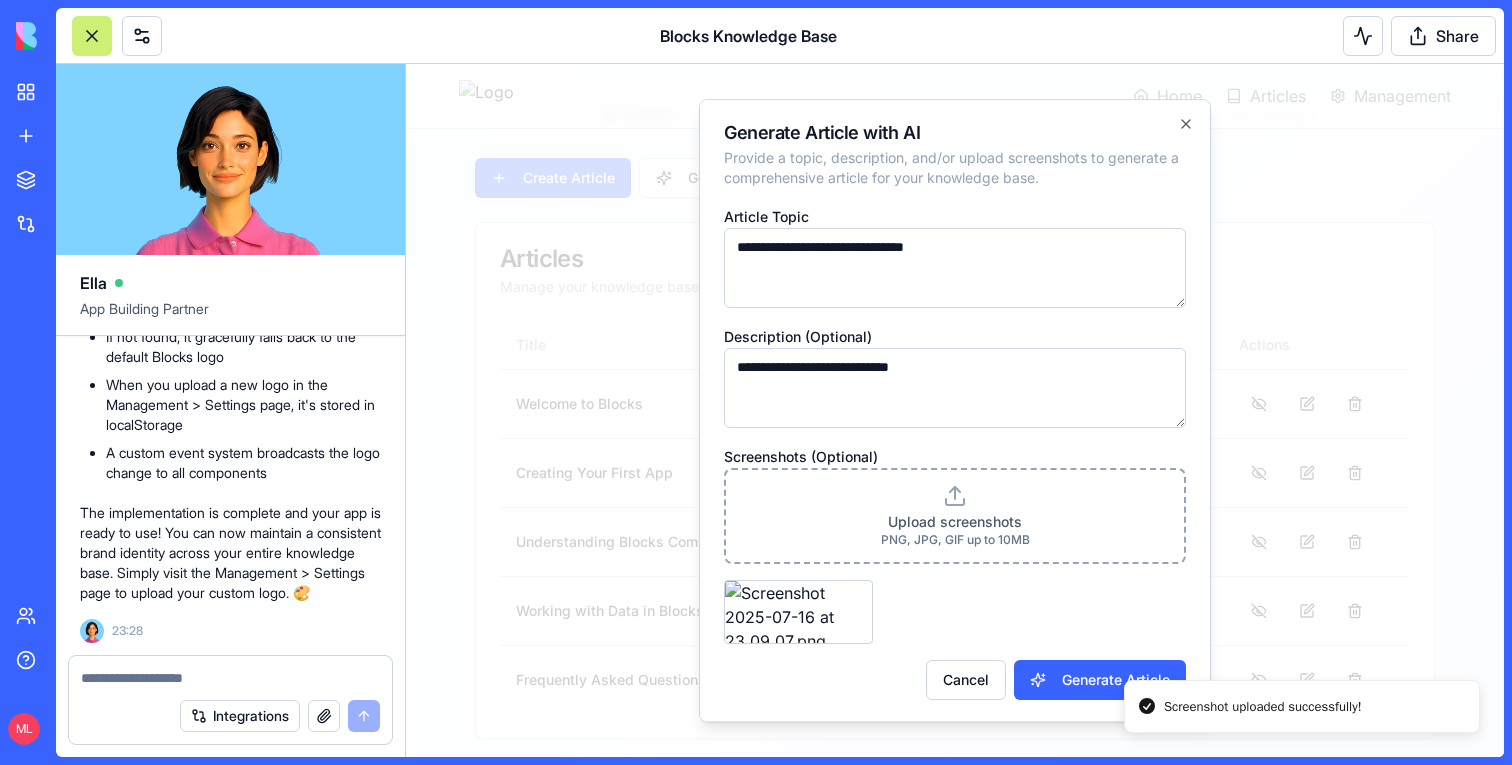 click on "Upload screenshots PNG, JPG, GIF up to 10MB" at bounding box center (406, 64) 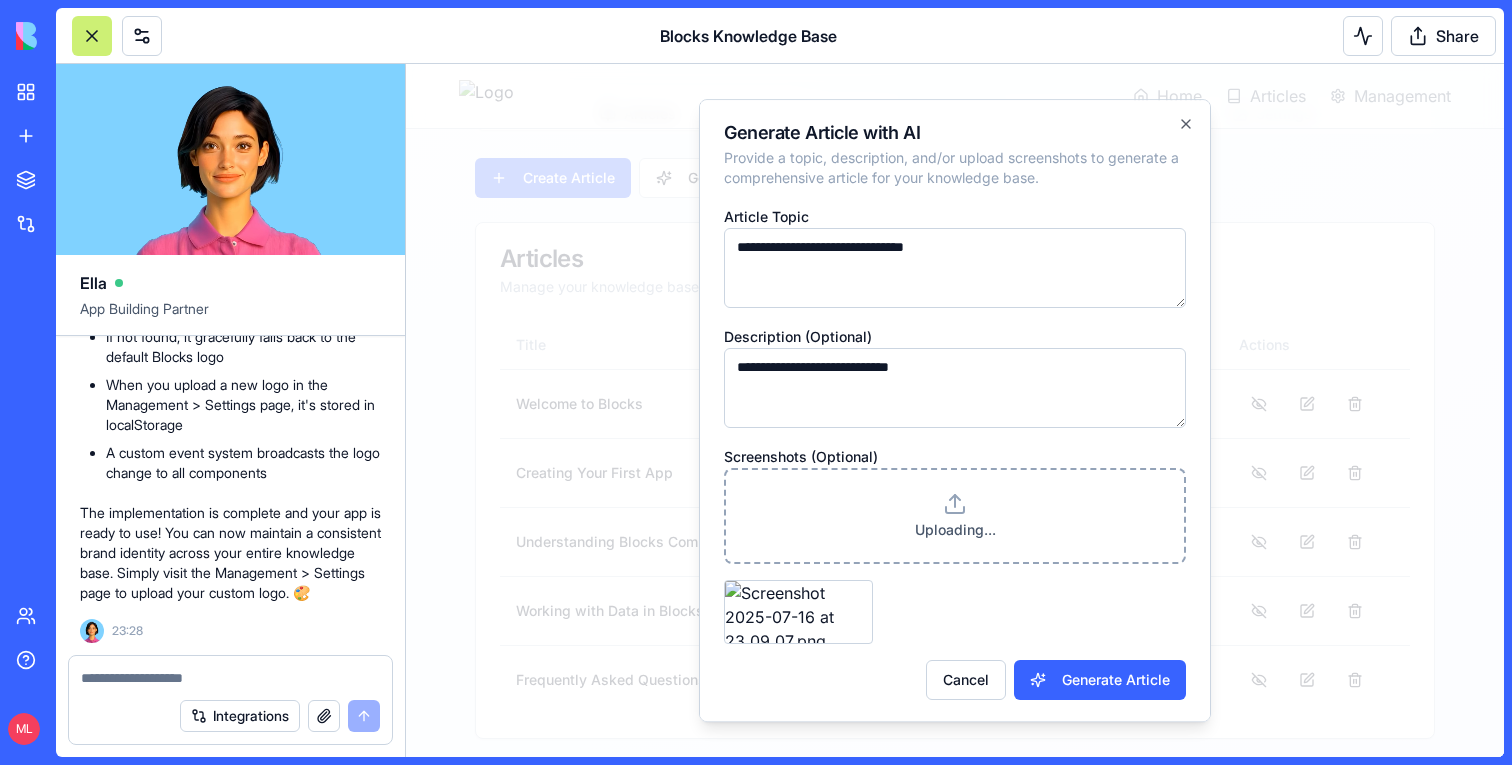 scroll, scrollTop: 2, scrollLeft: 0, axis: vertical 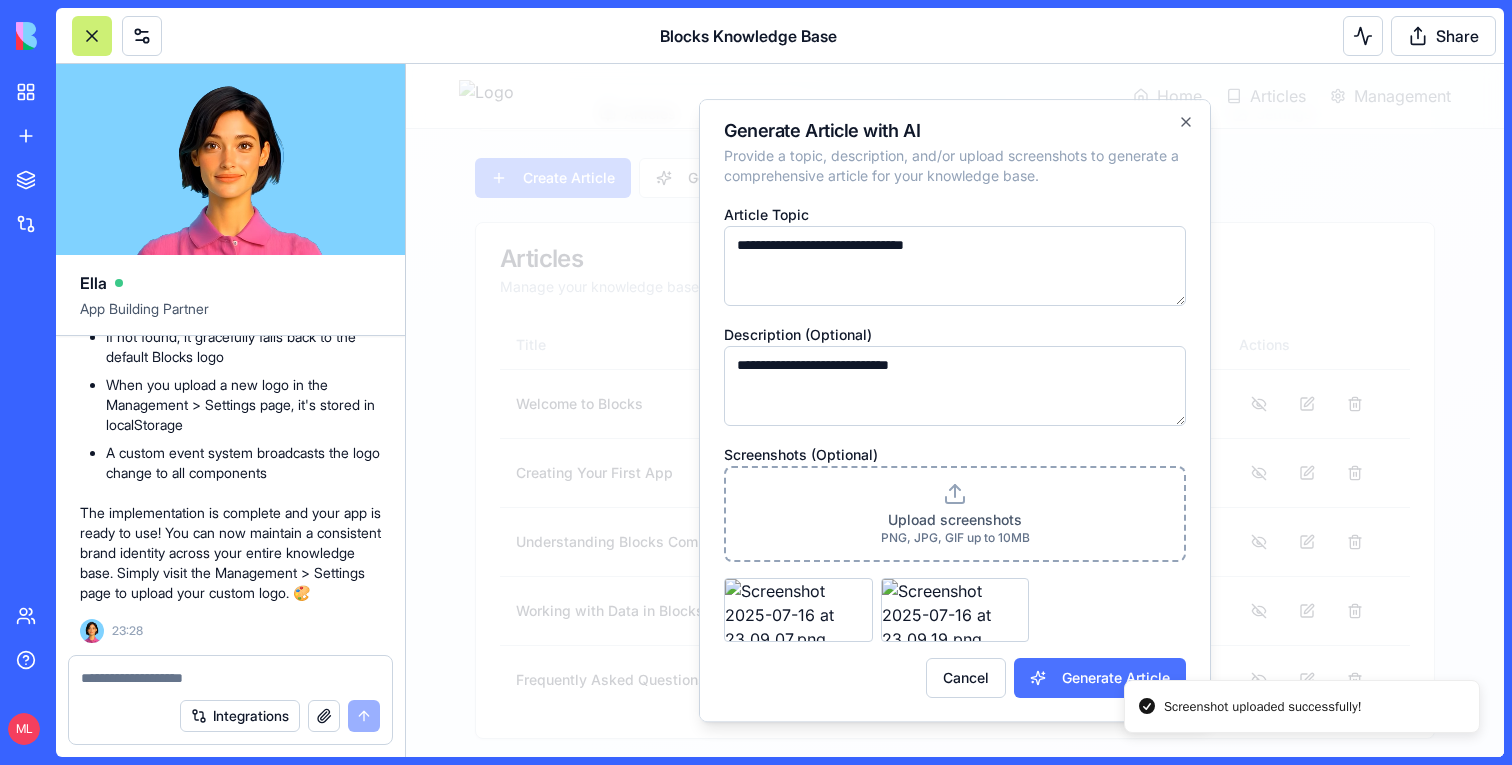 click on "Generate Article" at bounding box center (1100, 678) 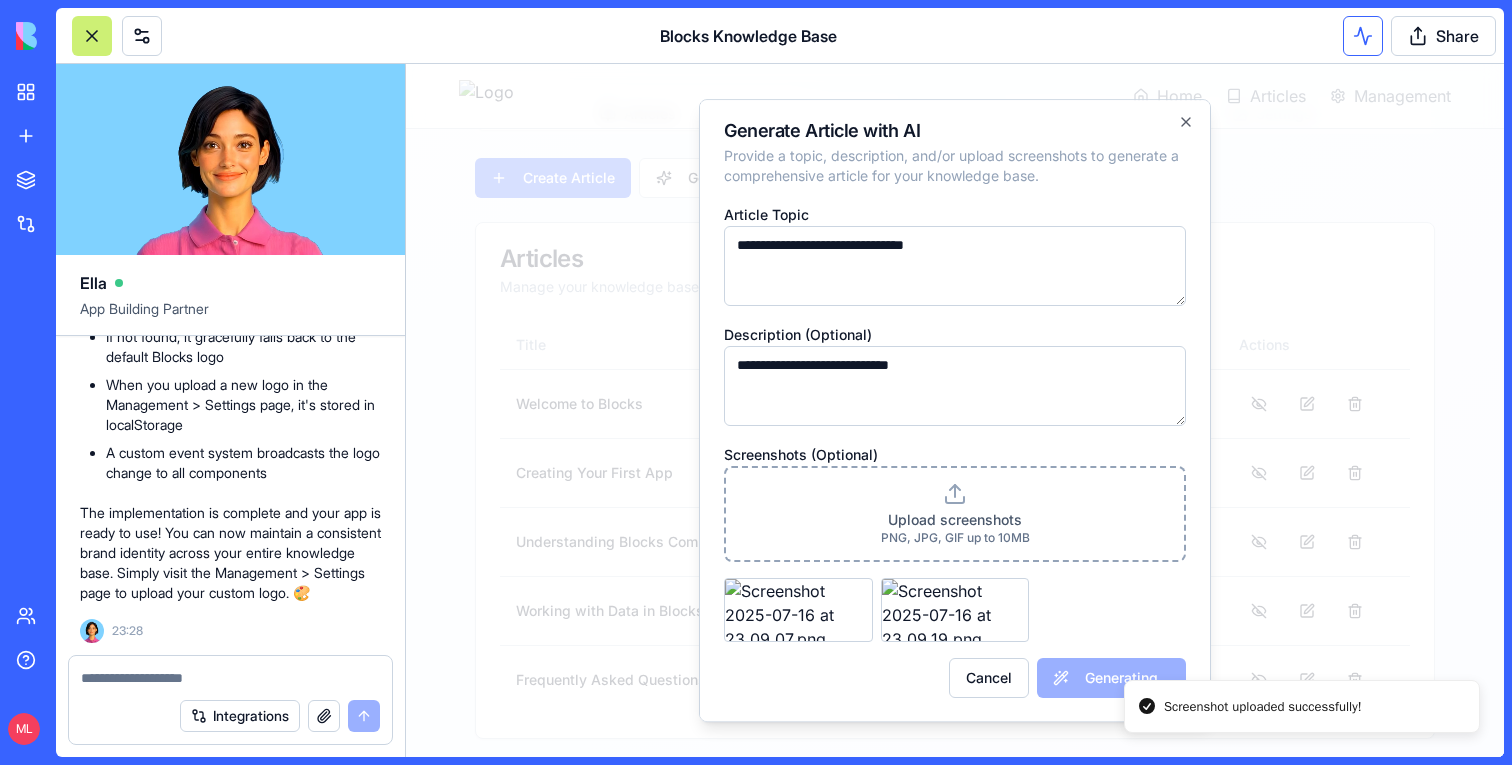 click at bounding box center (1363, 36) 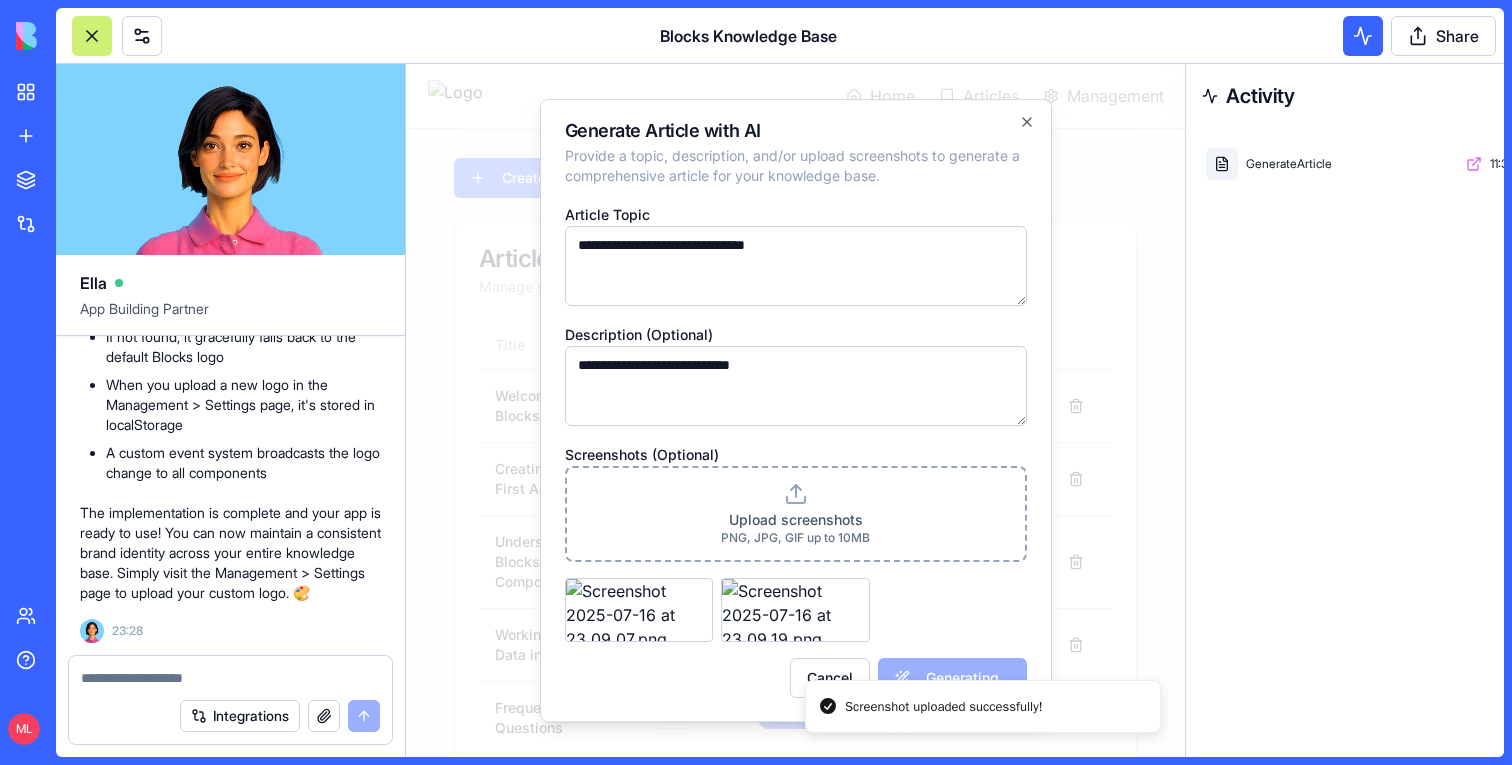 scroll, scrollTop: 235, scrollLeft: 0, axis: vertical 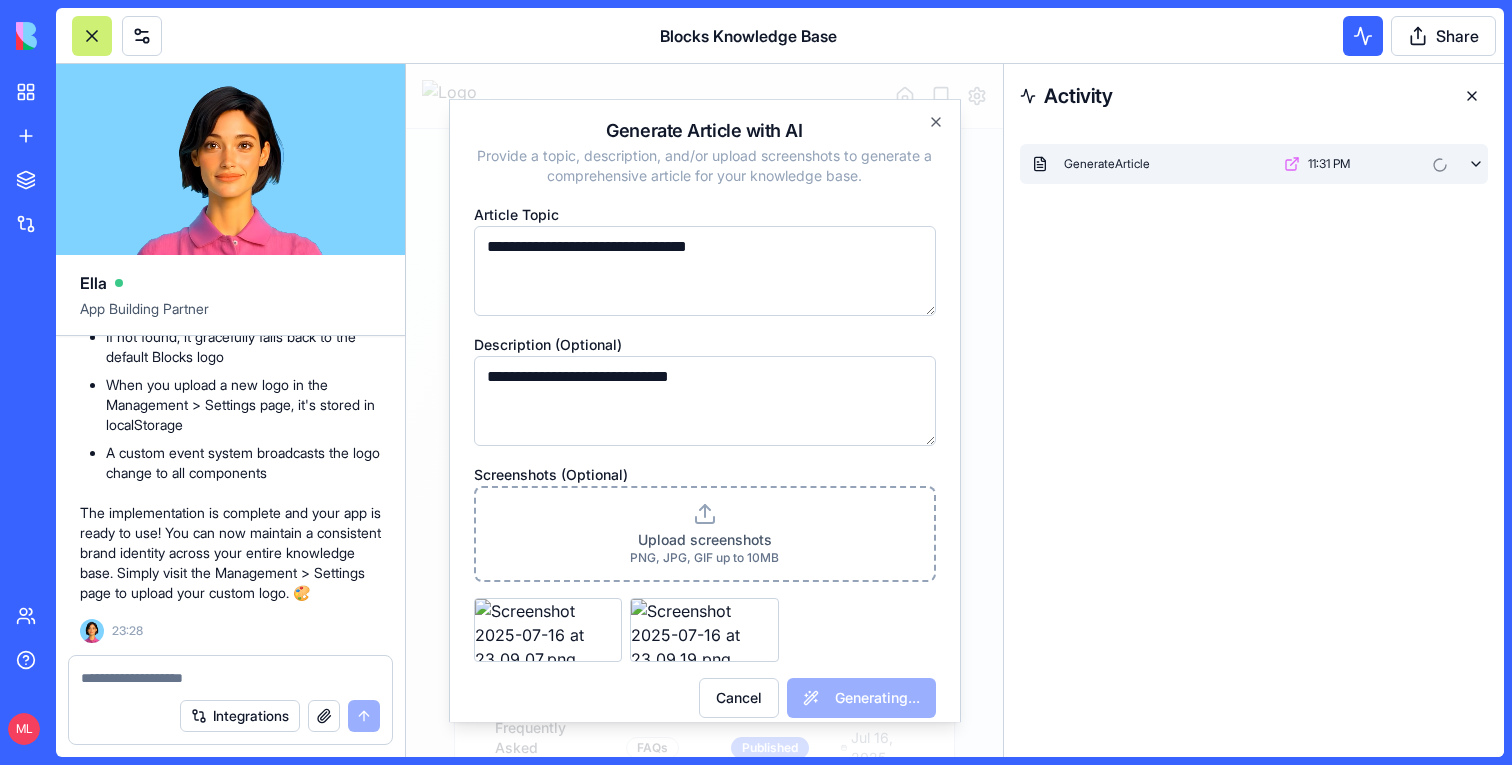 click 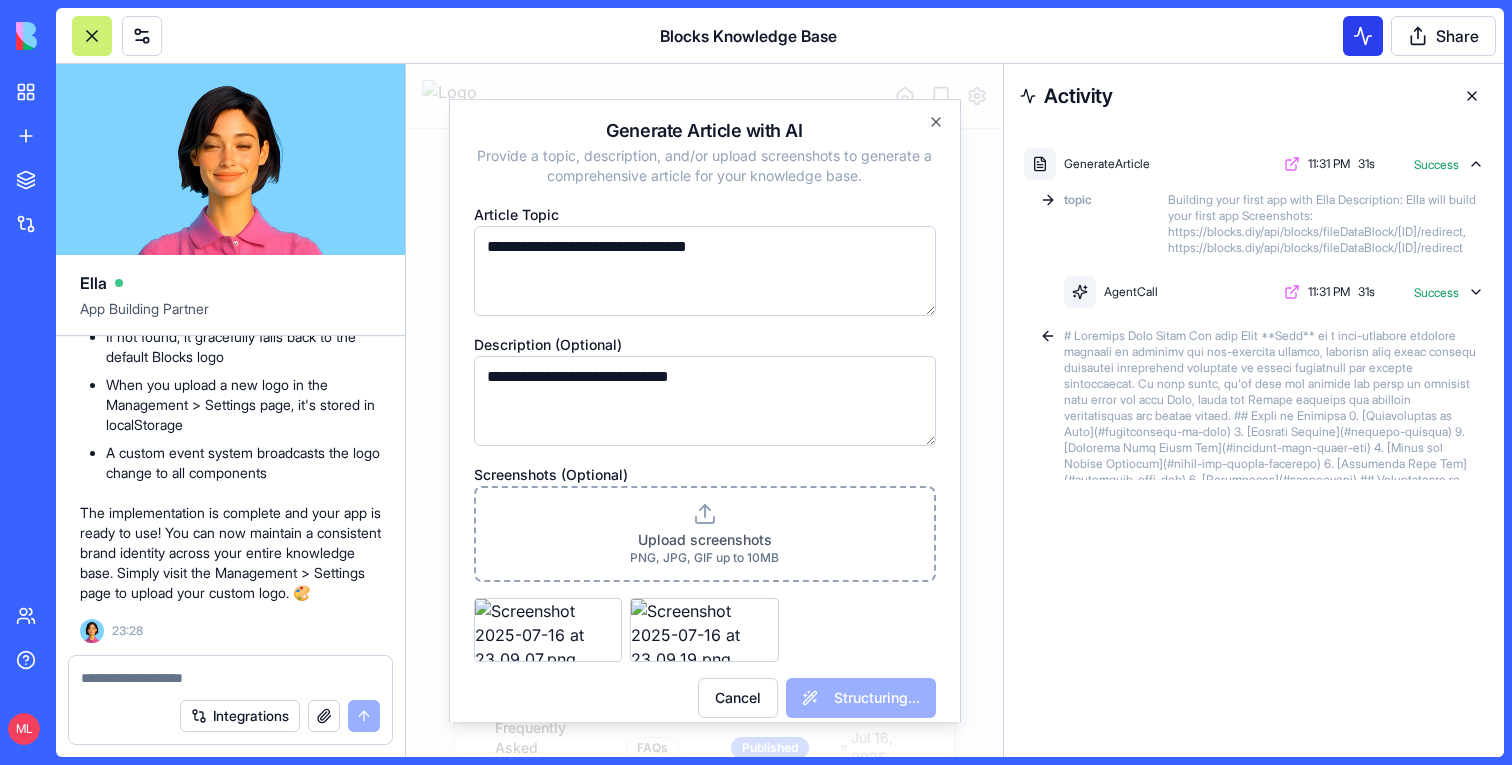 click at bounding box center [1363, 36] 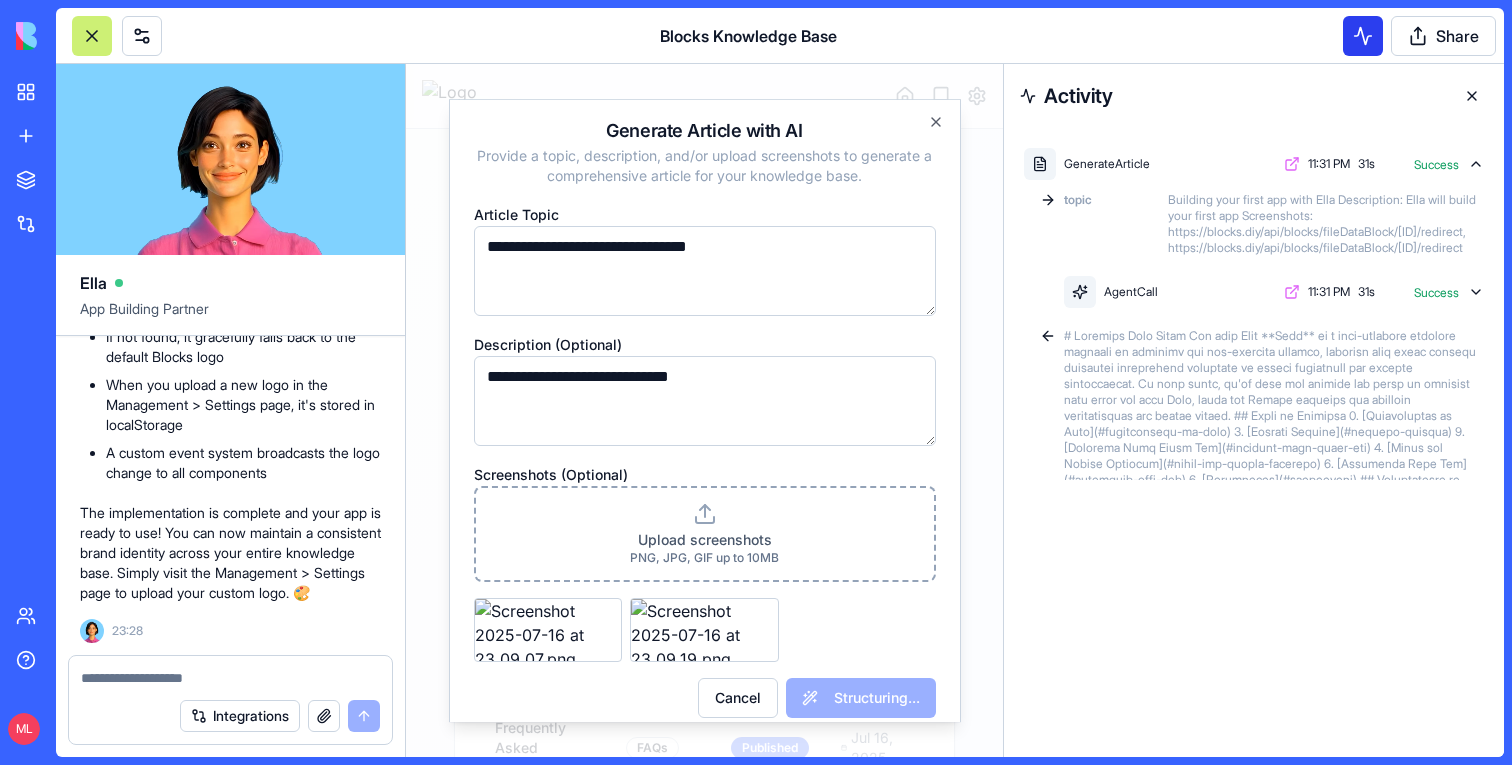 scroll, scrollTop: 211, scrollLeft: 0, axis: vertical 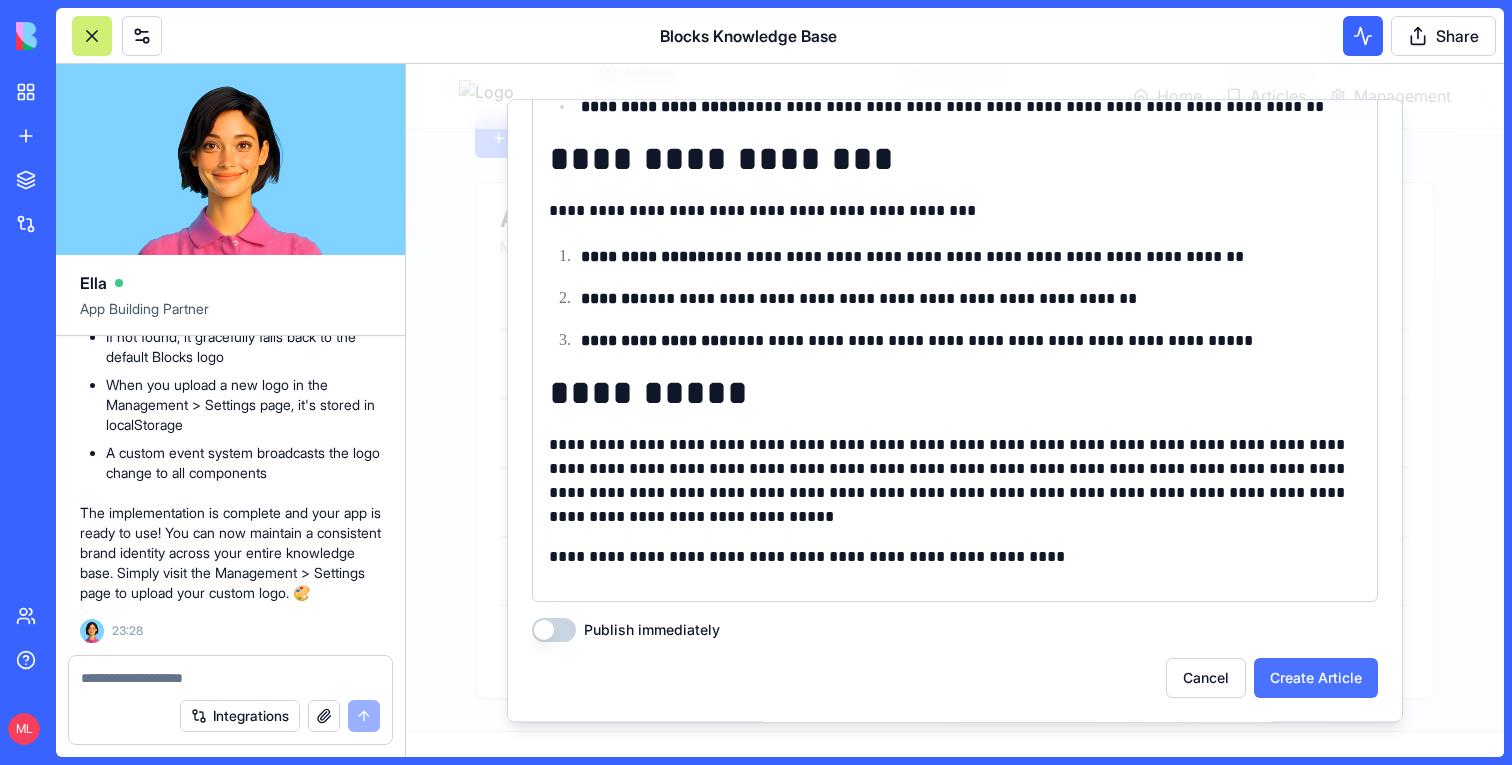 click on "Create Article" at bounding box center [1316, 678] 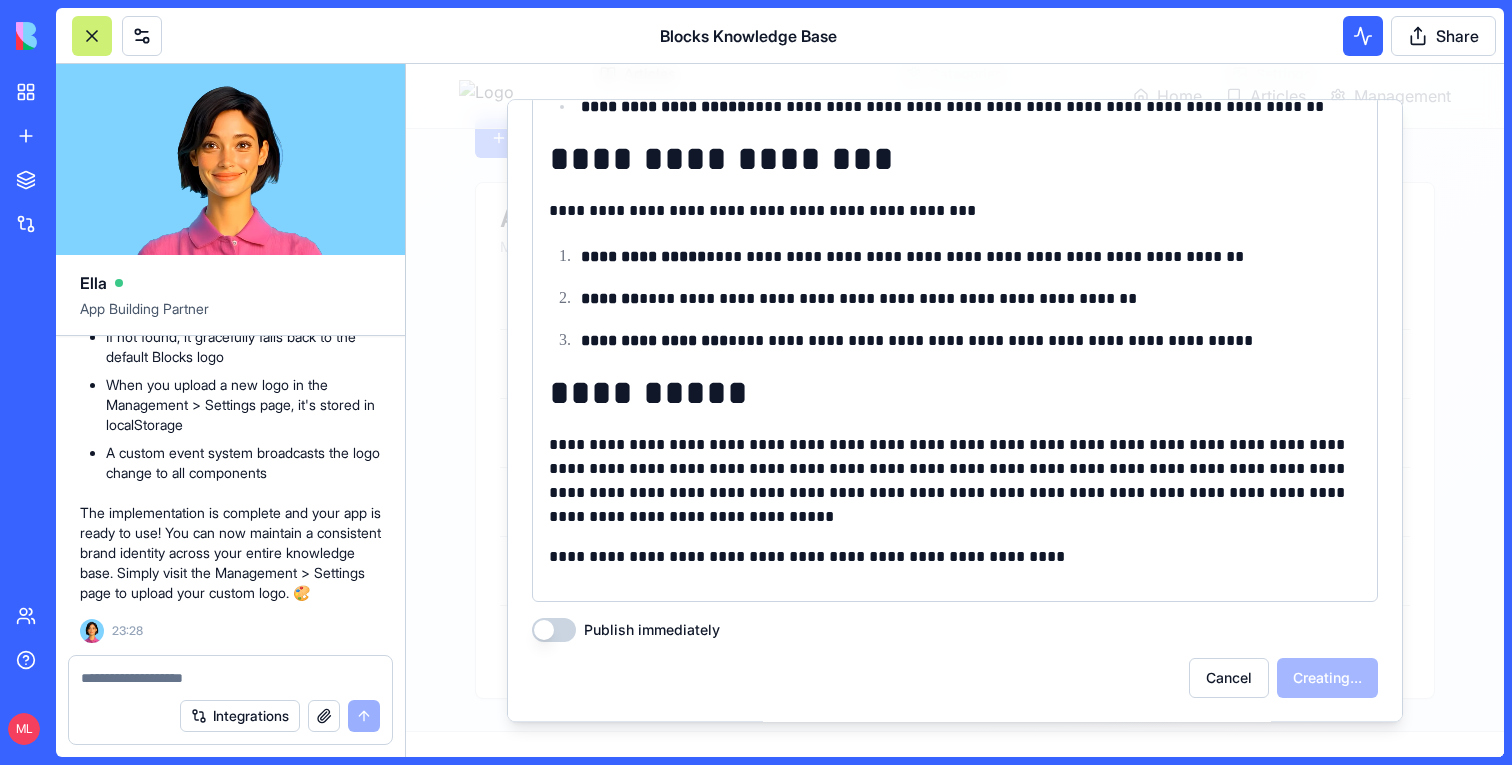 scroll, scrollTop: 234, scrollLeft: 0, axis: vertical 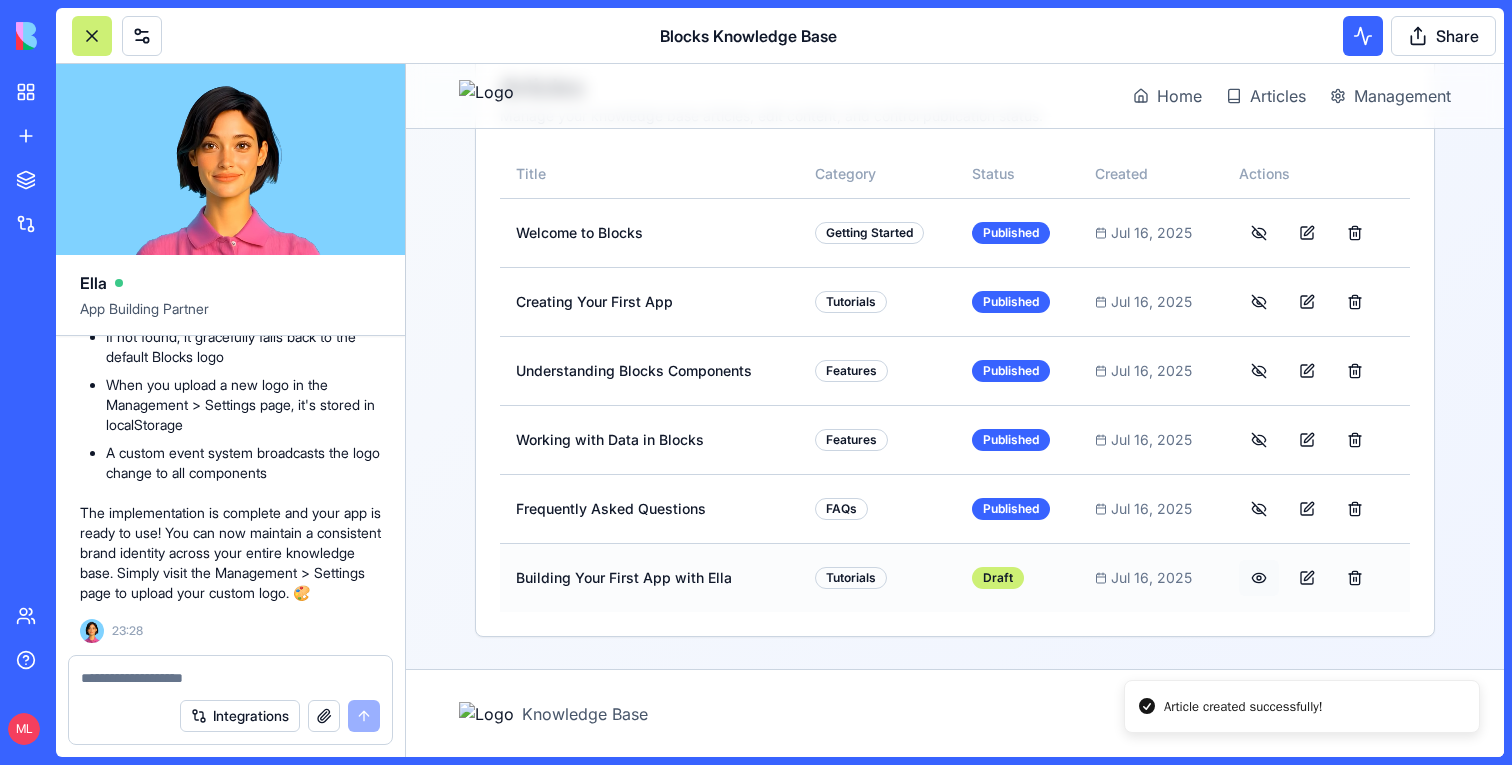 click at bounding box center (1259, 578) 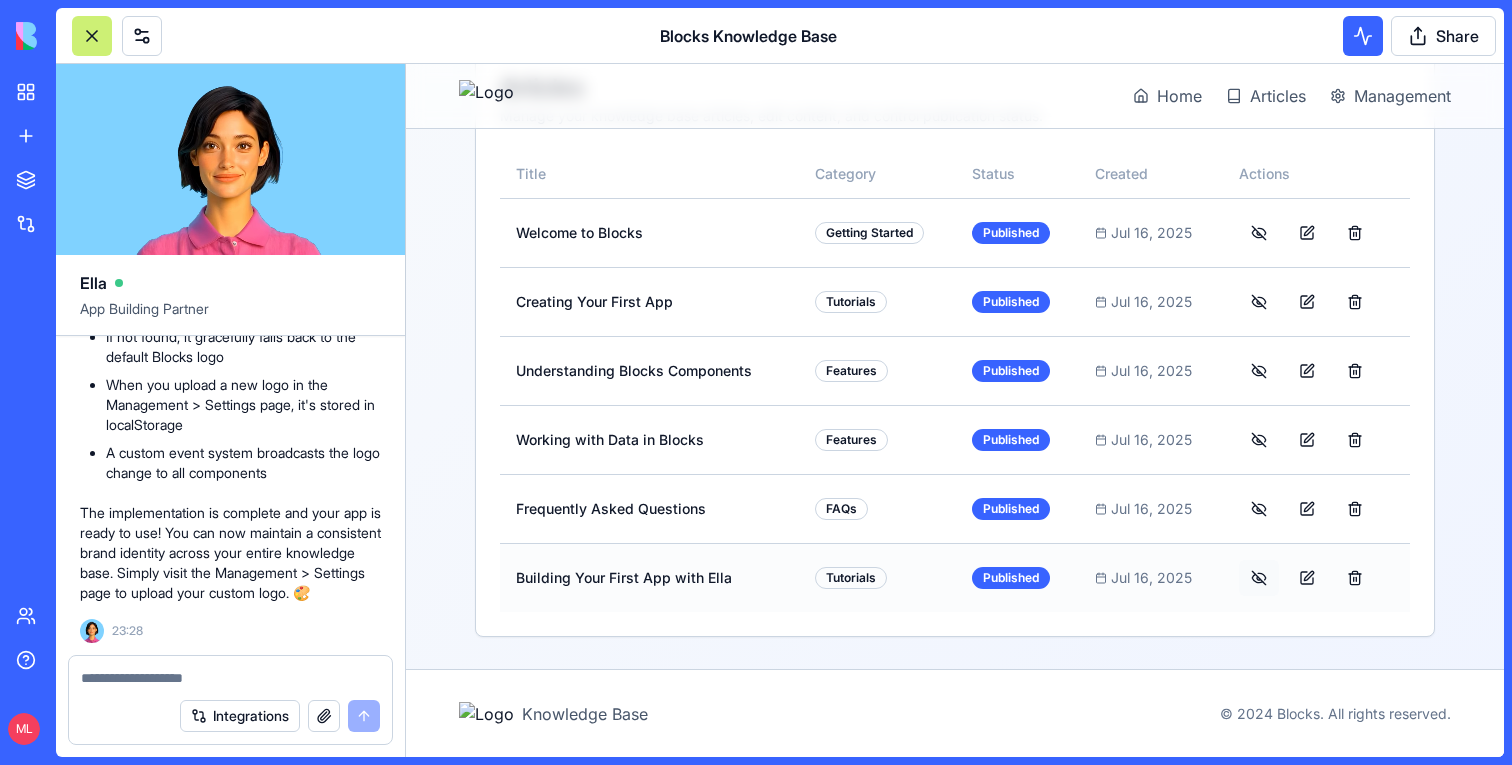 click at bounding box center (1259, 578) 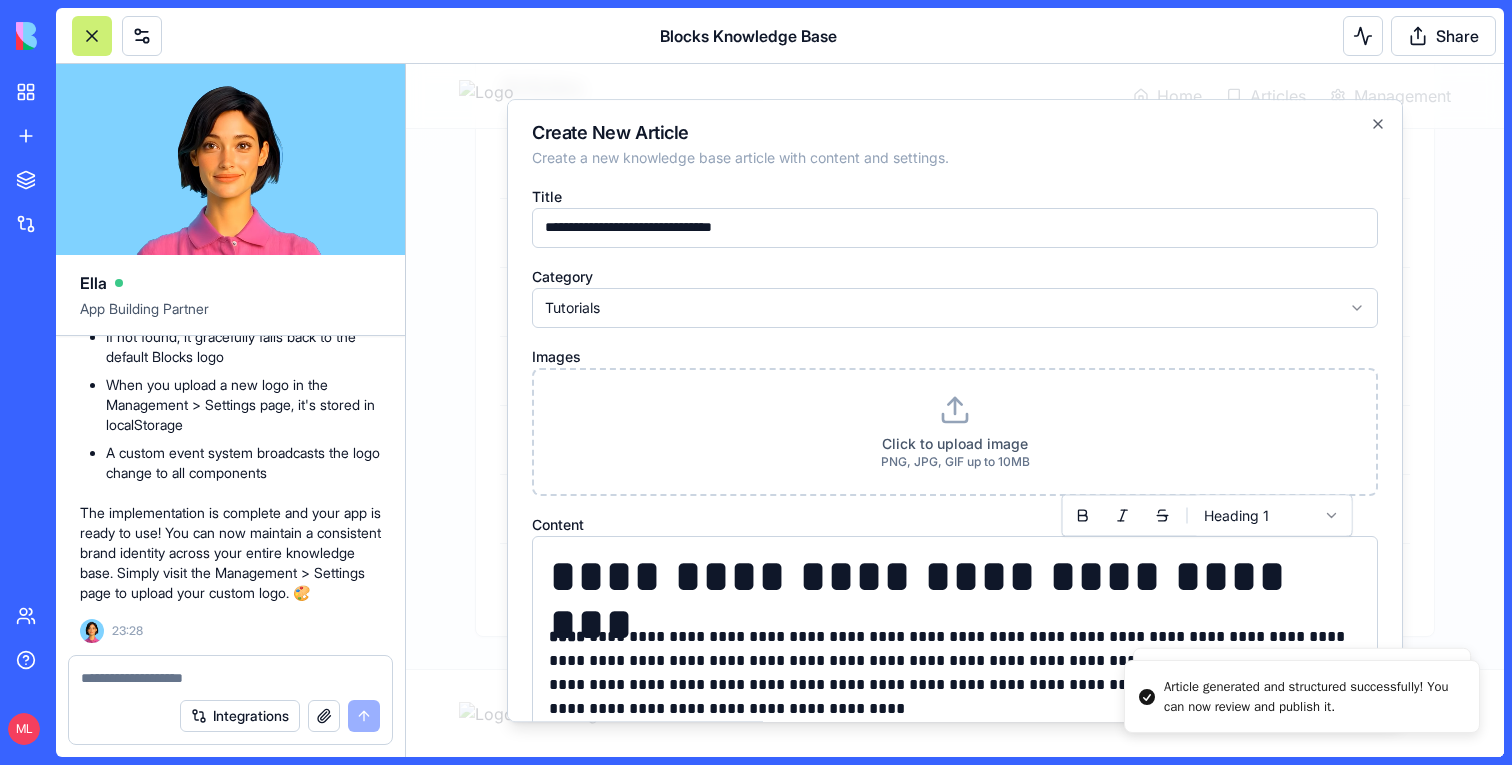 click on "**********" at bounding box center [955, 577] 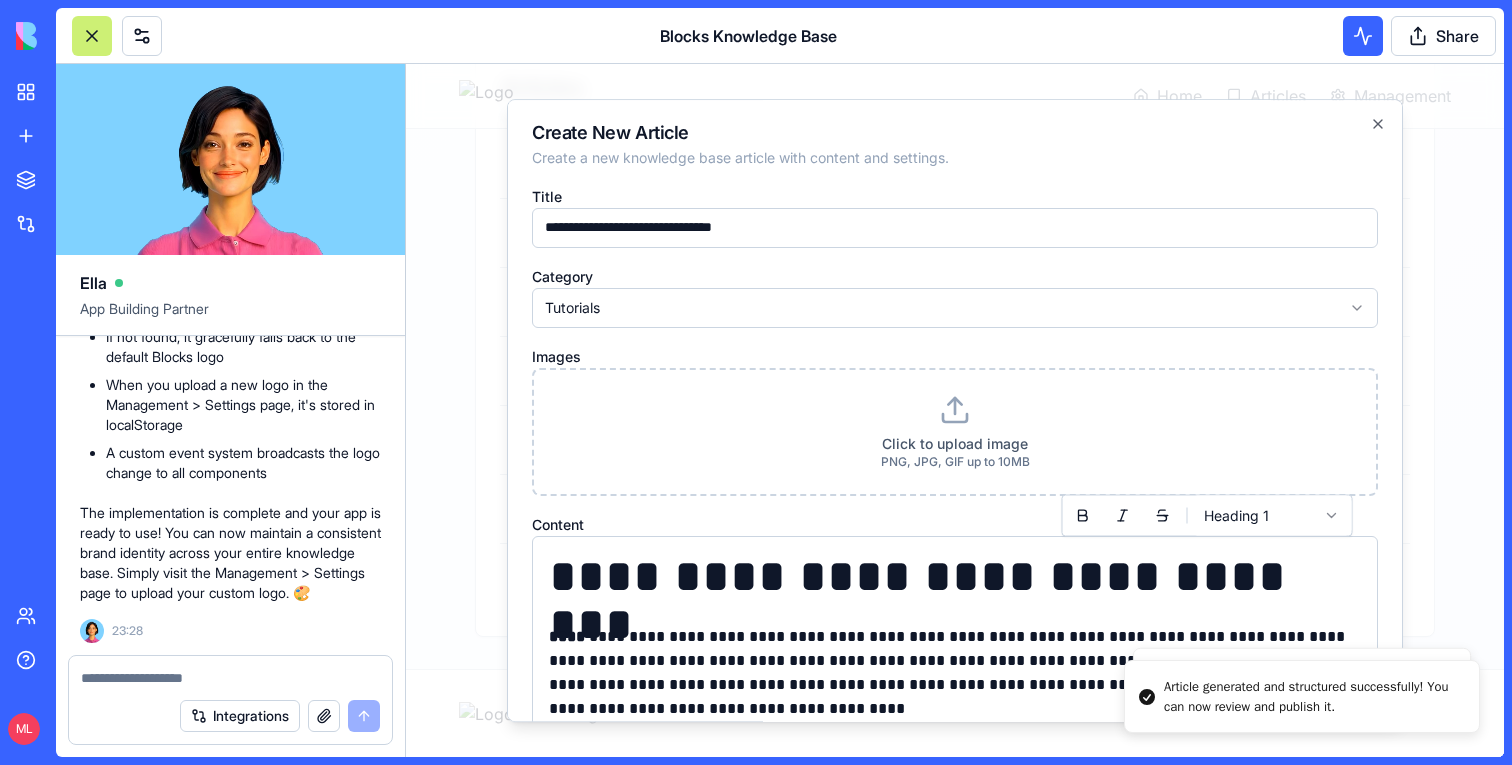 click at bounding box center [955, 410] 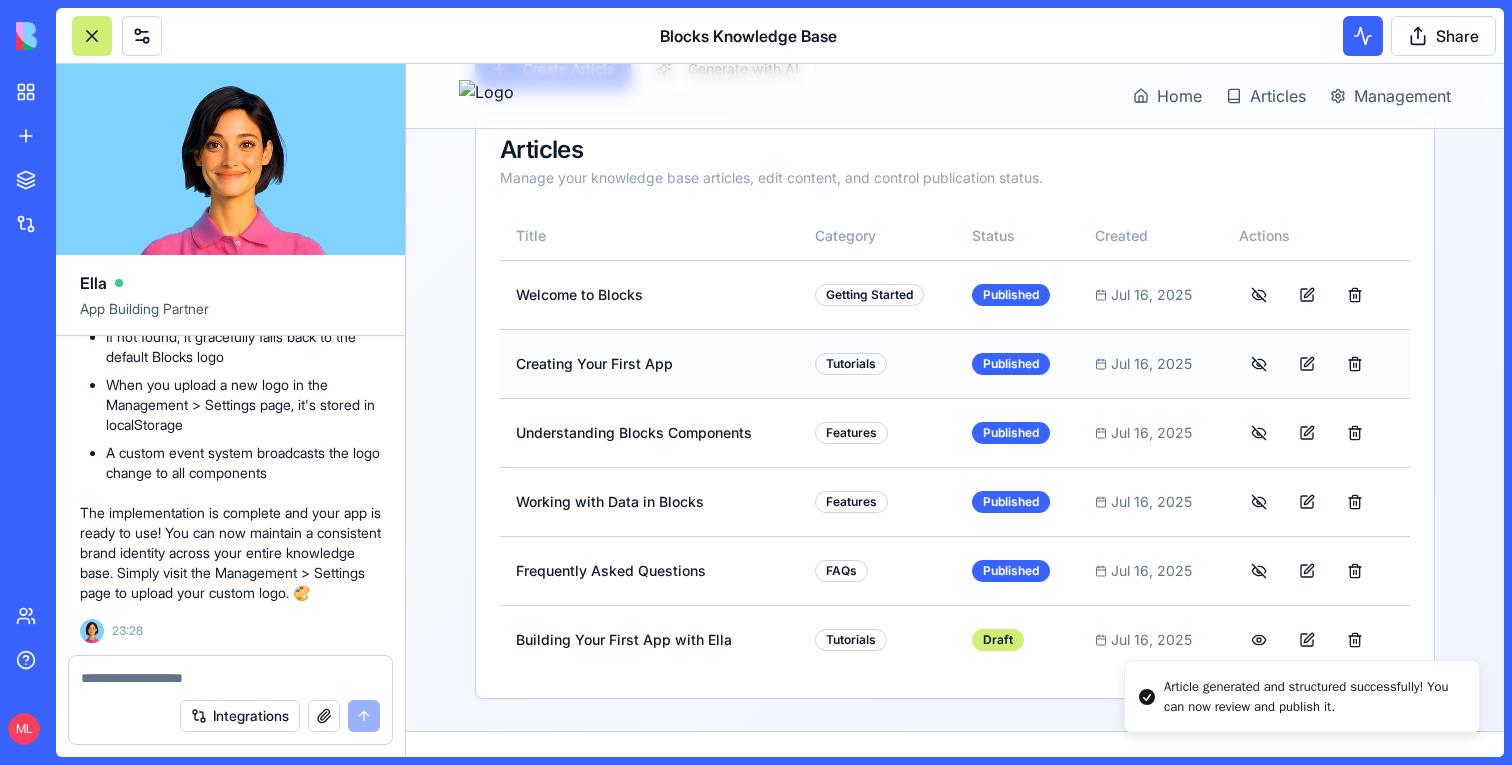 scroll, scrollTop: 342, scrollLeft: 0, axis: vertical 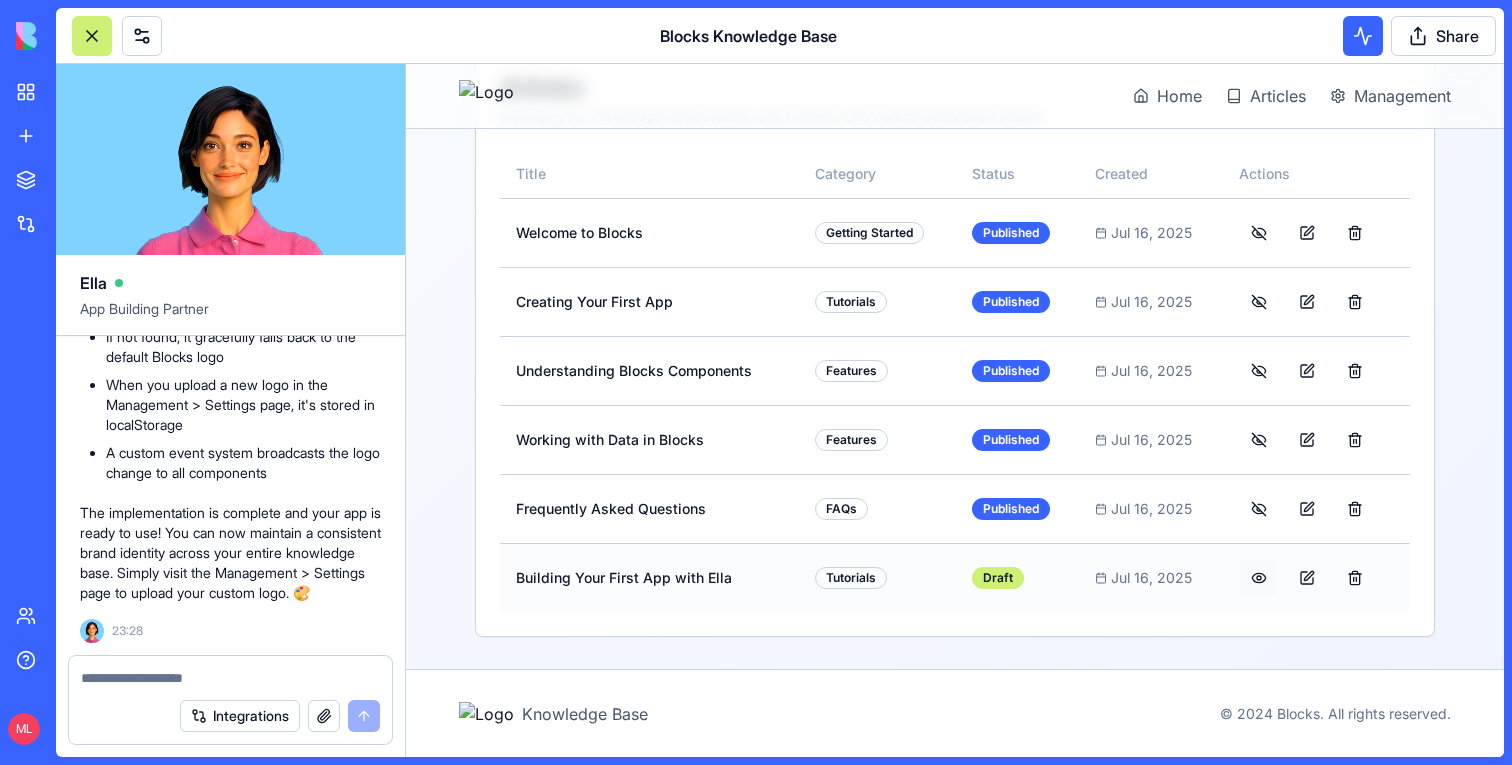 click at bounding box center [1259, 578] 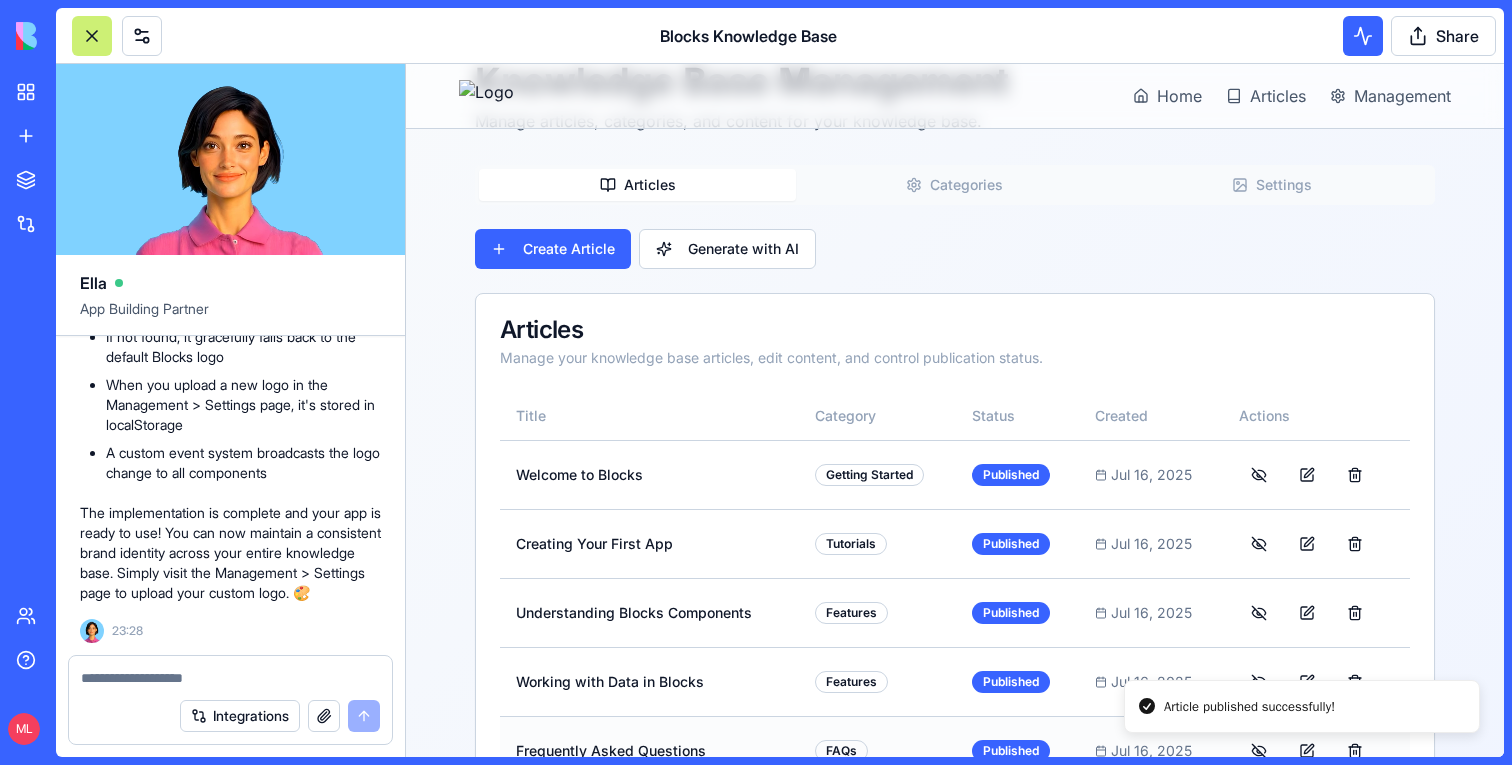 scroll, scrollTop: 0, scrollLeft: 0, axis: both 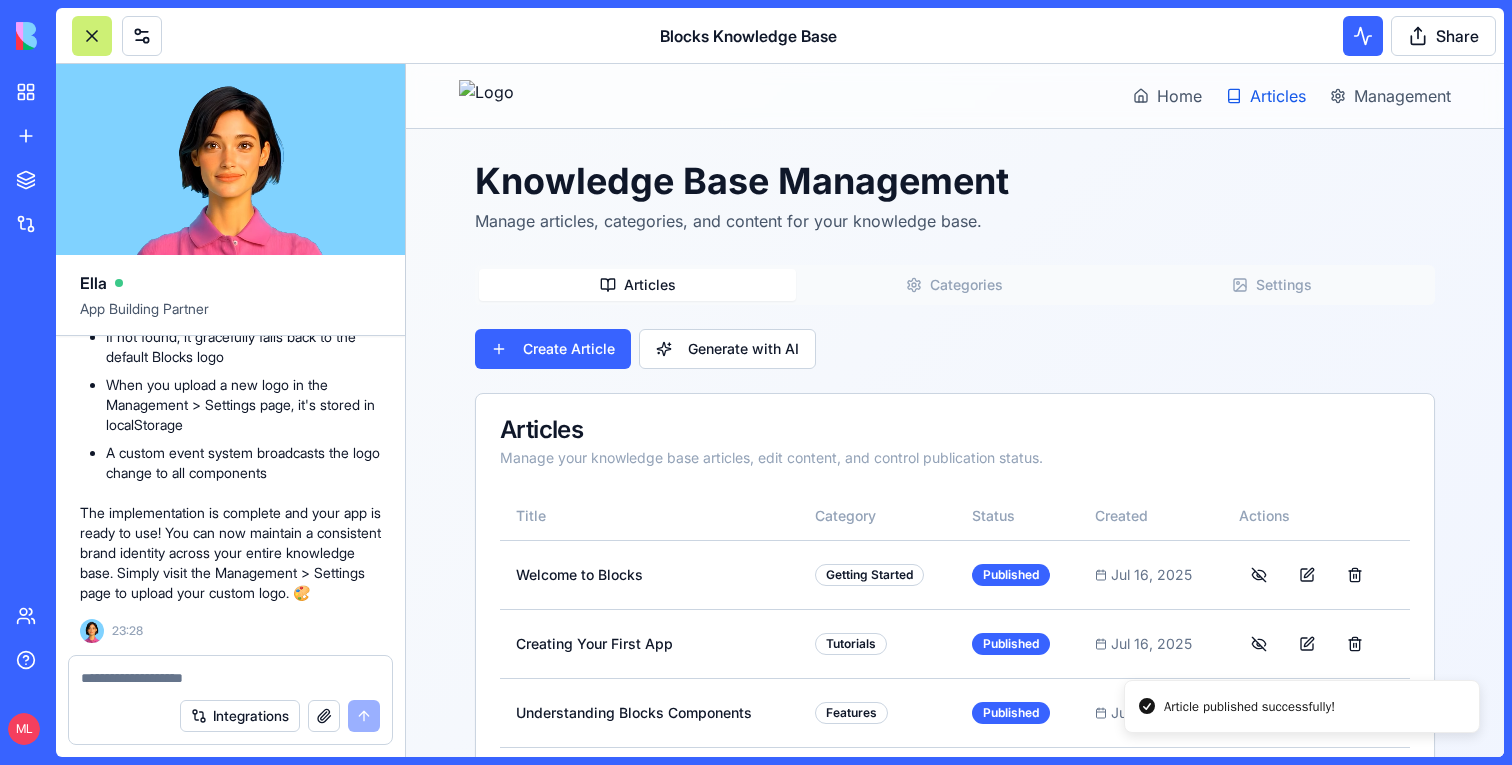 click on "Articles" at bounding box center [1278, 96] 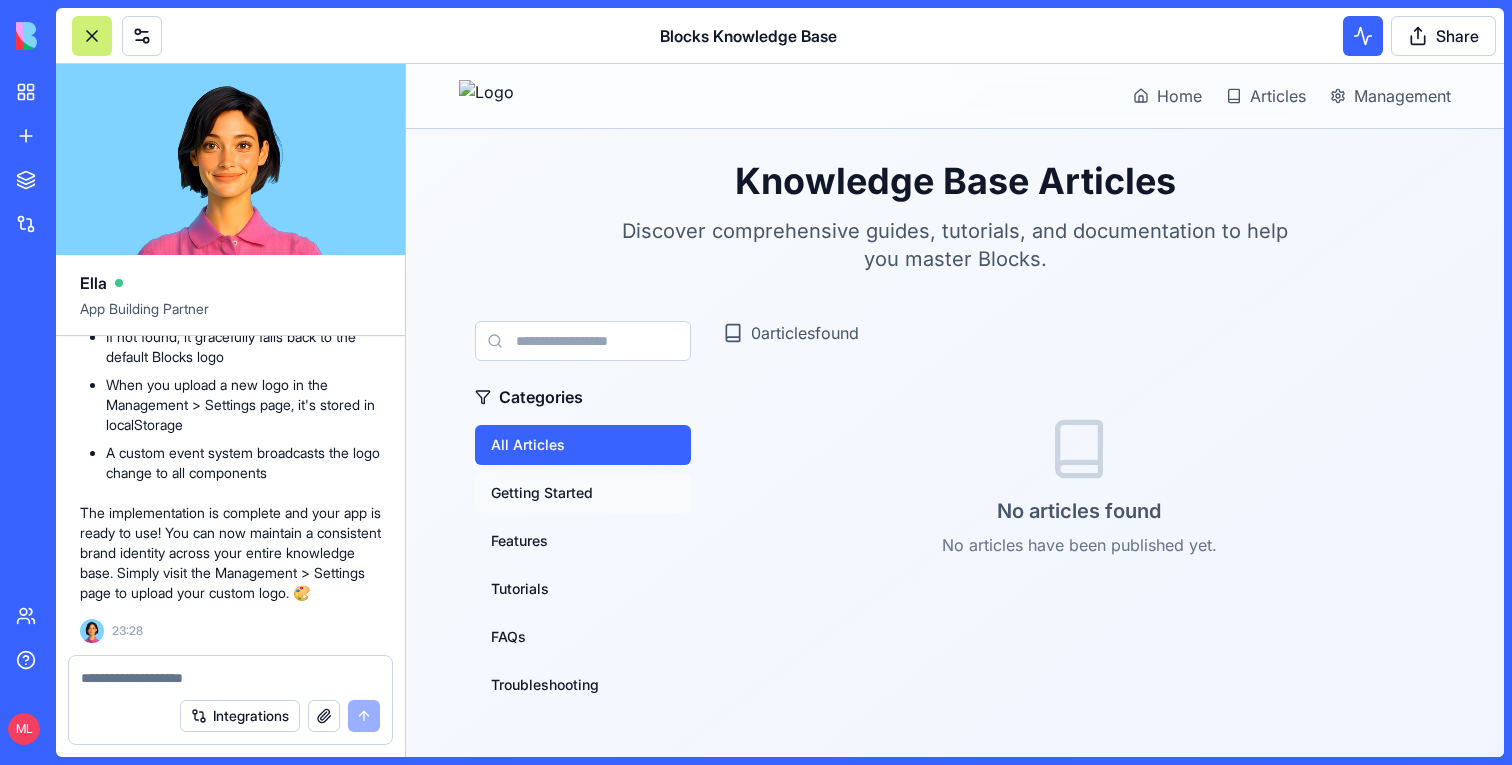click on "Getting Started" at bounding box center (583, 493) 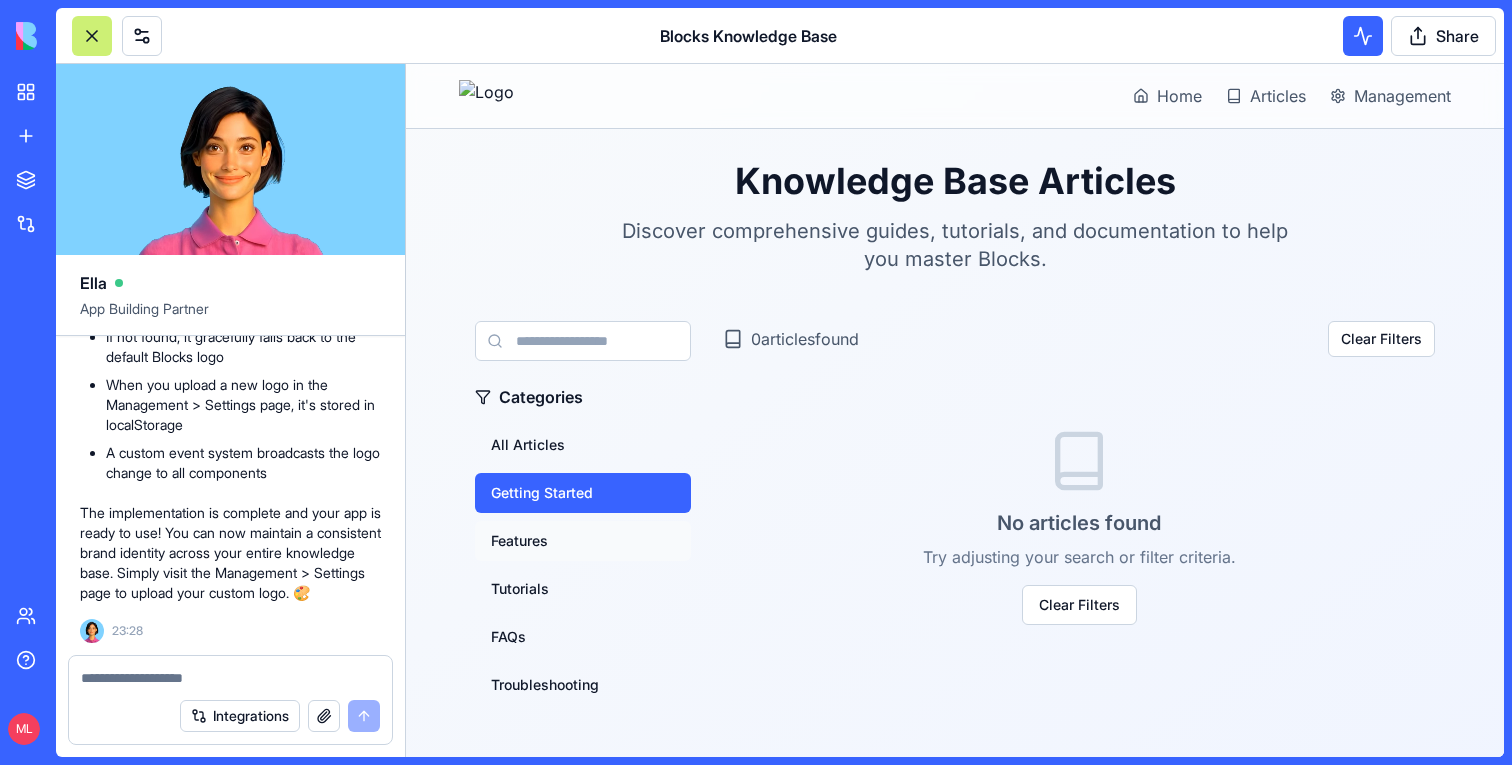 click on "Features" at bounding box center (583, 541) 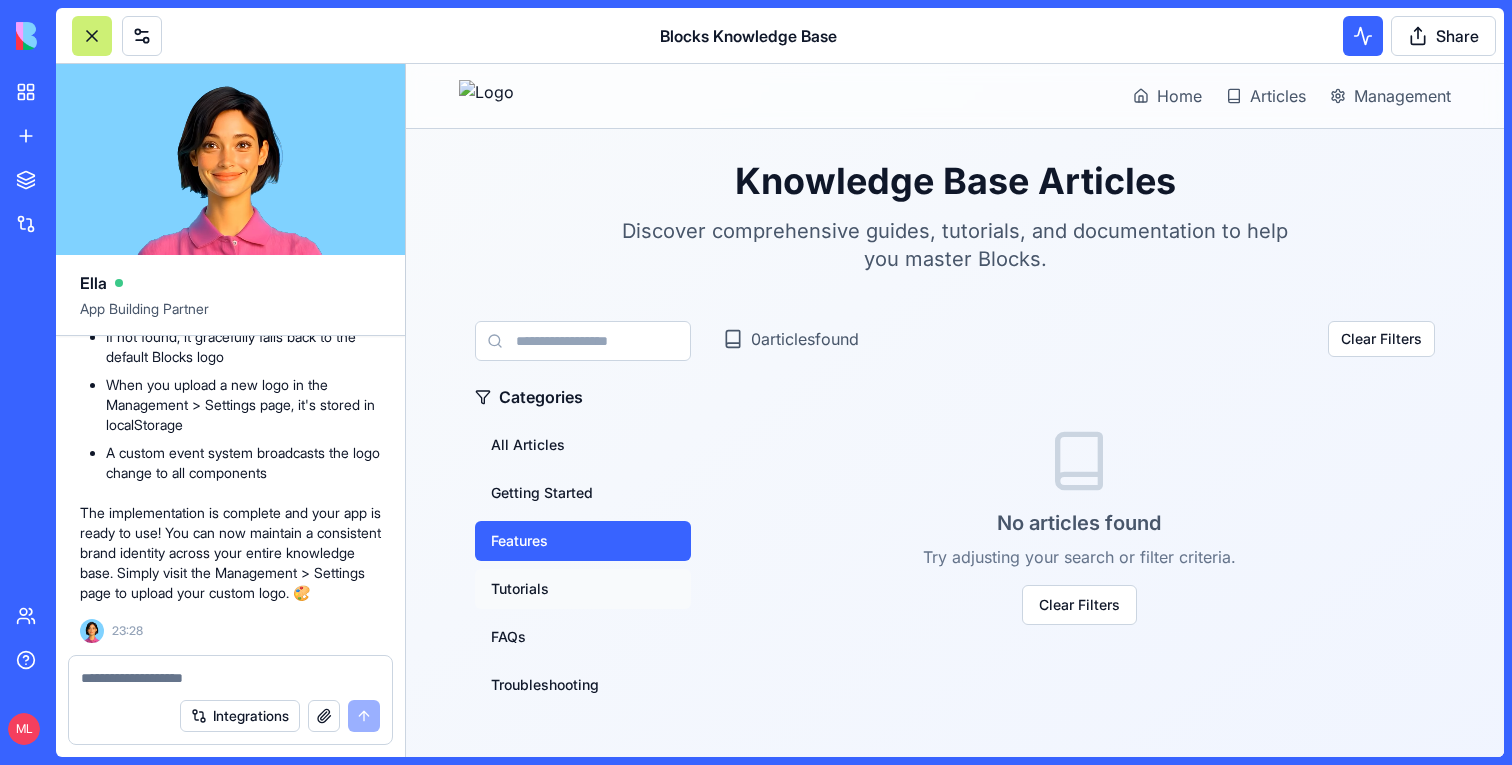 click on "Tutorials" at bounding box center (583, 589) 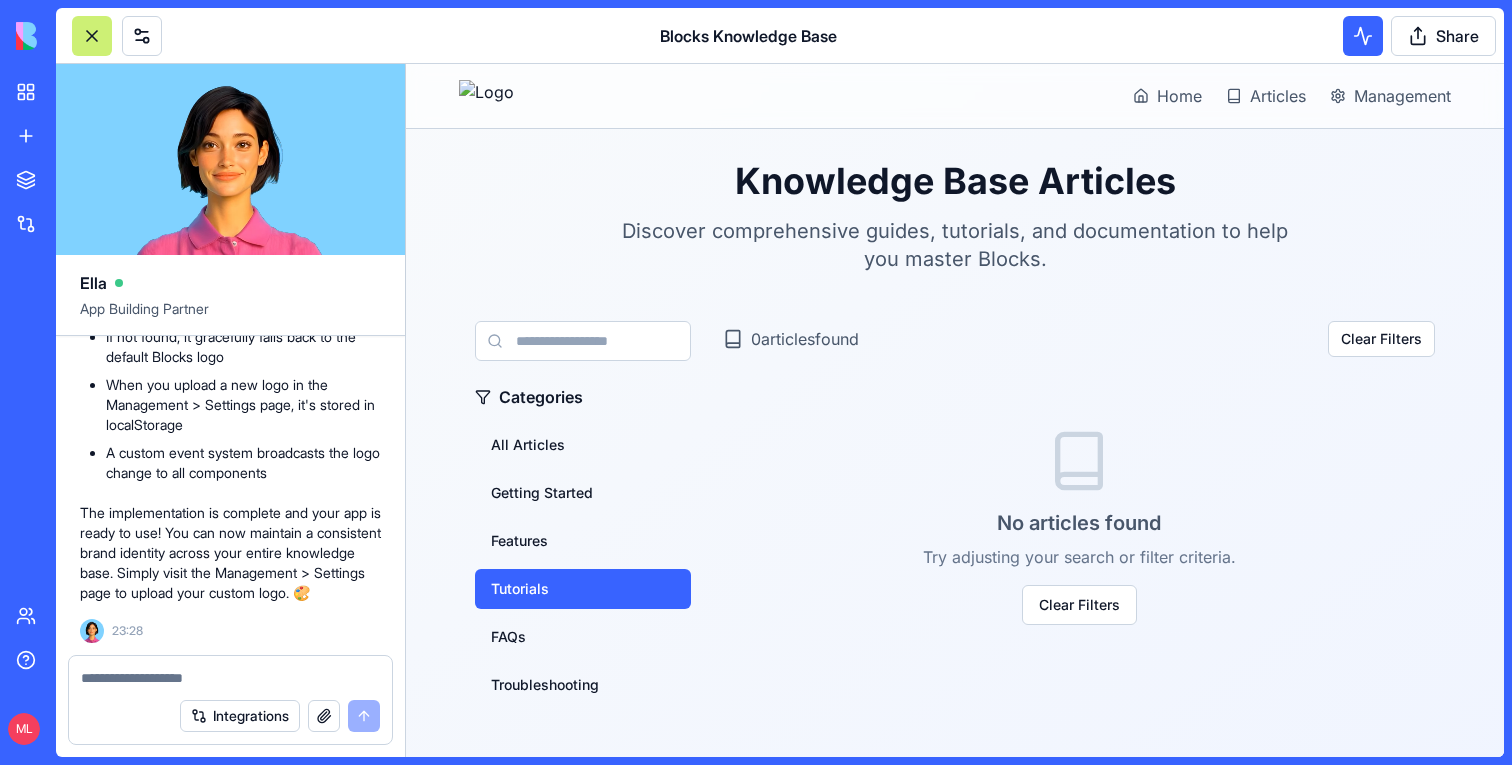 click on "All Articles Getting Started Features Tutorials FAQs Troubleshooting" at bounding box center (583, 565) 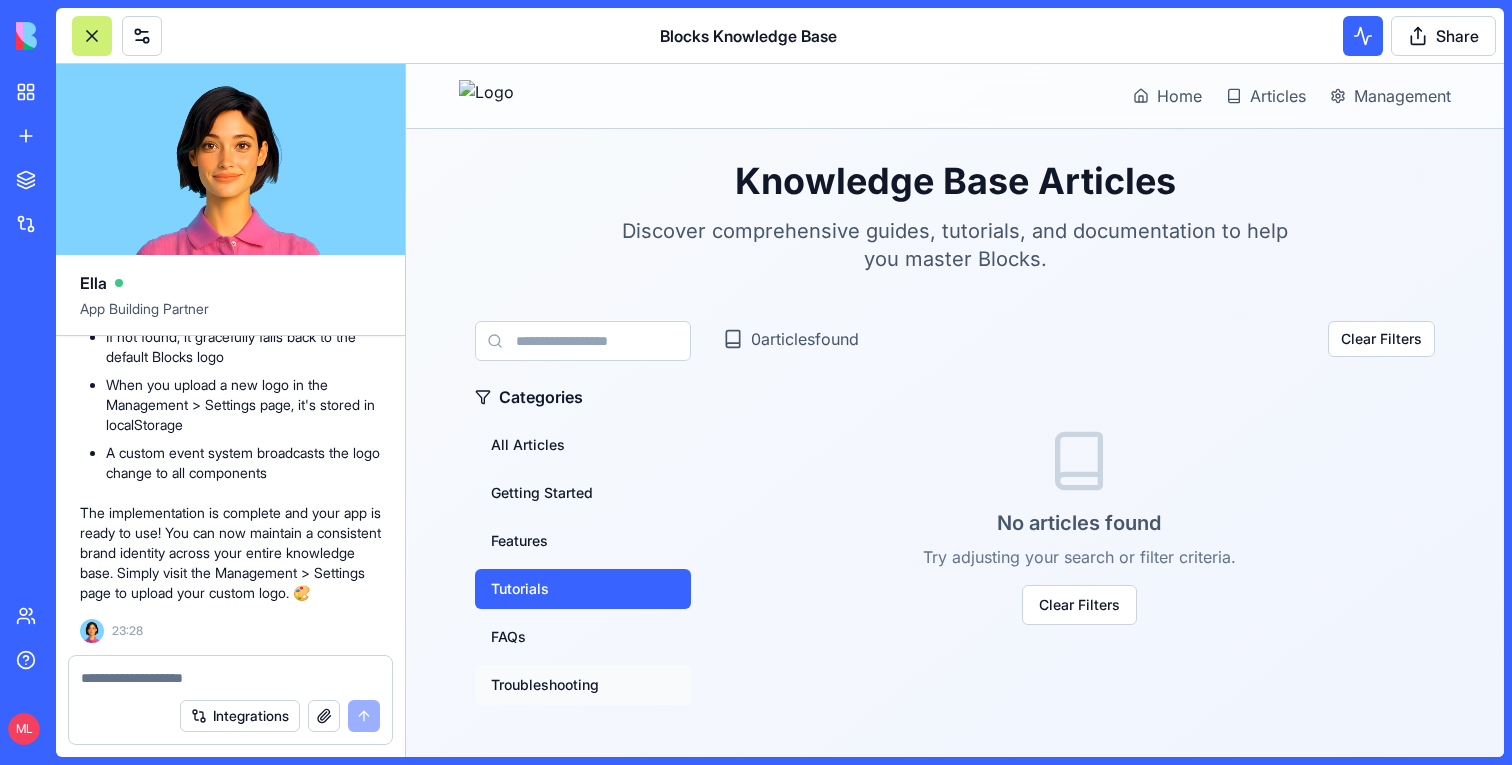 click on "Troubleshooting" at bounding box center [583, 685] 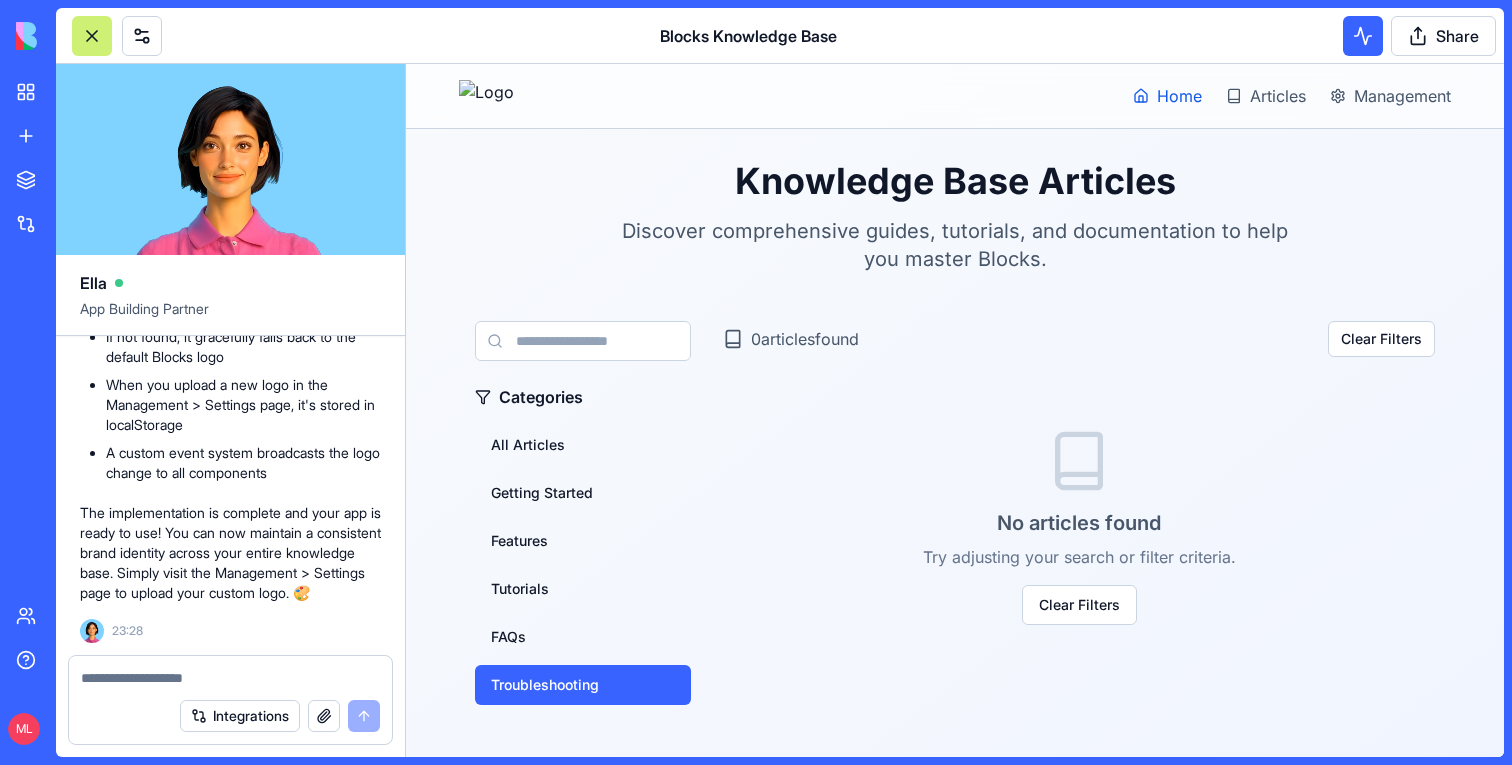 click 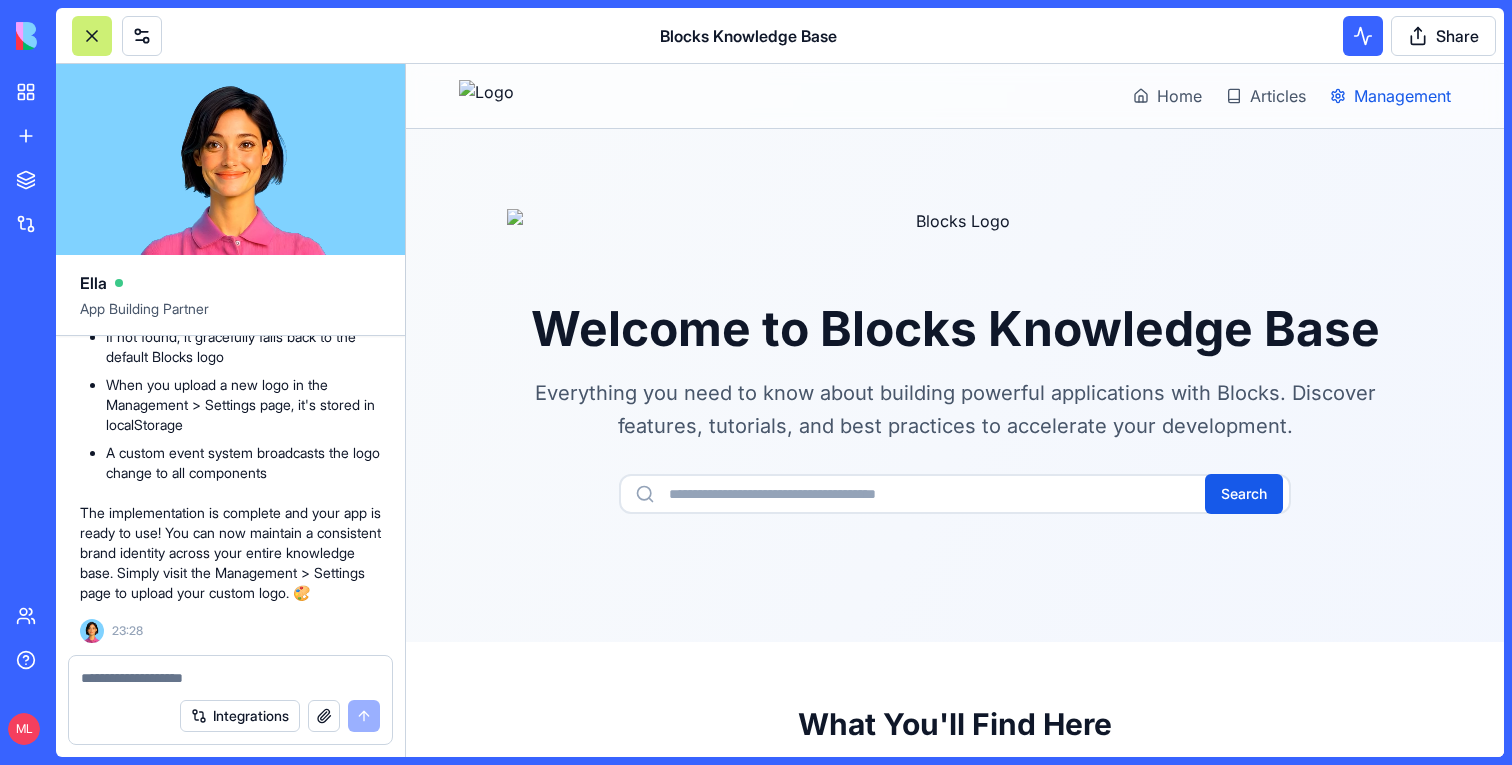 click on "Management" at bounding box center [1402, 96] 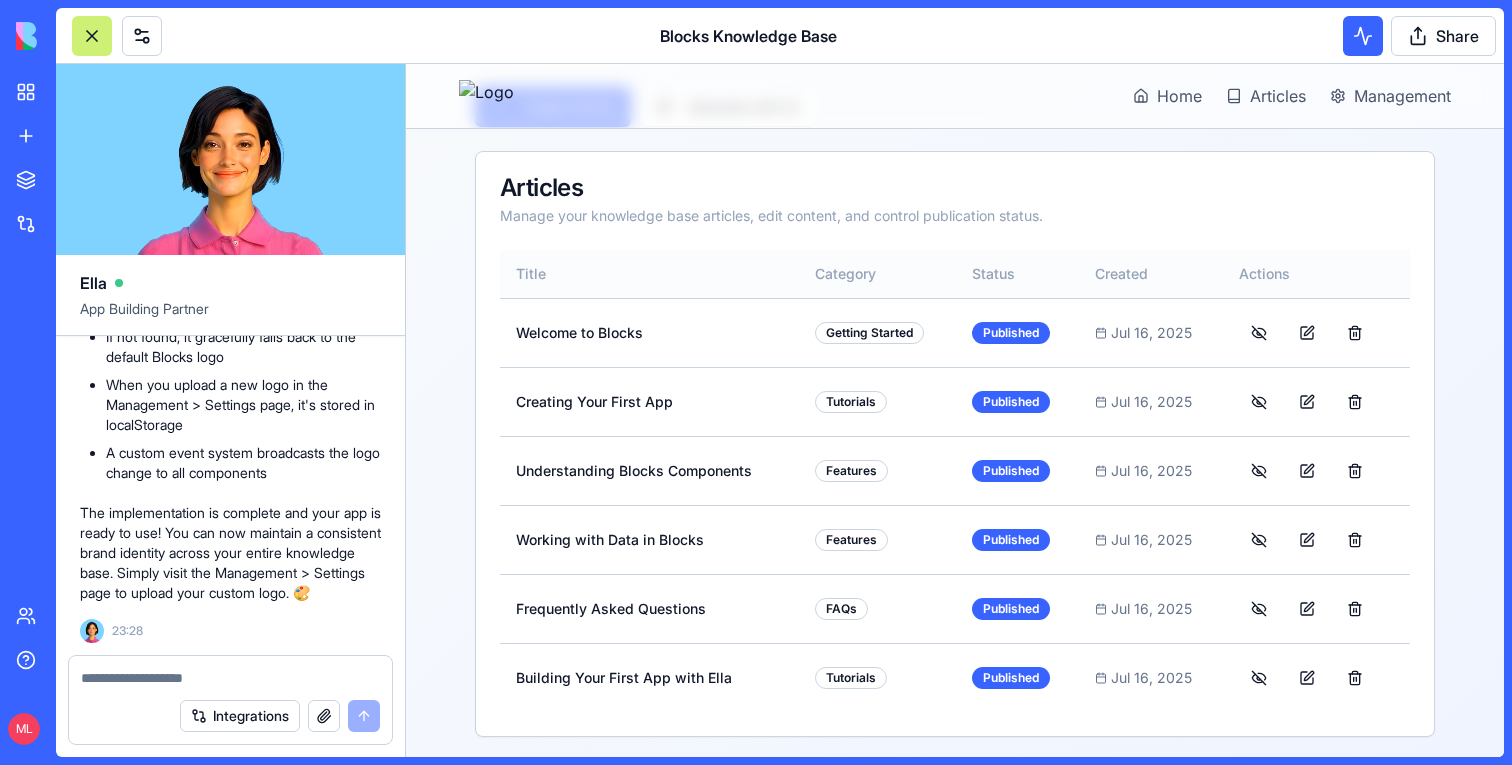 scroll, scrollTop: 342, scrollLeft: 0, axis: vertical 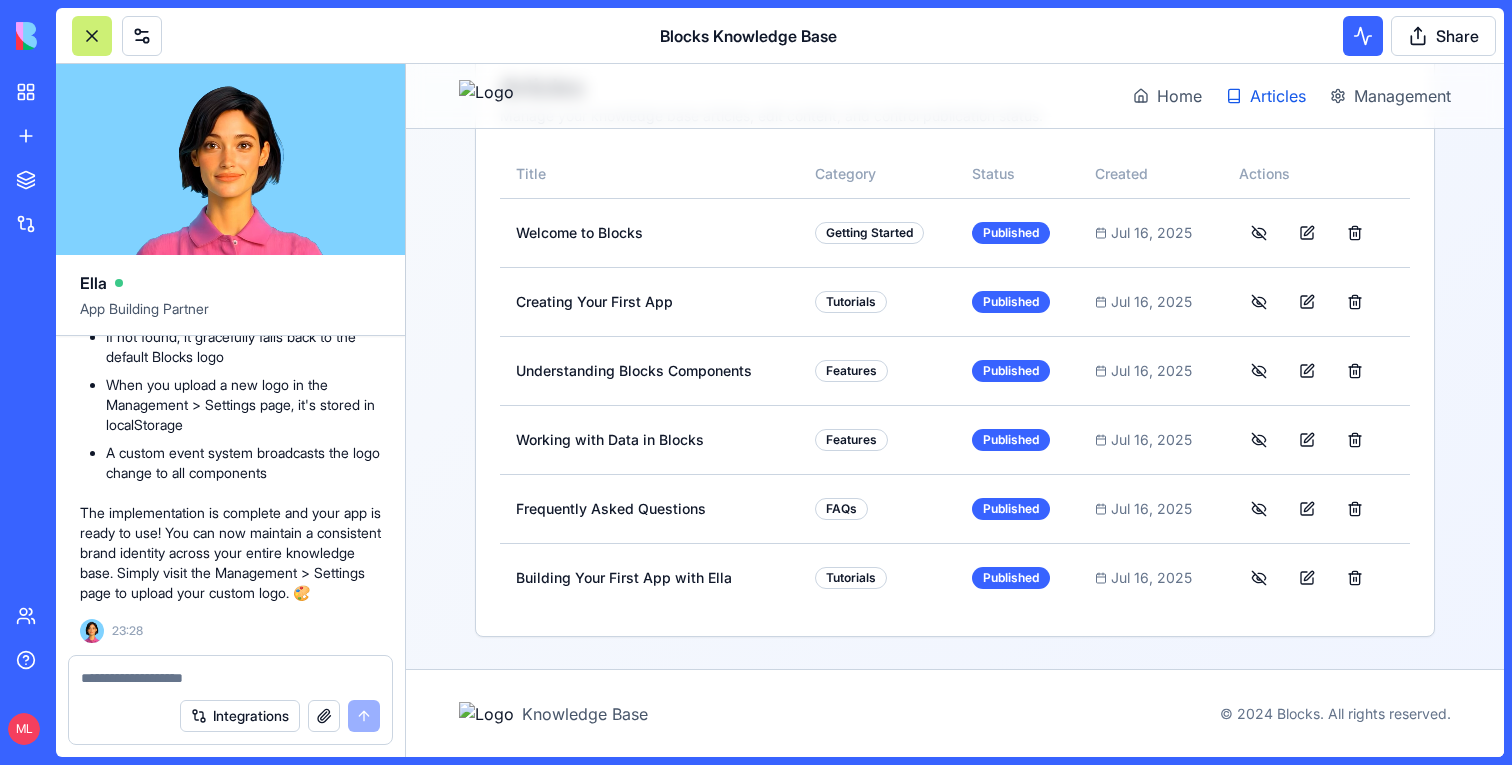 click on "Articles" at bounding box center [1266, 96] 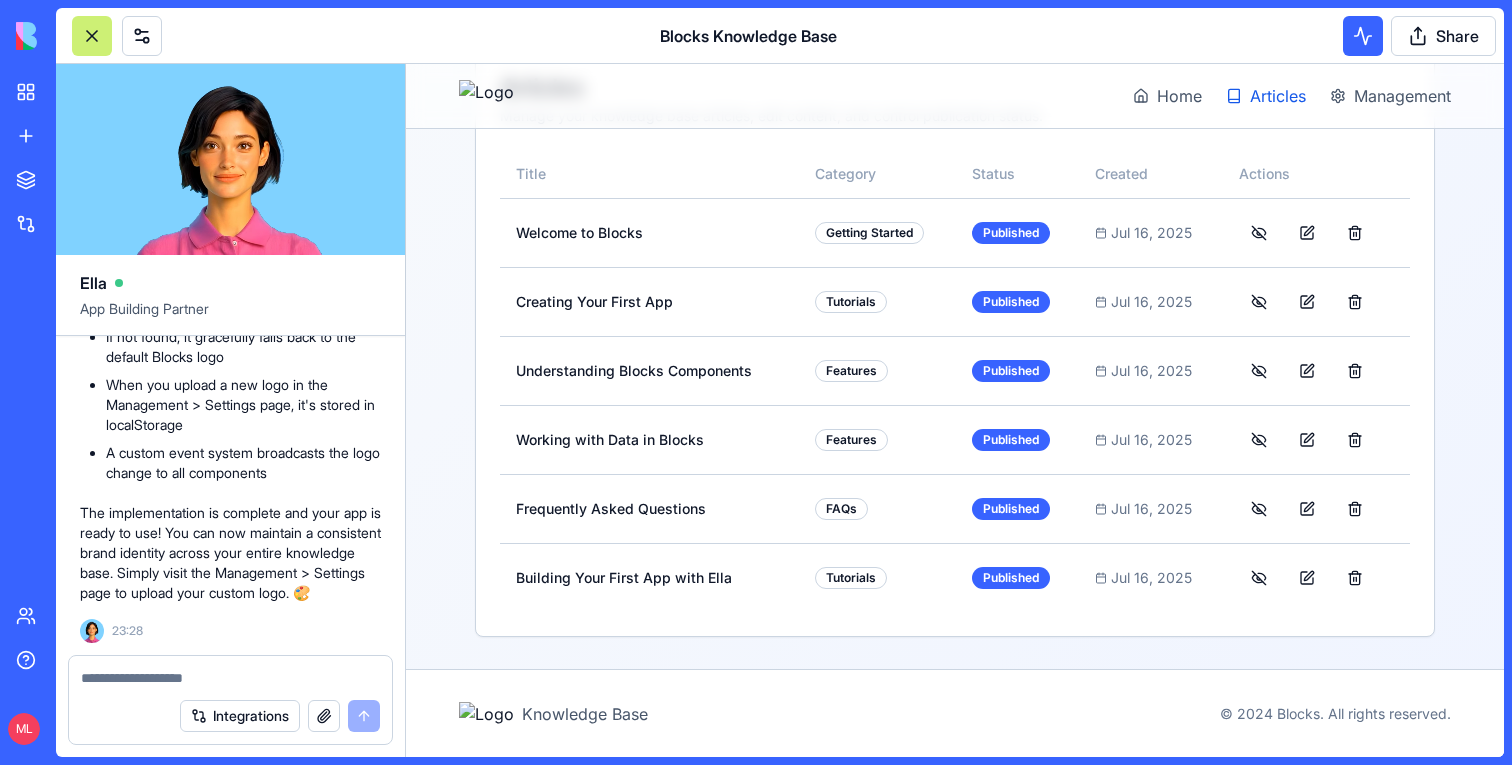 scroll, scrollTop: 154, scrollLeft: 0, axis: vertical 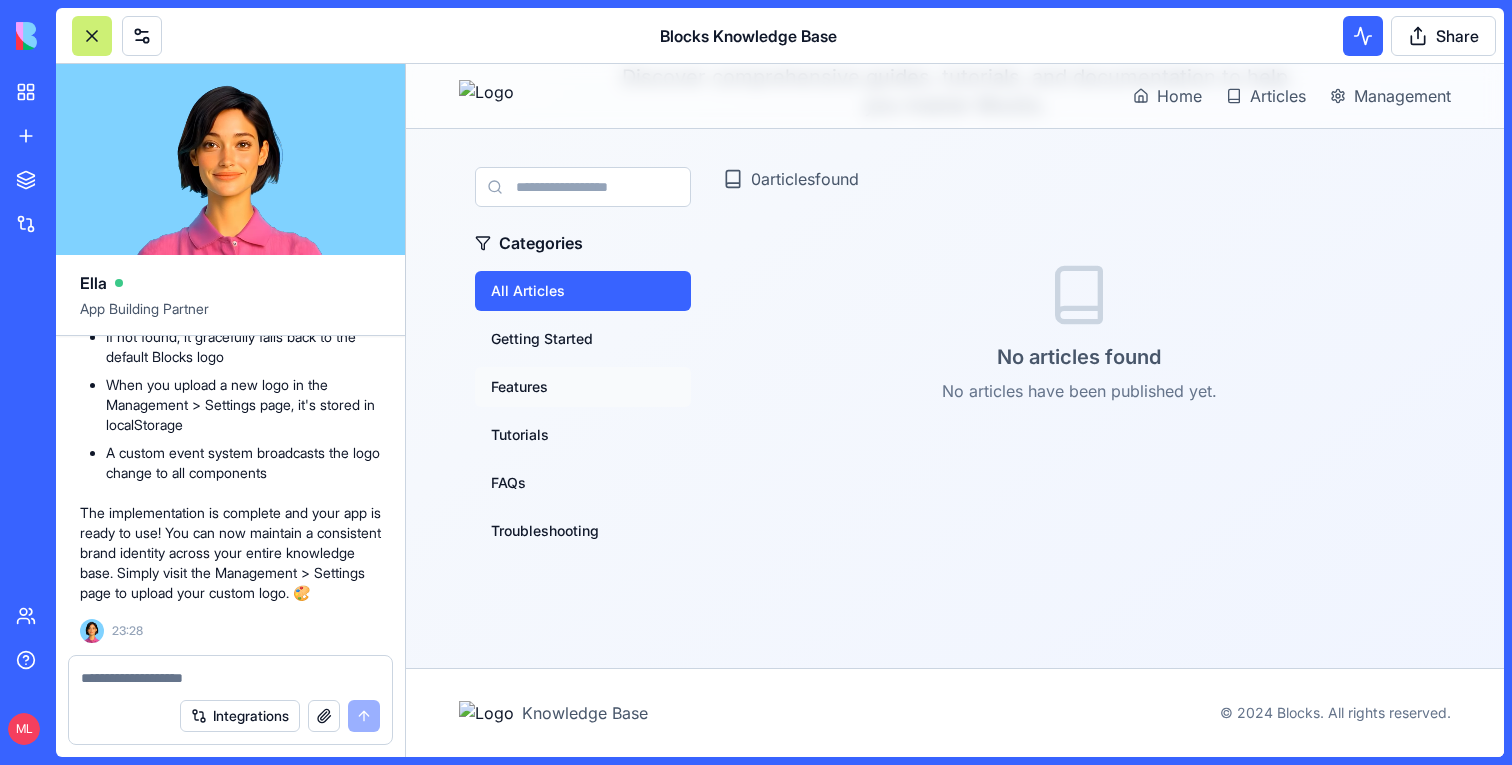 click on "Features" at bounding box center (583, 387) 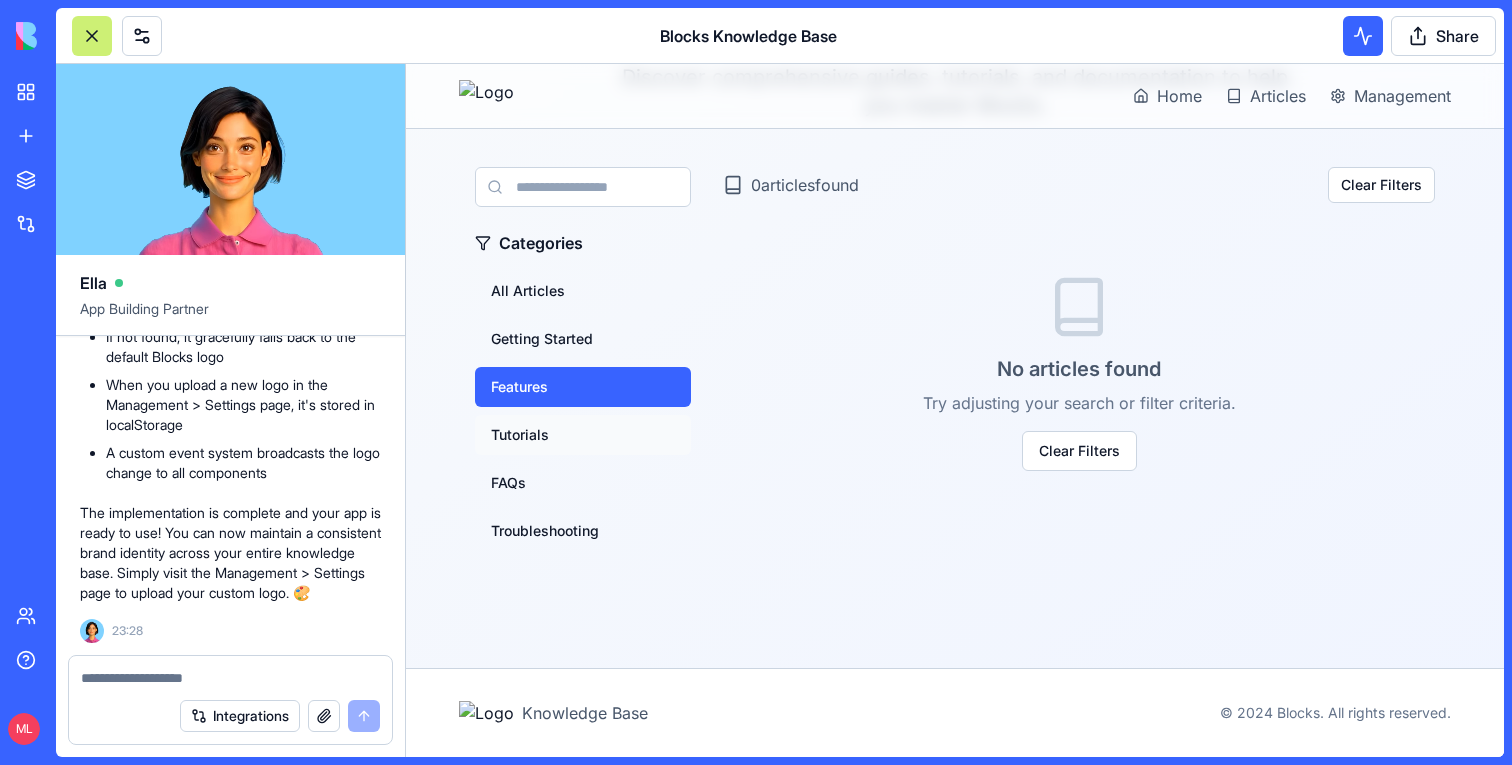 click on "Tutorials" at bounding box center (583, 435) 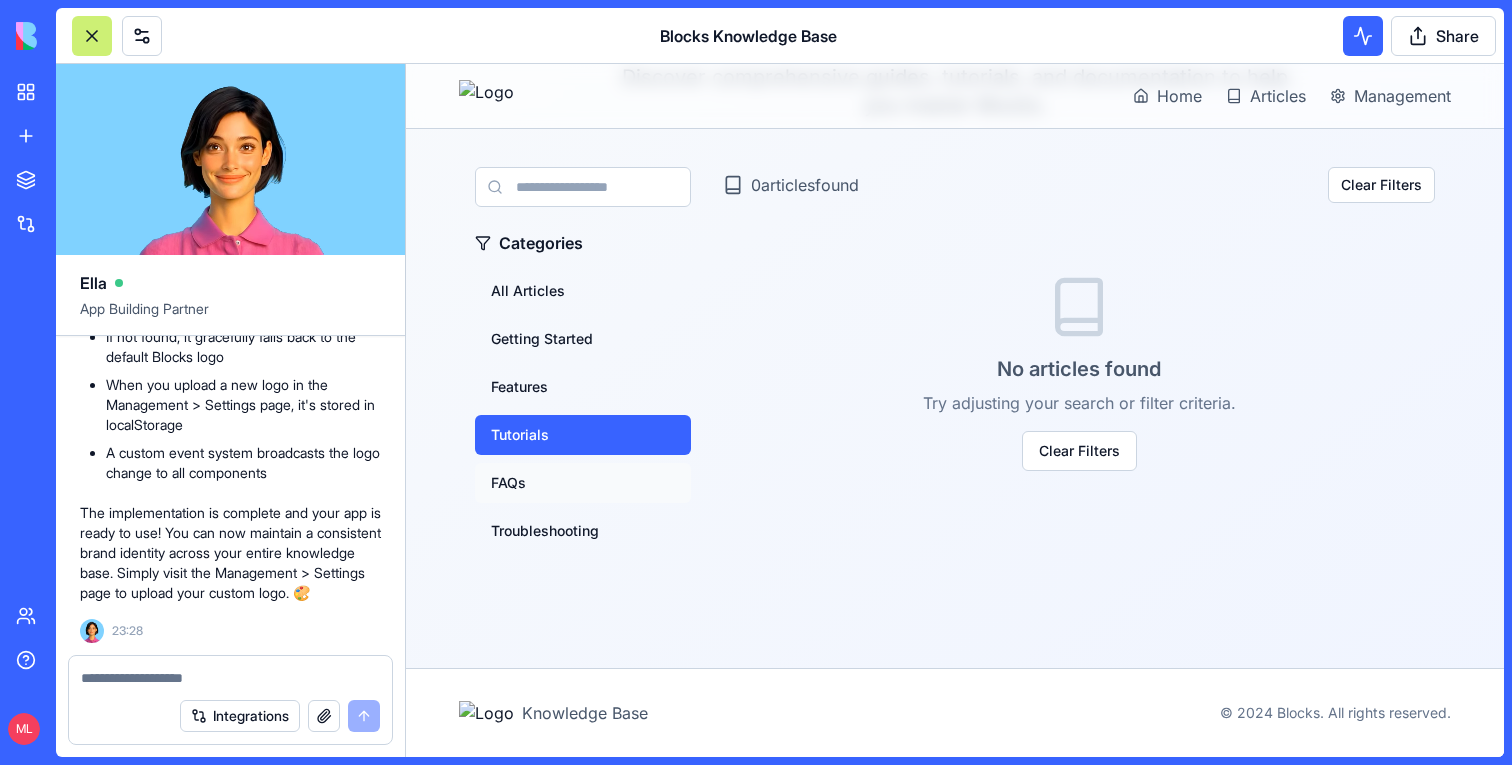 click on "FAQs" at bounding box center (583, 483) 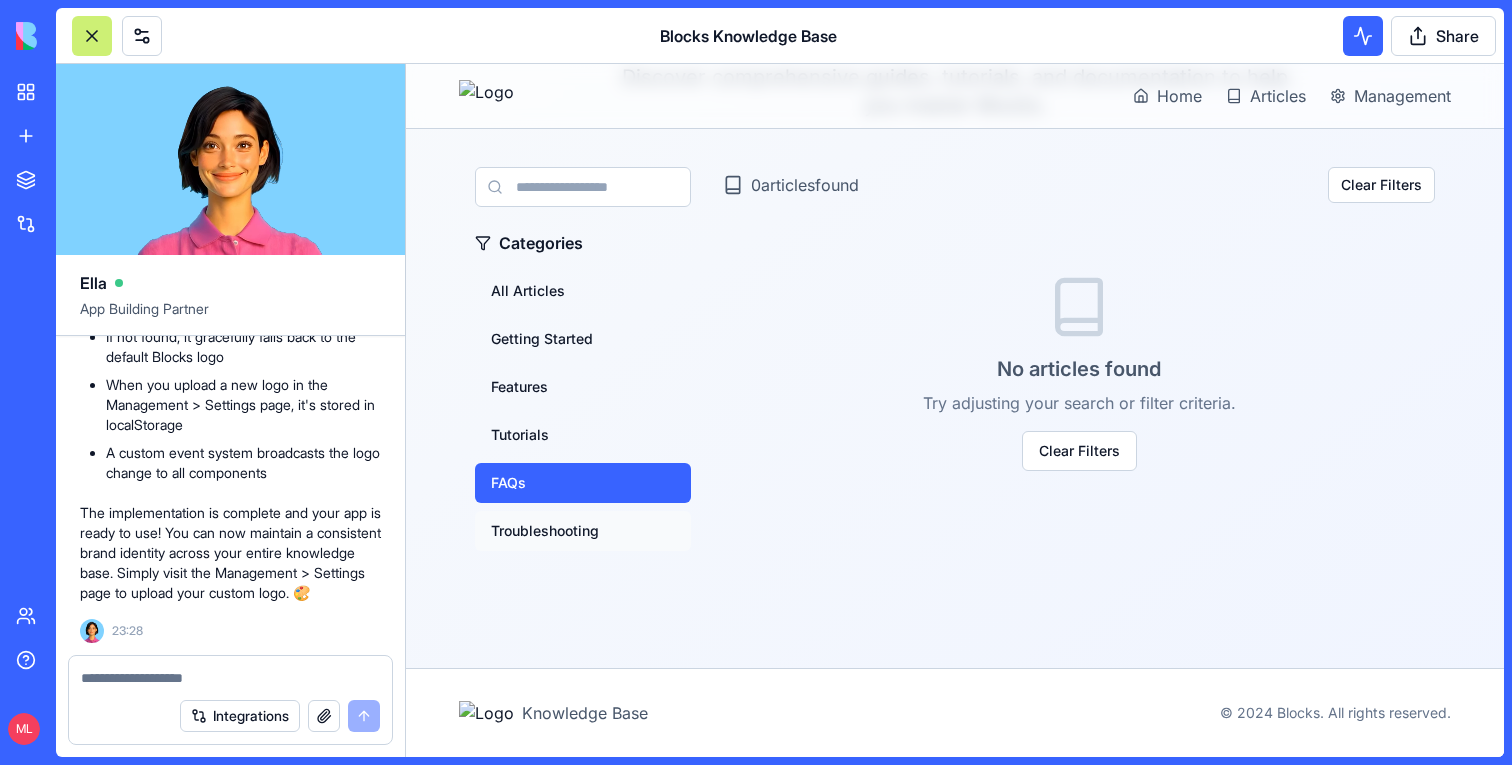 click on "Troubleshooting" at bounding box center [583, 531] 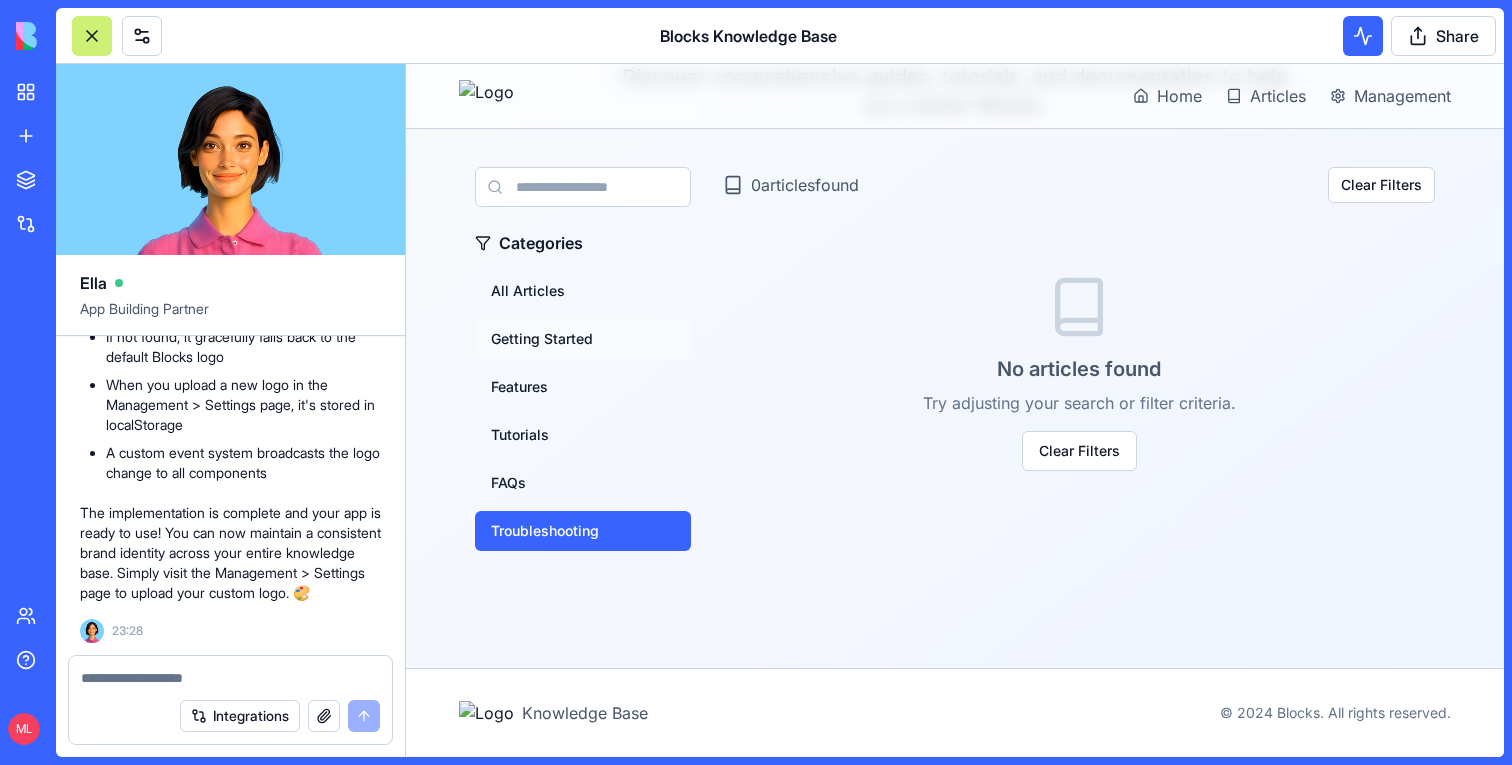 click on "Getting Started" at bounding box center [583, 339] 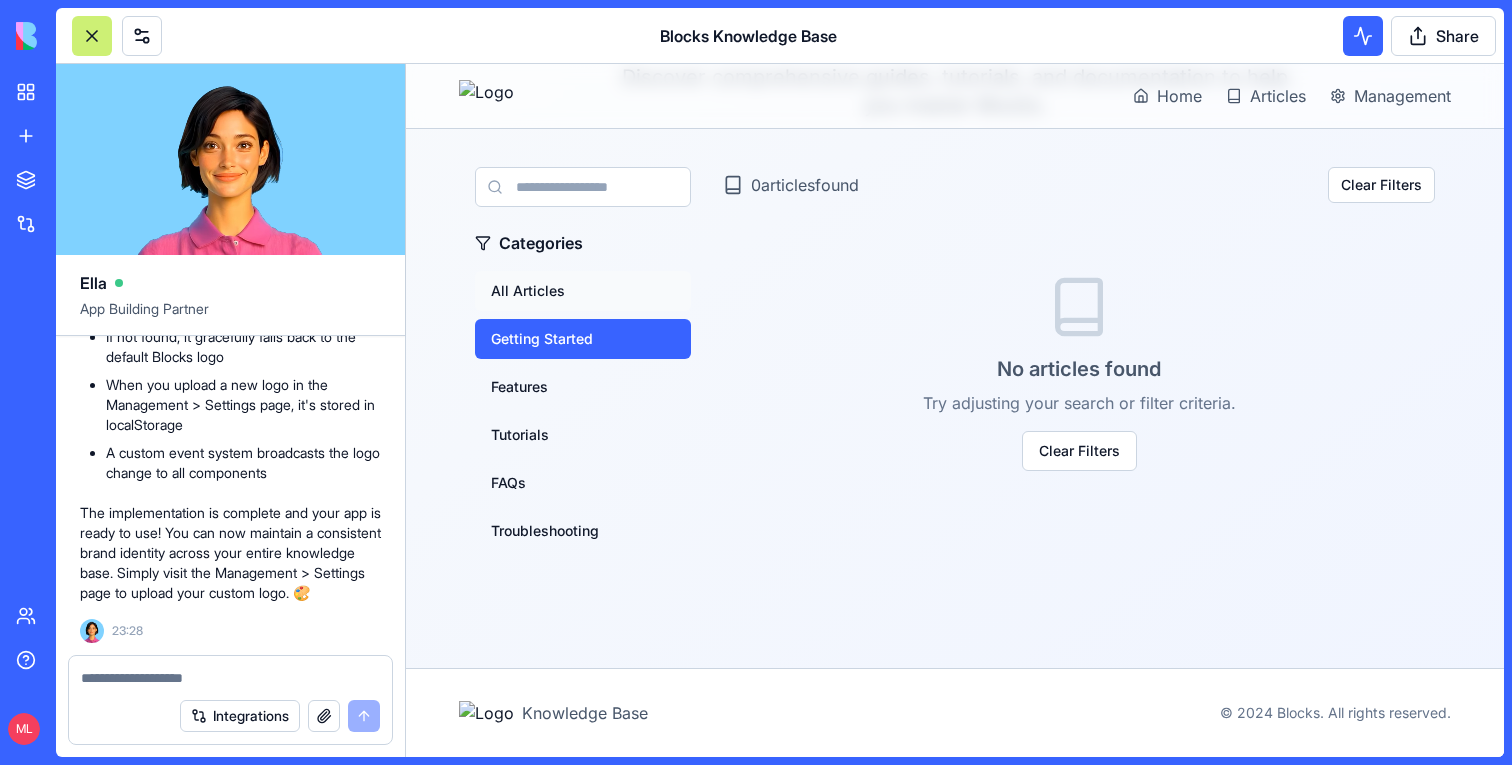 click on "All Articles" at bounding box center (583, 291) 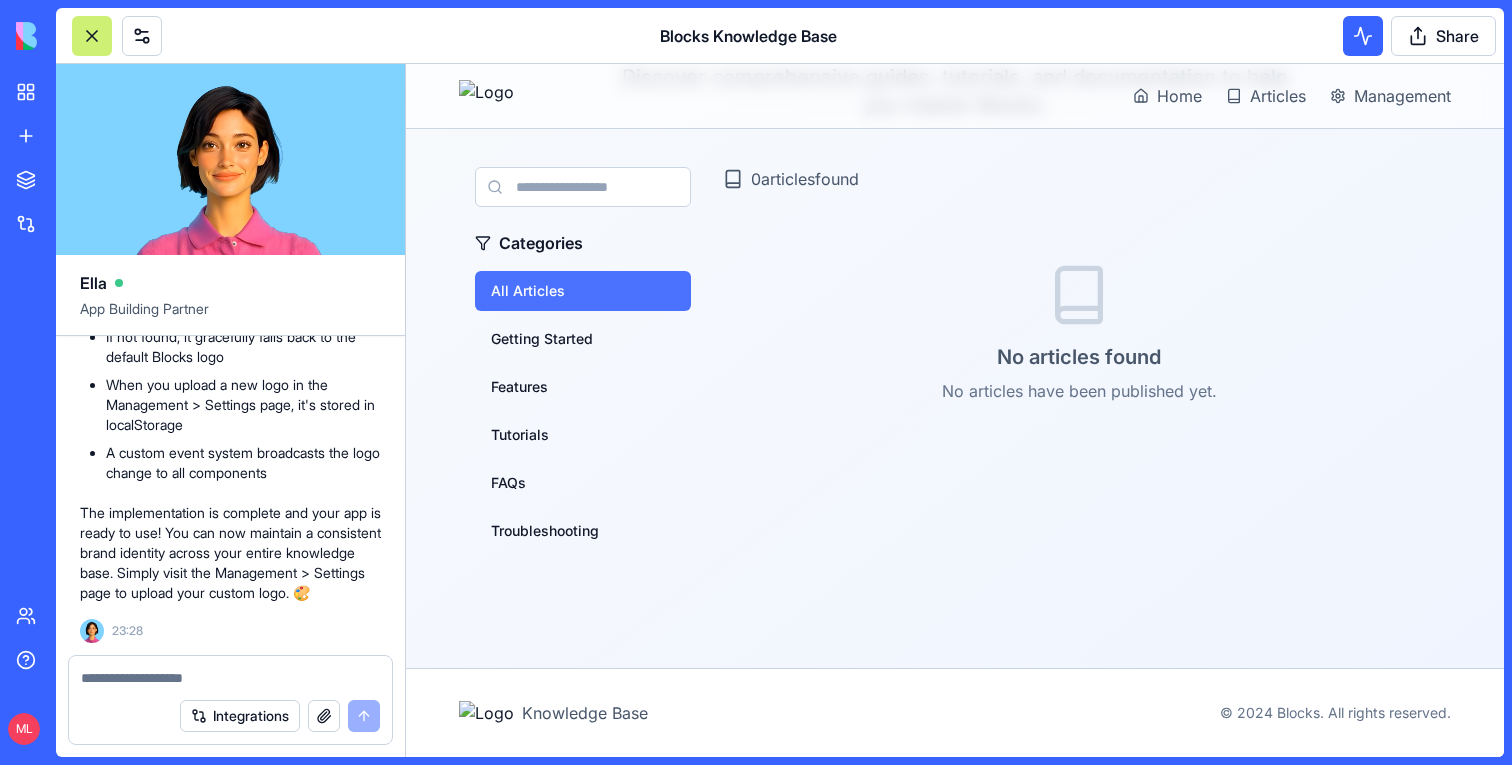 click on "All Articles" at bounding box center [583, 291] 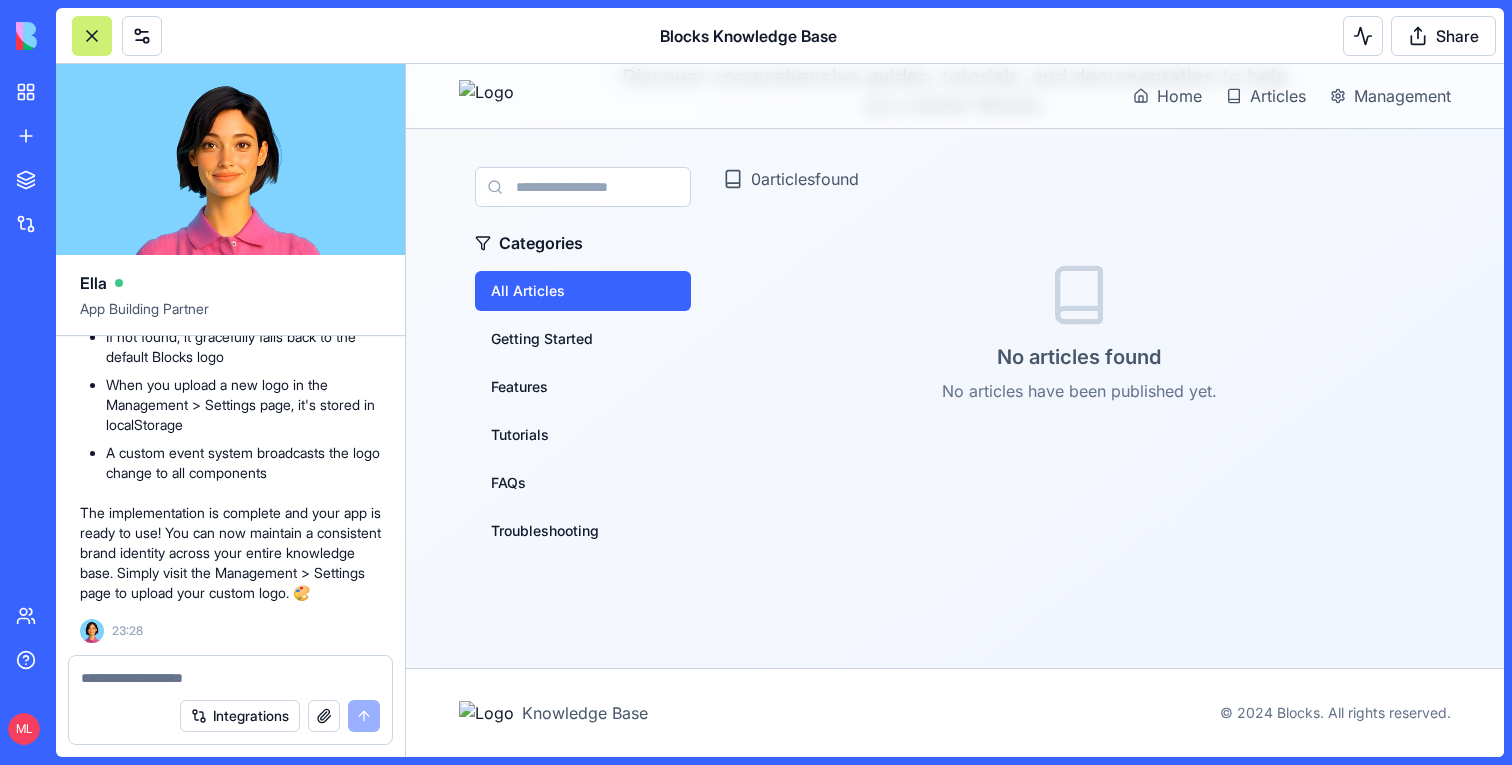 click on "Integrations" at bounding box center [230, 716] 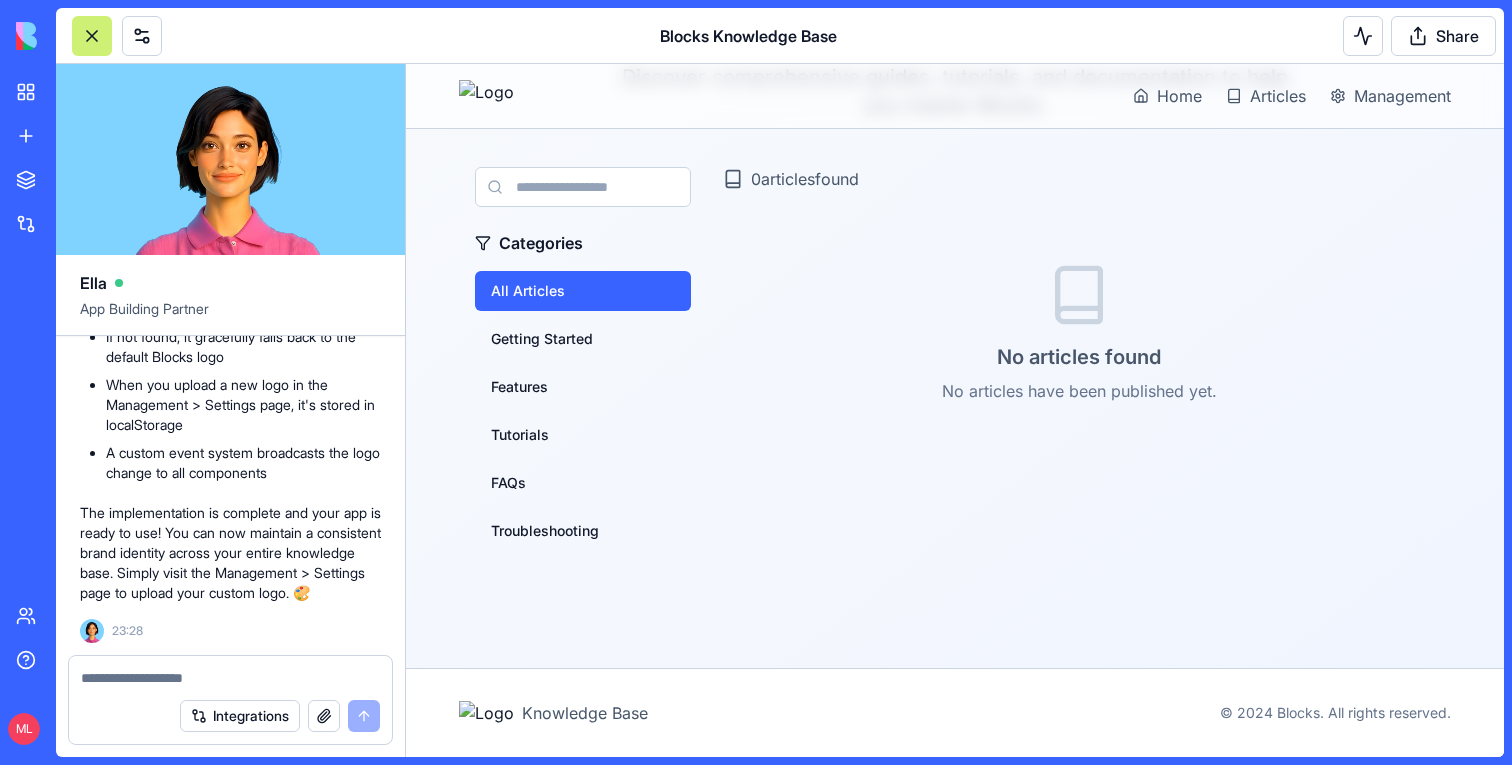 click at bounding box center [230, 678] 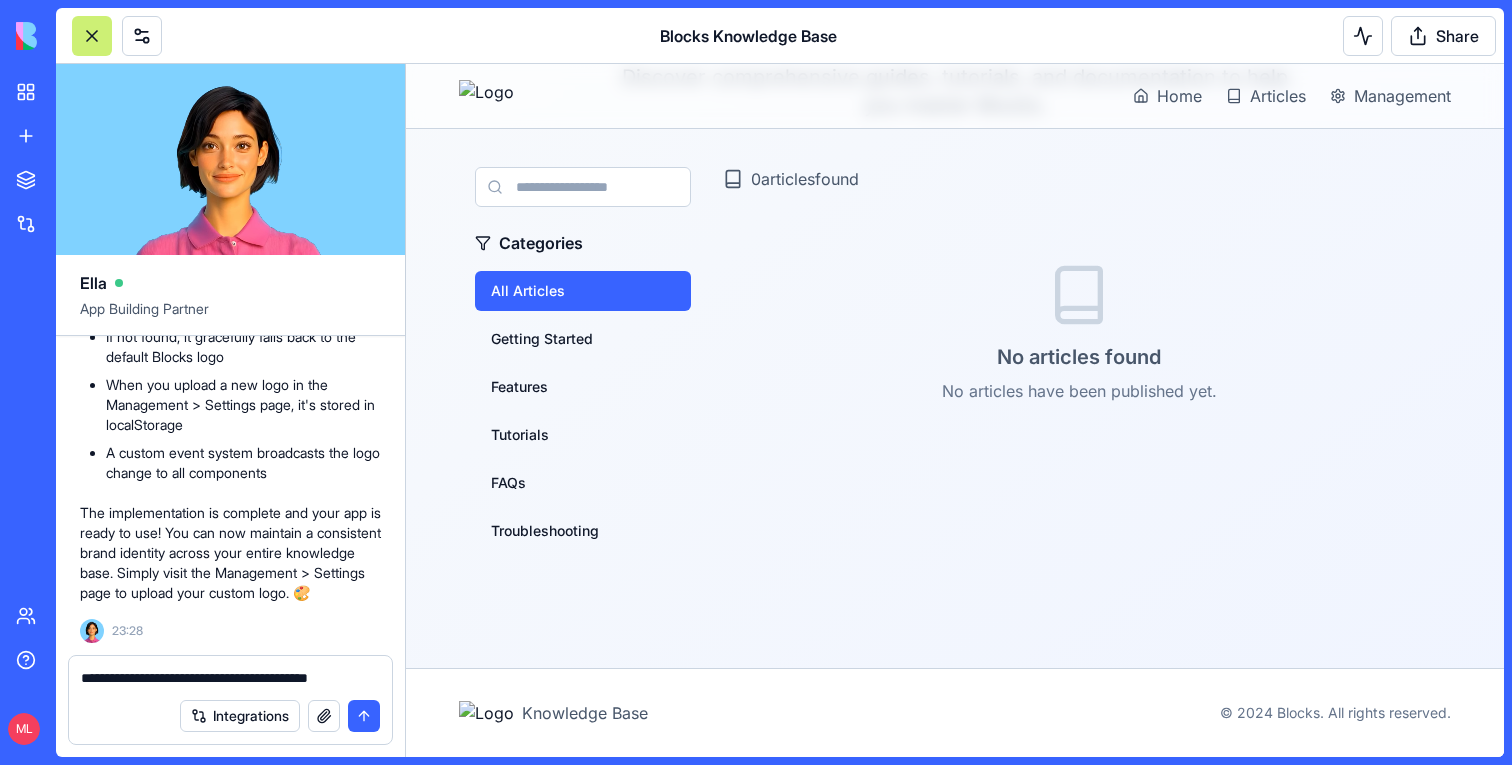 click on "**********" at bounding box center [230, 678] 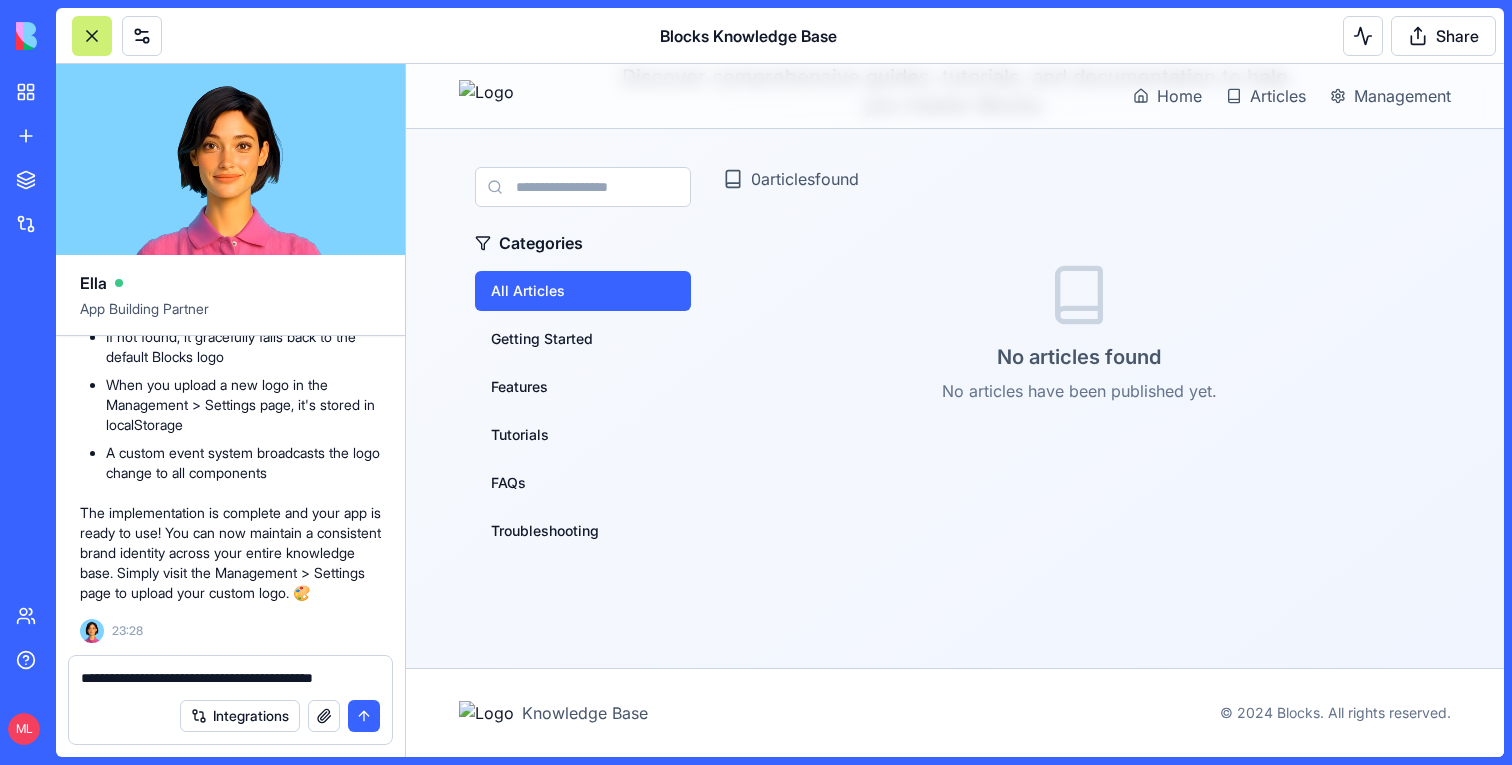click on "**********" at bounding box center (230, 678) 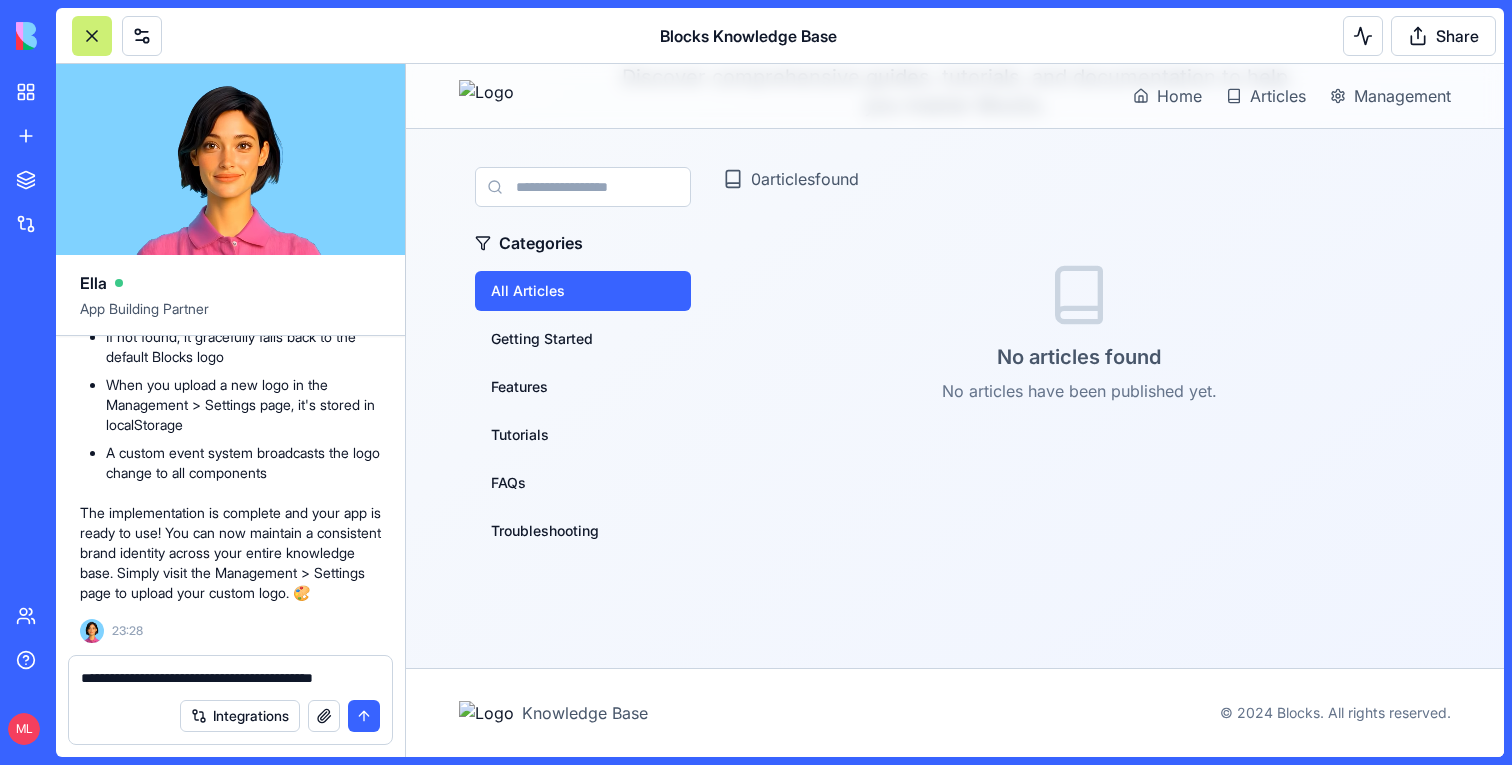 type on "**********" 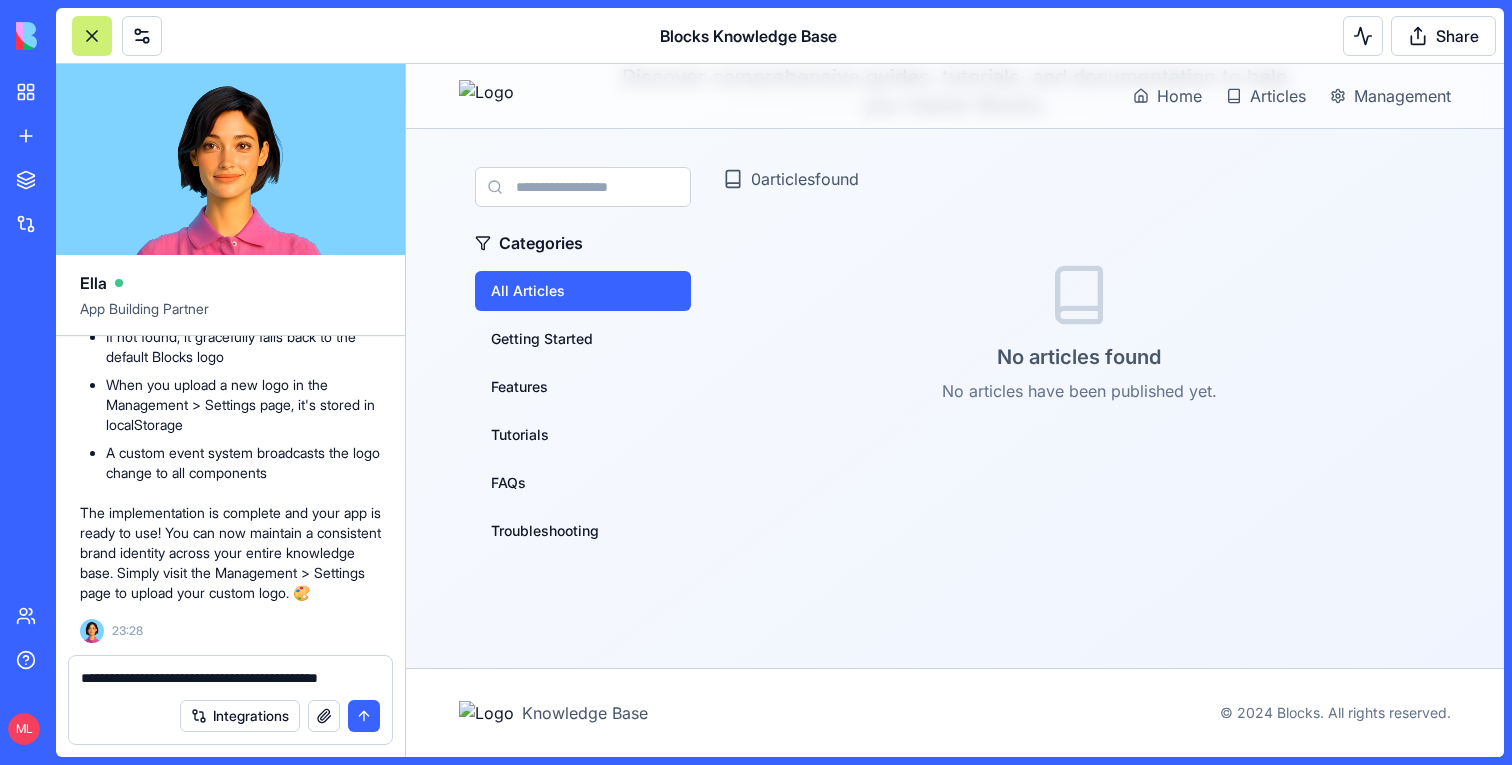 paste 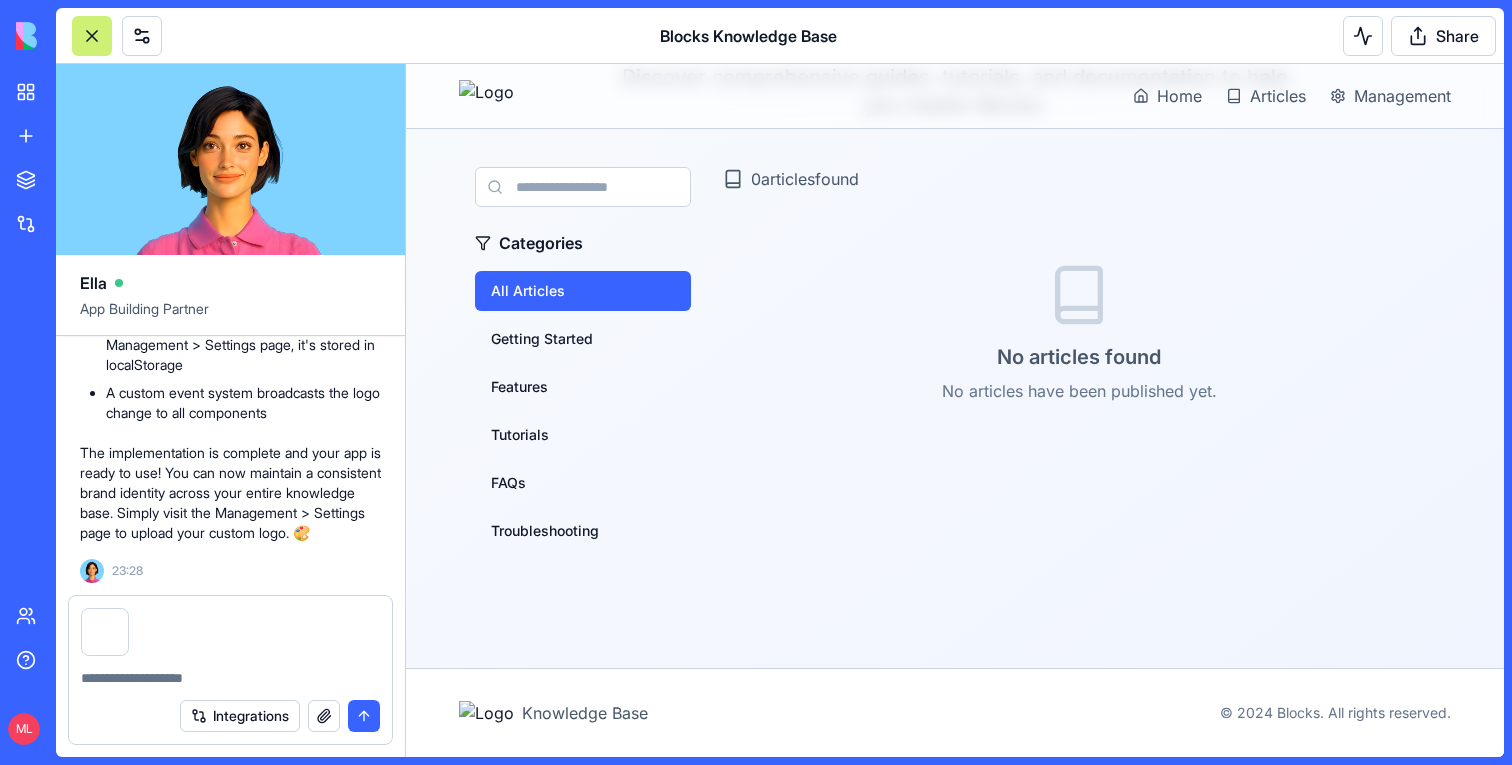 scroll, scrollTop: 8149, scrollLeft: 0, axis: vertical 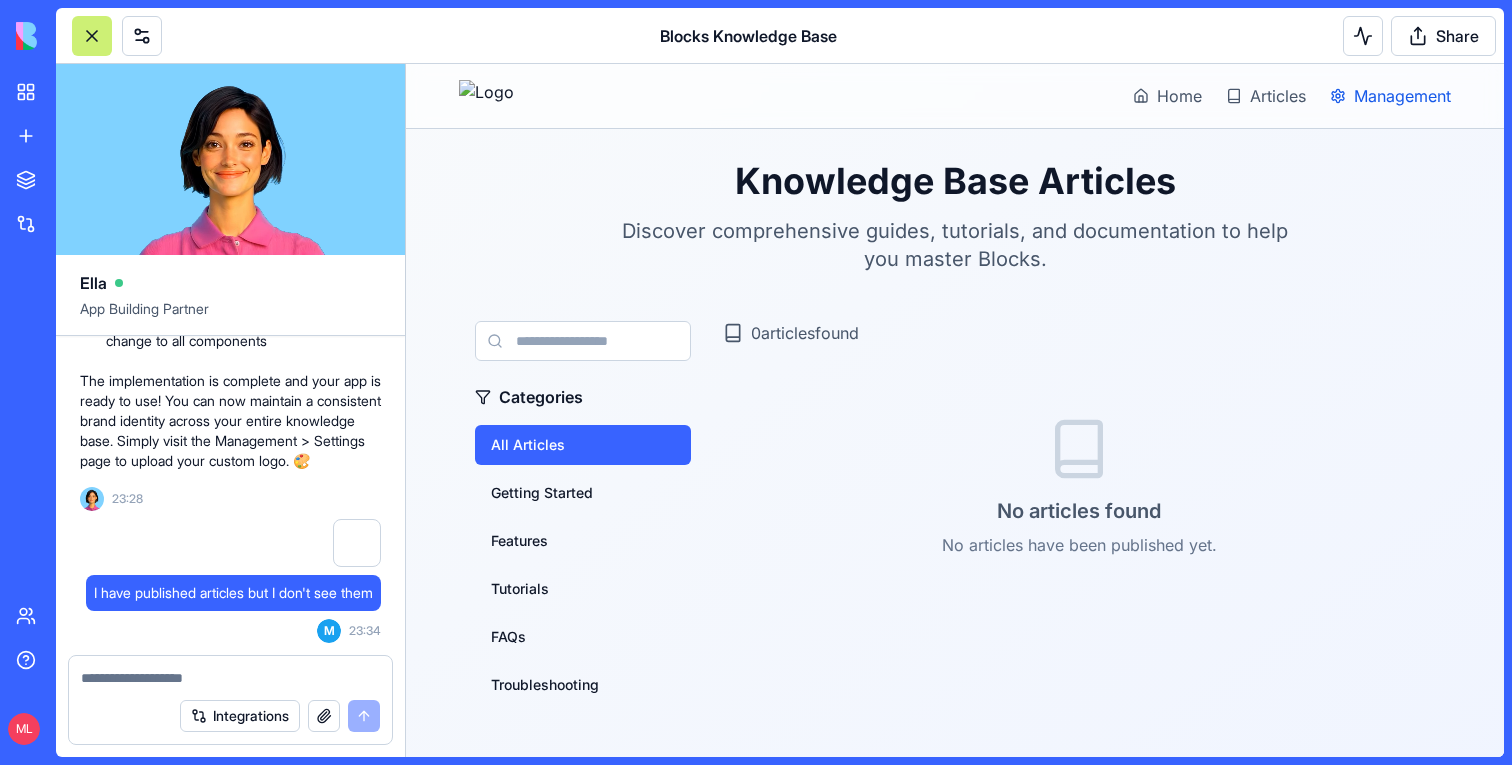 click on "Management" at bounding box center (1402, 96) 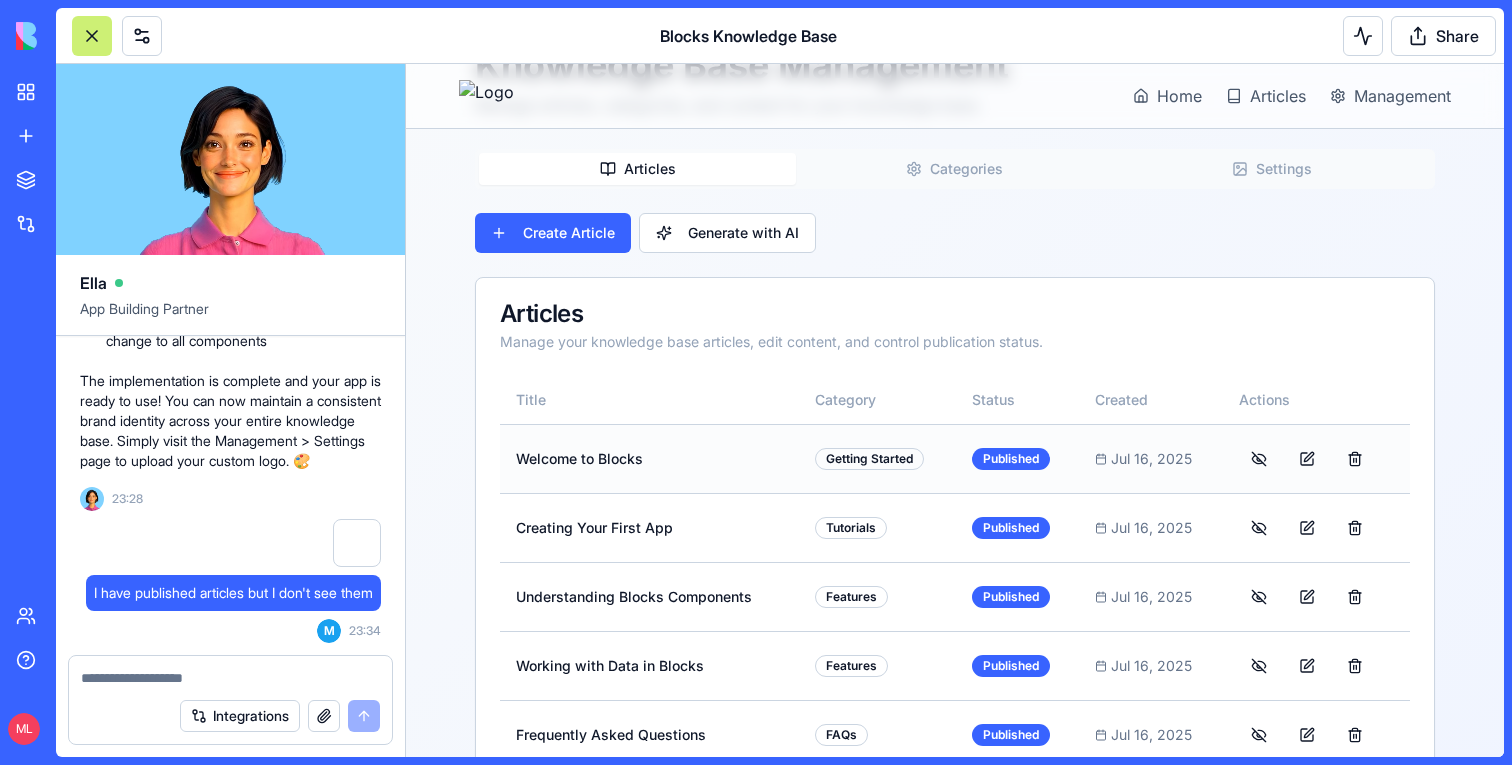 scroll, scrollTop: 342, scrollLeft: 0, axis: vertical 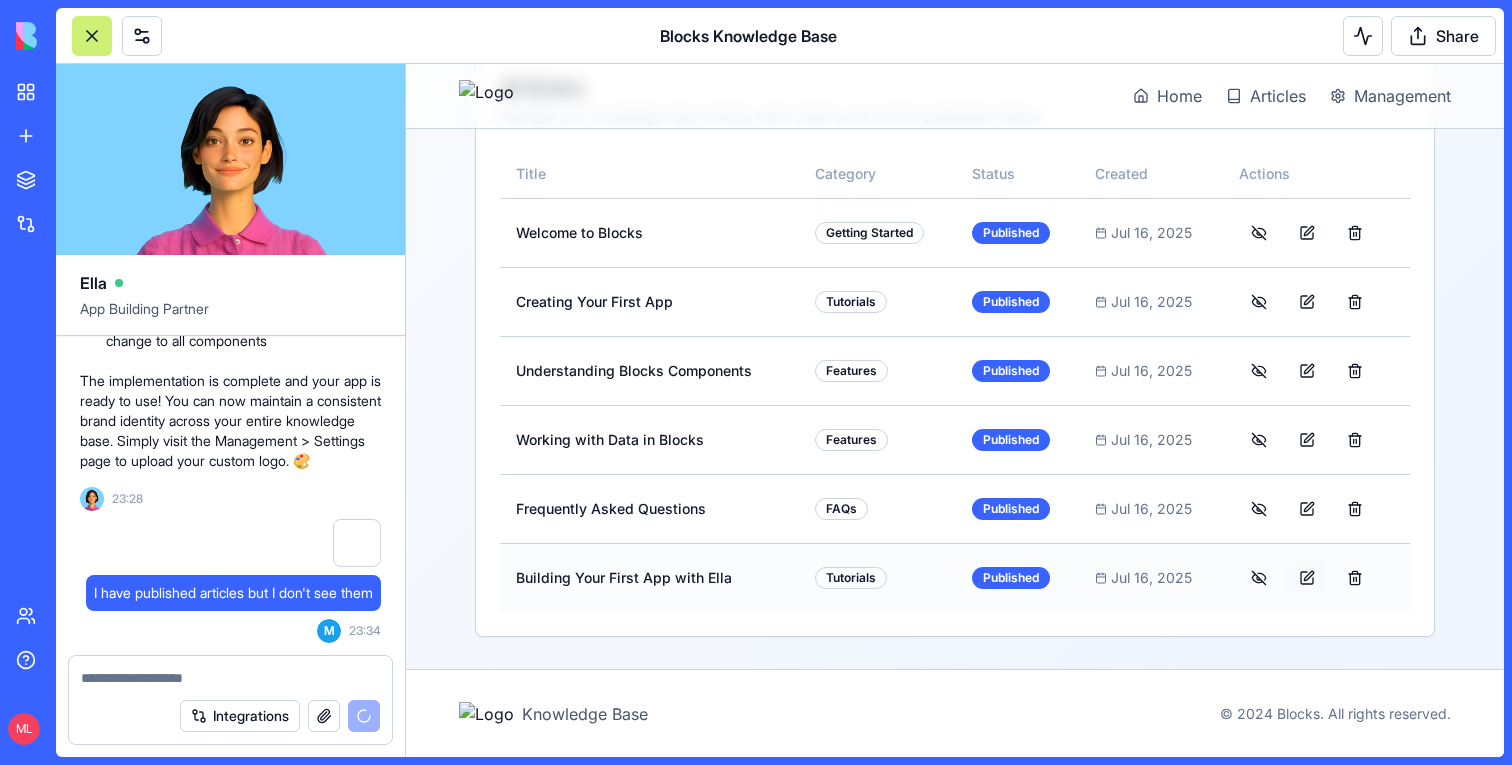 click at bounding box center (1307, 578) 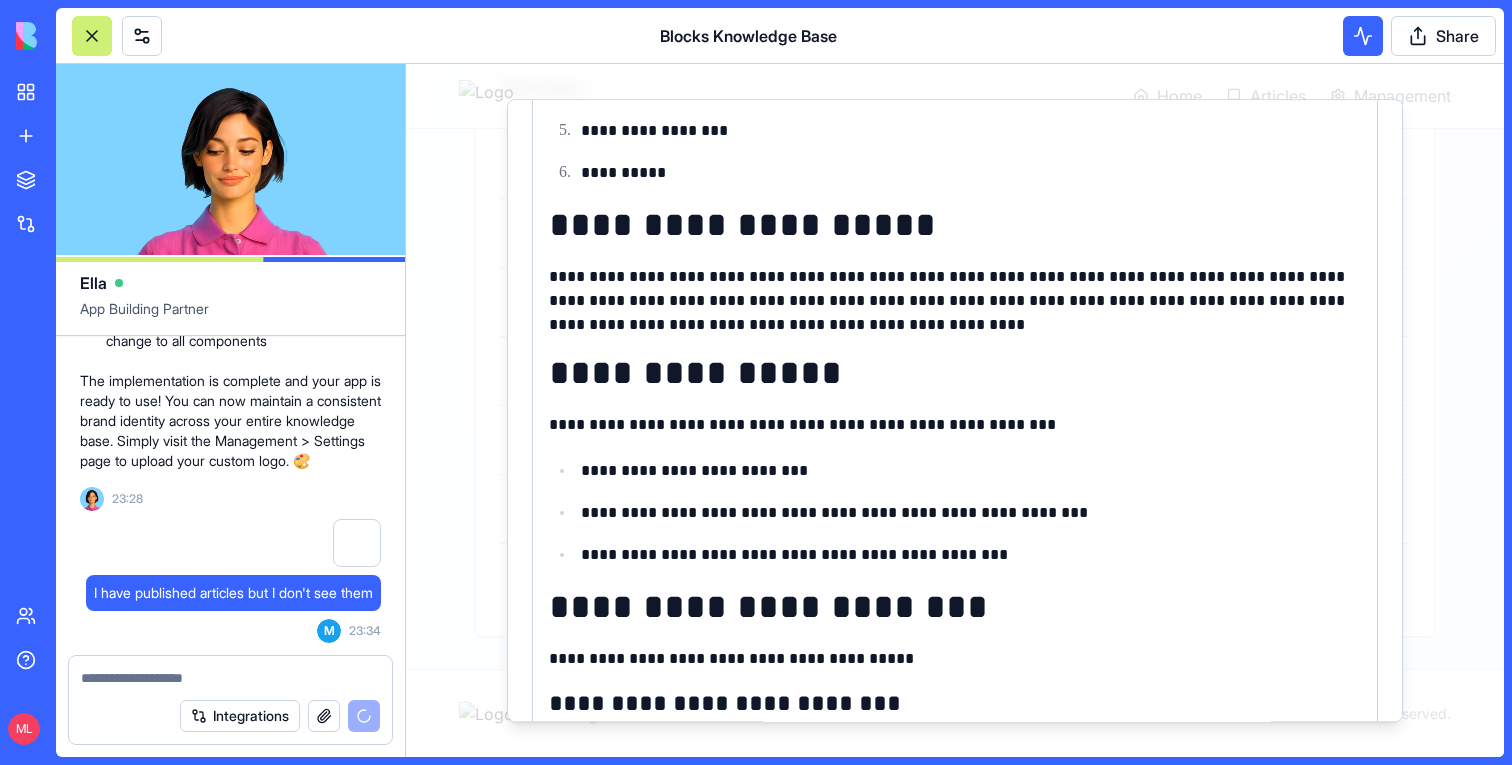 scroll, scrollTop: 849, scrollLeft: 0, axis: vertical 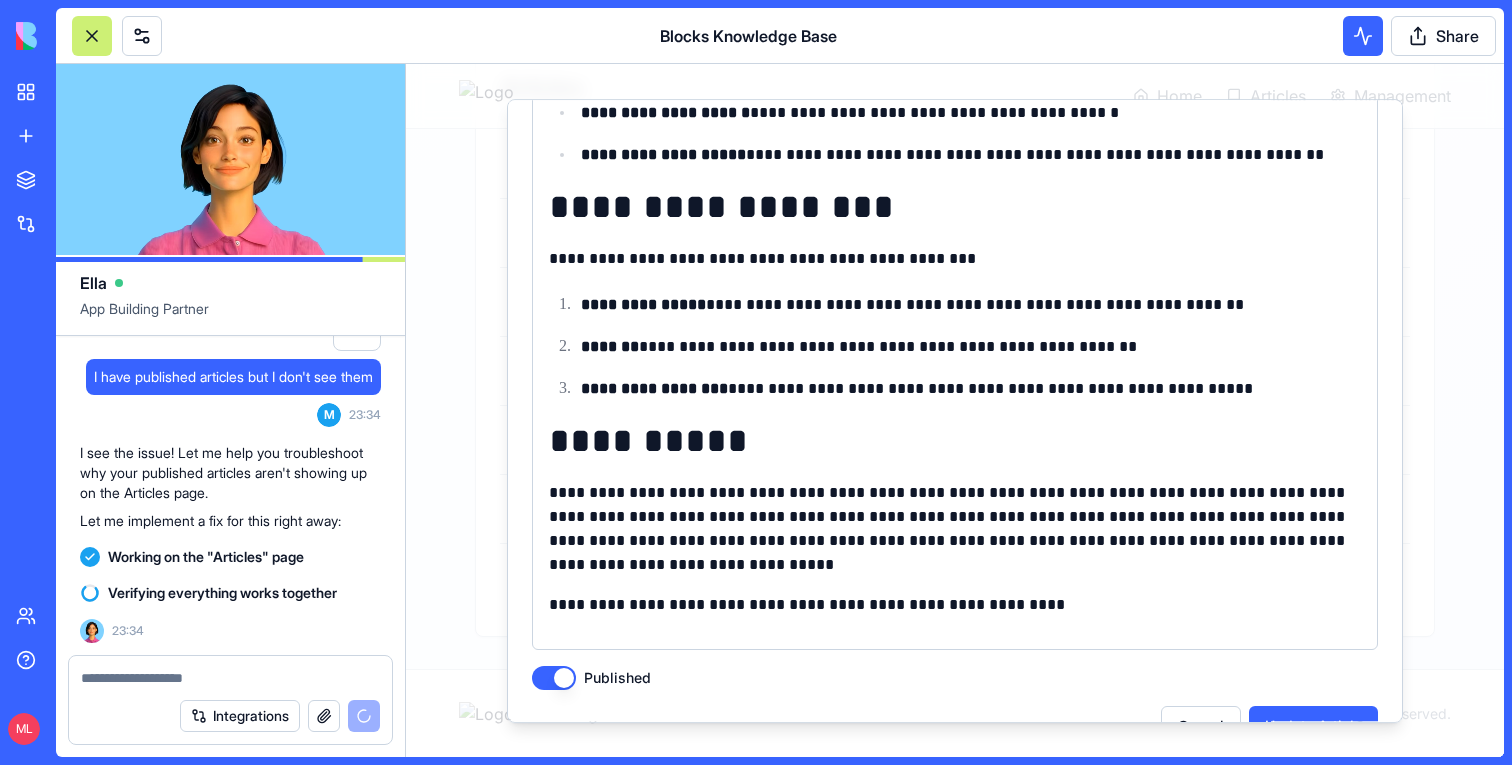 click at bounding box center (955, 410) 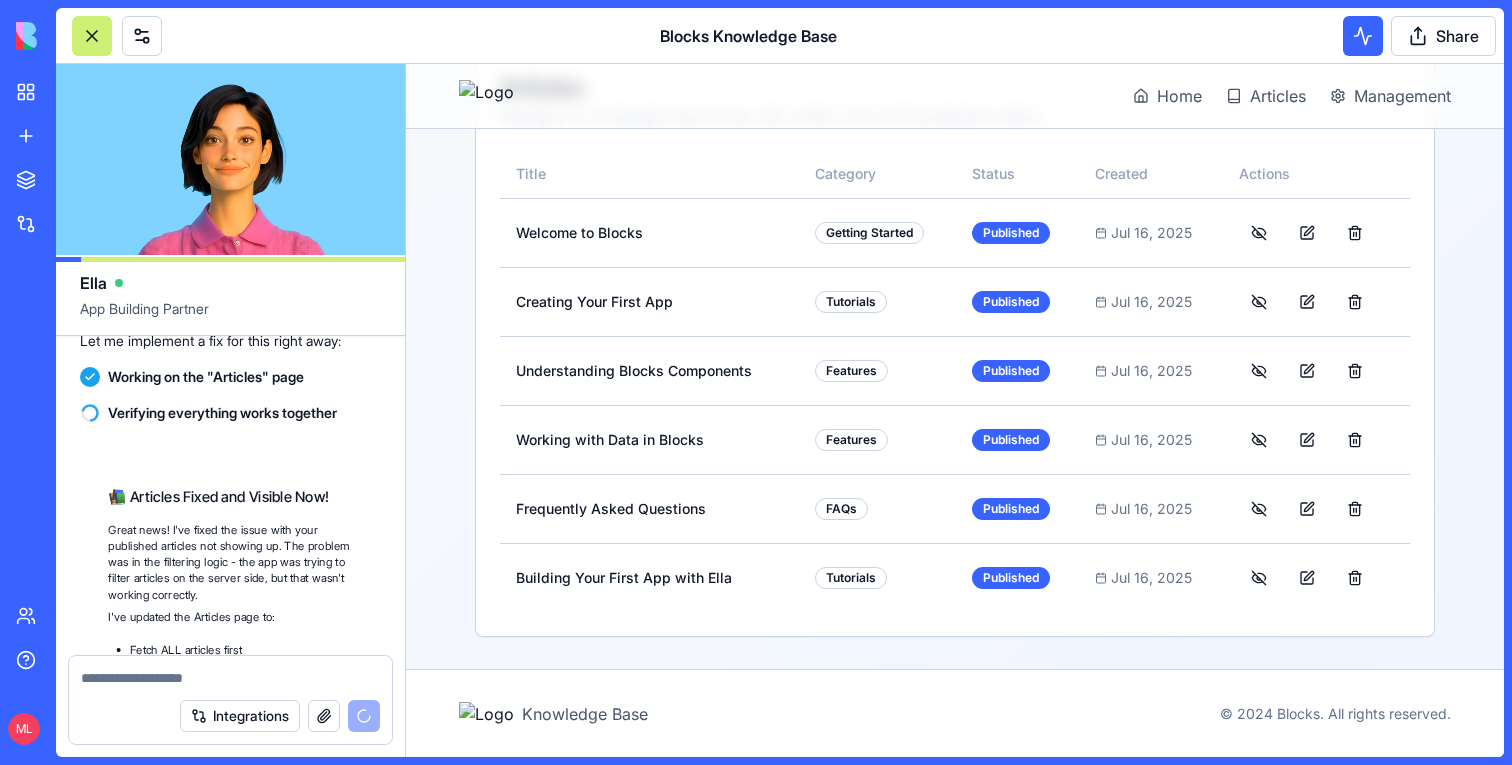 scroll, scrollTop: 8877, scrollLeft: 0, axis: vertical 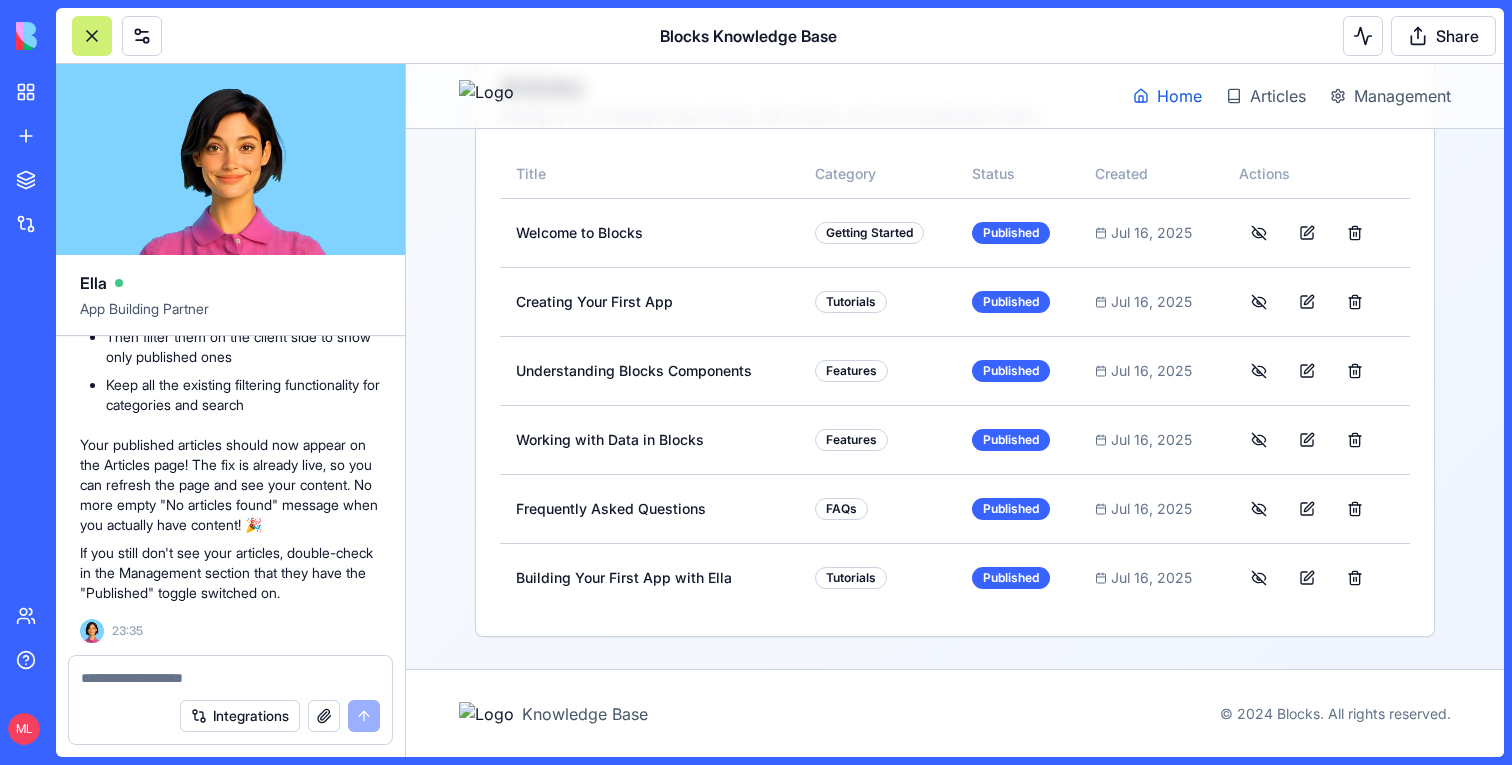 click on "Home" at bounding box center [1179, 96] 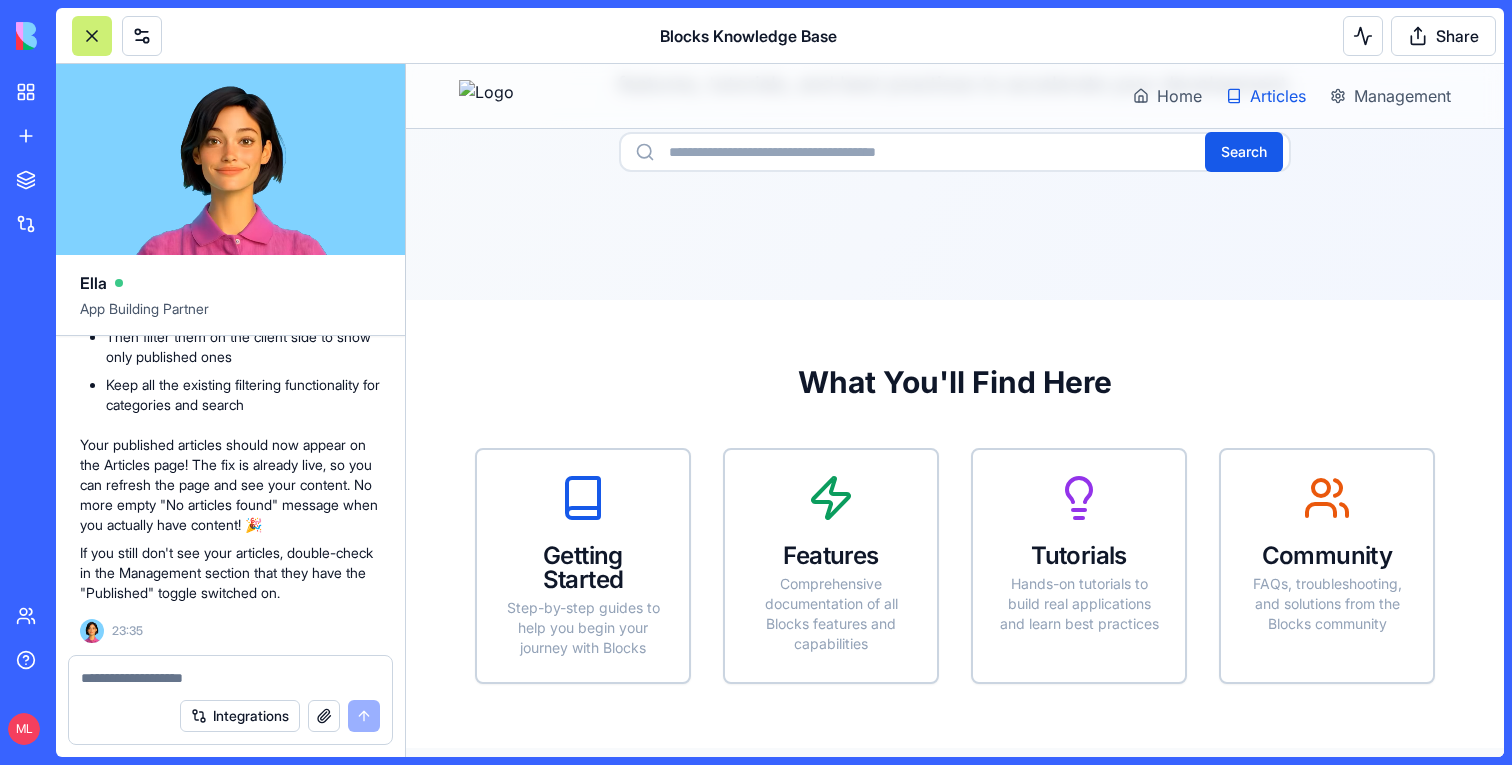 click on "Articles" at bounding box center (1266, 96) 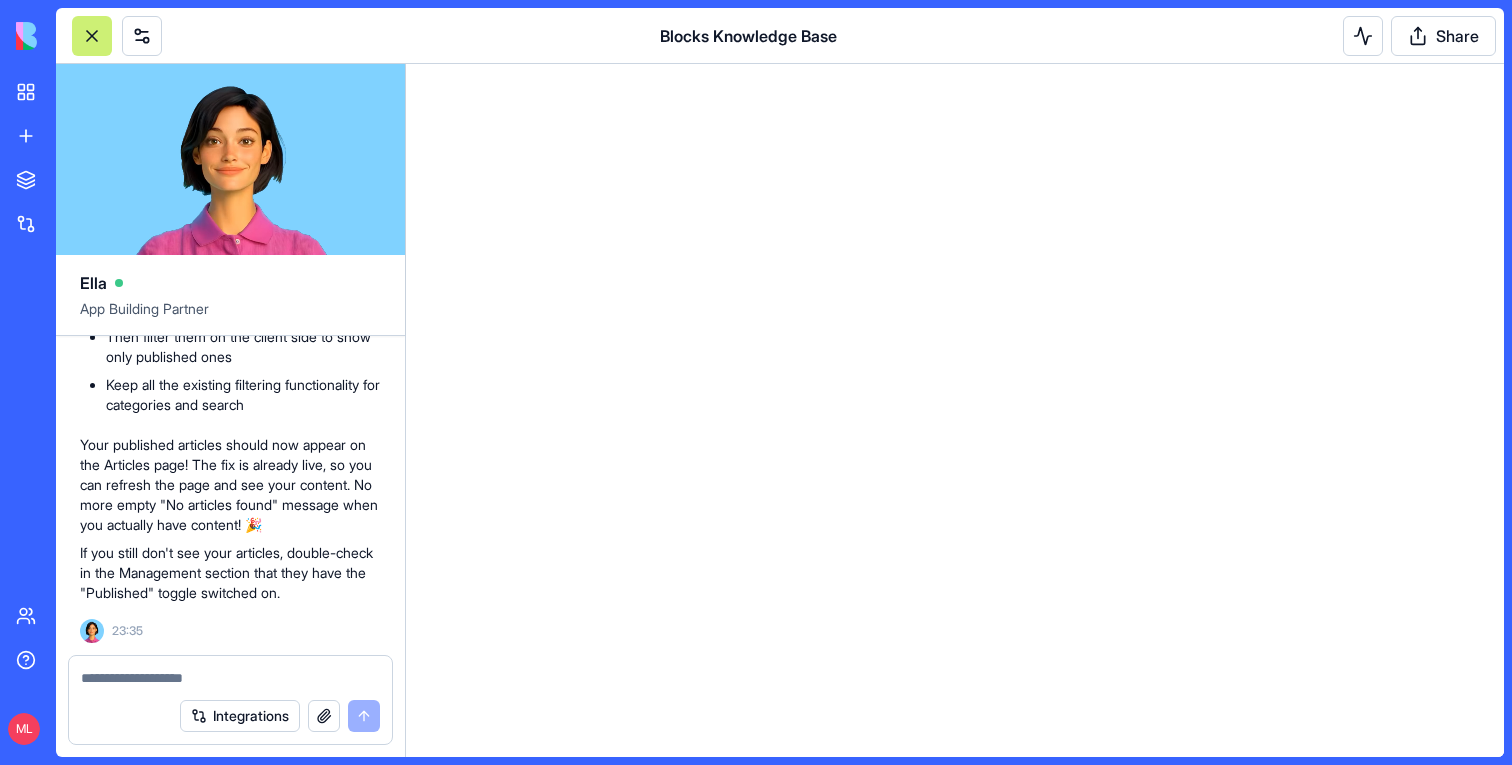 scroll, scrollTop: 0, scrollLeft: 0, axis: both 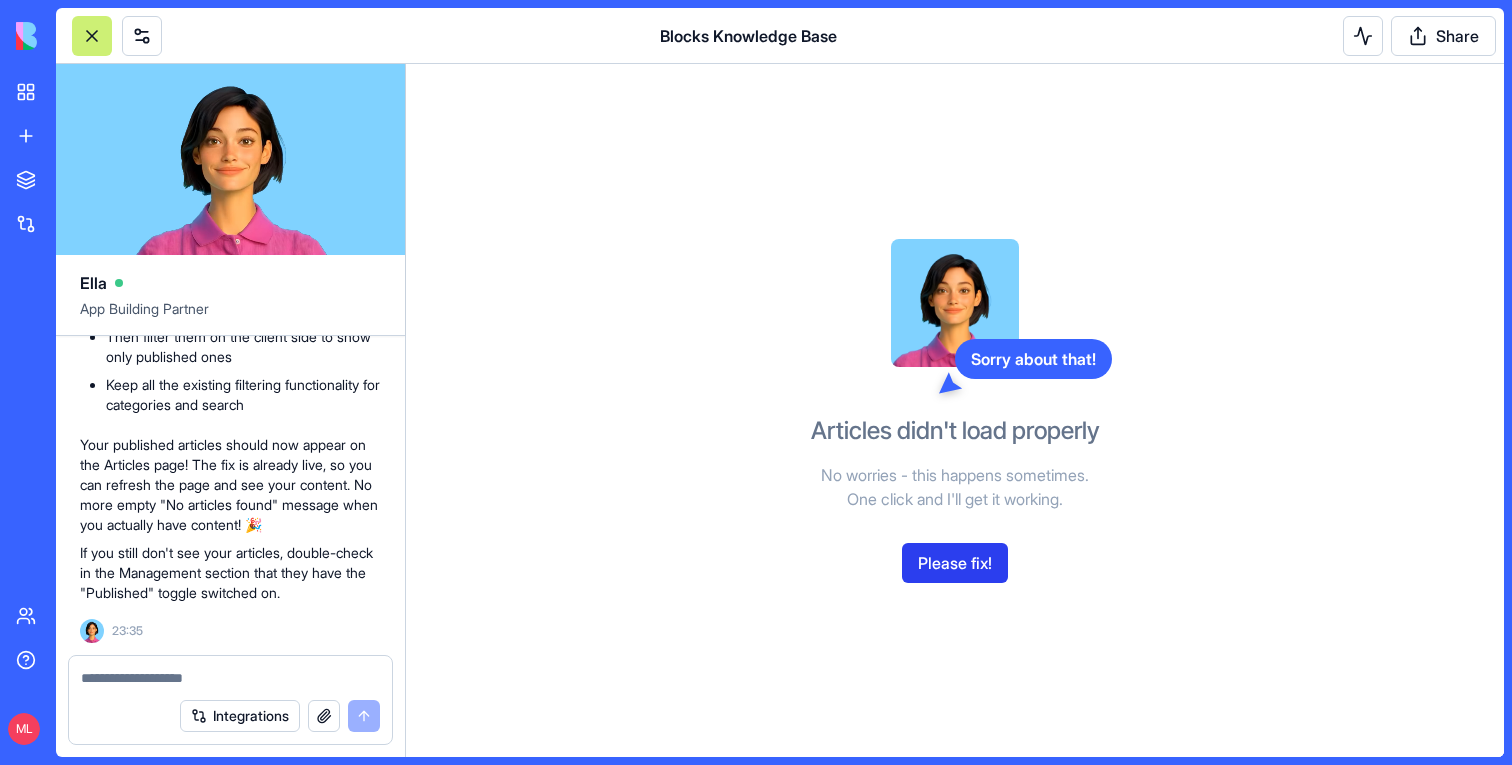 click on "Please fix!" at bounding box center (955, 563) 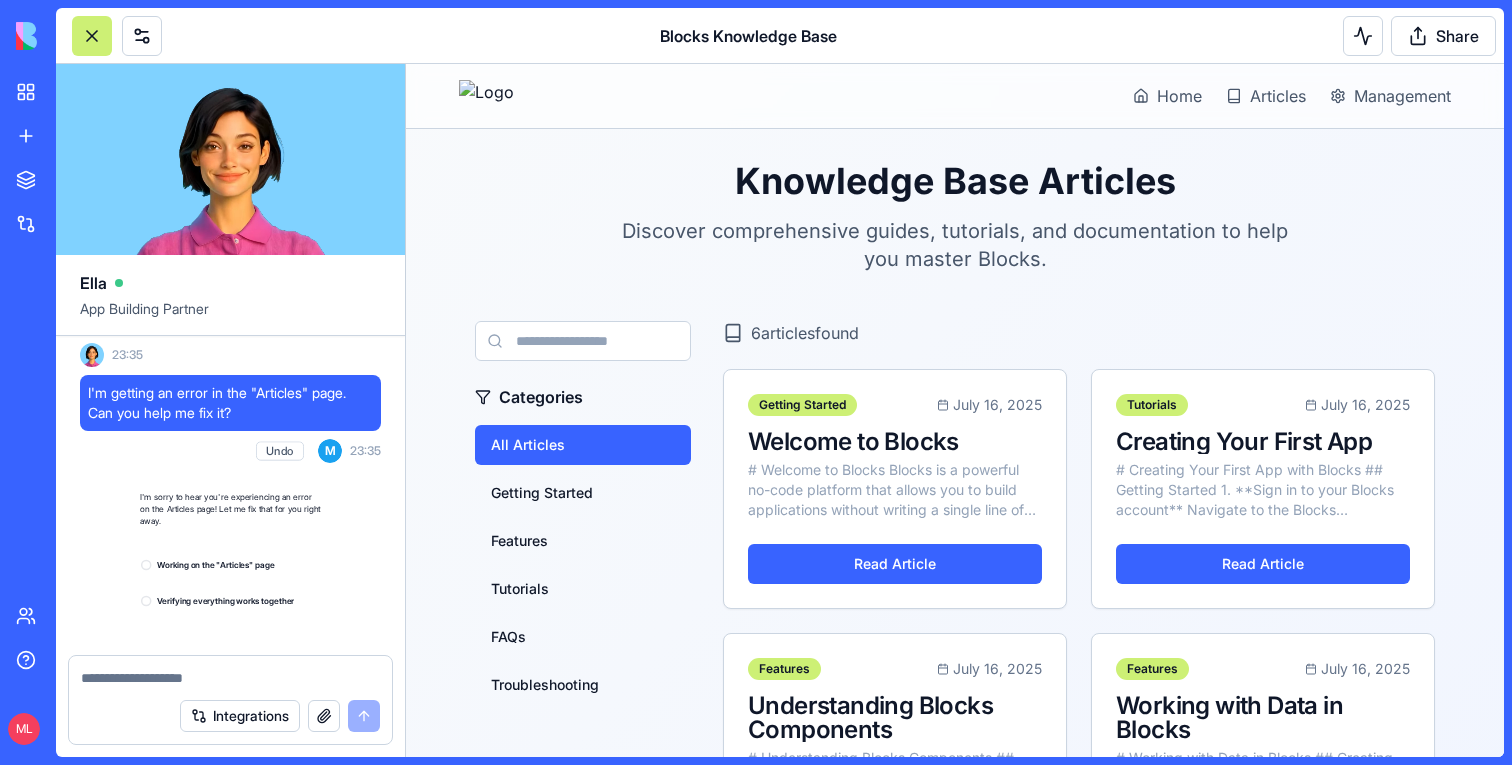 scroll, scrollTop: 9517, scrollLeft: 0, axis: vertical 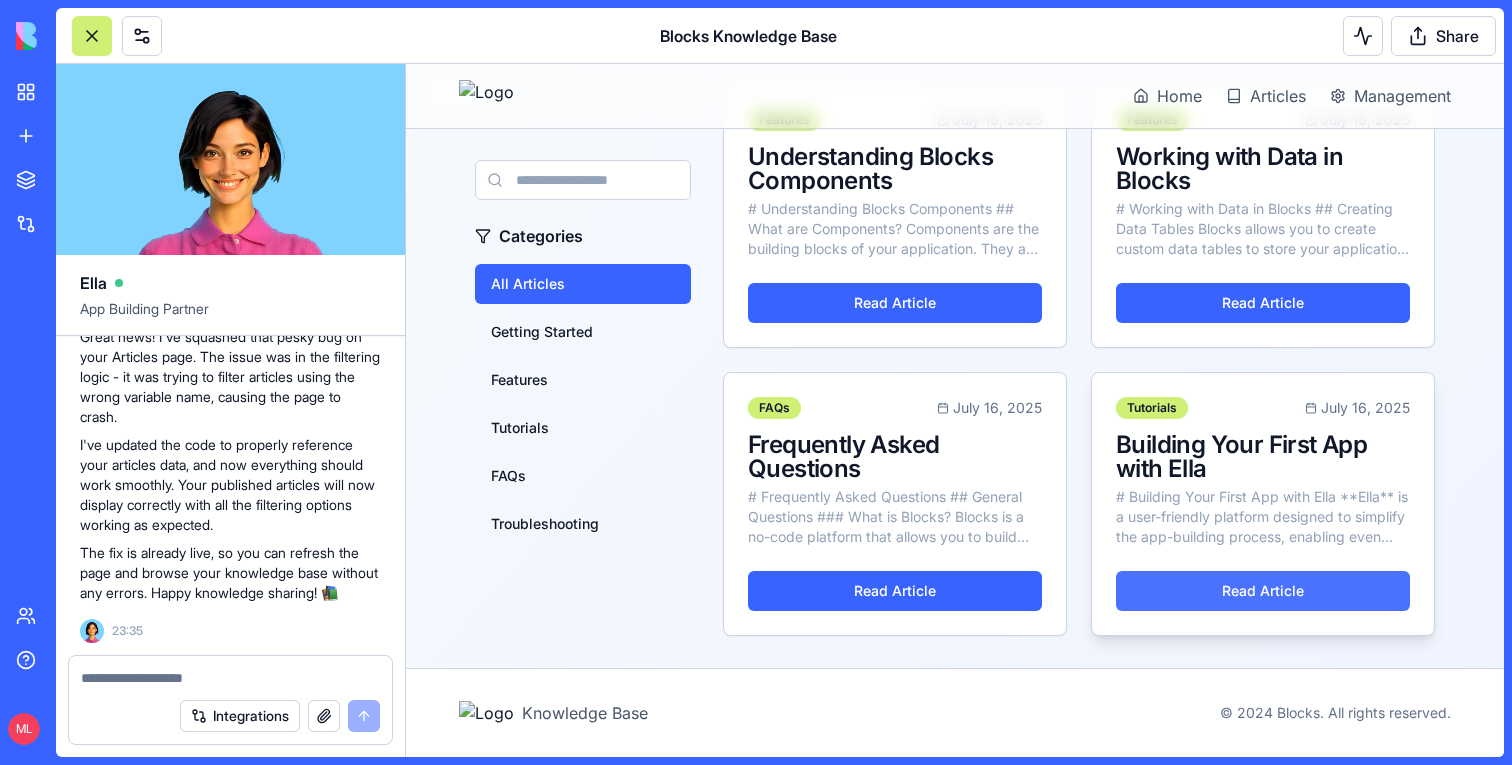 click on "Read Article" at bounding box center (1263, 591) 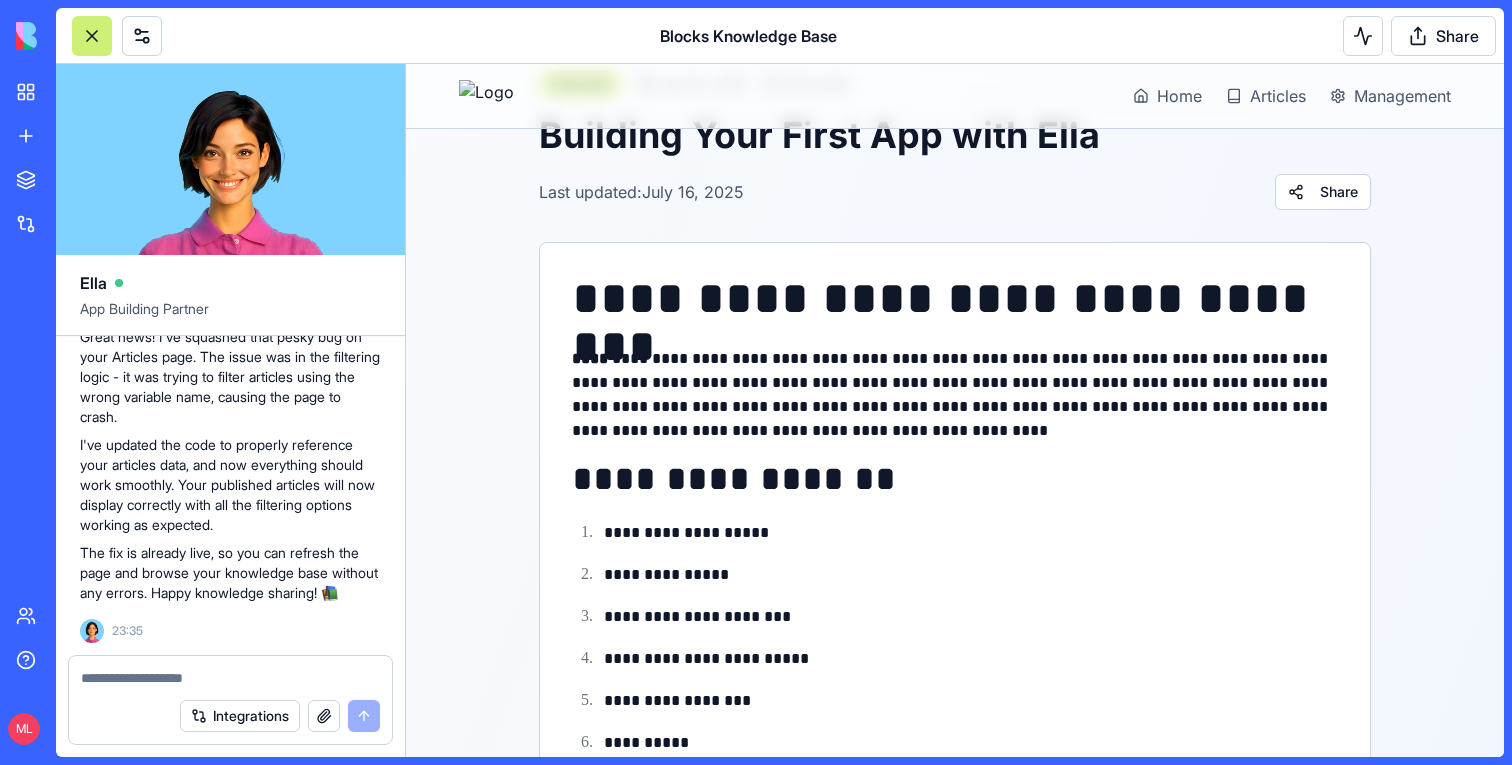 scroll, scrollTop: 549, scrollLeft: 0, axis: vertical 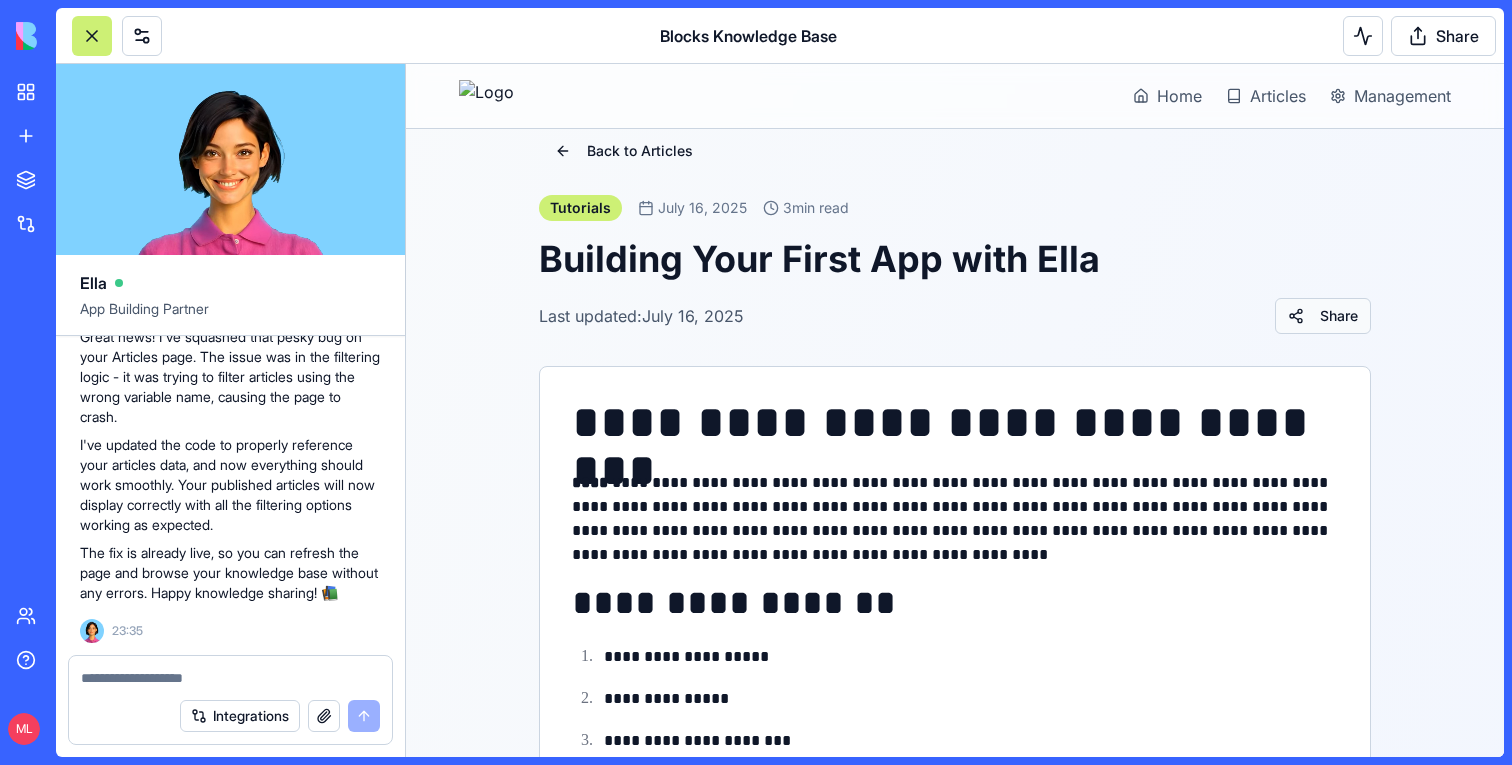 click on "Share" at bounding box center [1323, 316] 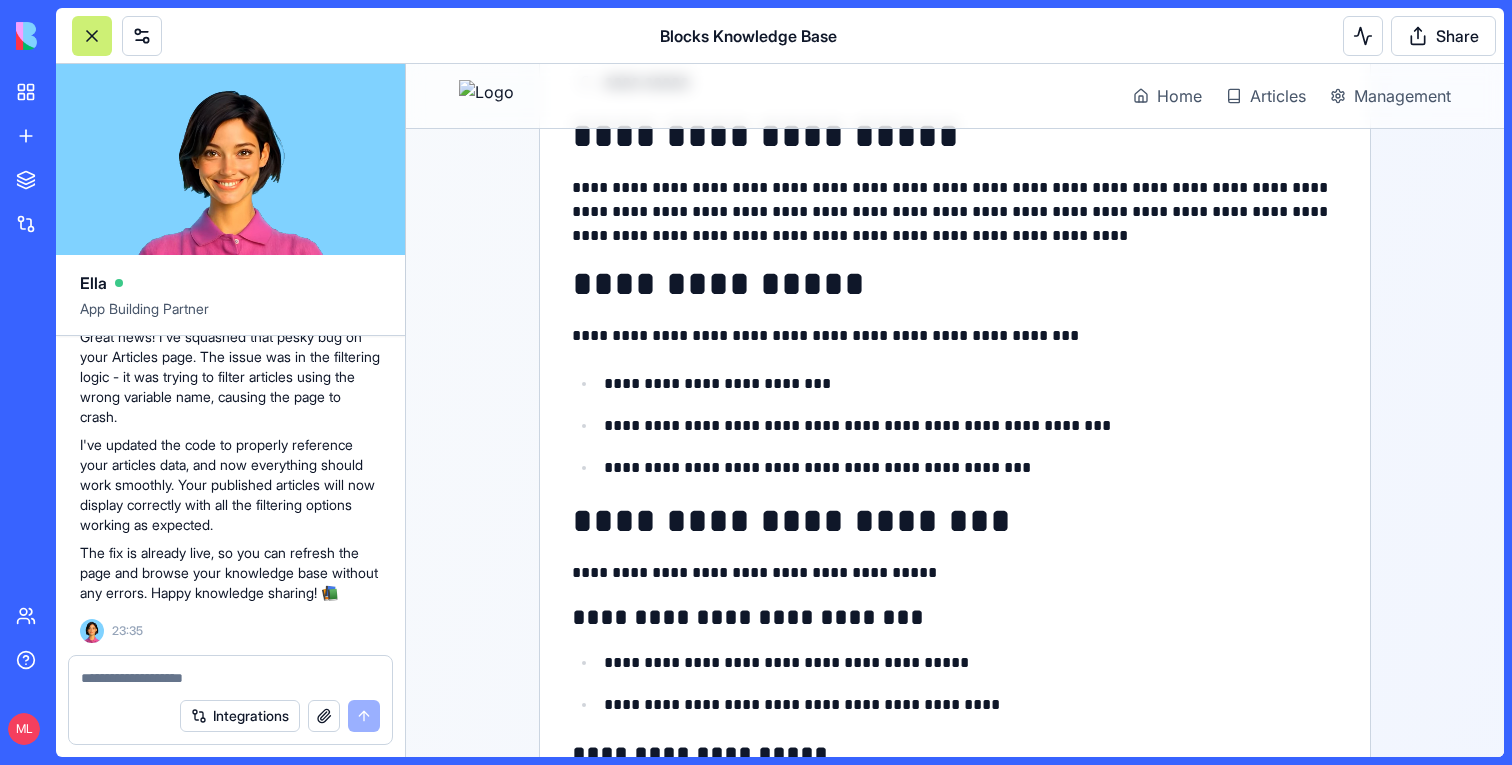 scroll, scrollTop: 193, scrollLeft: 0, axis: vertical 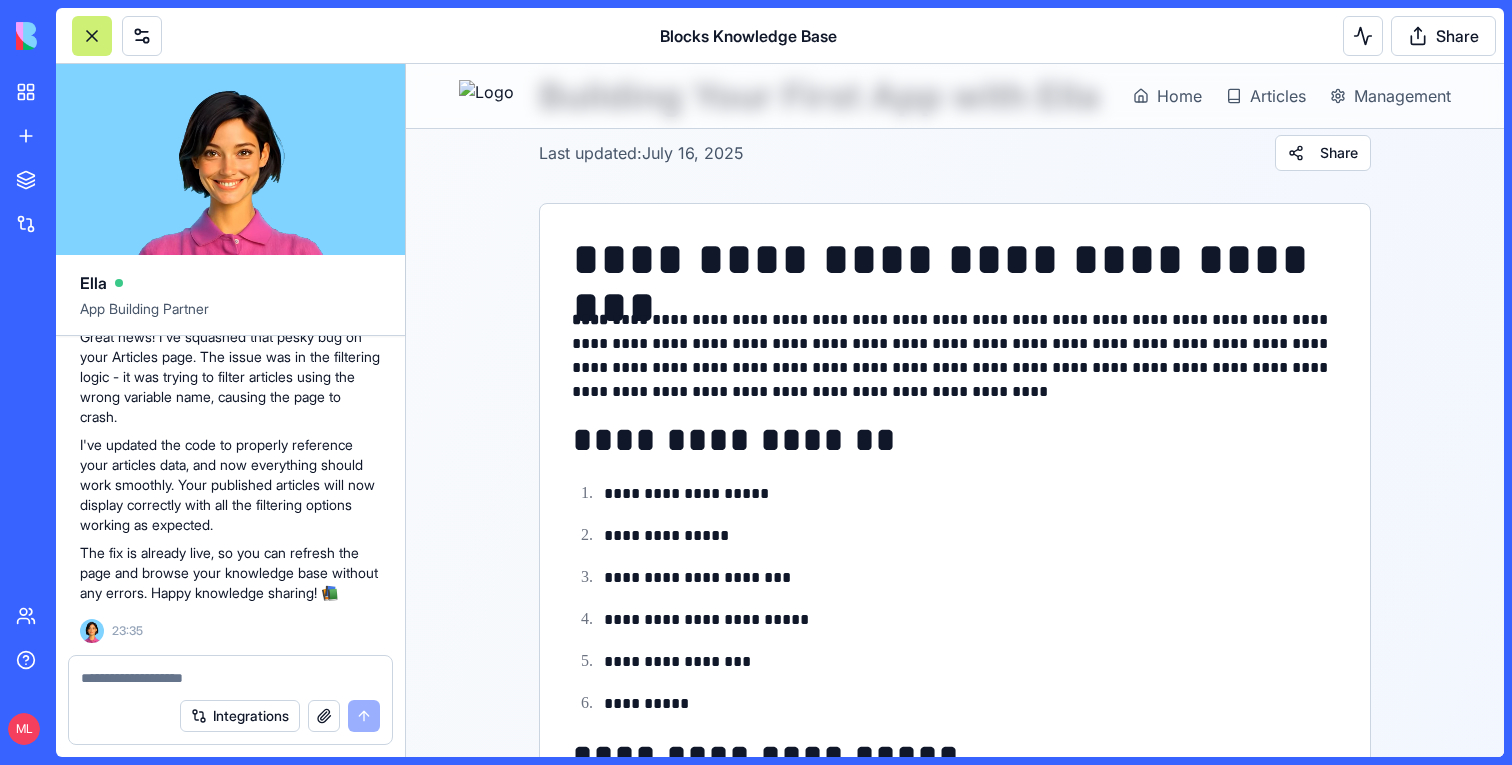 click on "Home Articles Management" at bounding box center (955, 96) 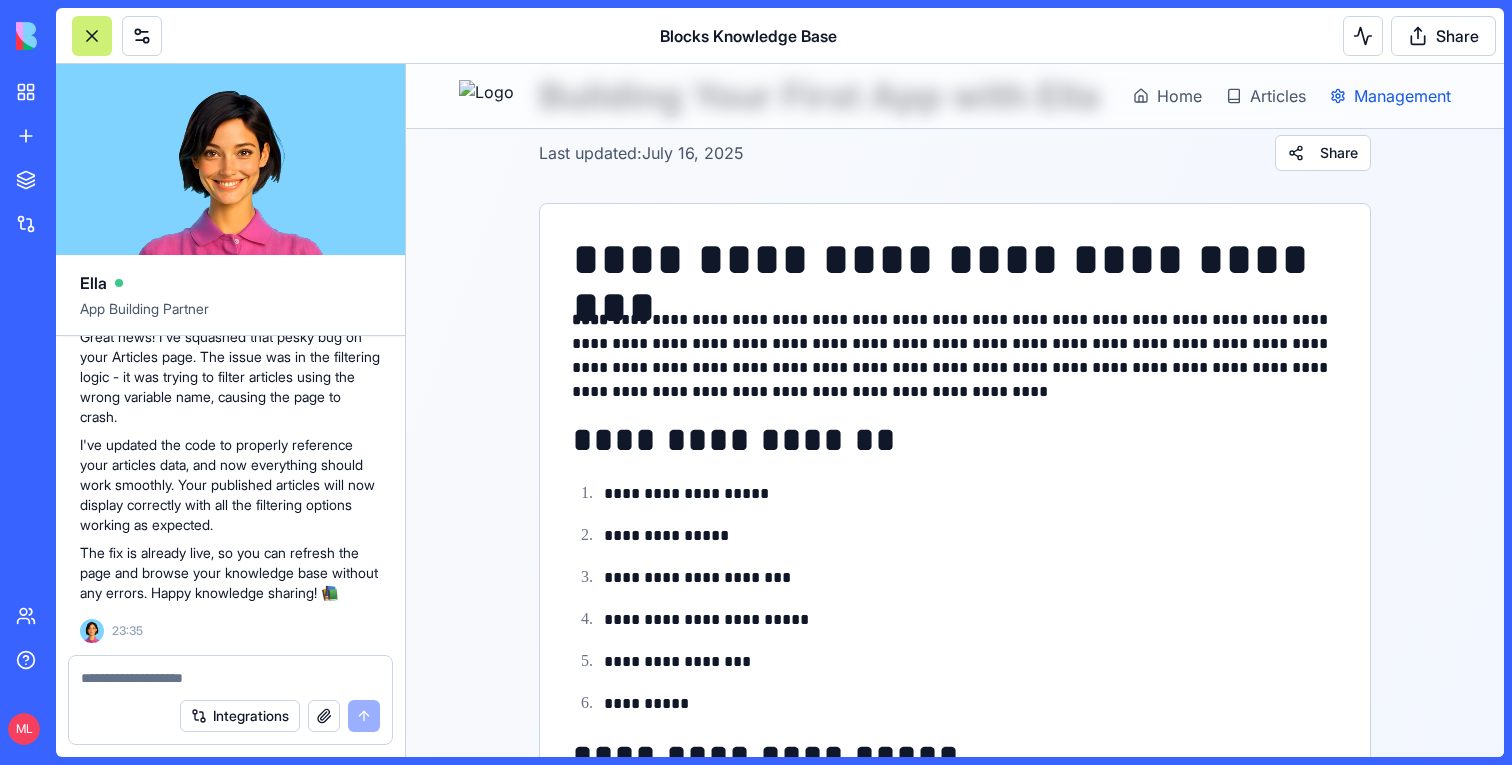 click on "Management" at bounding box center (1402, 96) 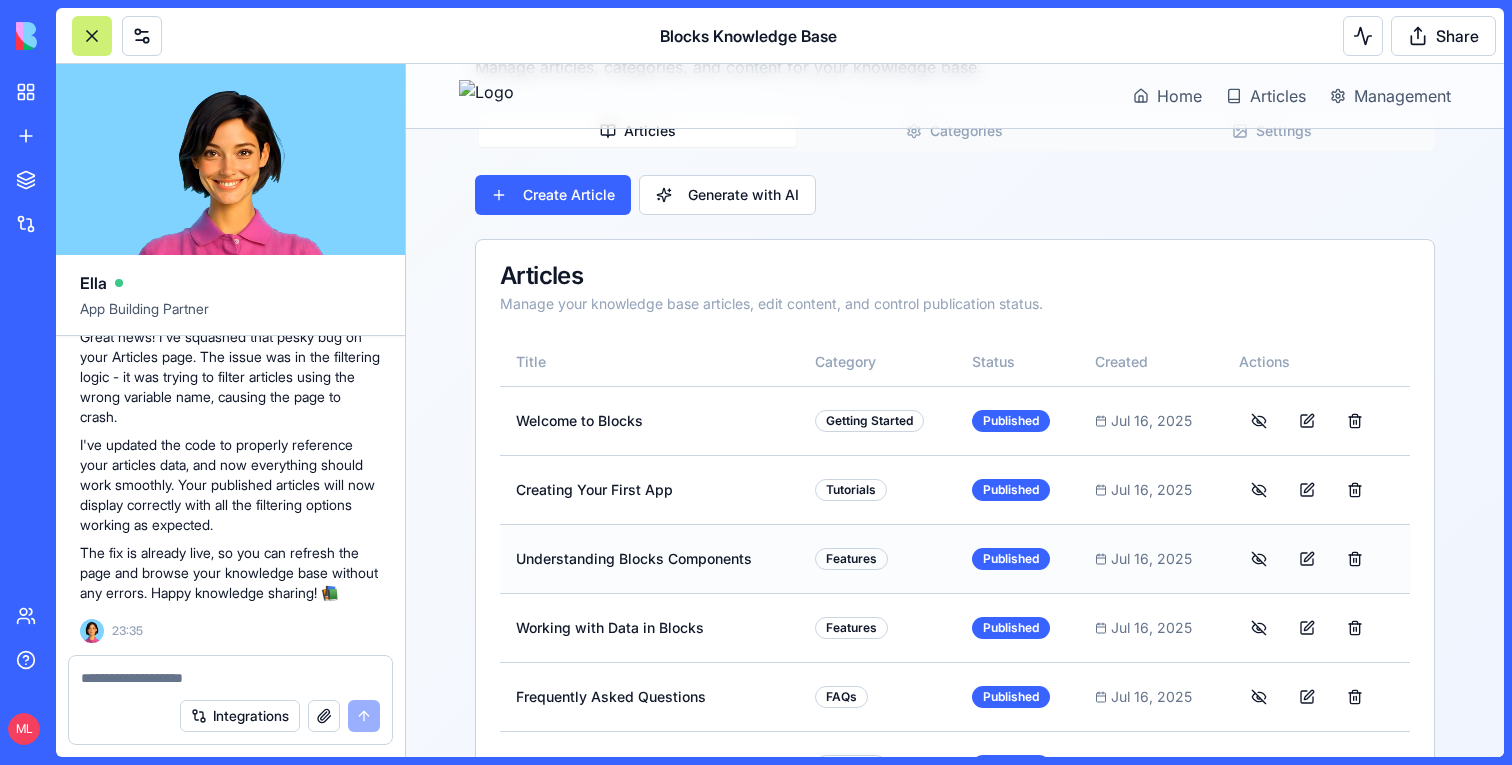 scroll, scrollTop: 342, scrollLeft: 0, axis: vertical 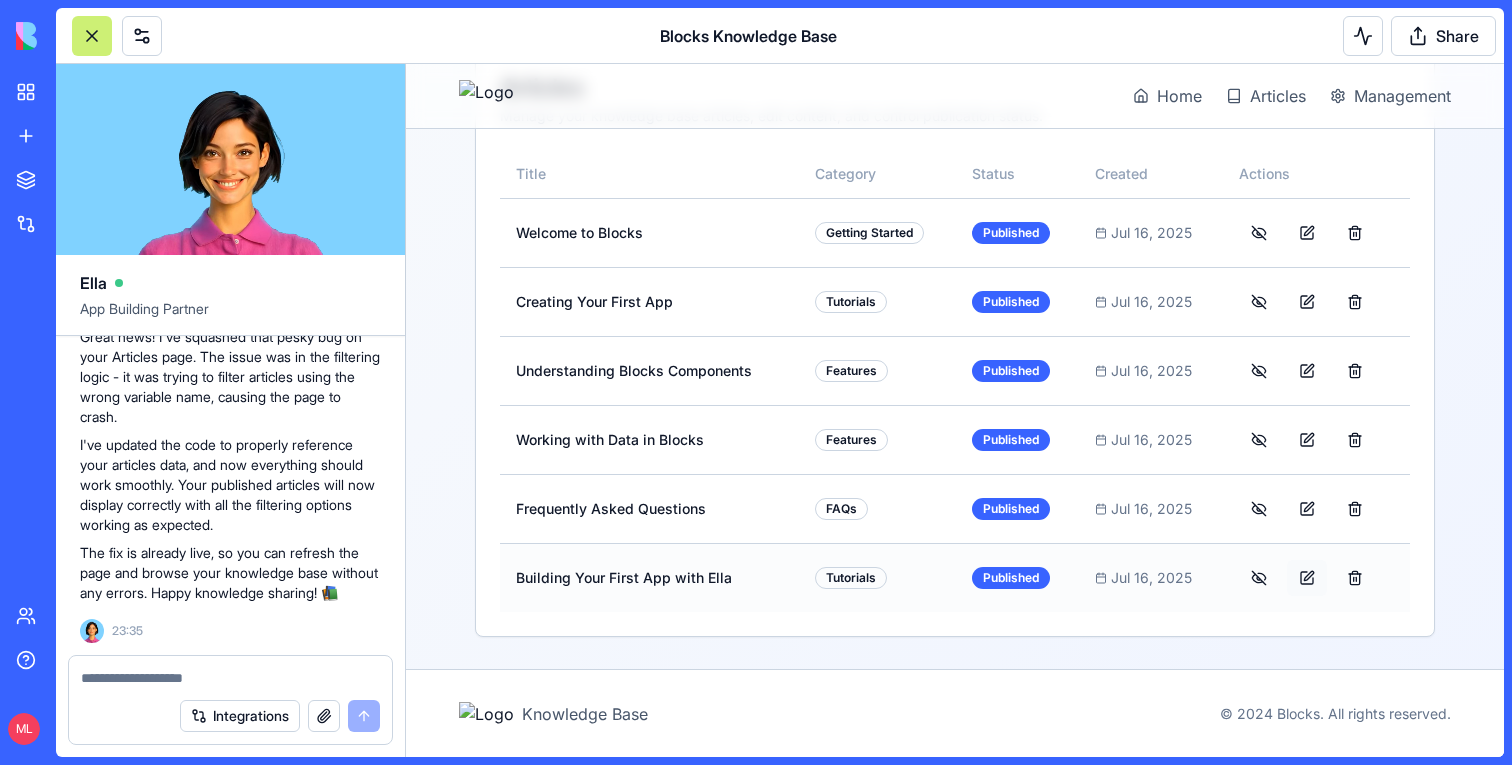click at bounding box center [1307, 578] 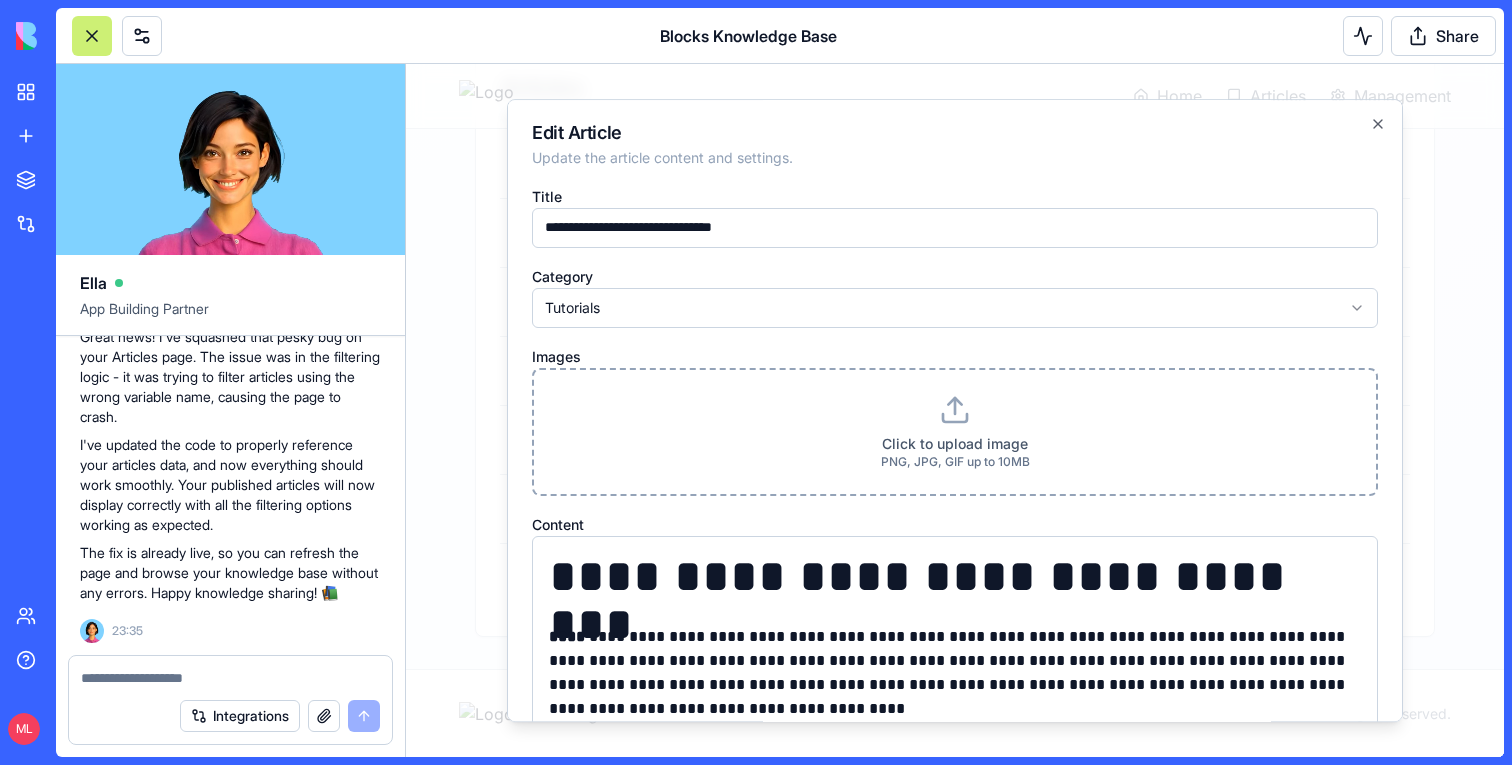 click on "Click to upload image PNG, JPG, GIF up to 10MB" at bounding box center (955, 432) 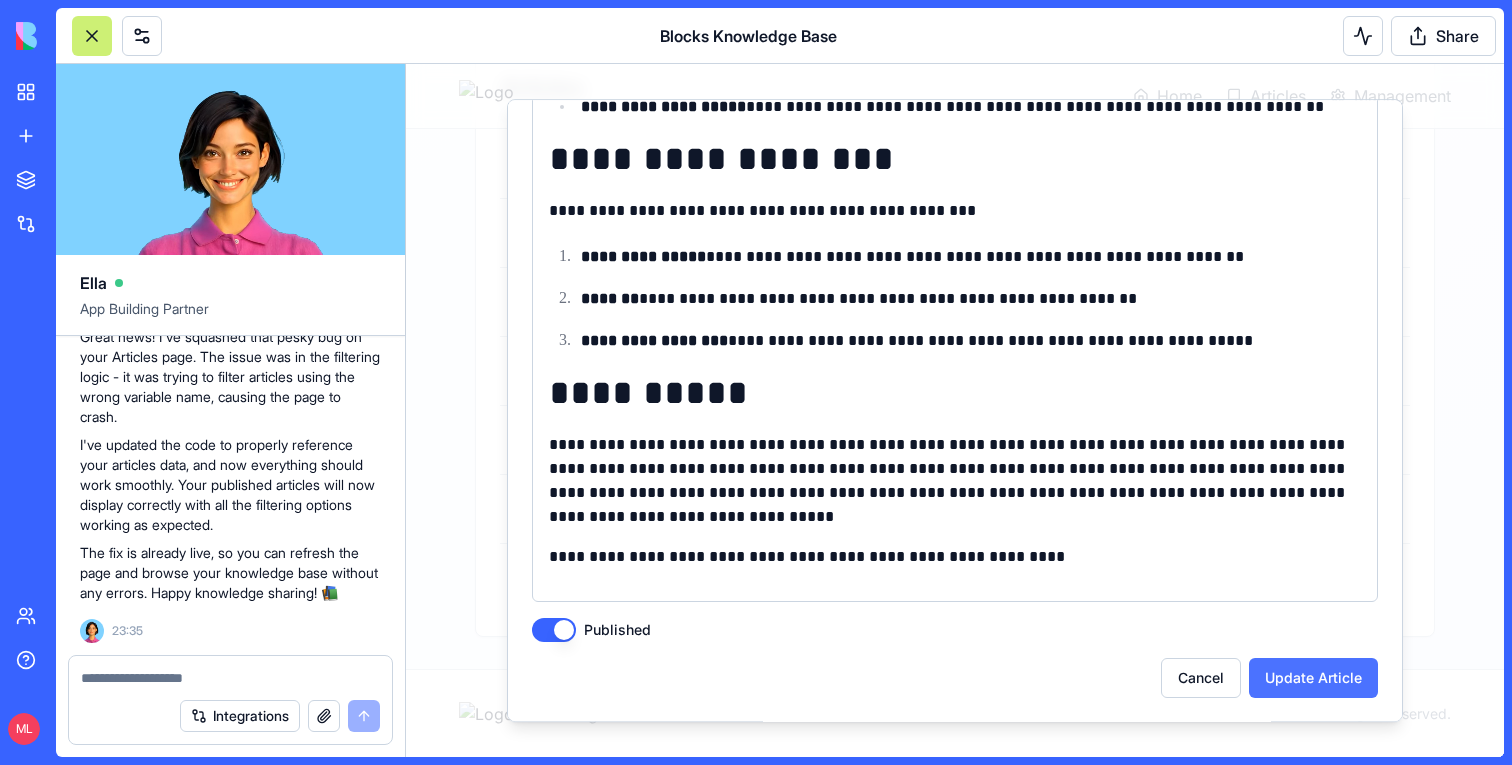click on "Update Article" at bounding box center [1313, 678] 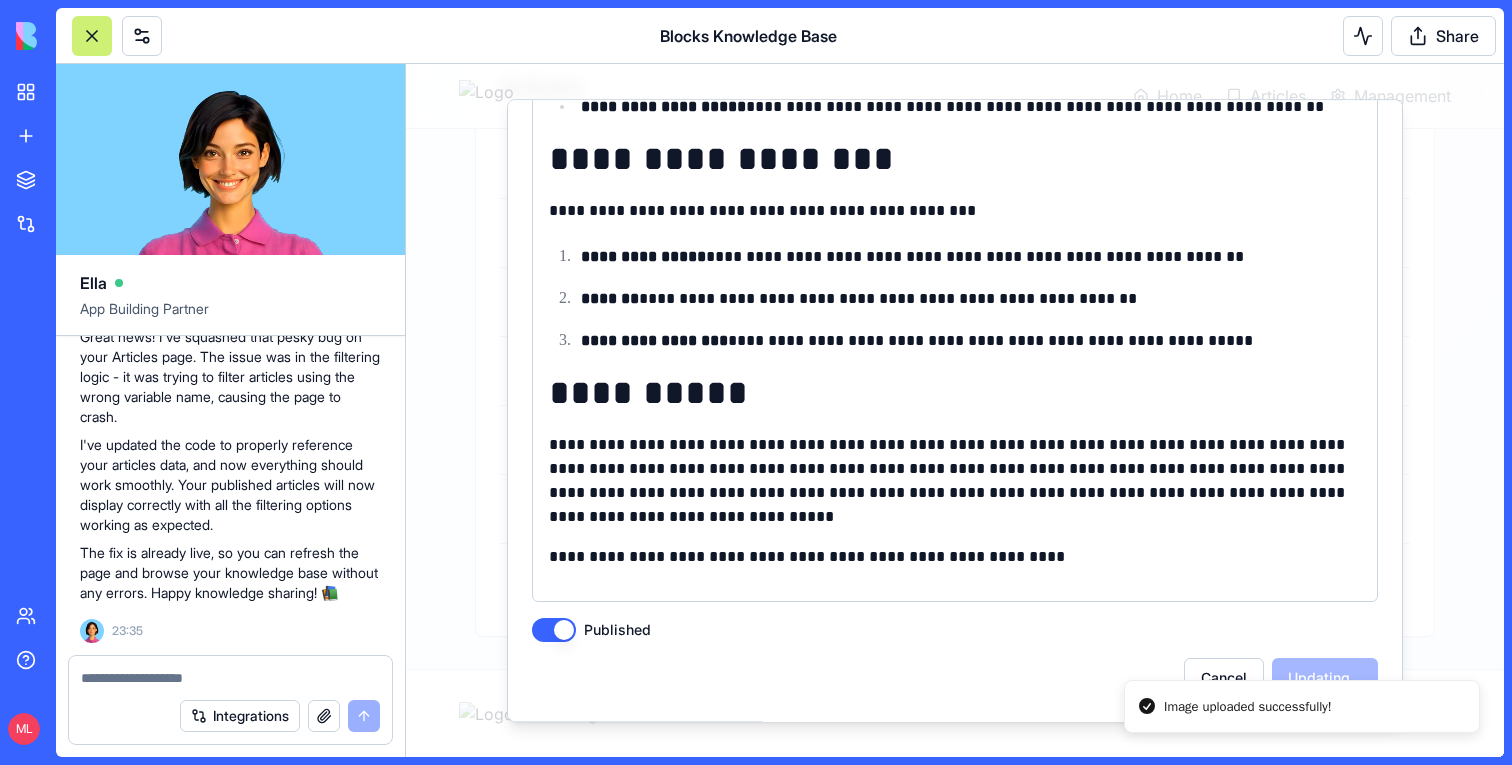 scroll, scrollTop: 234, scrollLeft: 0, axis: vertical 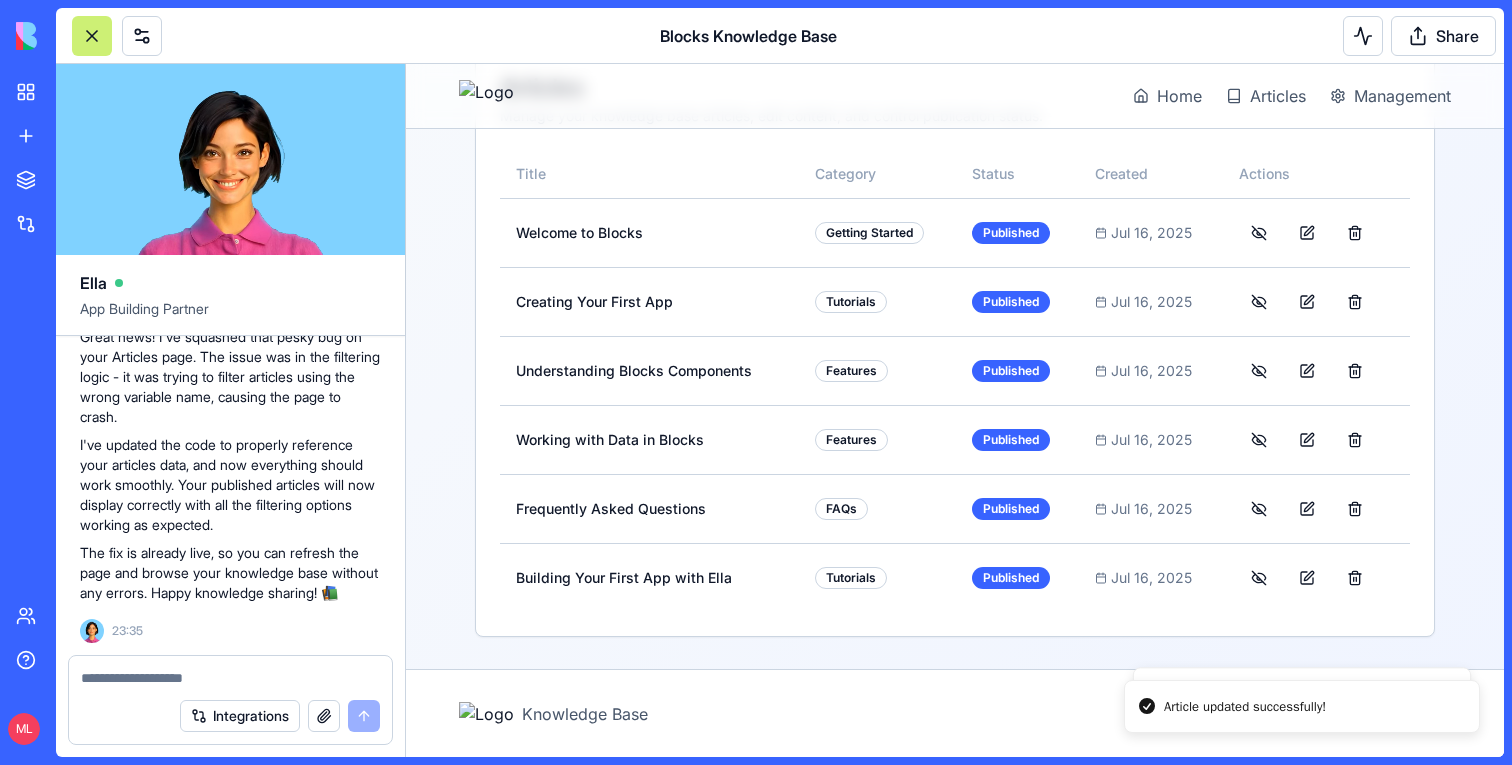 click on "Knowledge Base Management Manage articles, categories, and content for your knowledge base. Articles Categories Settings Create Article Generate with AI Articles Manage your knowledge base articles, edit content, and control publication status. Title Category Status Created Actions Welcome to Blocks Getting Started Published Jul 16, 2025 Creating Your First App Tutorials Published Jul 16, 2025 Understanding Blocks Components Features Published Jul 16, 2025 Working with Data in Blocks Features Published Jul 16, 2025 Frequently Asked Questions FAQs Published Jul 16, 2025 Building Your First App with Ella Tutorials Published Jul 16, 2025" at bounding box center (955, 228) 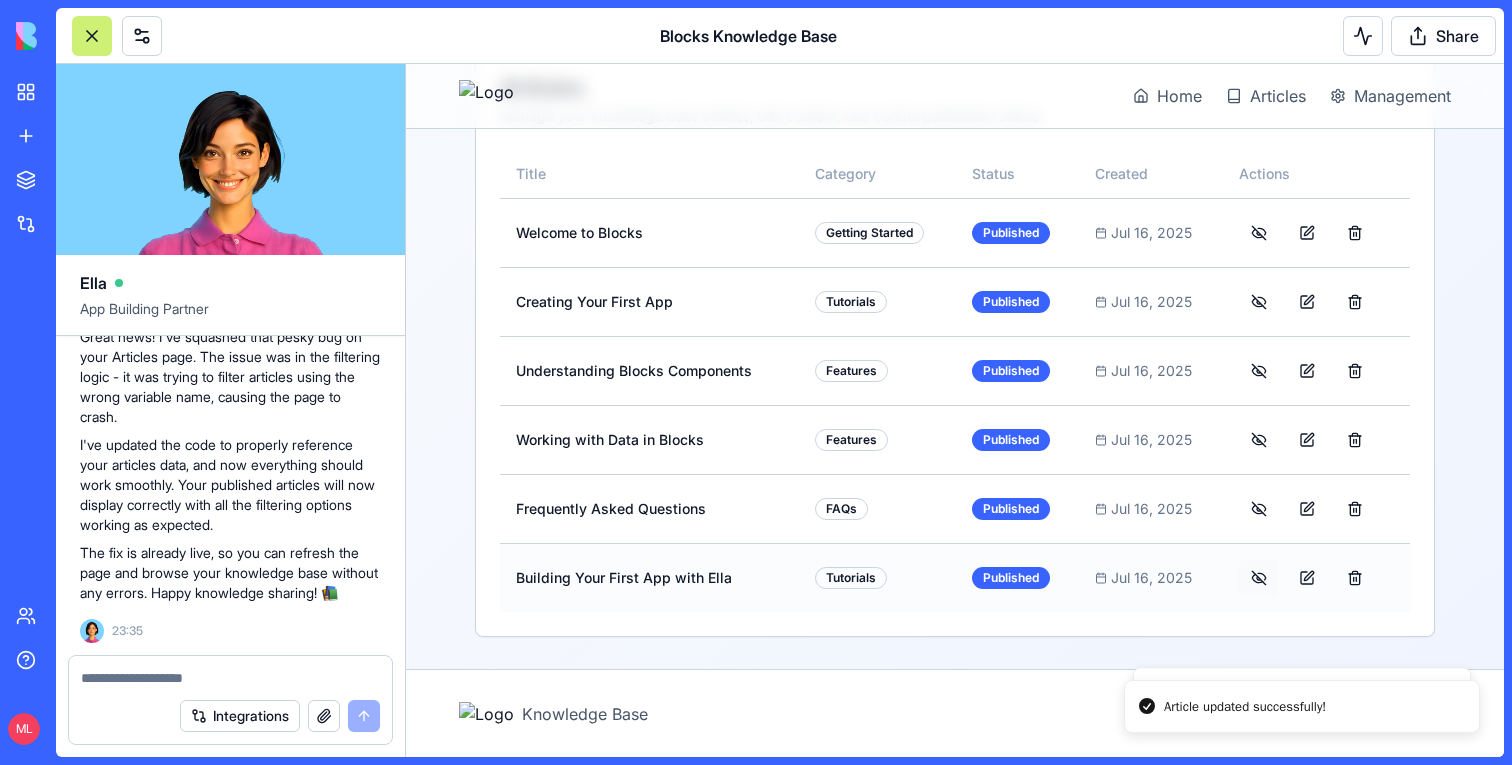 click at bounding box center (1259, 578) 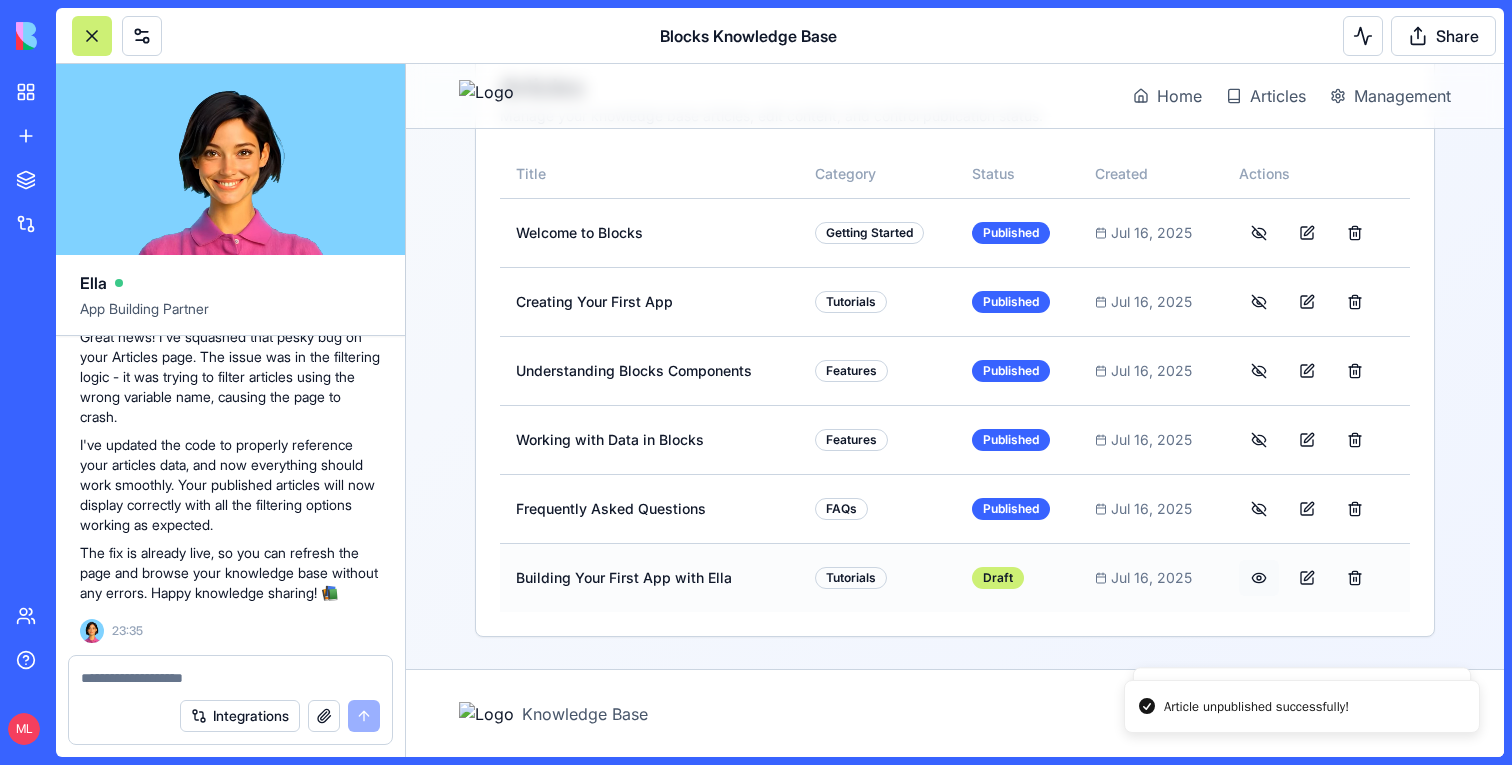 click at bounding box center [1259, 578] 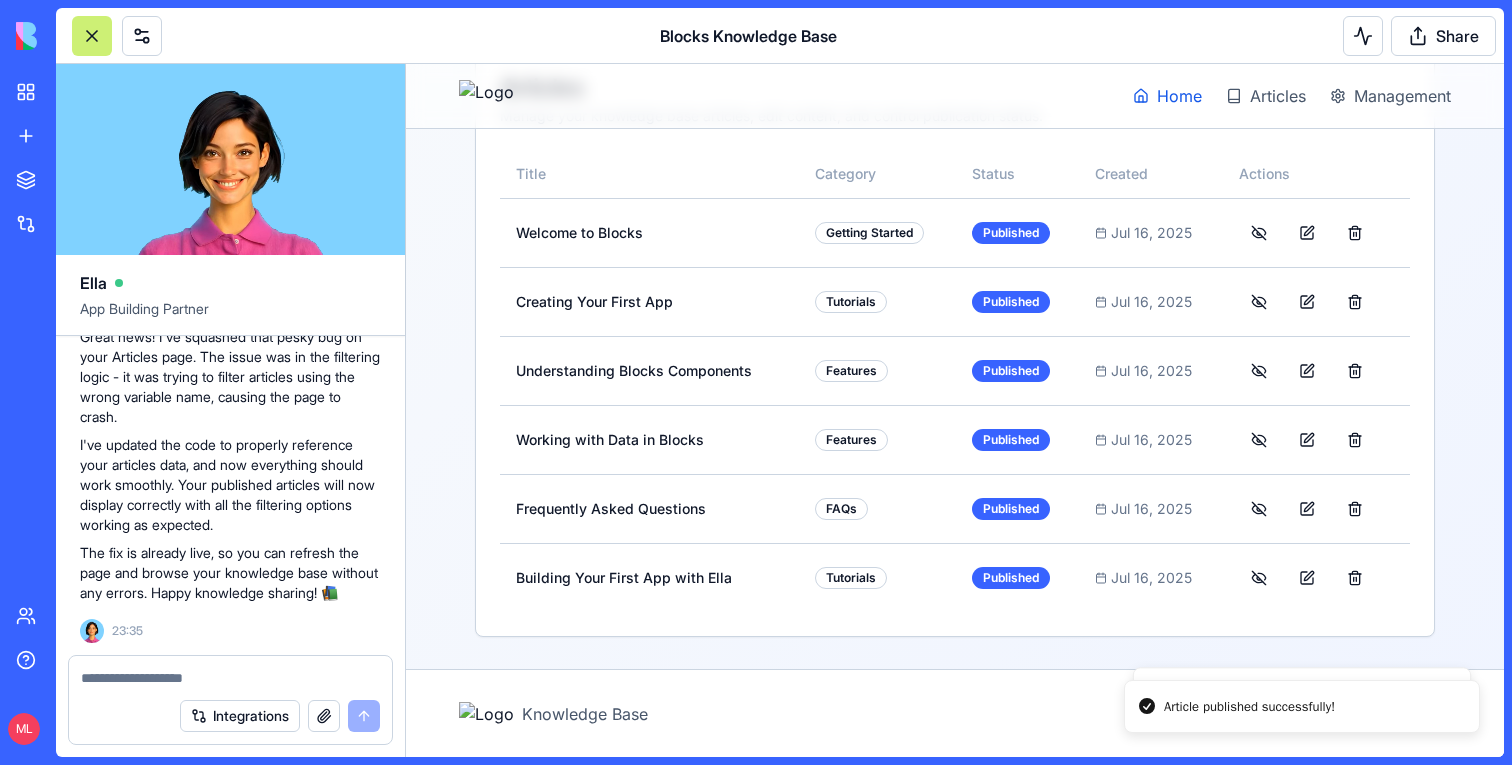 click on "Home" at bounding box center (1179, 96) 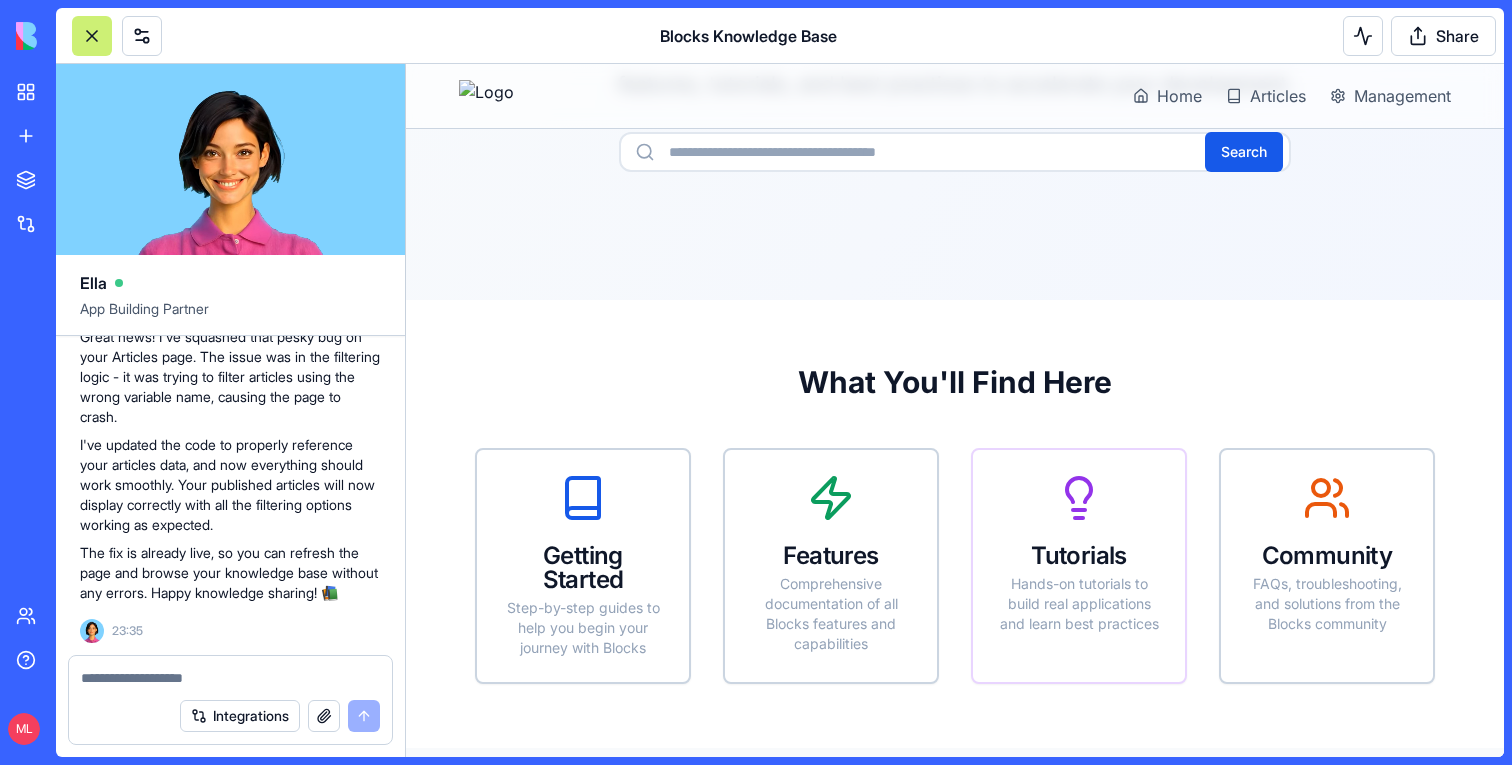 scroll, scrollTop: 1226, scrollLeft: 0, axis: vertical 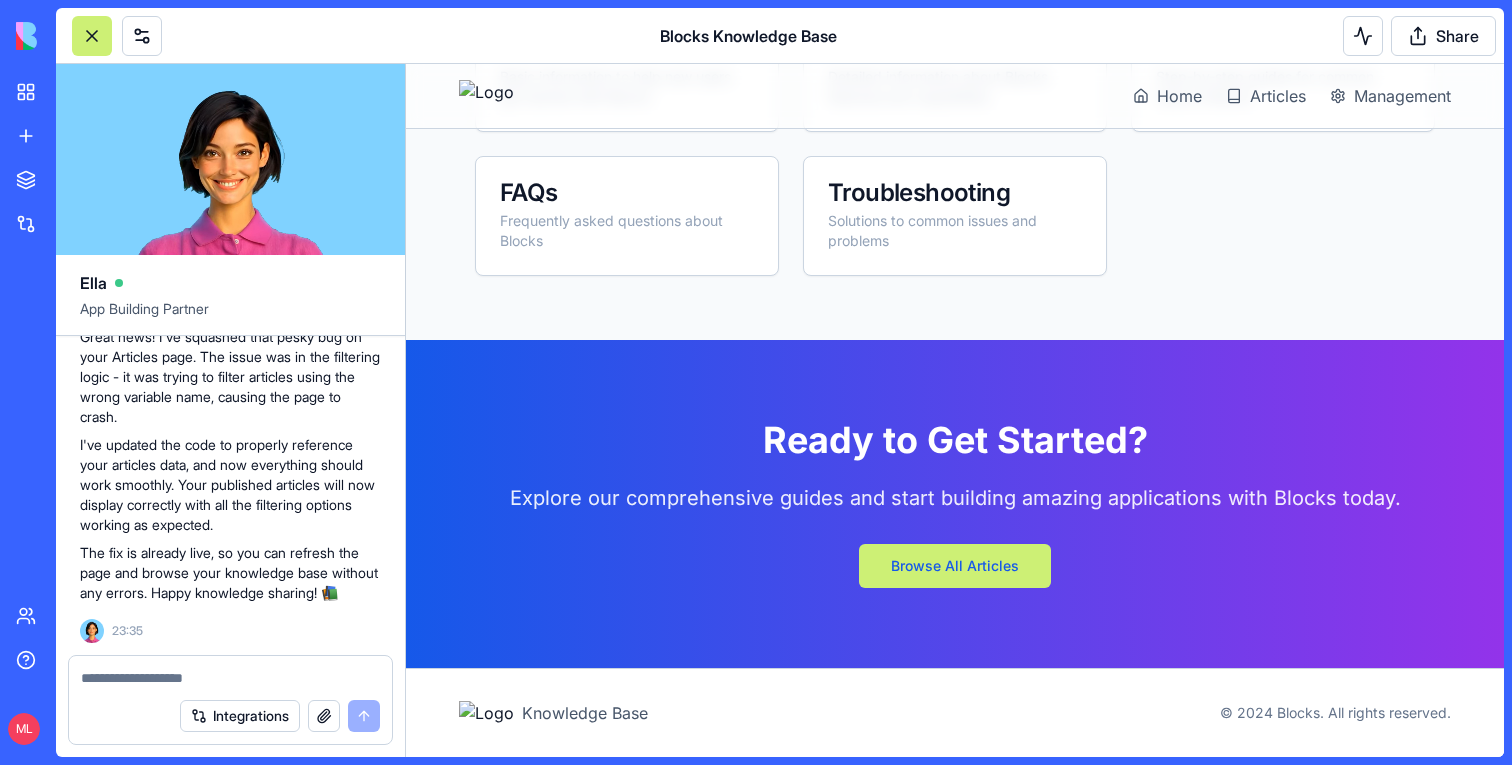 click on "Home Articles Management" at bounding box center [955, 96] 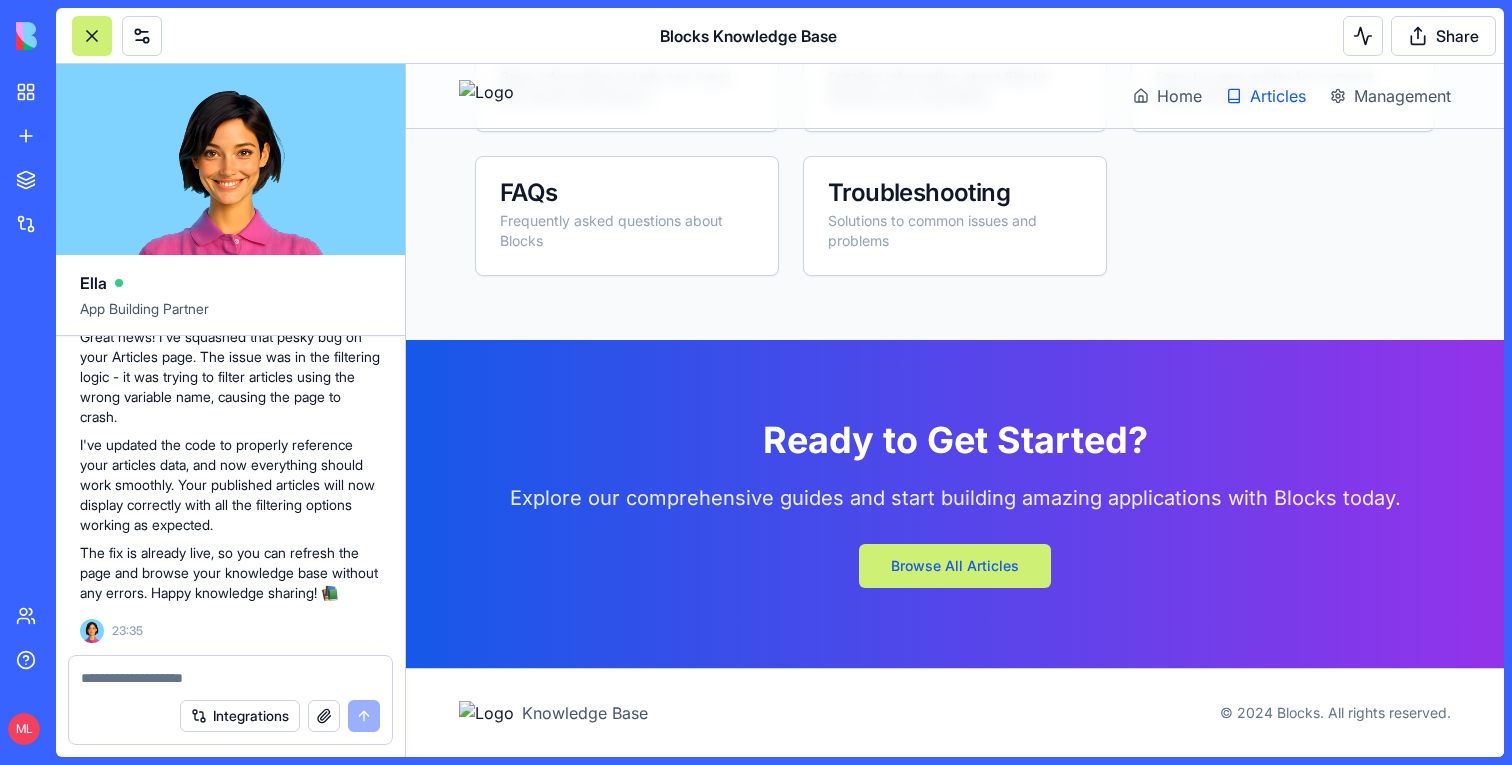 click on "Articles" at bounding box center [1278, 96] 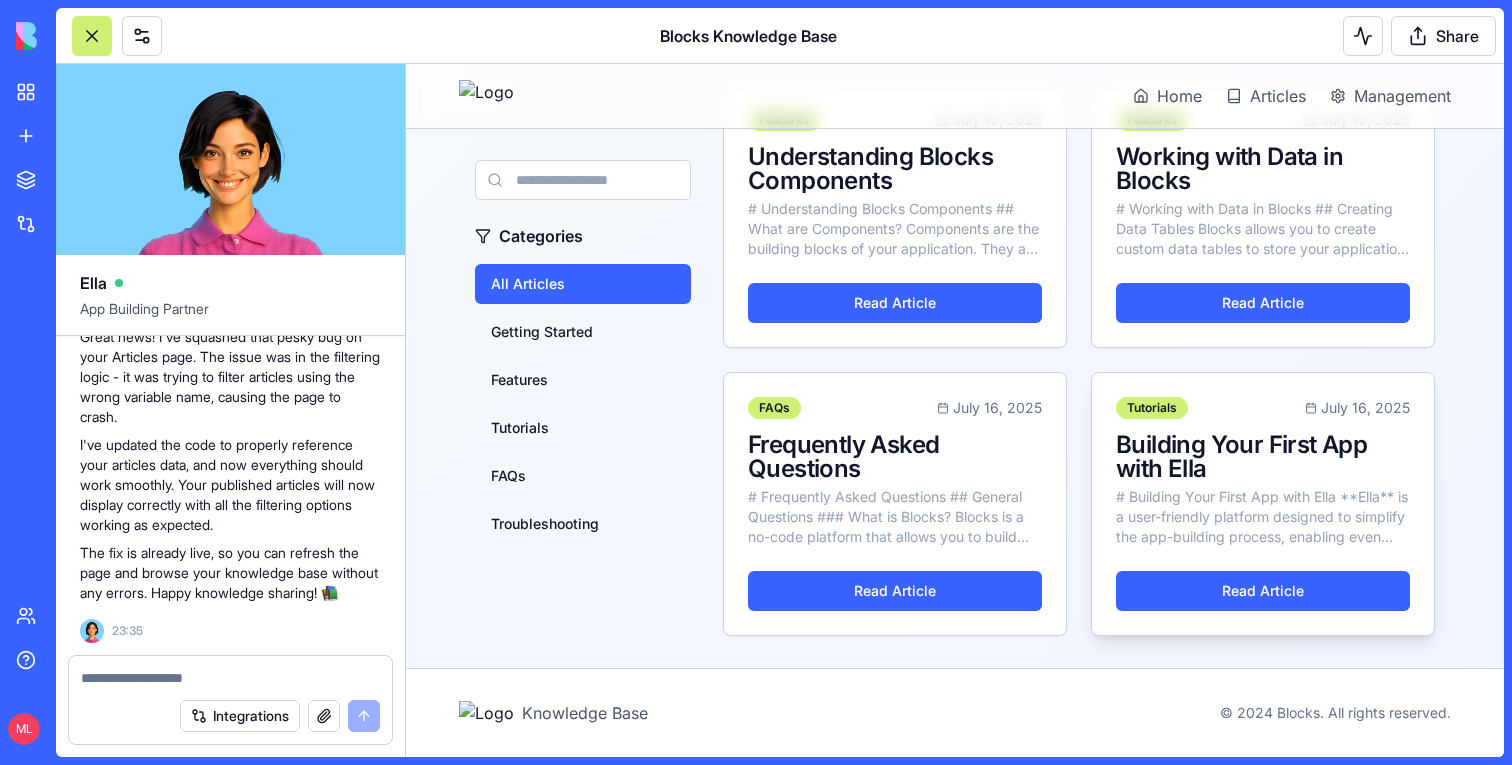 click on "# Building Your First App with Ella
**Ella** is a user-friendly platform designed to simplify the app-building process, enabling even those without e ..." at bounding box center [1263, 517] 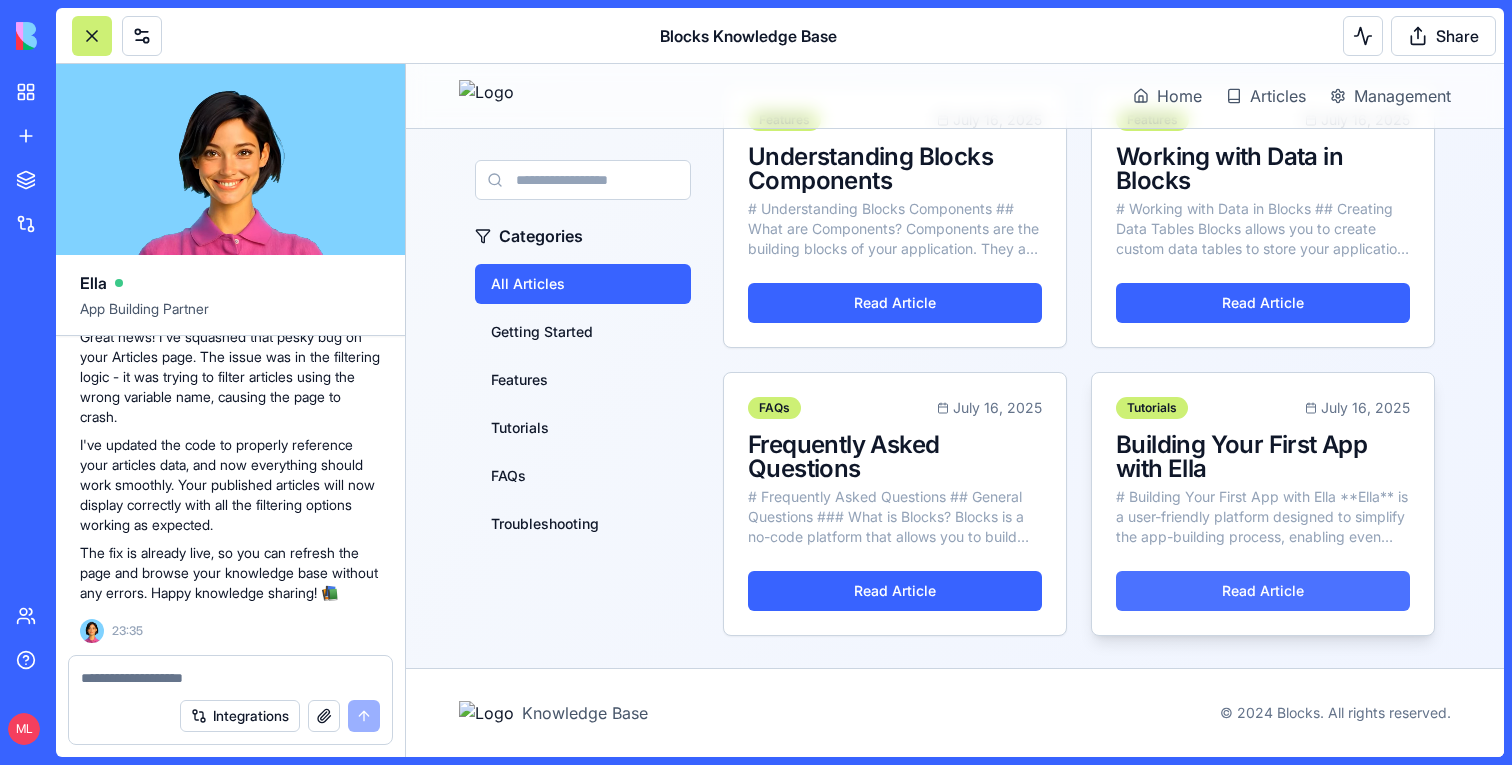 click on "Read Article" at bounding box center (1263, 591) 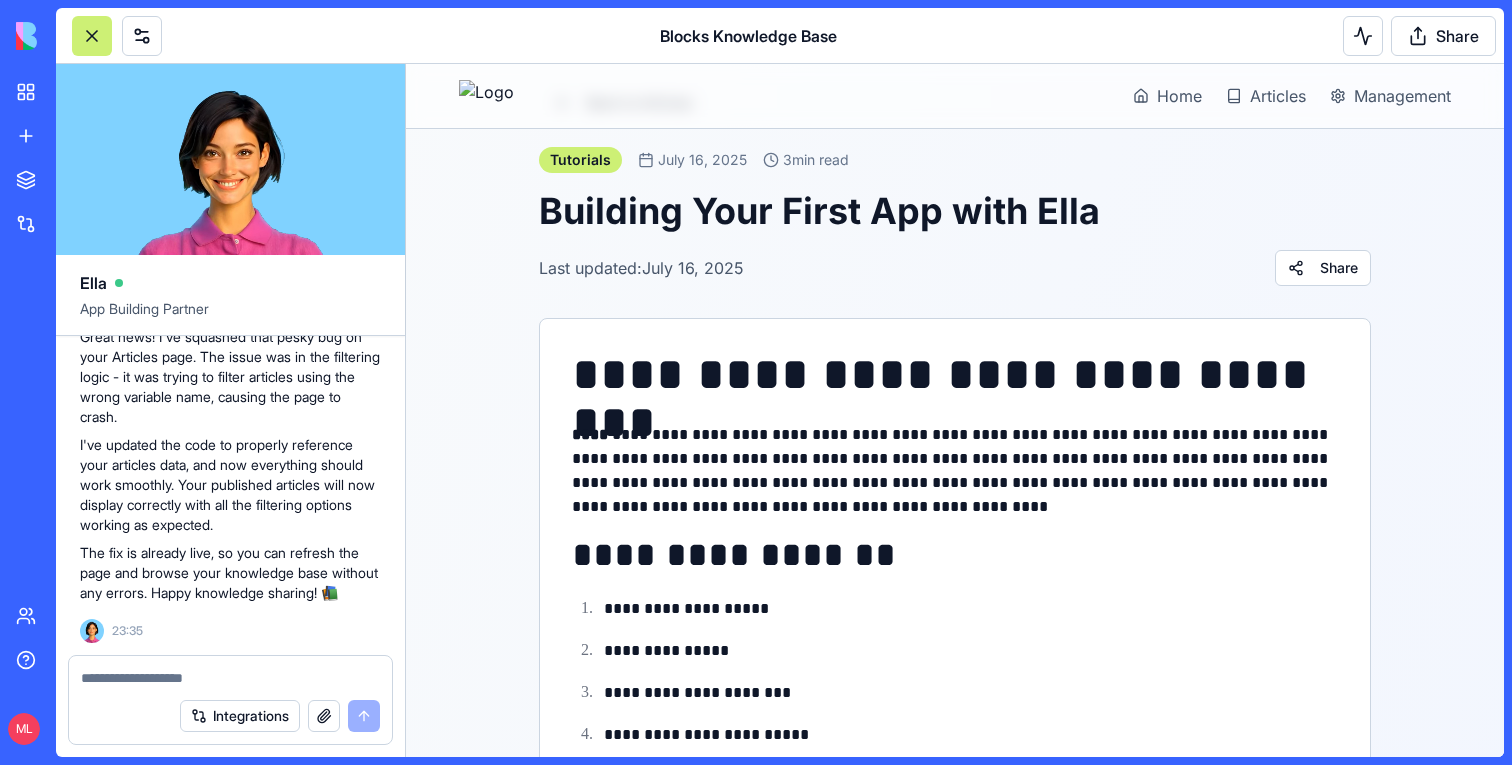 scroll, scrollTop: 0, scrollLeft: 0, axis: both 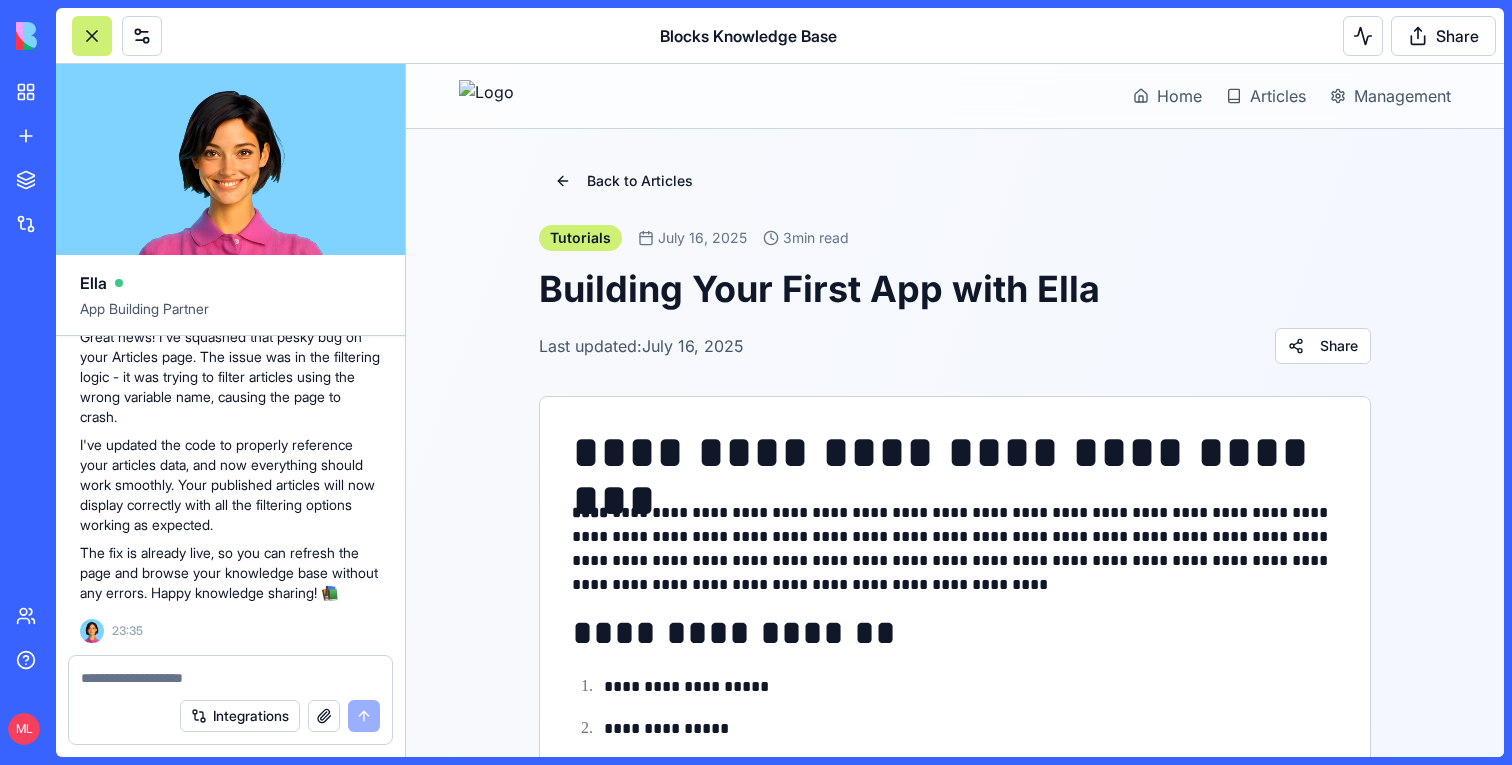click on "Home Articles Management" at bounding box center [955, 96] 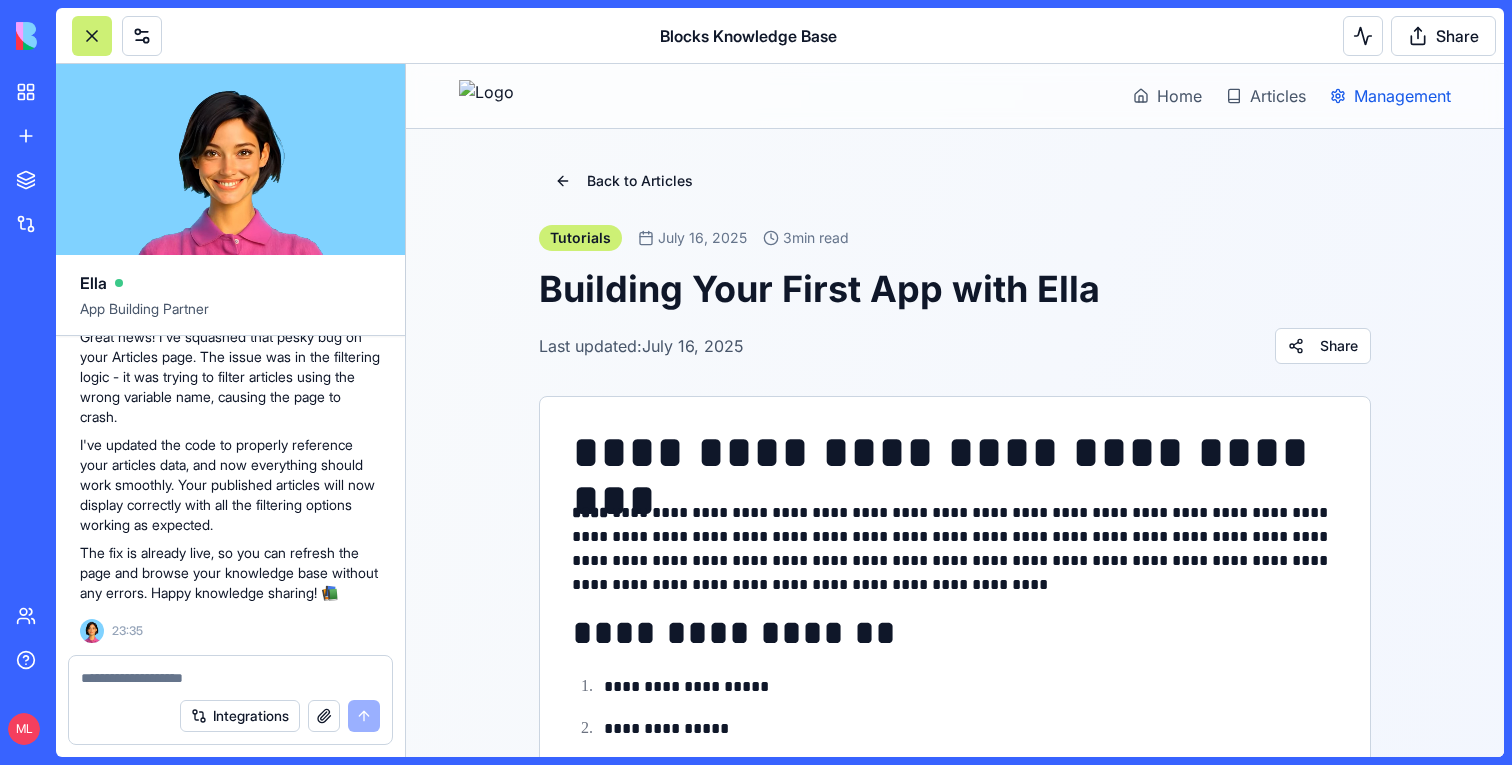 click on "Management" at bounding box center (1402, 96) 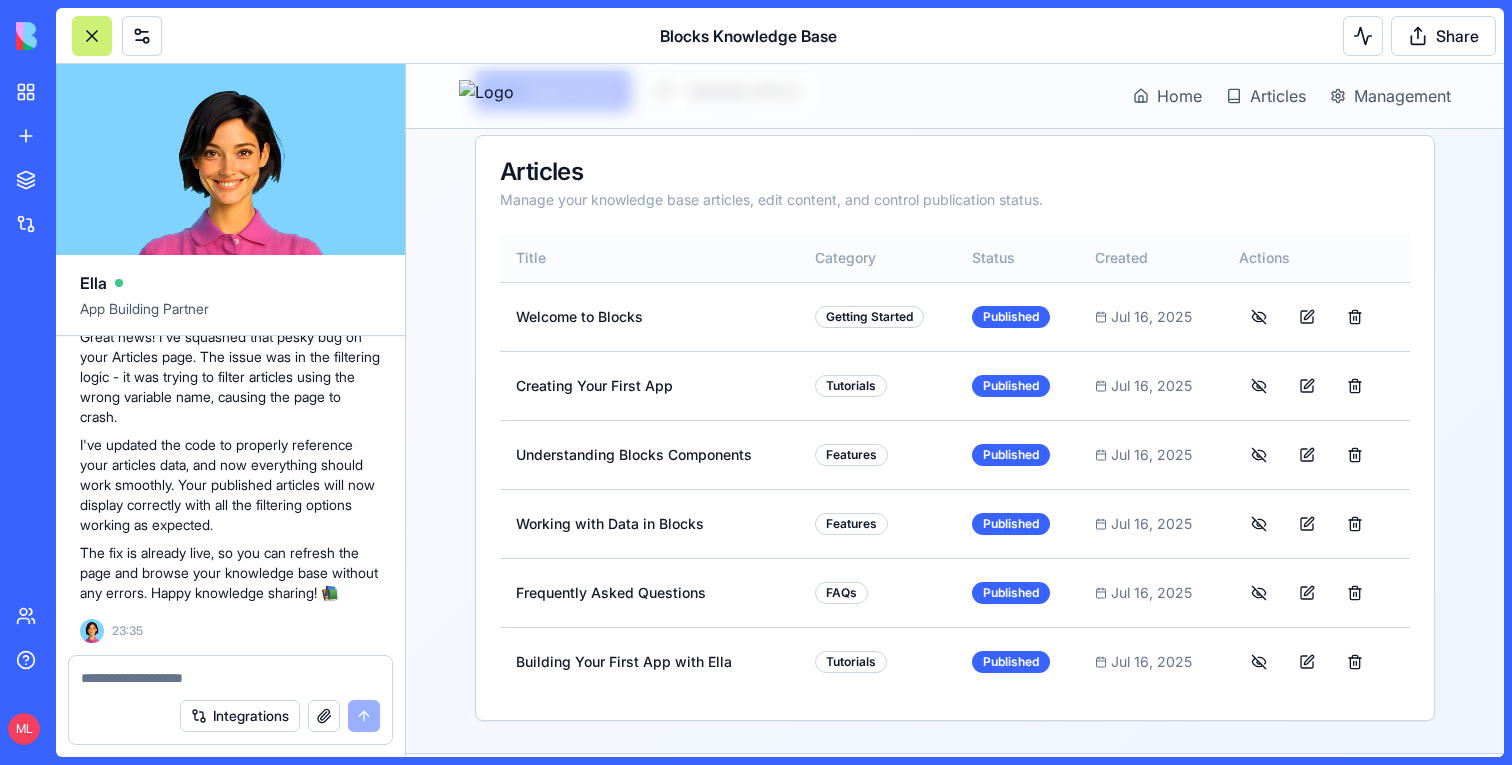 scroll, scrollTop: 259, scrollLeft: 0, axis: vertical 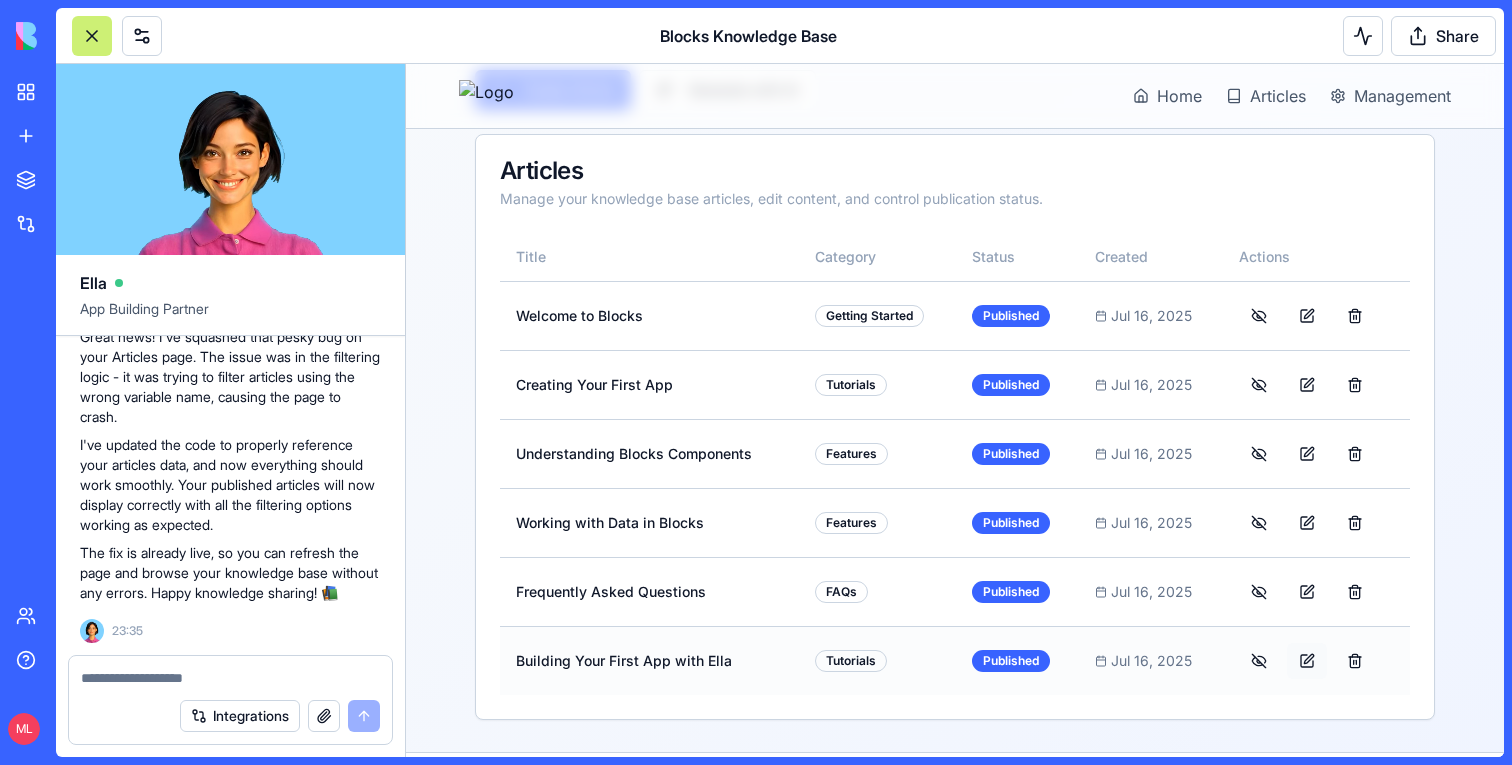 click at bounding box center (1307, 661) 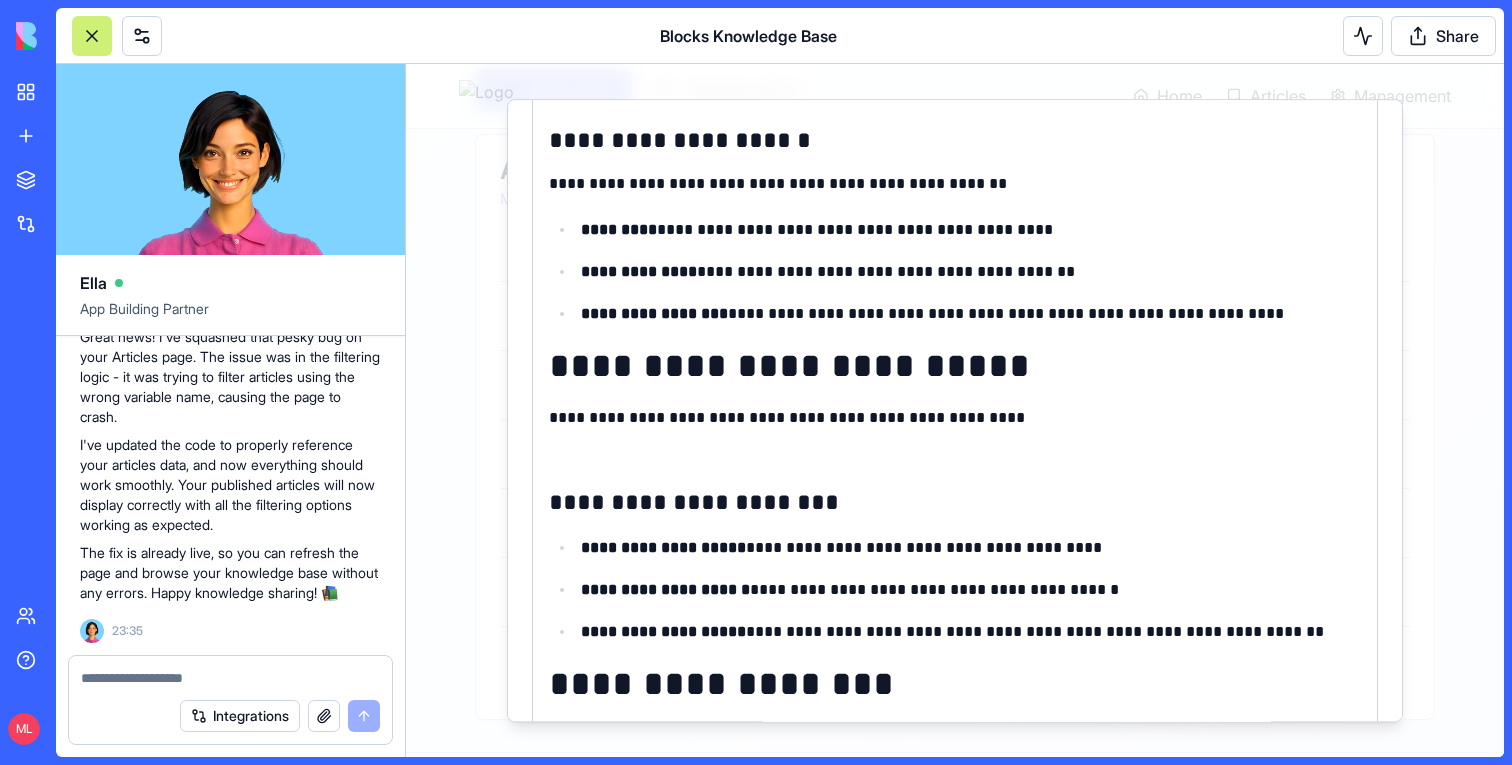 scroll, scrollTop: 2390, scrollLeft: 0, axis: vertical 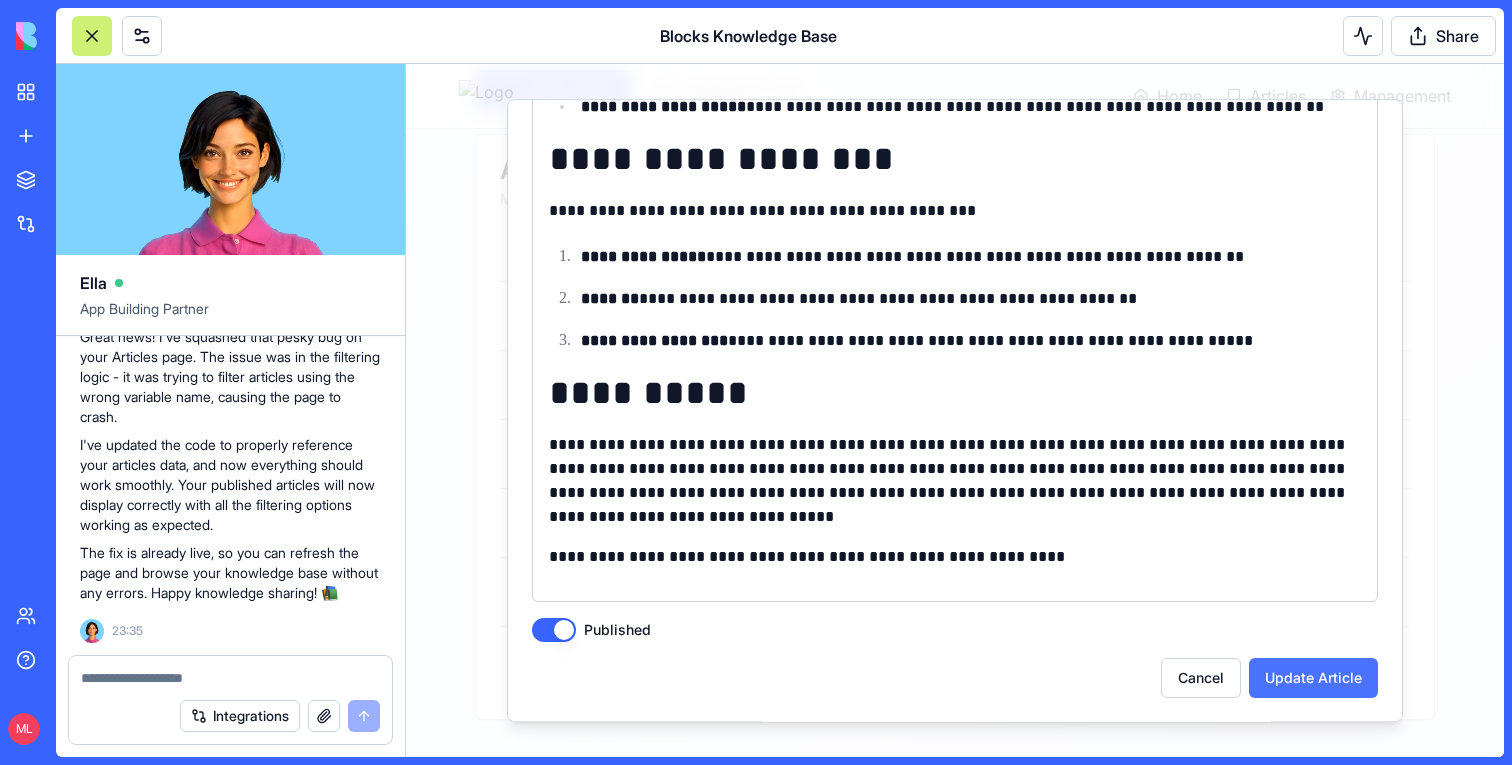 click on "Update Article" at bounding box center [1313, 678] 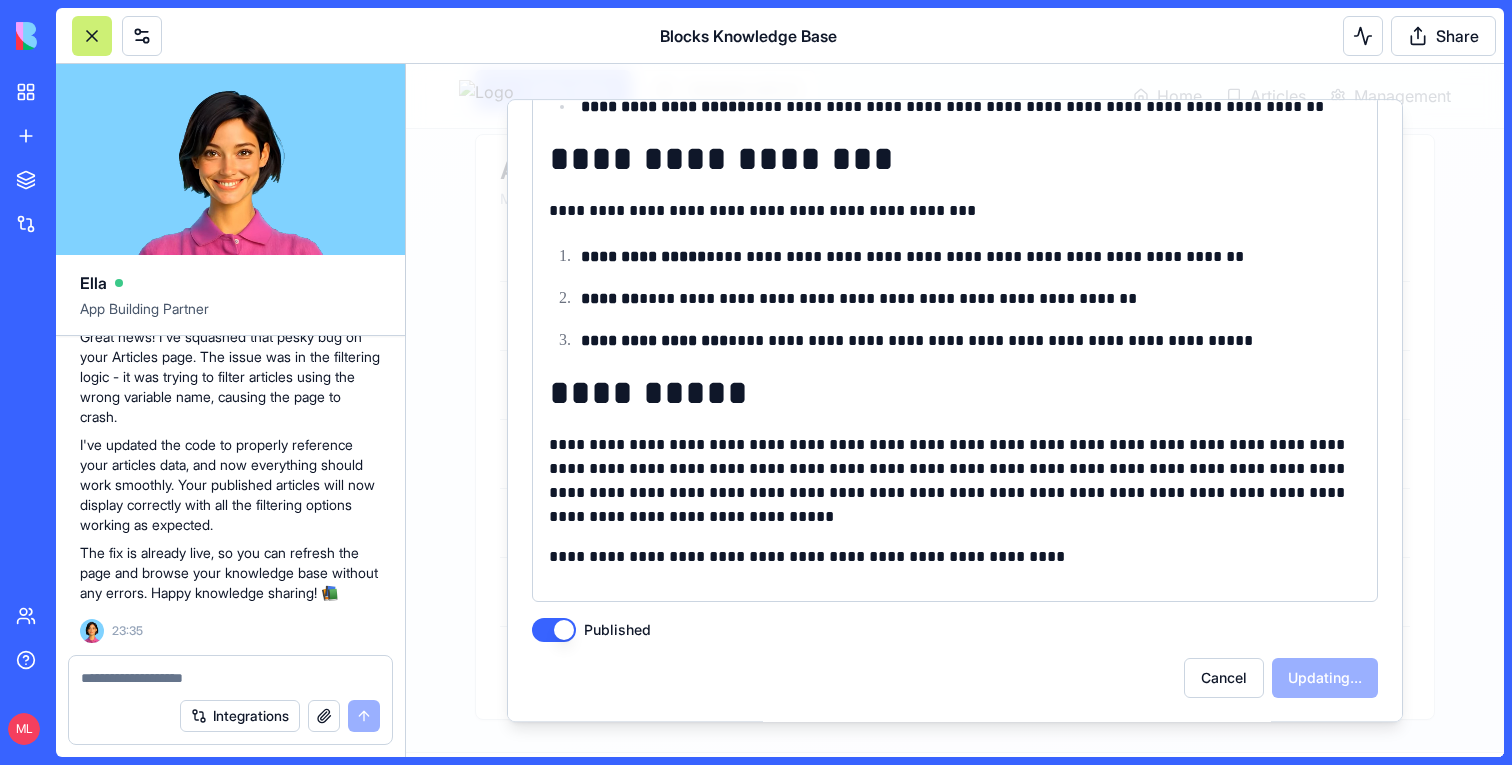 scroll, scrollTop: 234, scrollLeft: 0, axis: vertical 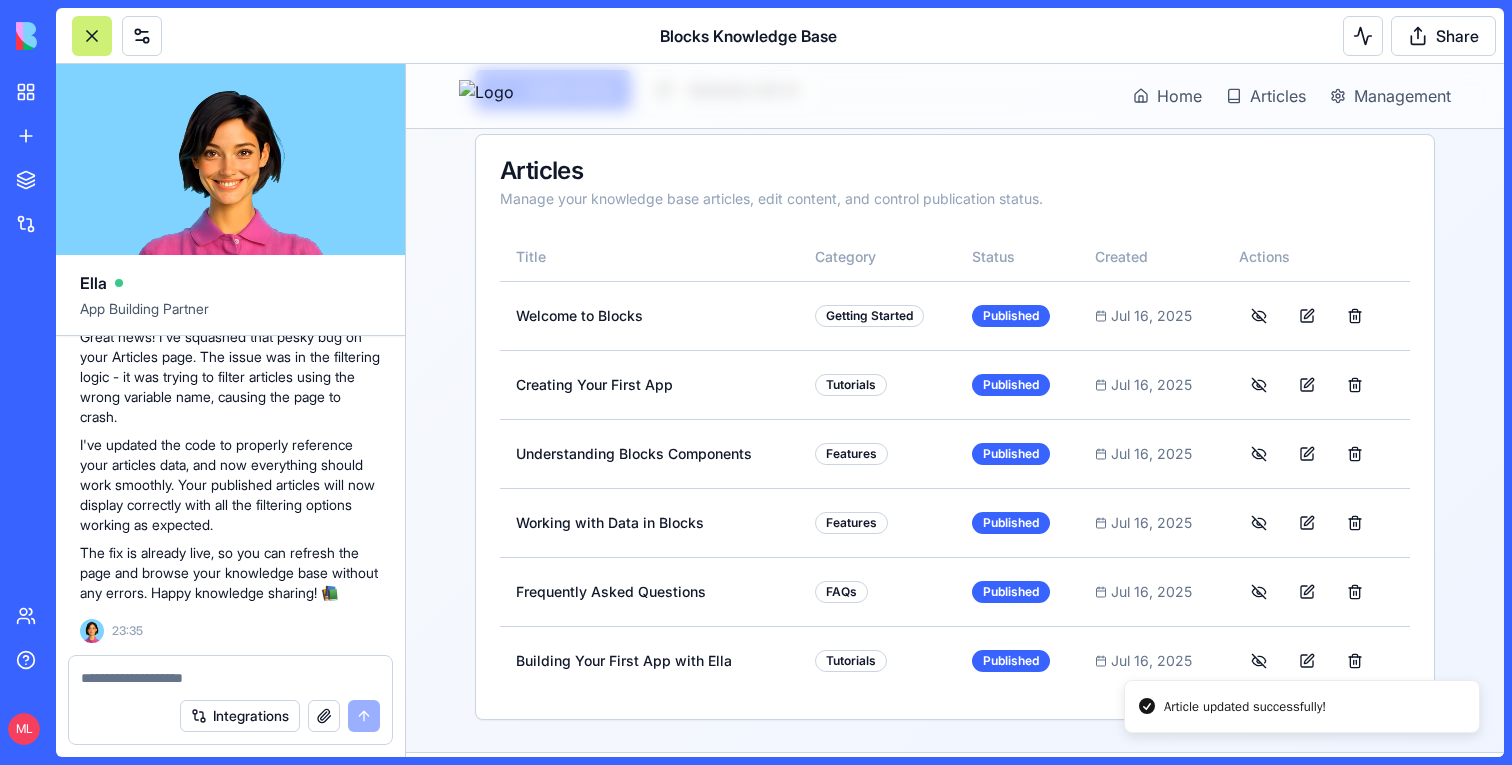 click on "Home Articles Management" at bounding box center (955, 96) 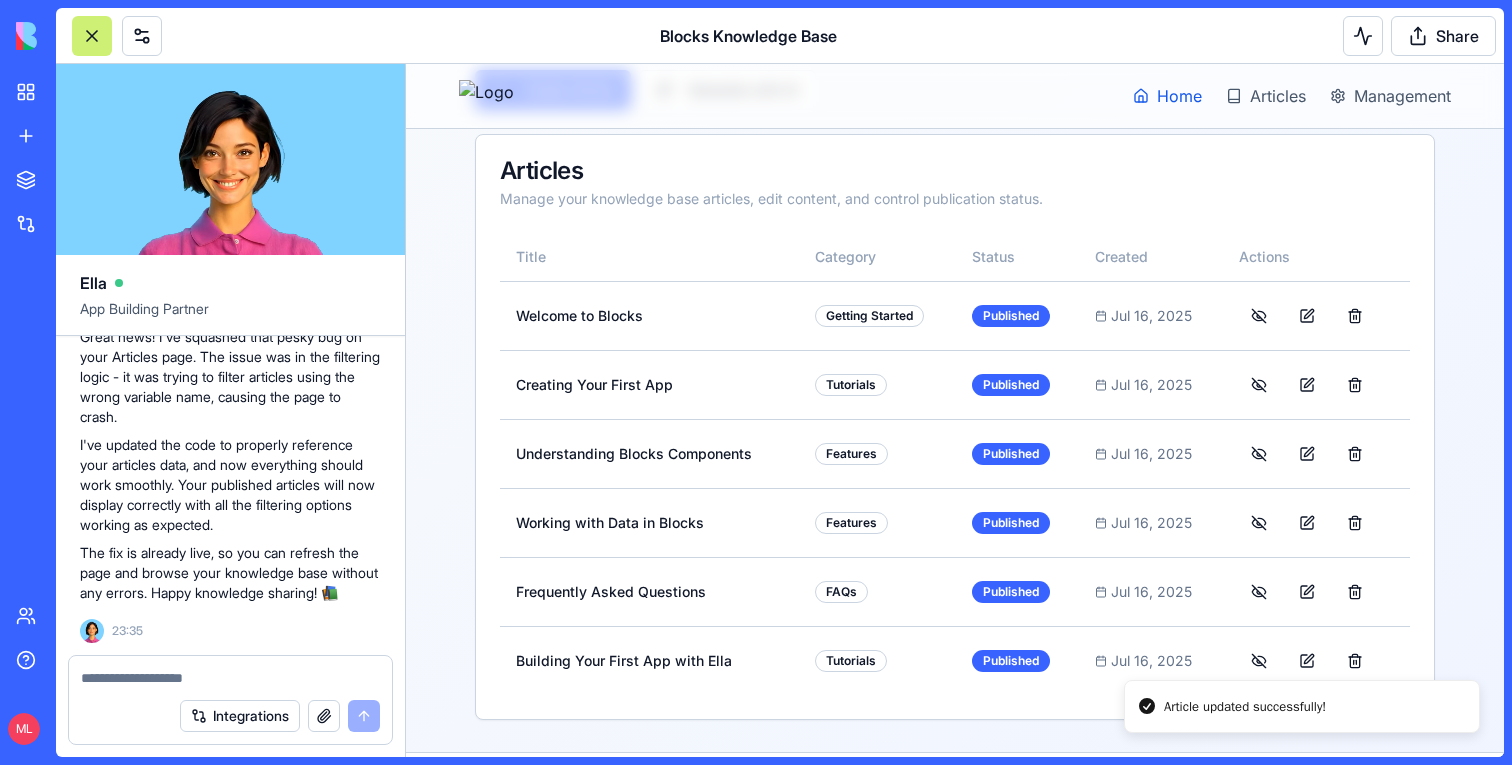 click on "Home" at bounding box center [1179, 96] 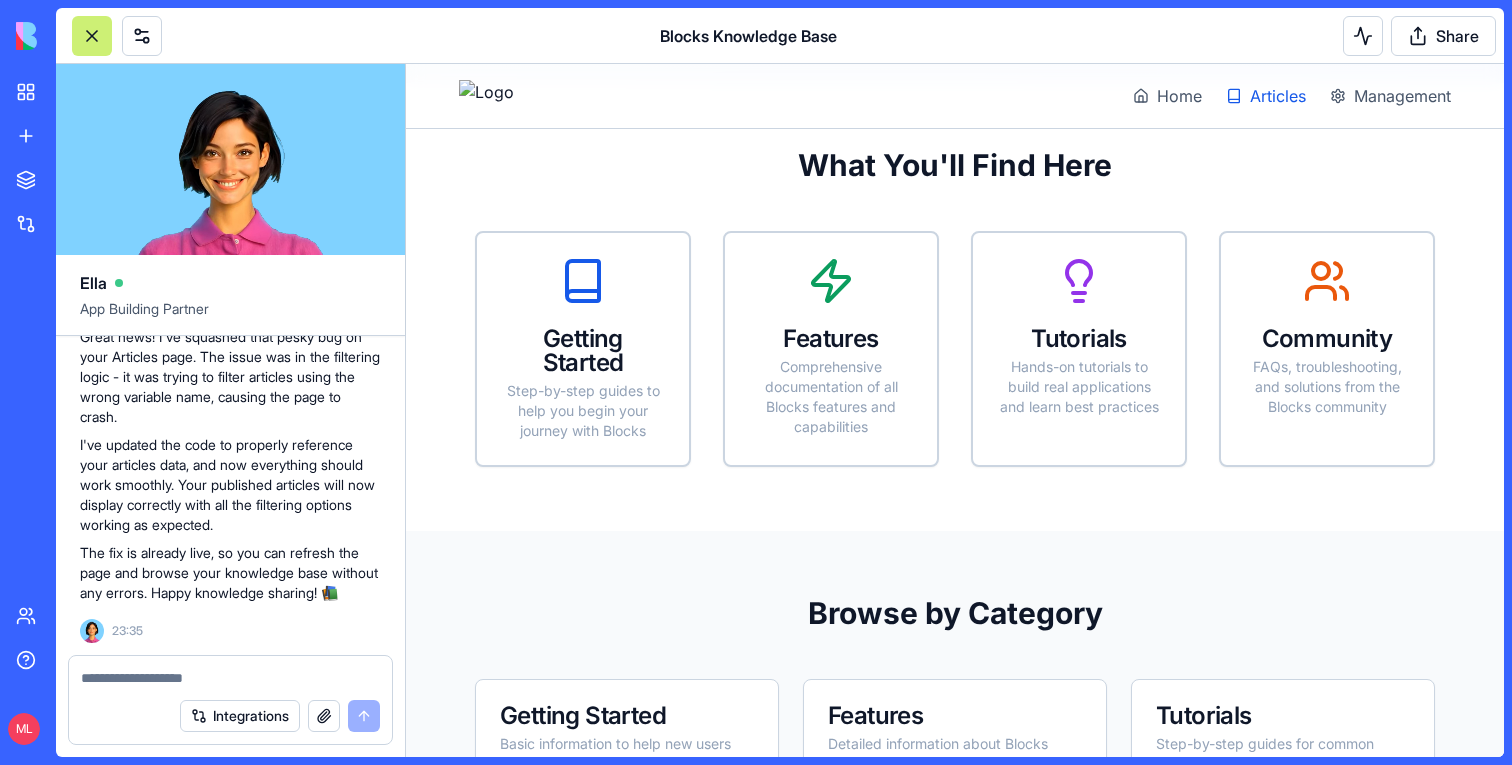 click on "Articles" at bounding box center [1278, 96] 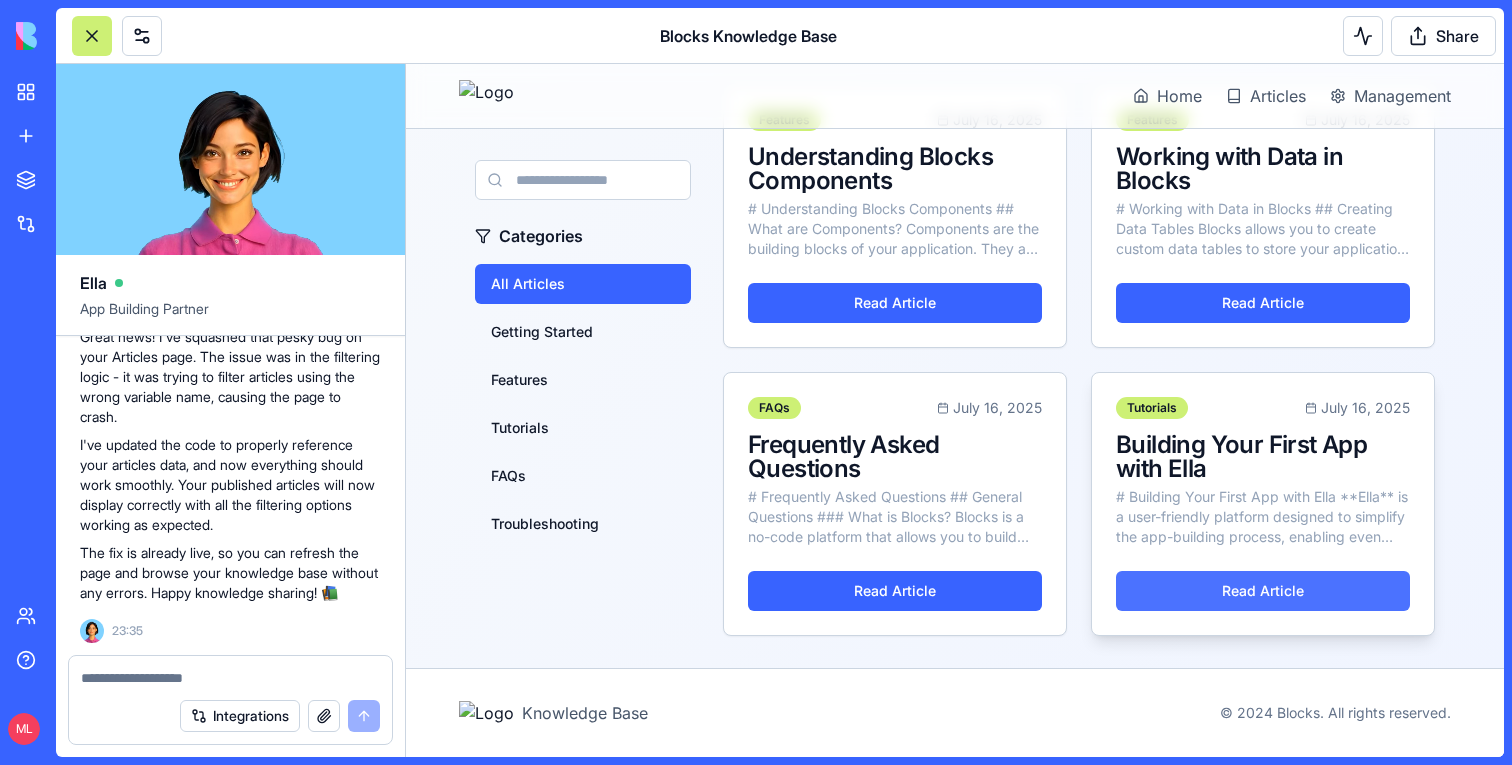 click on "Read Article" at bounding box center (1263, 591) 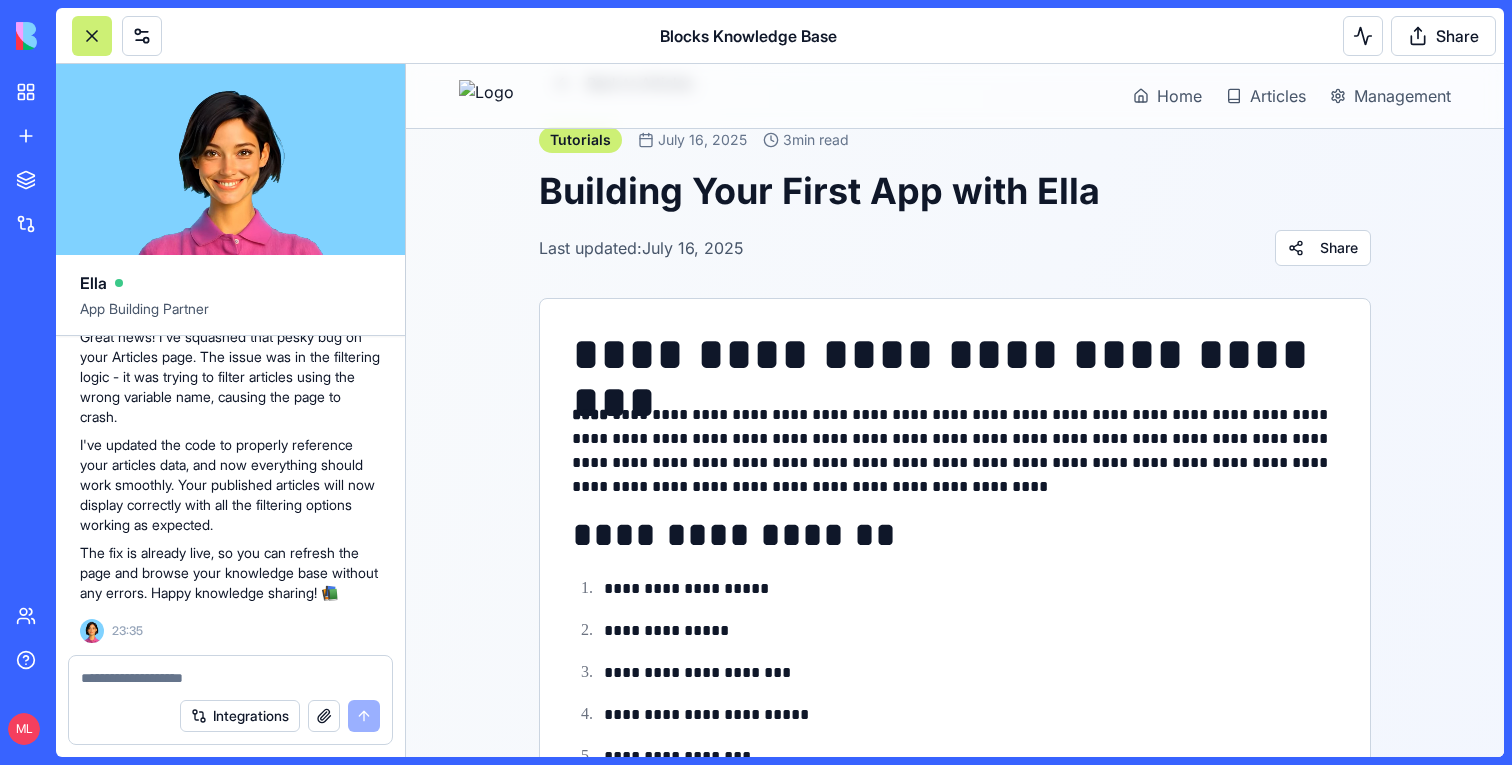 scroll, scrollTop: 0, scrollLeft: 0, axis: both 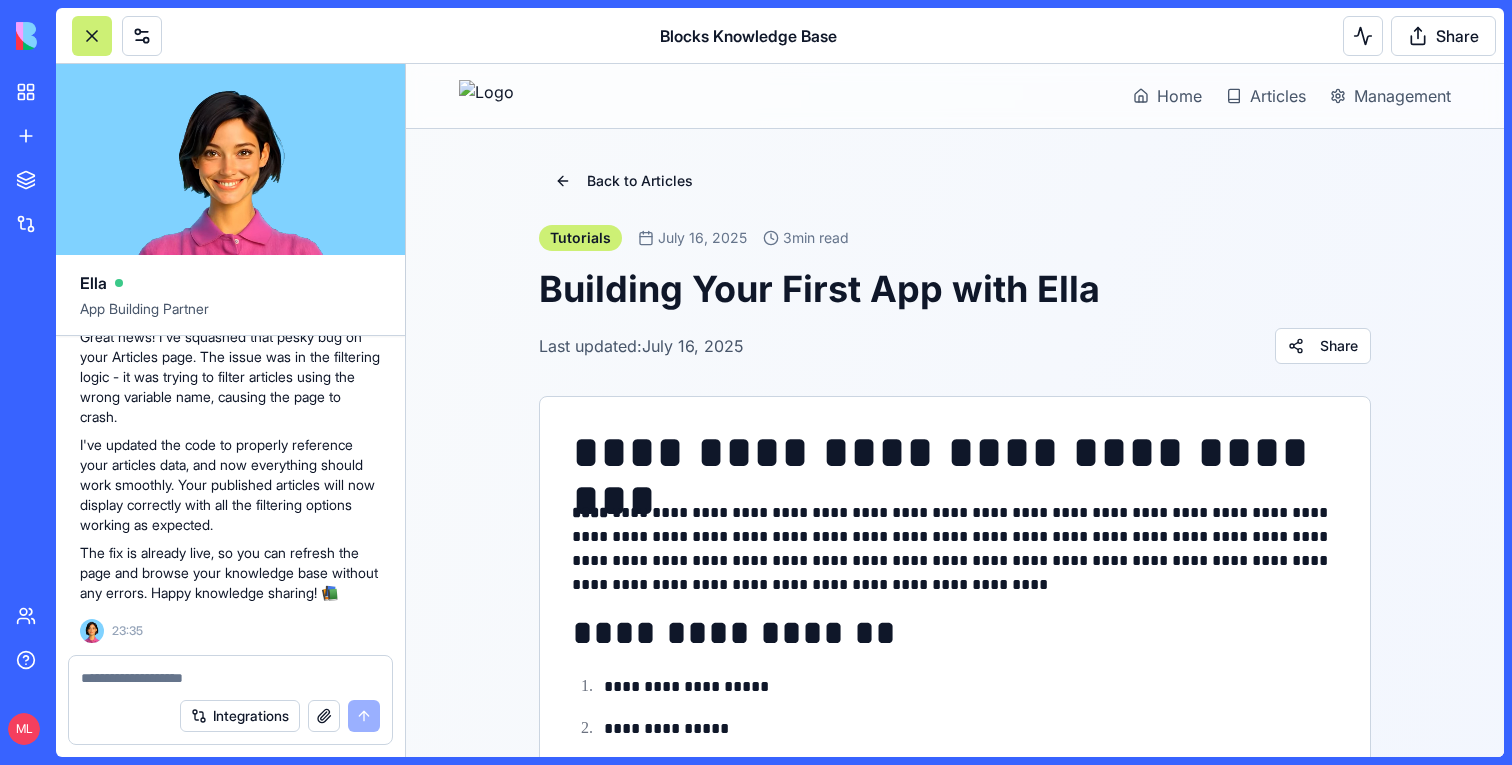 click at bounding box center [230, 678] 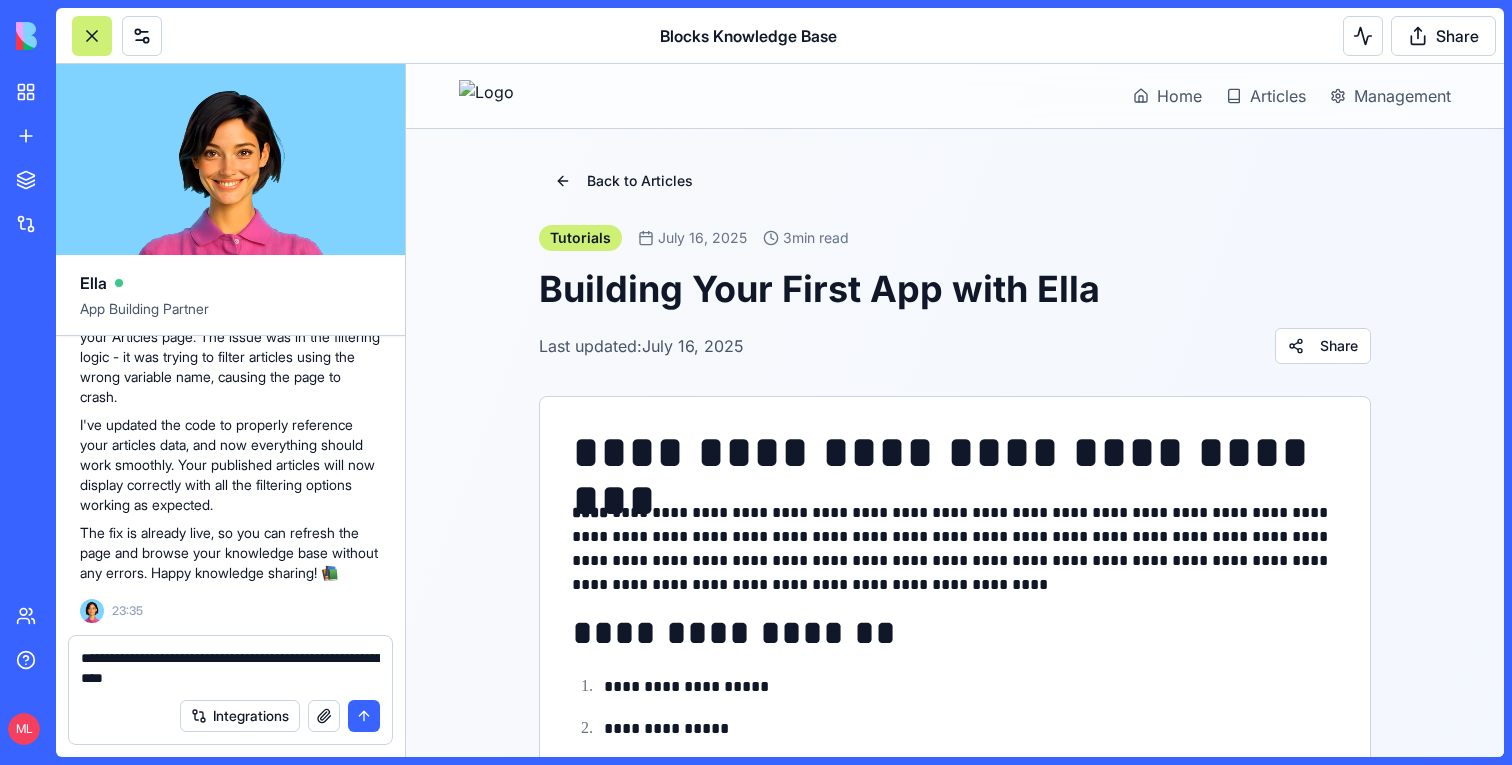 type on "**********" 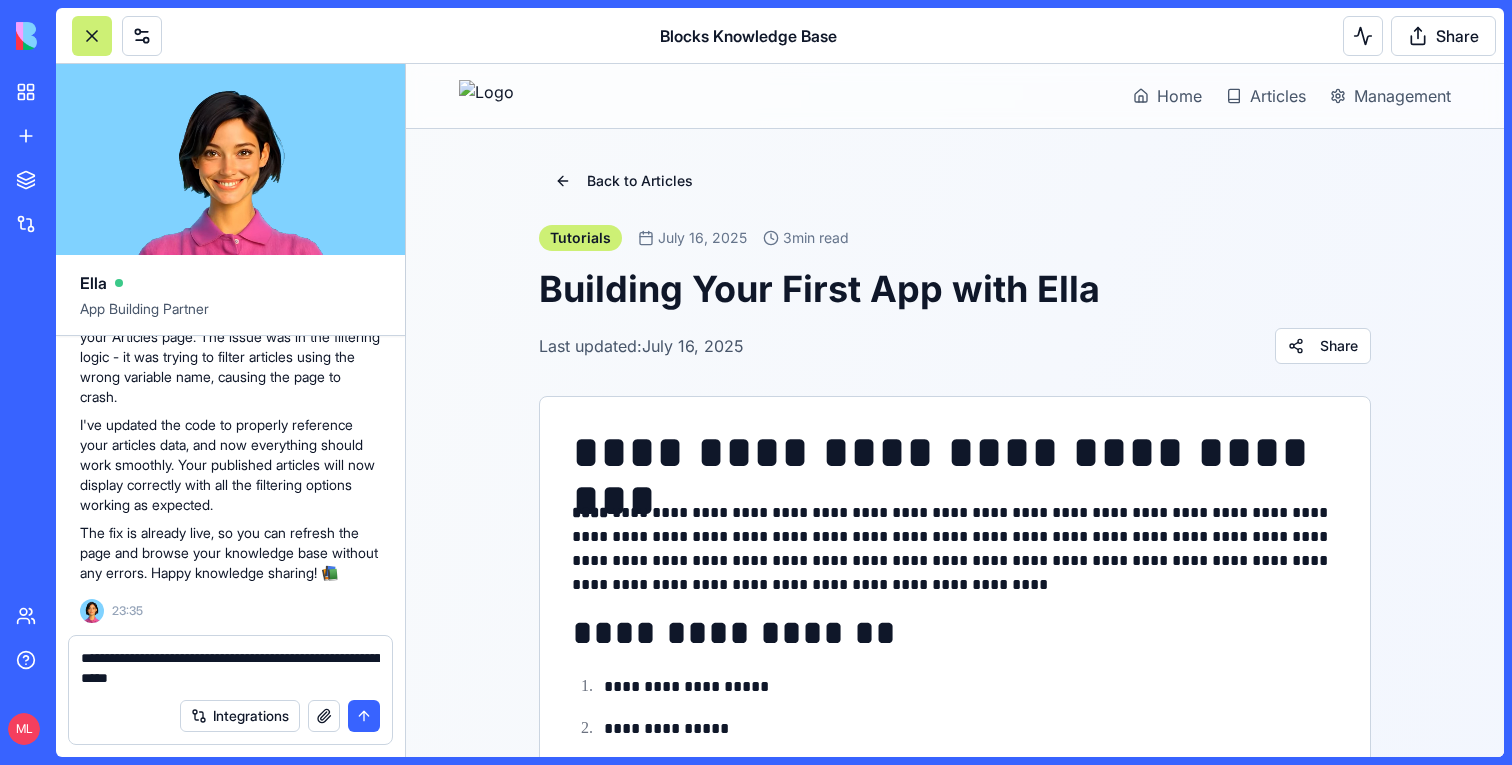 type 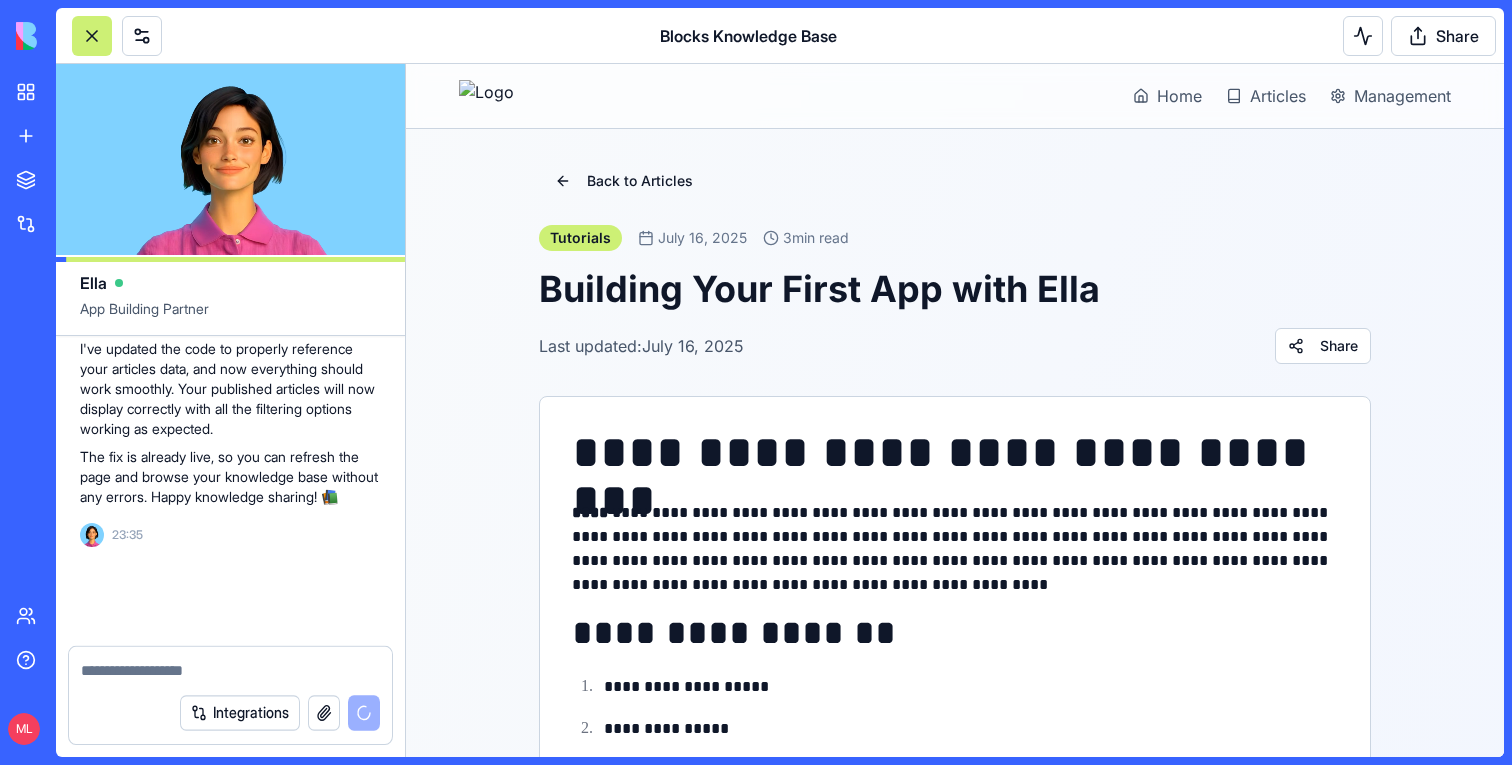 scroll, scrollTop: 9613, scrollLeft: 0, axis: vertical 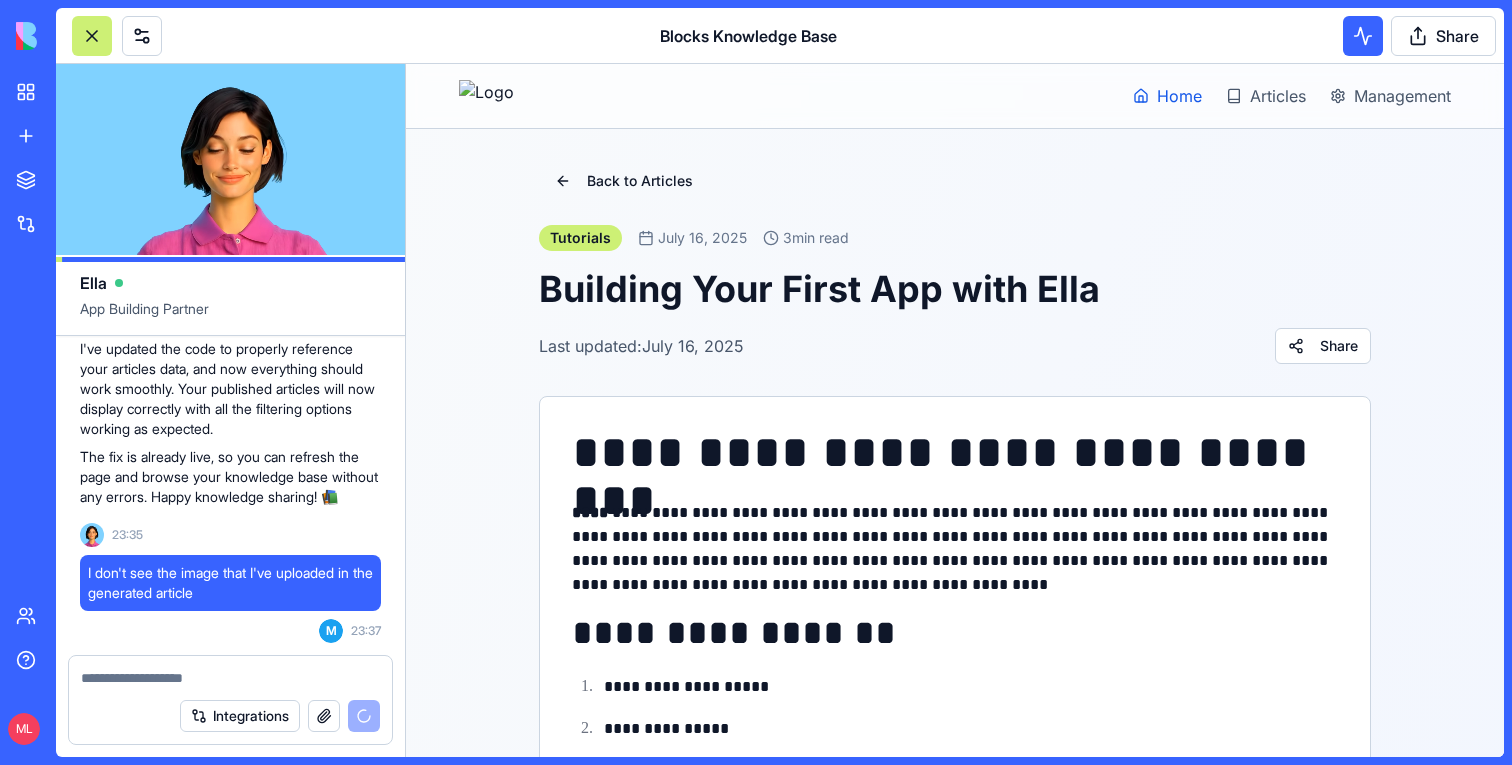 click on "Home" at bounding box center [1167, 96] 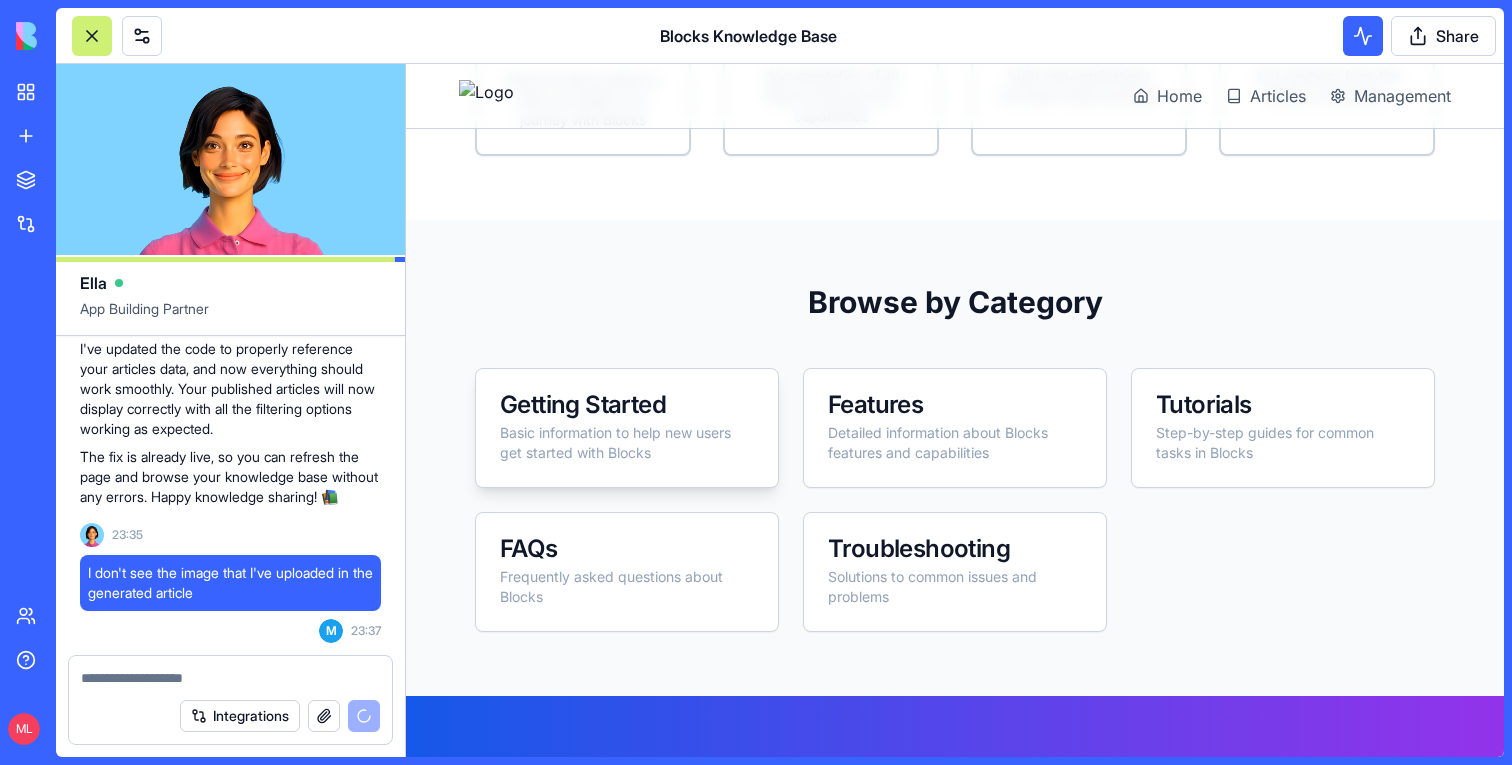 click on "Basic information to help new users get started with Blocks" at bounding box center (627, 443) 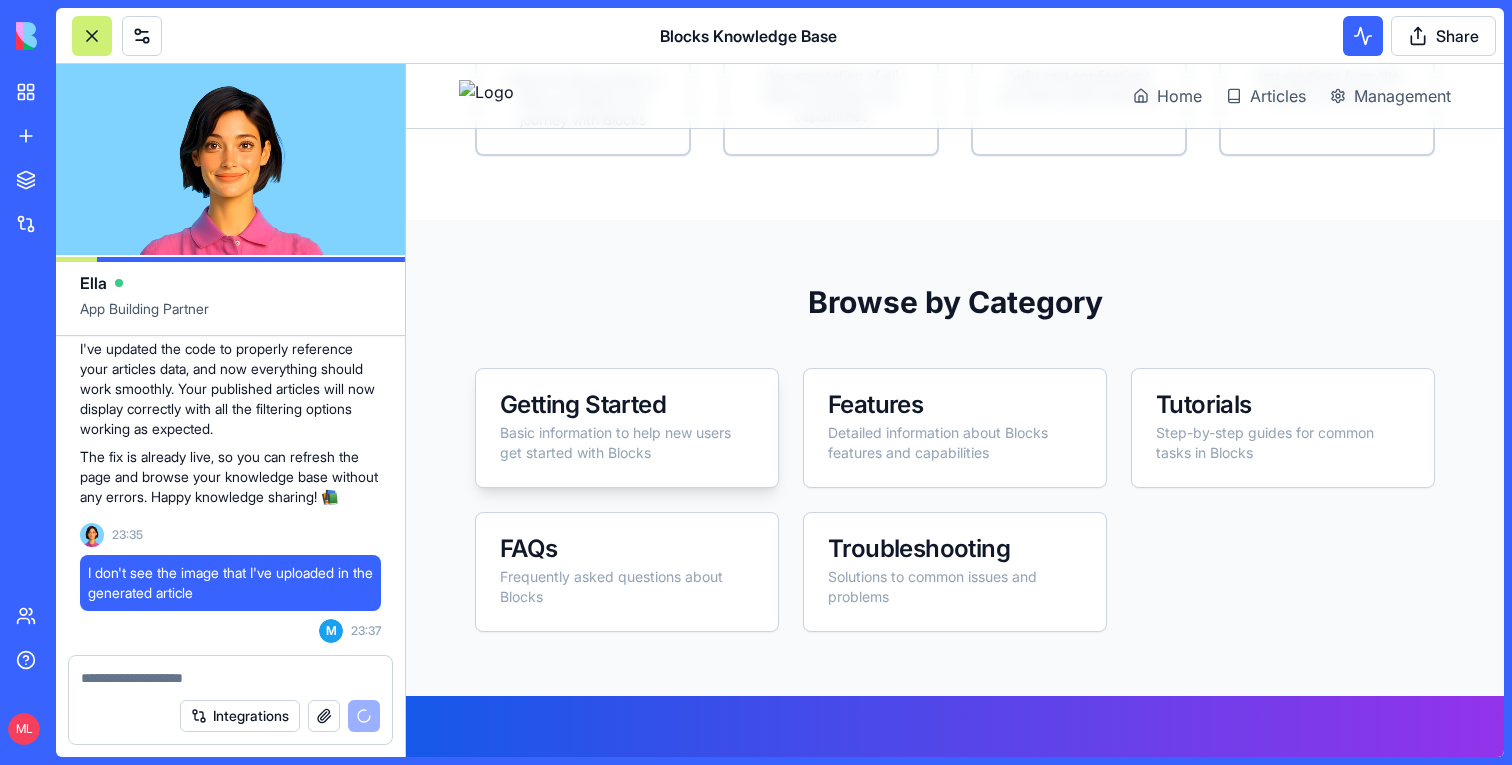 scroll, scrollTop: 549, scrollLeft: 0, axis: vertical 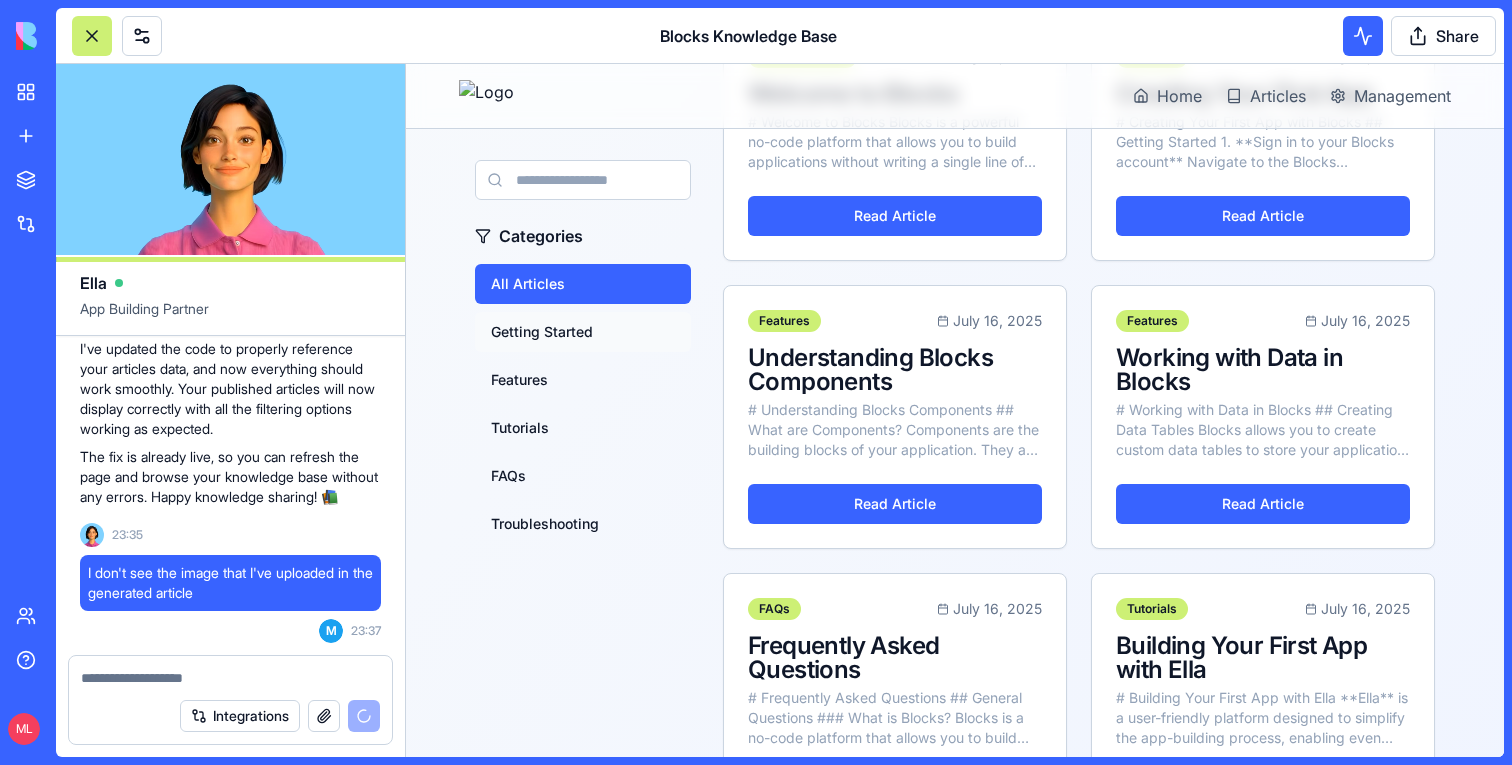 click on "Getting Started" at bounding box center (583, 332) 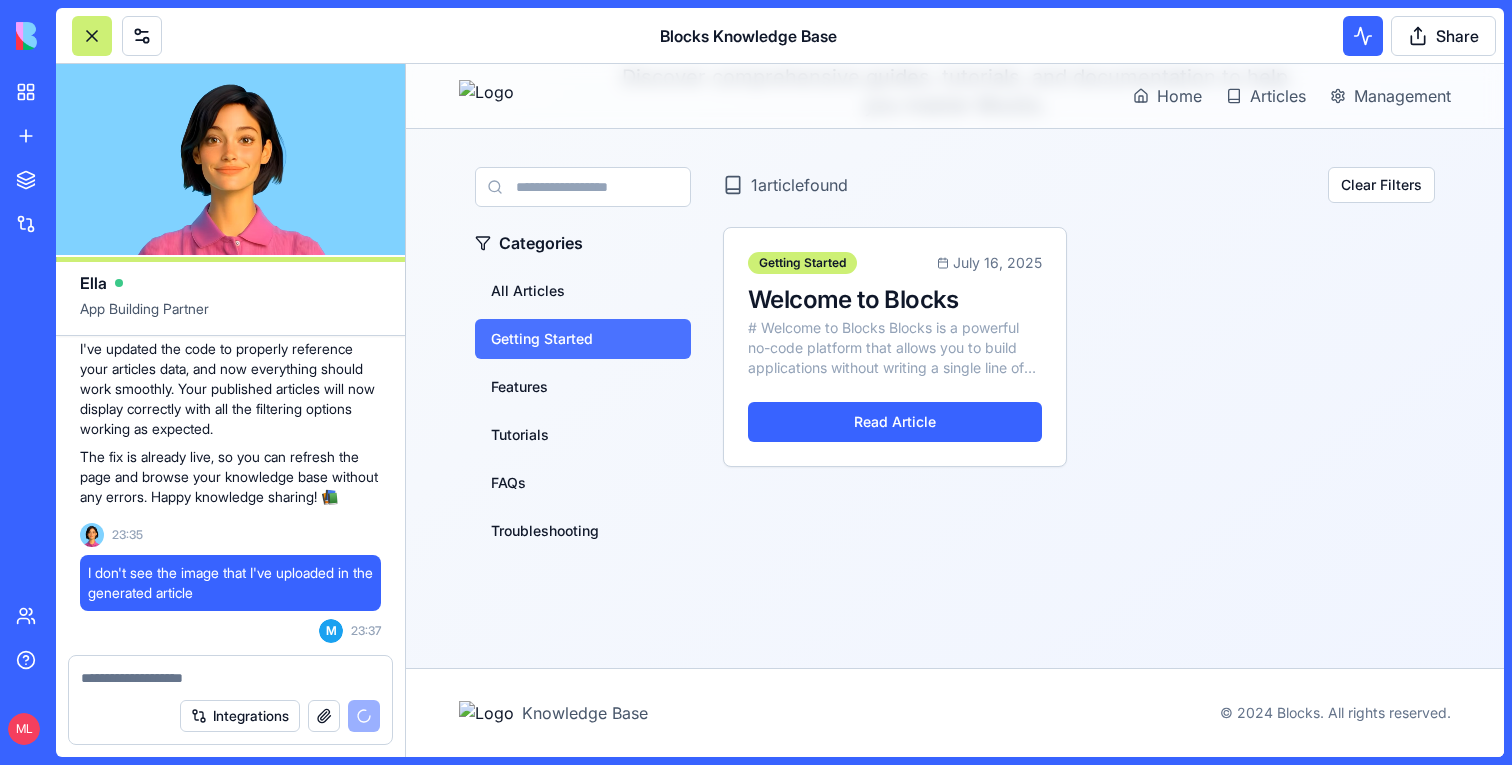 scroll, scrollTop: 154, scrollLeft: 0, axis: vertical 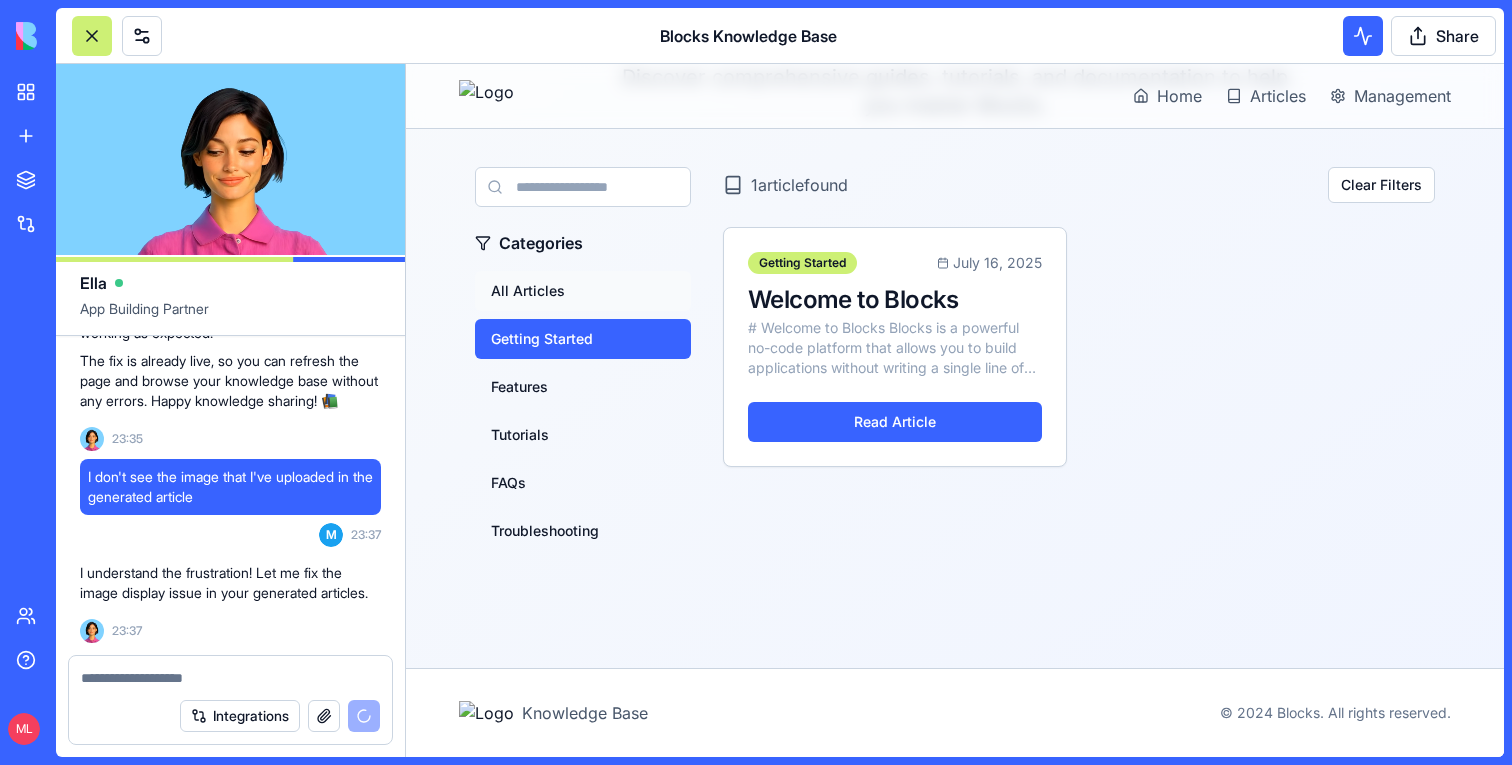 click on "All Articles" at bounding box center (583, 291) 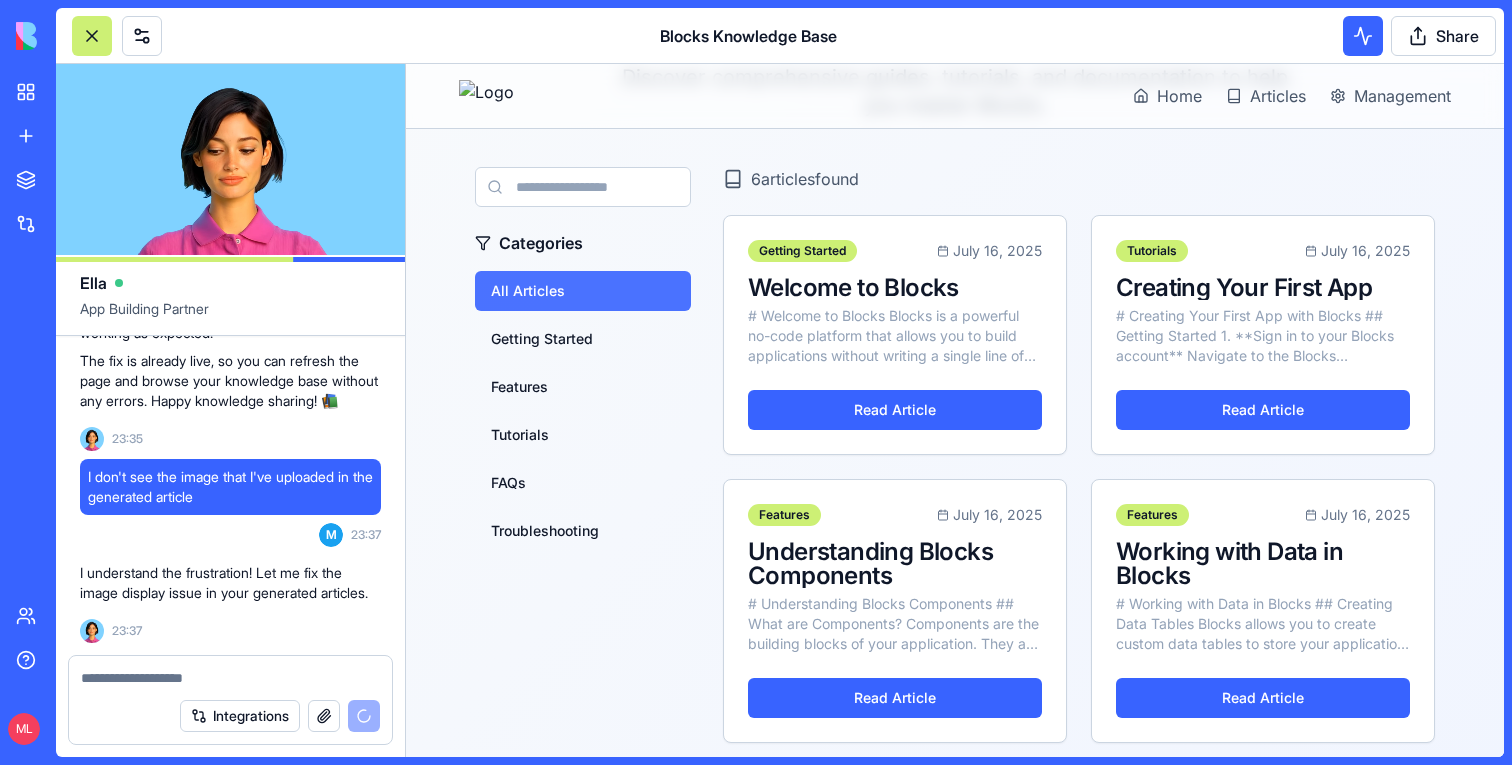 scroll, scrollTop: 9765, scrollLeft: 0, axis: vertical 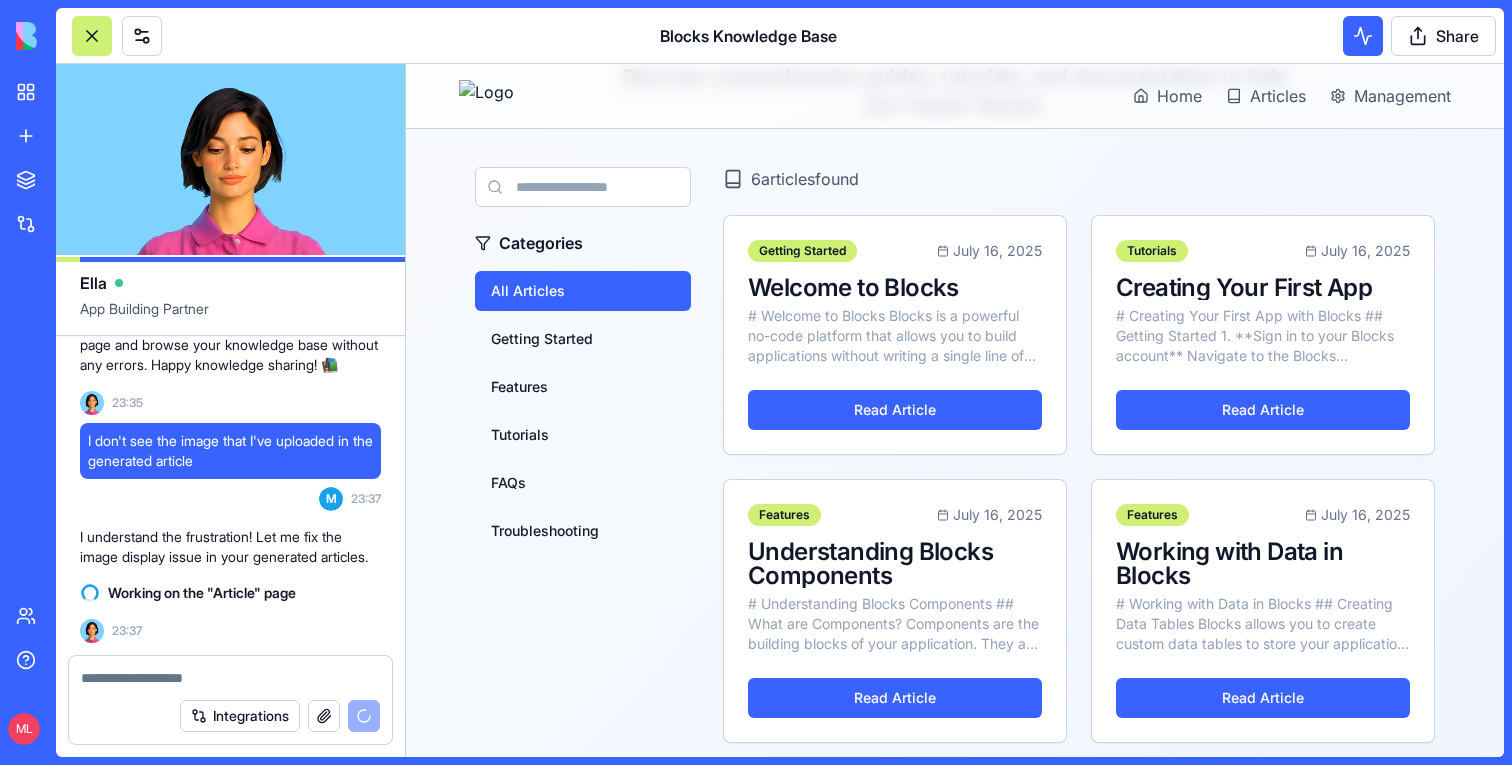 click on "Home Articles Management" at bounding box center [955, 96] 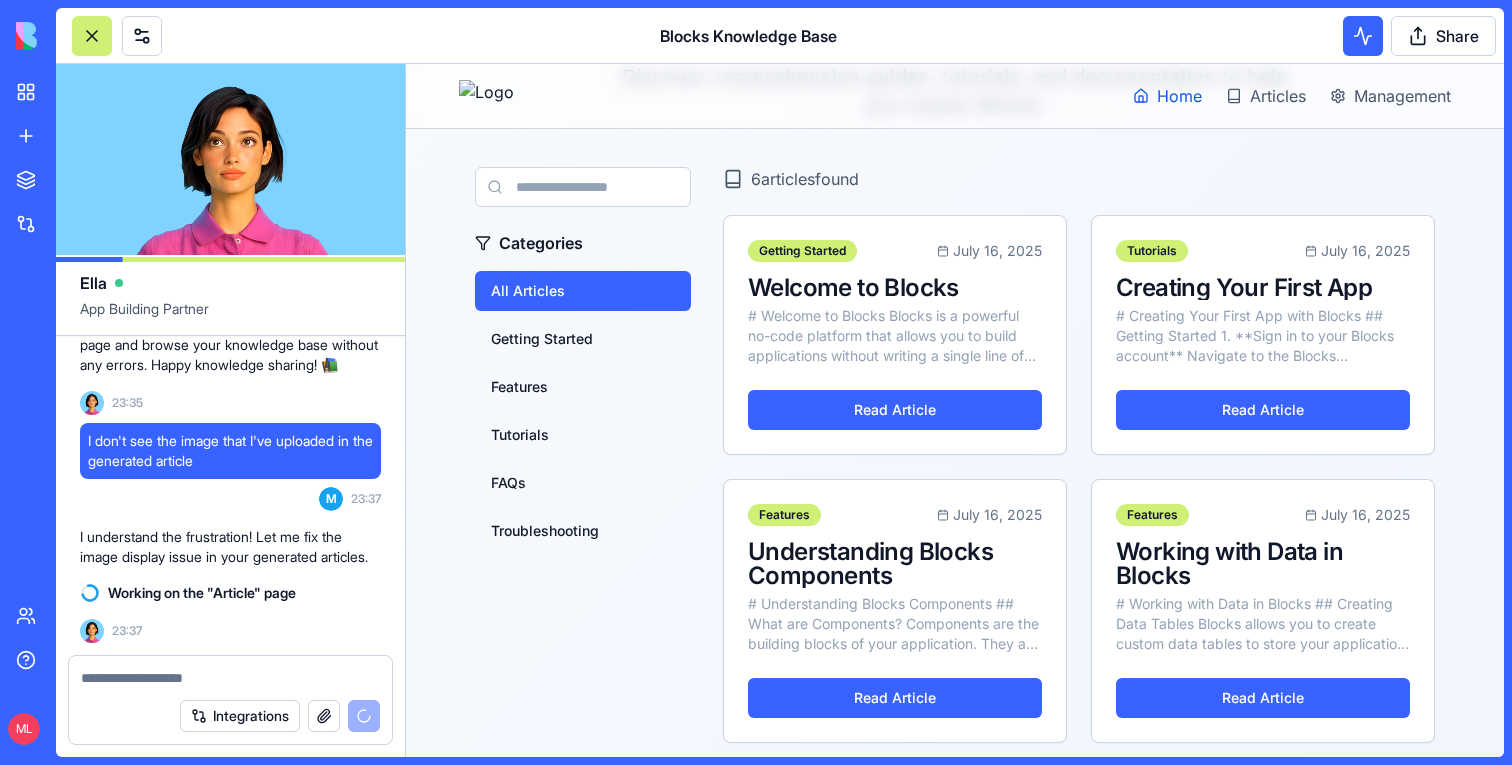 click on "Home" at bounding box center (1167, 96) 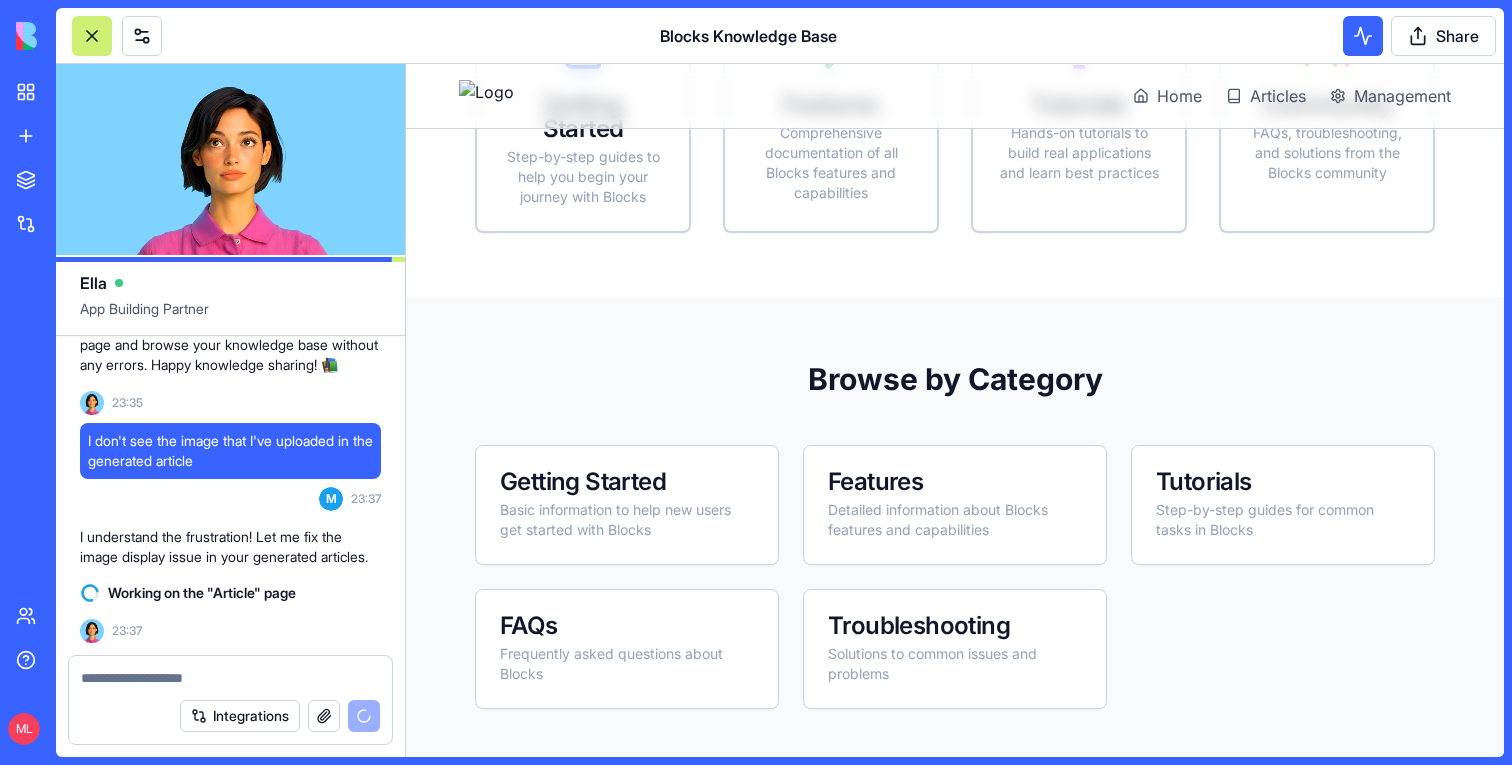 scroll, scrollTop: 824, scrollLeft: 0, axis: vertical 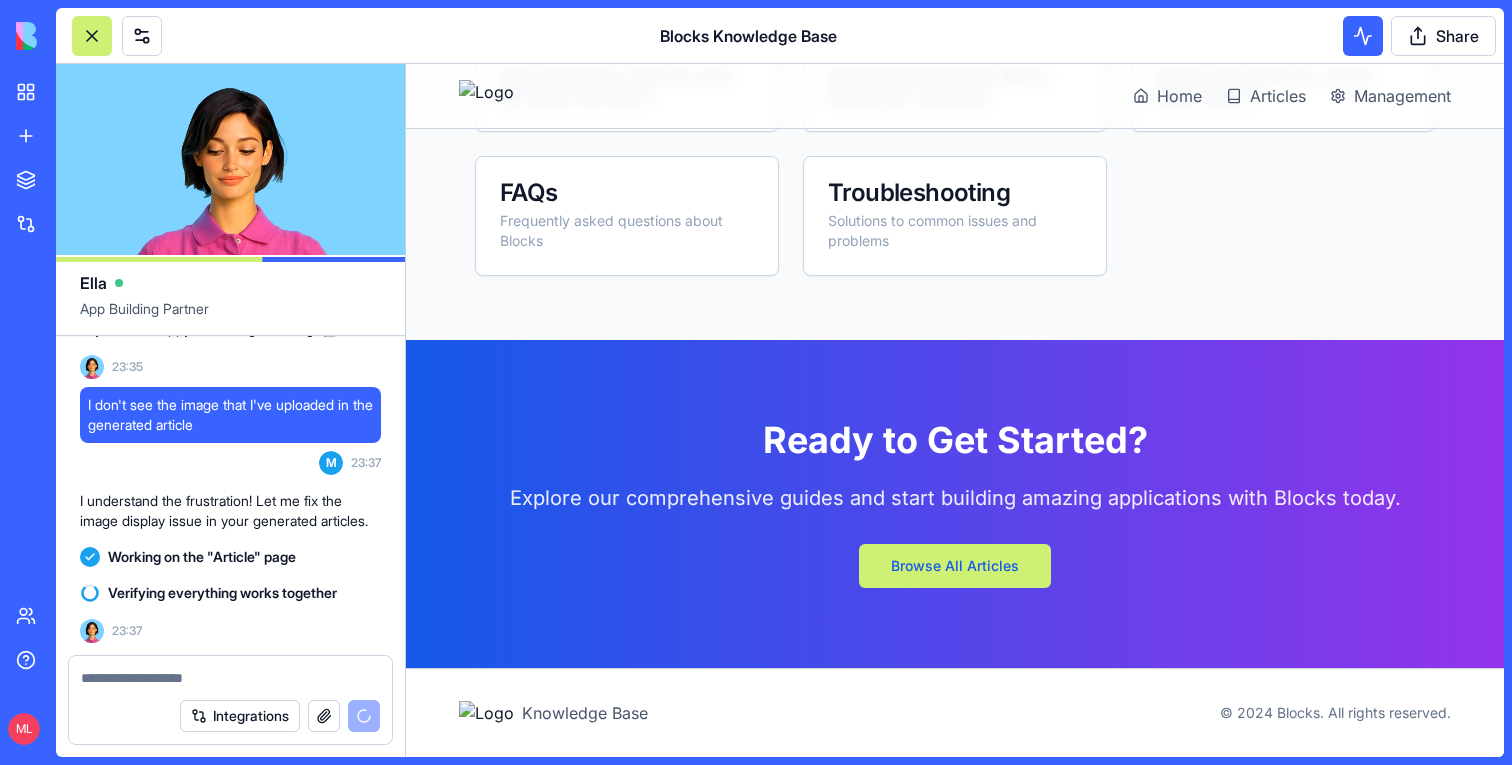 click on "Knowledge Base" at bounding box center [585, 713] 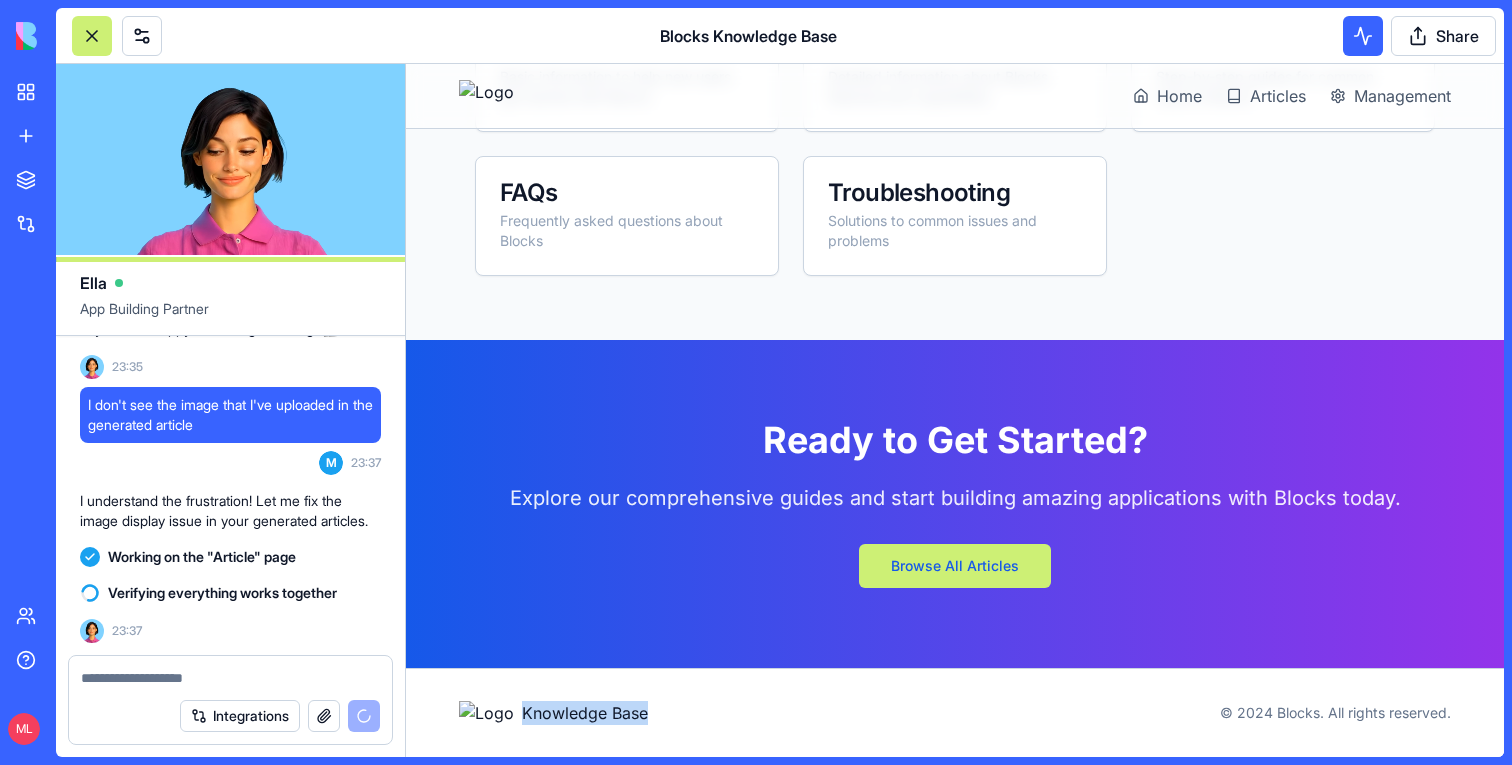 drag, startPoint x: 574, startPoint y: 715, endPoint x: 723, endPoint y: 705, distance: 149.33519 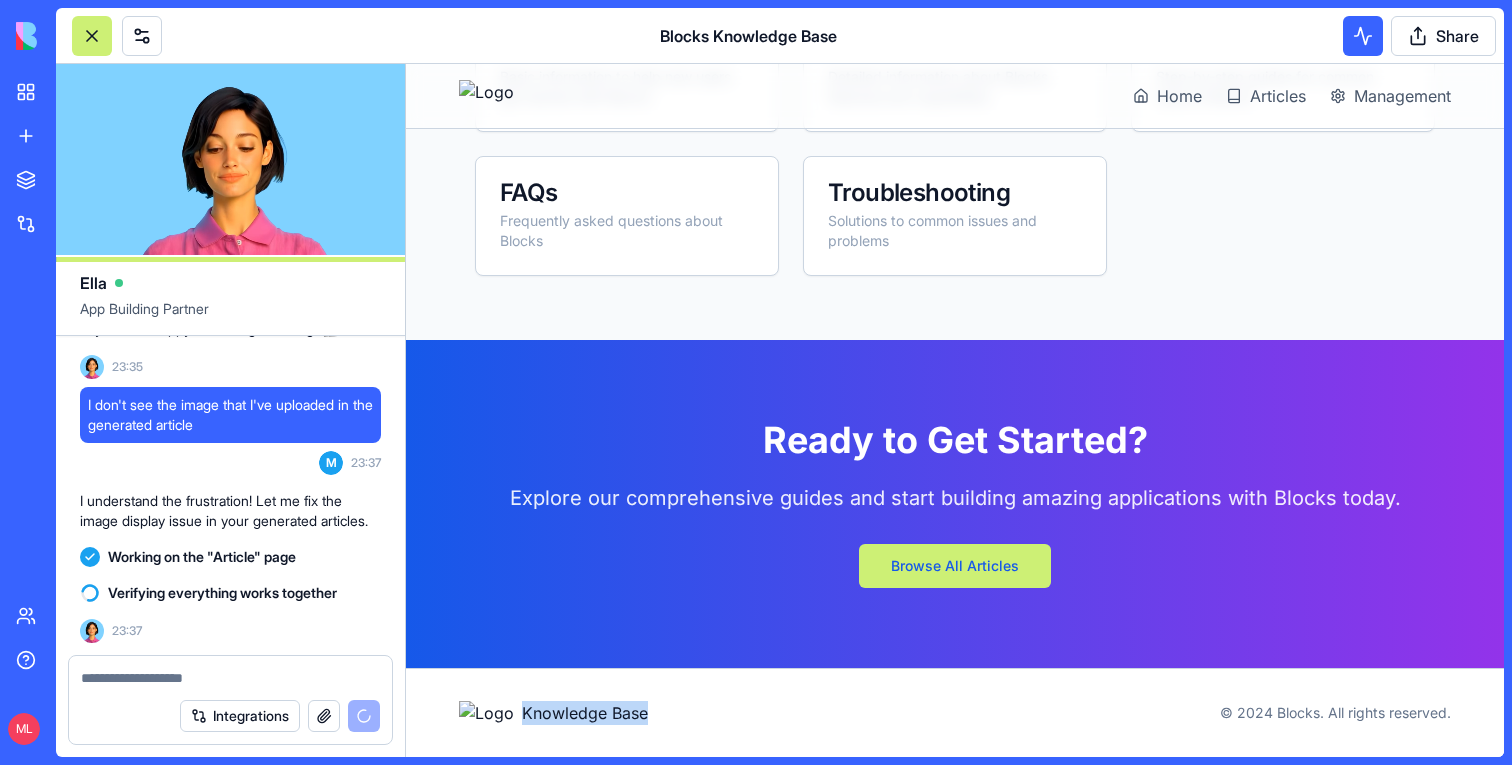 click on "Knowledge Base © 2024 Blocks. All rights reserved." at bounding box center [955, 713] 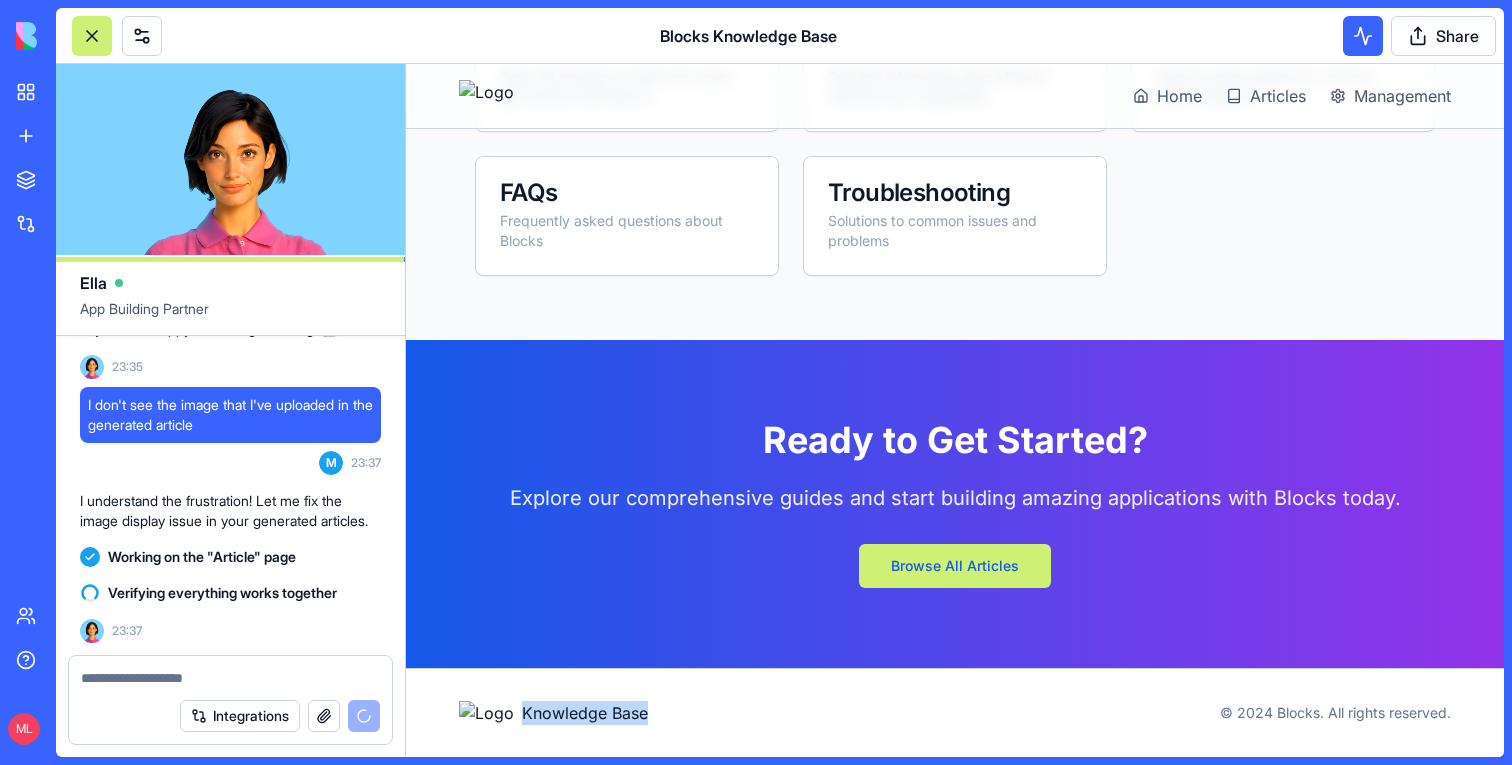 click on "Knowledge Base © 2024 Blocks. All rights reserved." at bounding box center [955, 713] 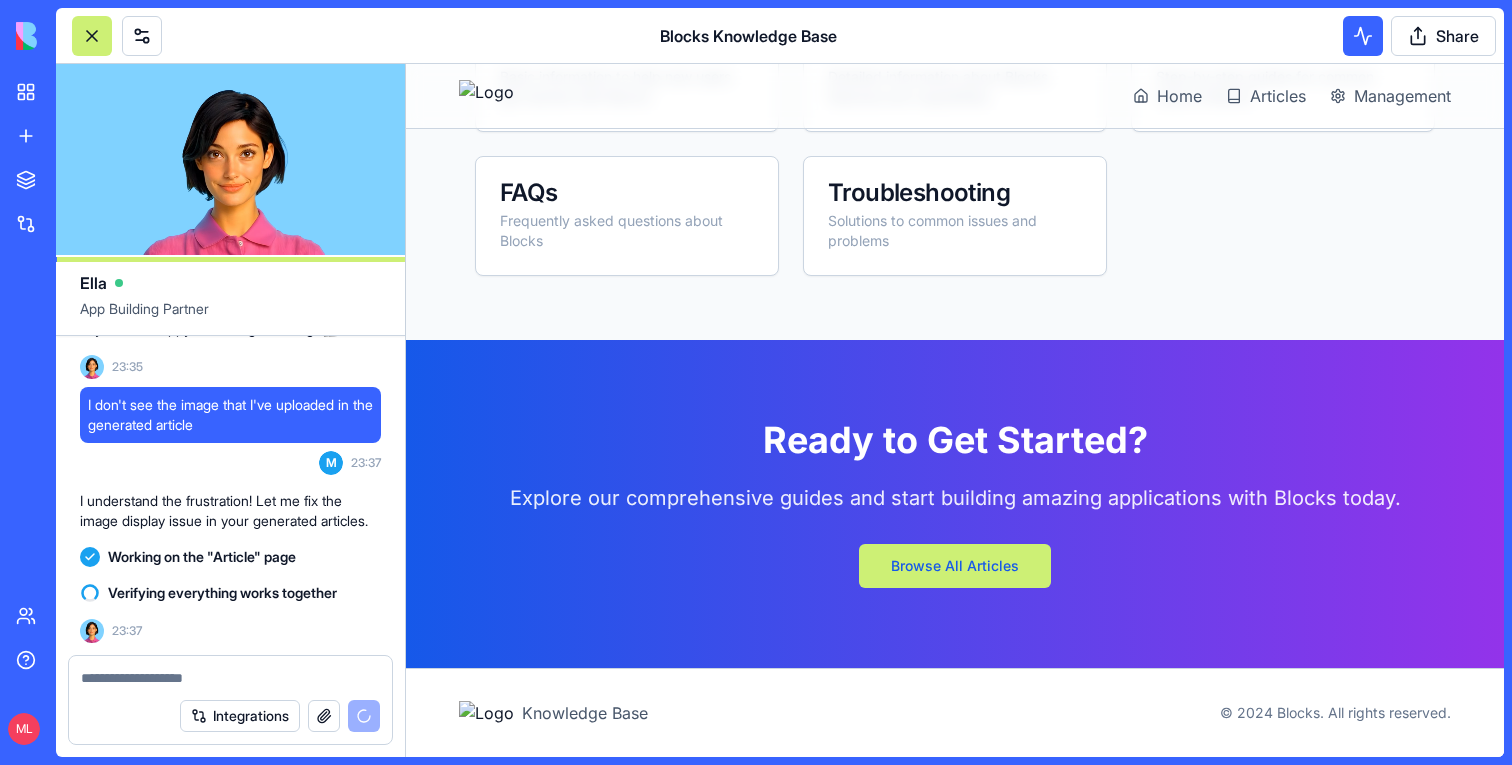 scroll, scrollTop: 0, scrollLeft: 0, axis: both 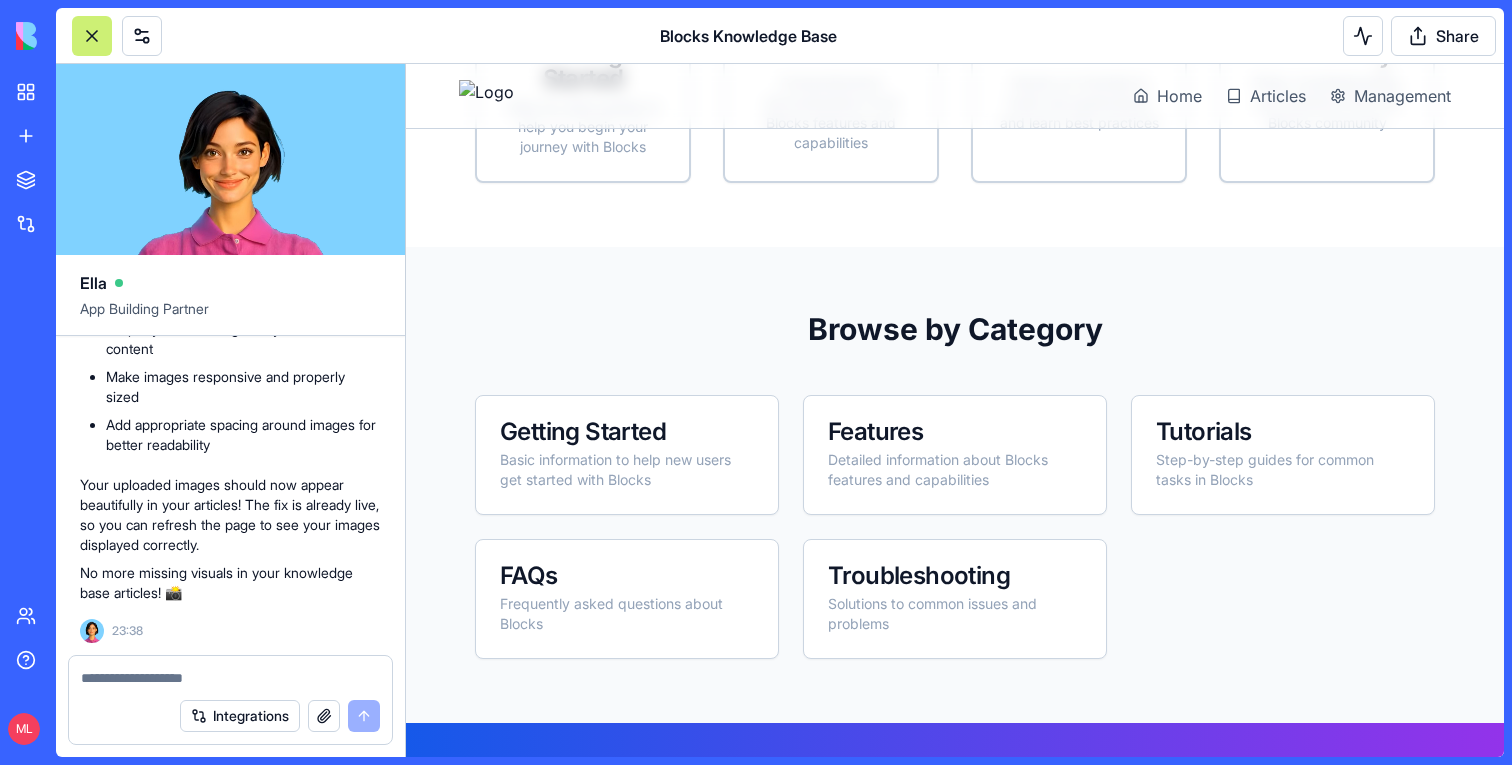 click on "Home Articles Management" at bounding box center (955, 96) 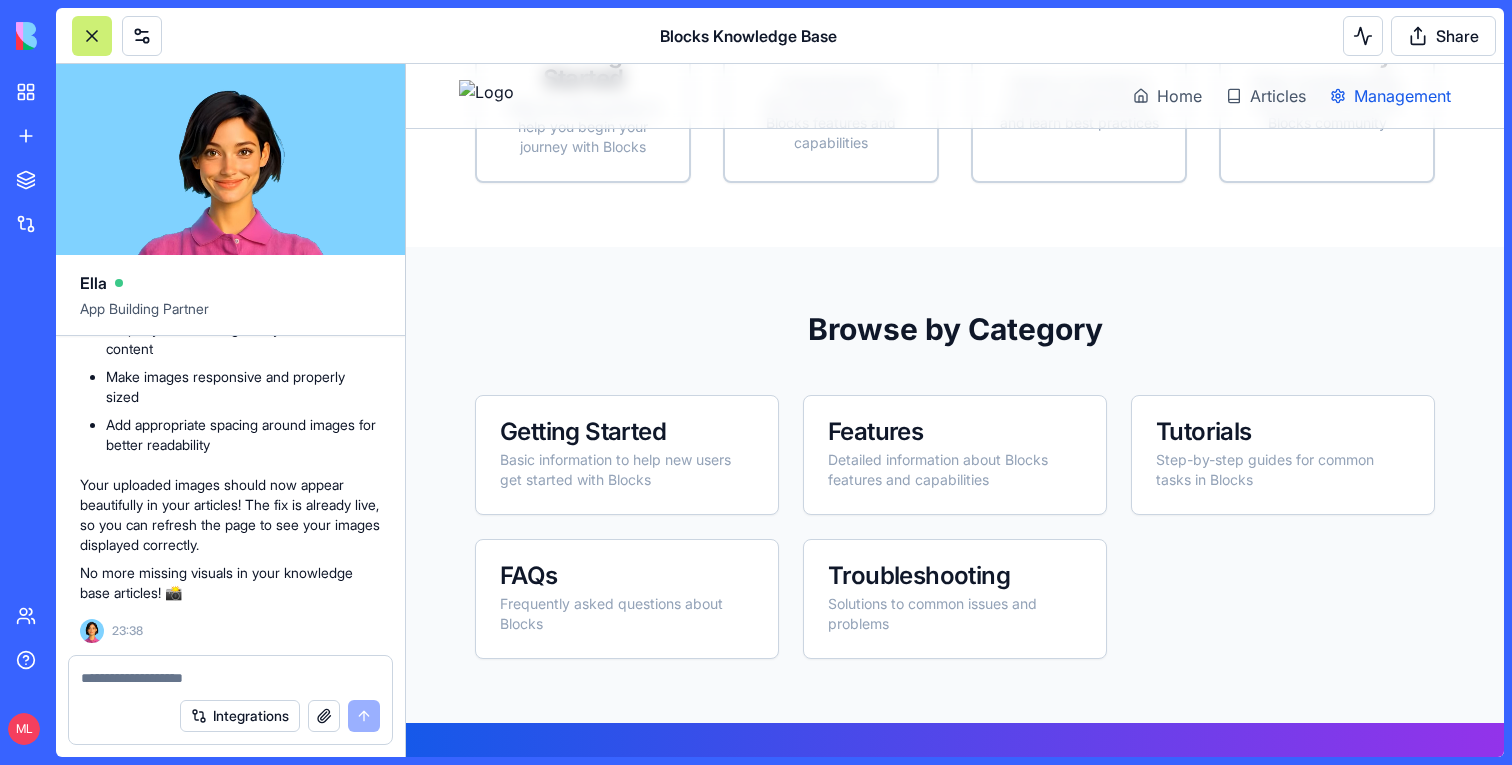 click on "Management" at bounding box center (1402, 96) 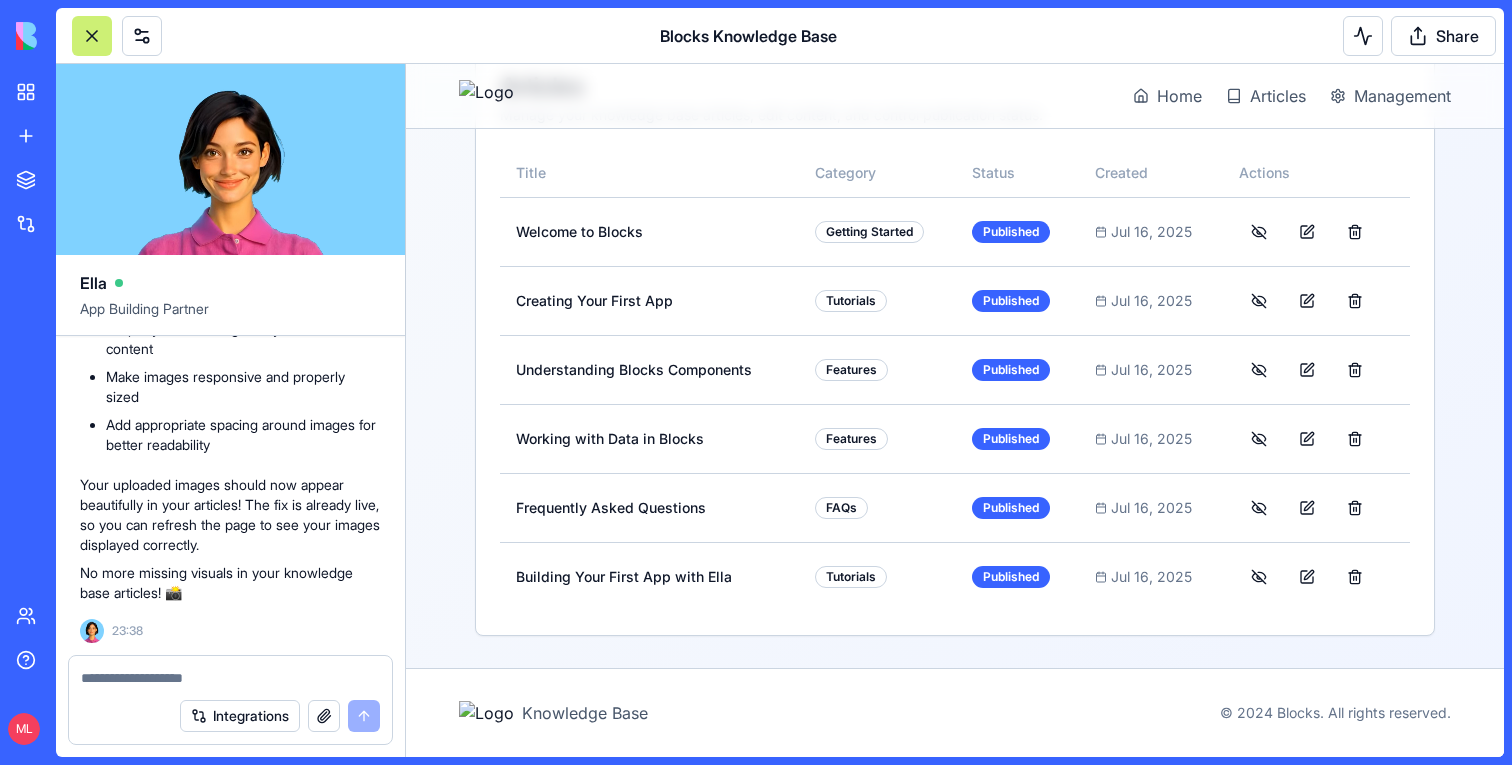 scroll, scrollTop: 342, scrollLeft: 0, axis: vertical 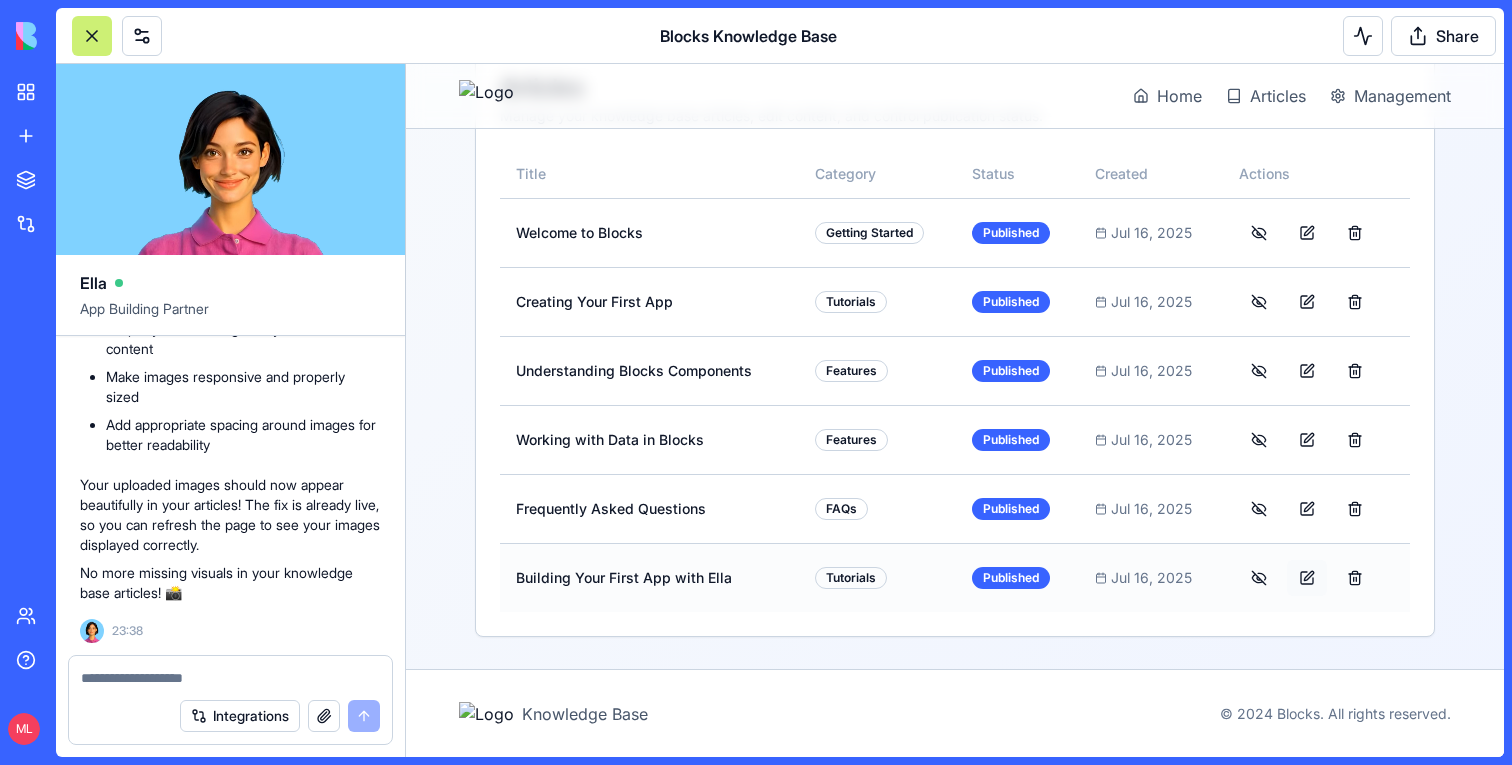 click at bounding box center [1307, 578] 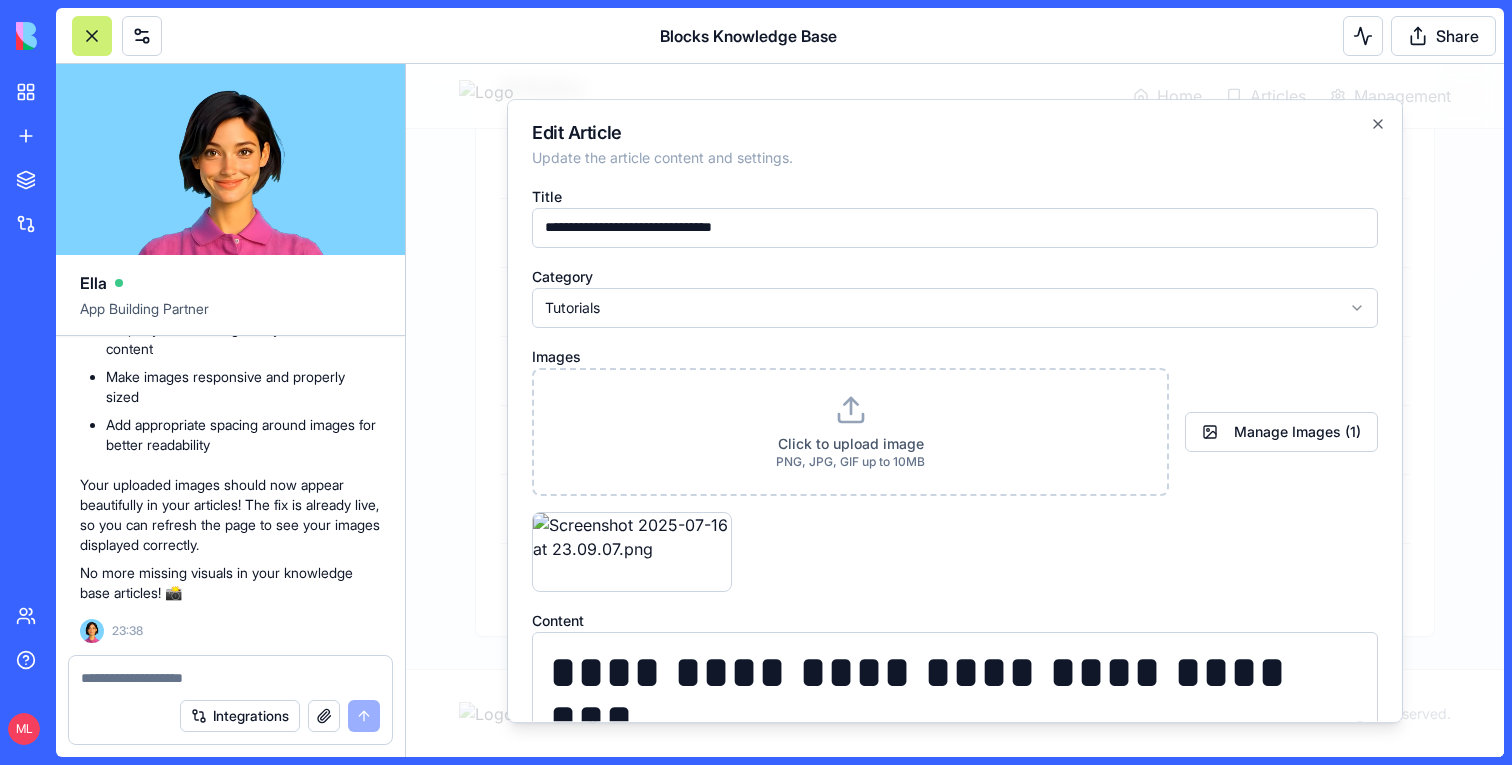click at bounding box center [955, 410] 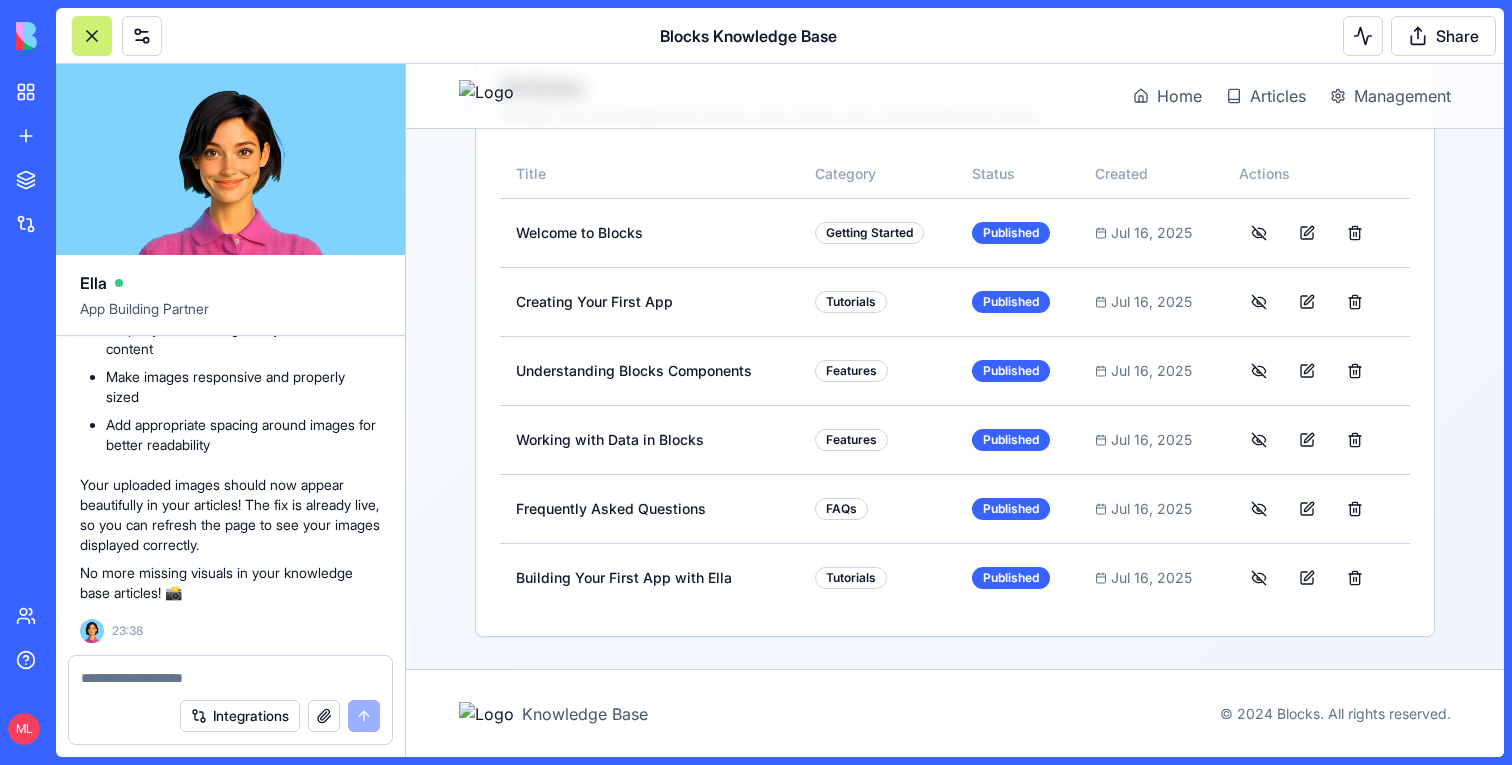 click on "Home Articles Management" at bounding box center (955, 96) 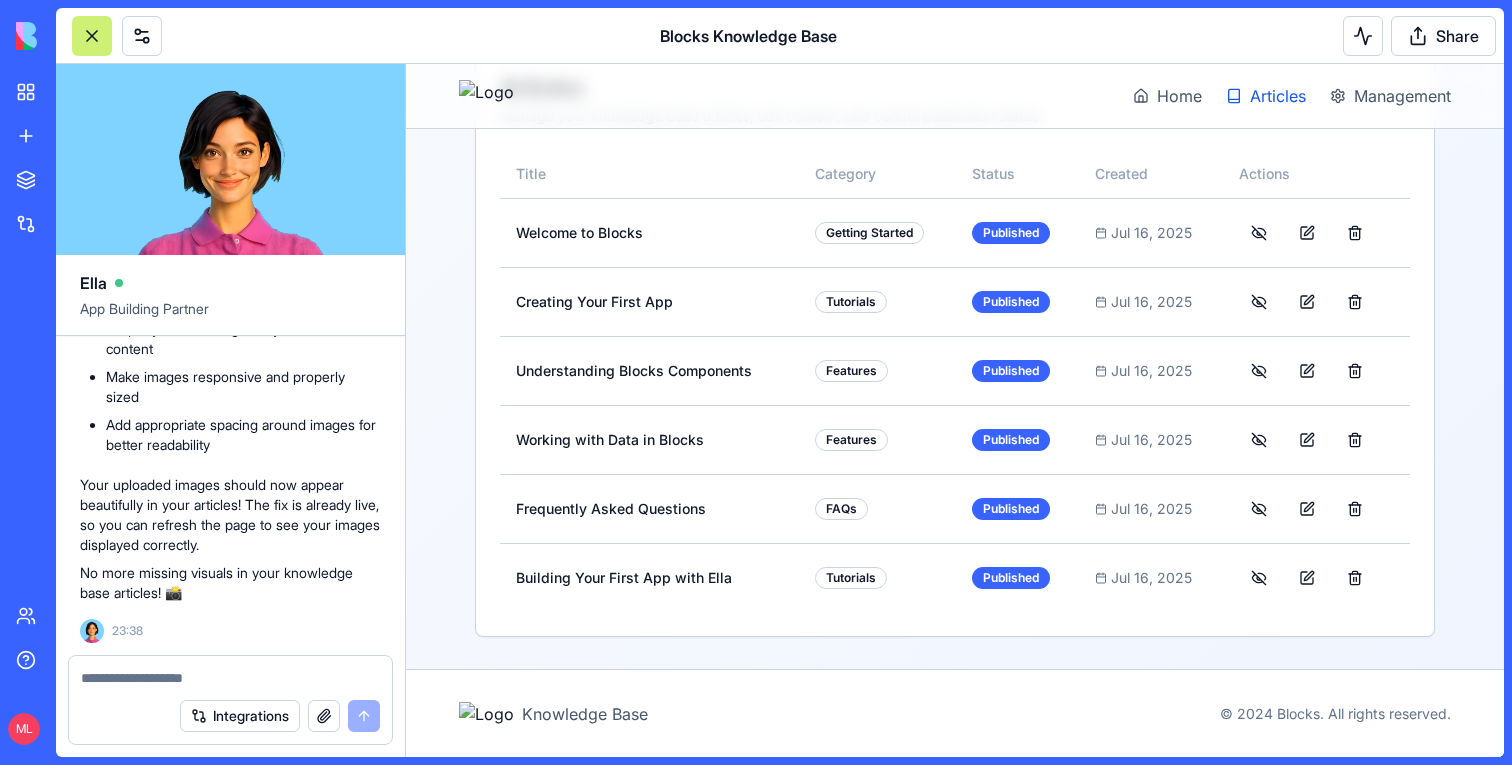 click on "Articles" at bounding box center [1278, 96] 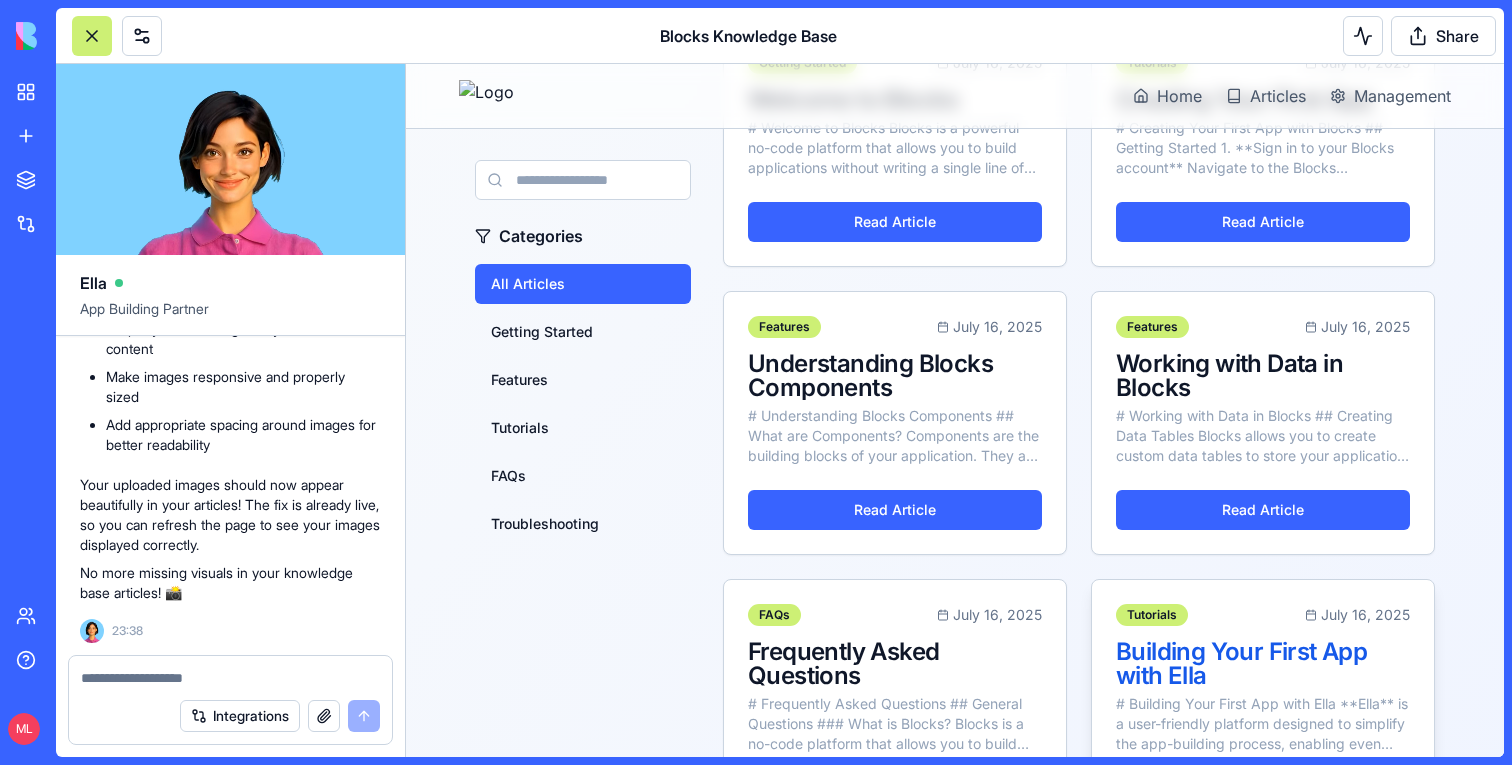 scroll, scrollTop: 549, scrollLeft: 0, axis: vertical 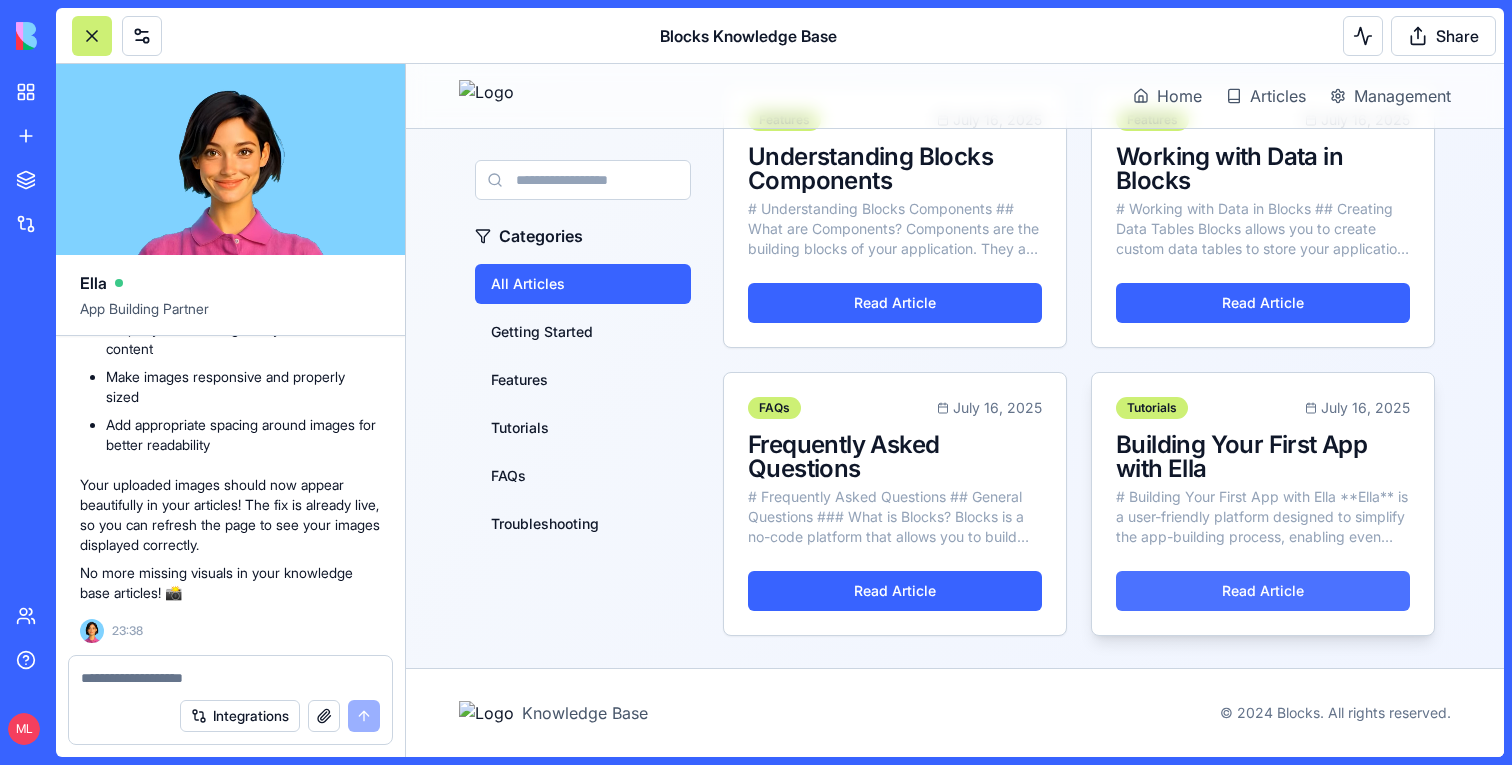 click on "Read Article" at bounding box center [1263, 591] 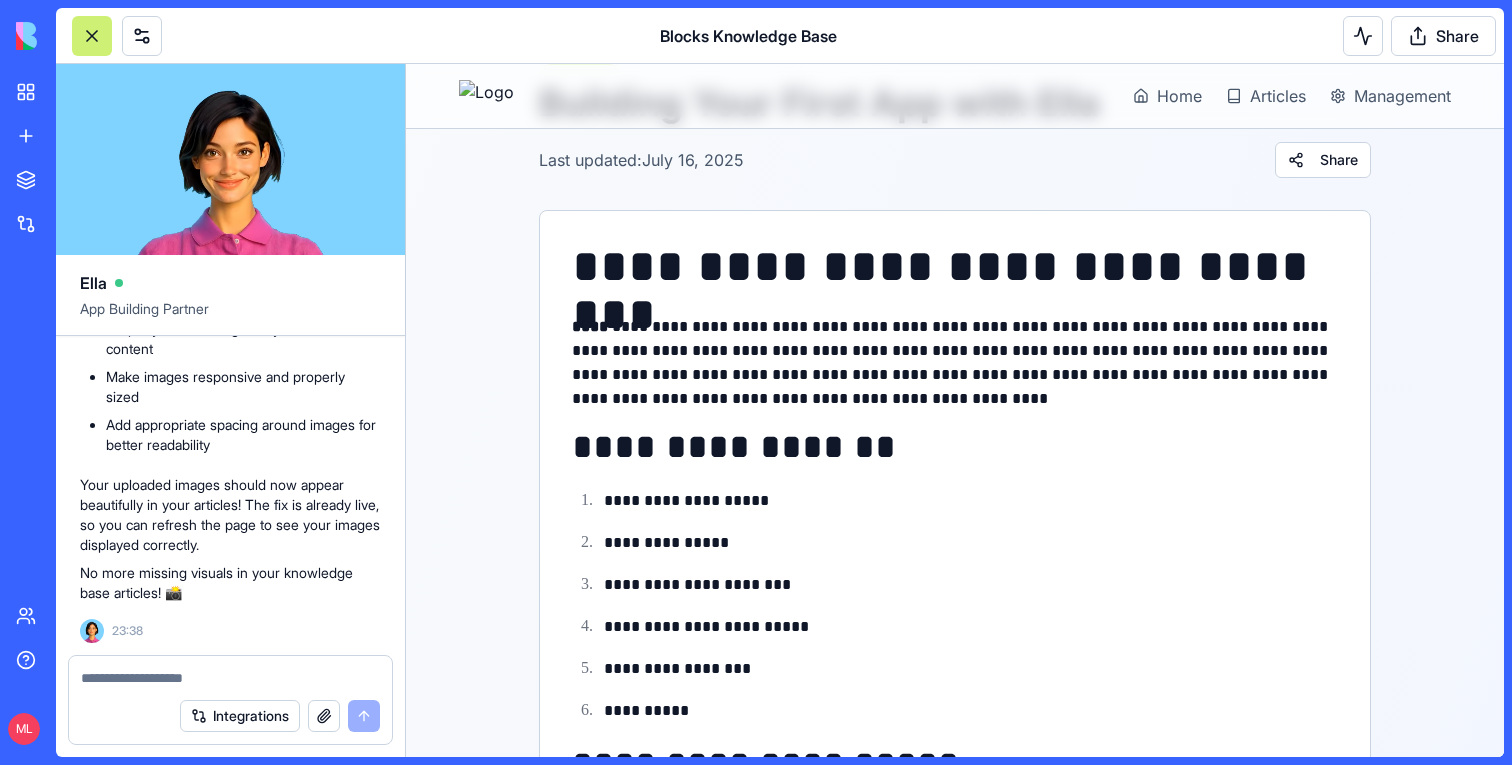 scroll, scrollTop: 0, scrollLeft: 0, axis: both 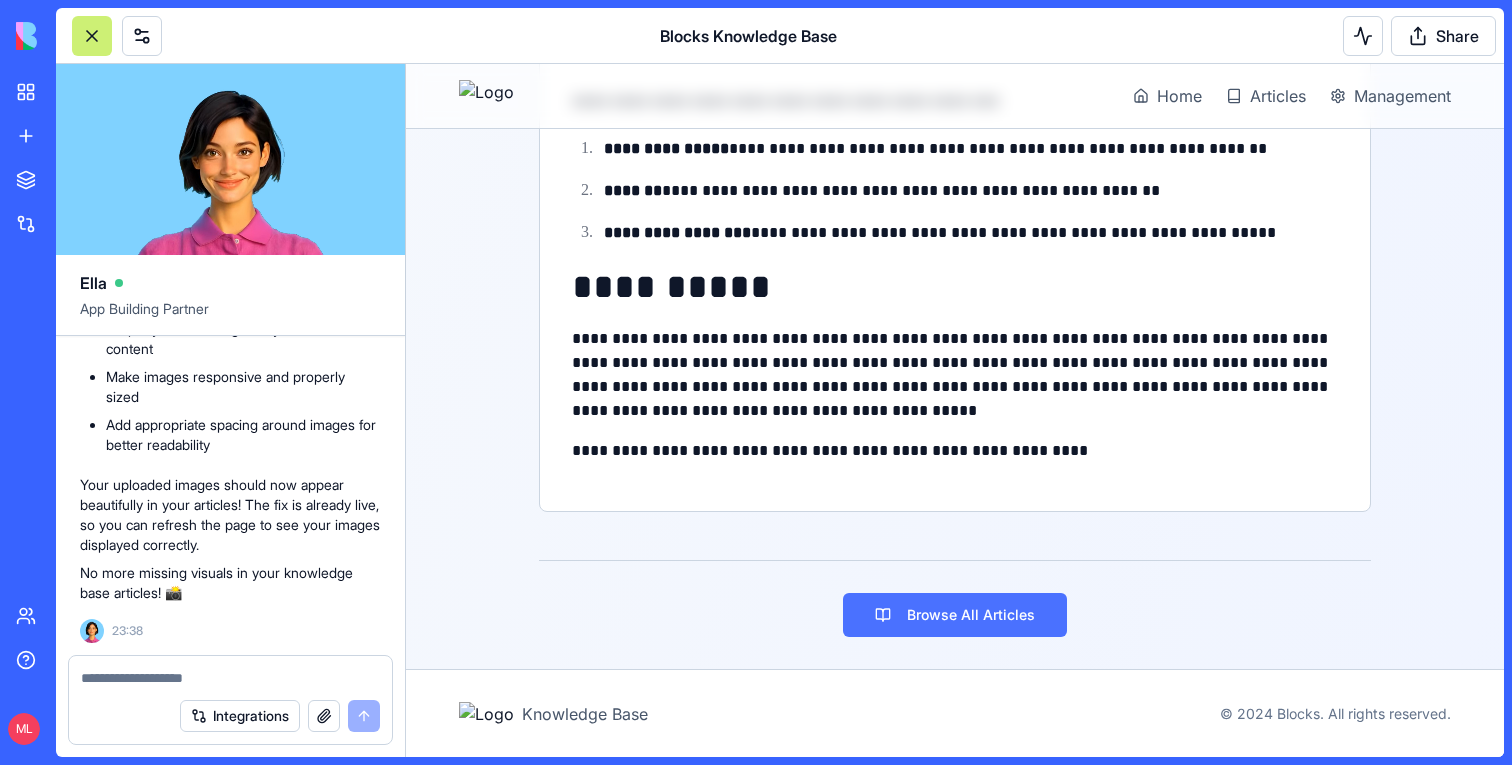 click on "Browse All Articles" at bounding box center [955, 615] 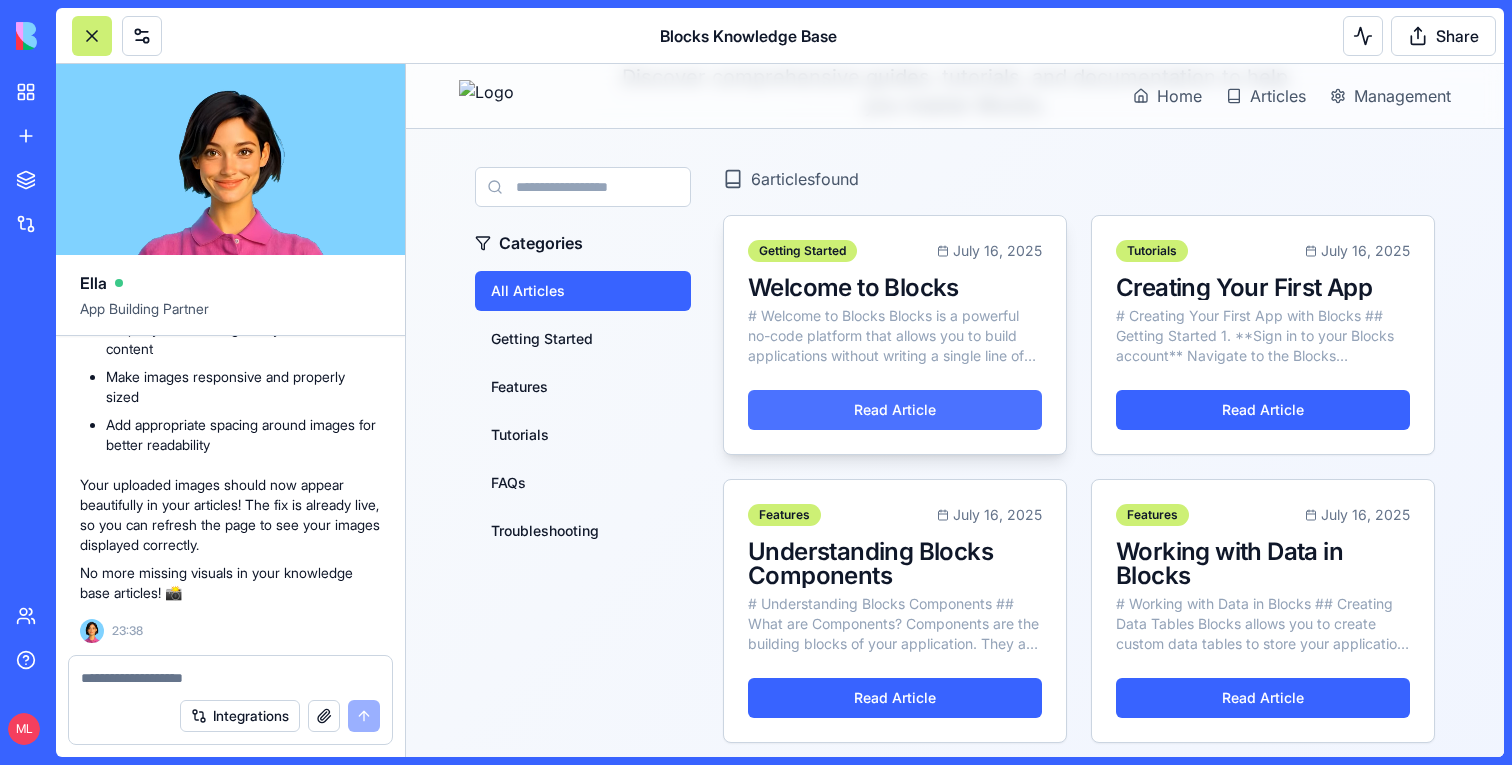 scroll, scrollTop: 0, scrollLeft: 0, axis: both 